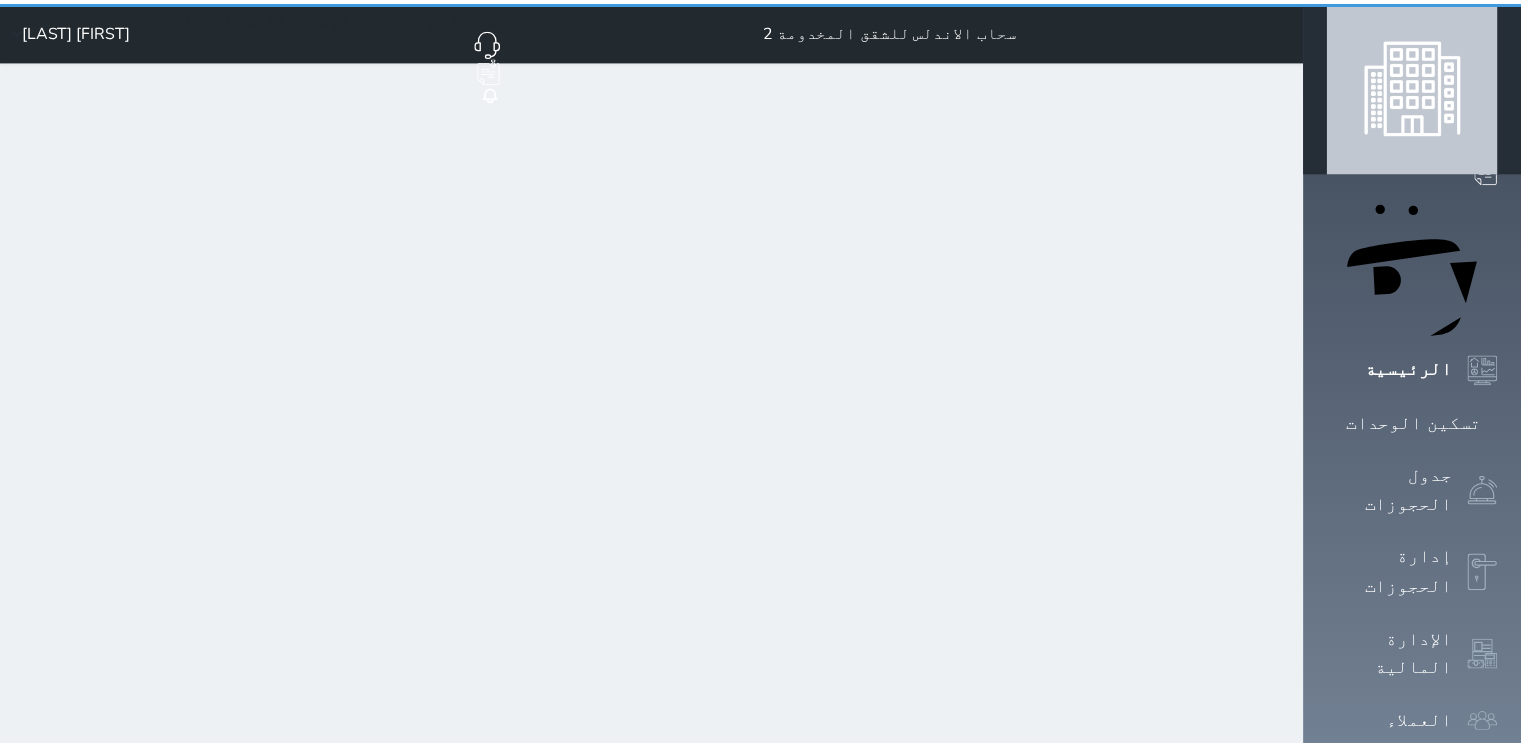 scroll, scrollTop: 0, scrollLeft: 0, axis: both 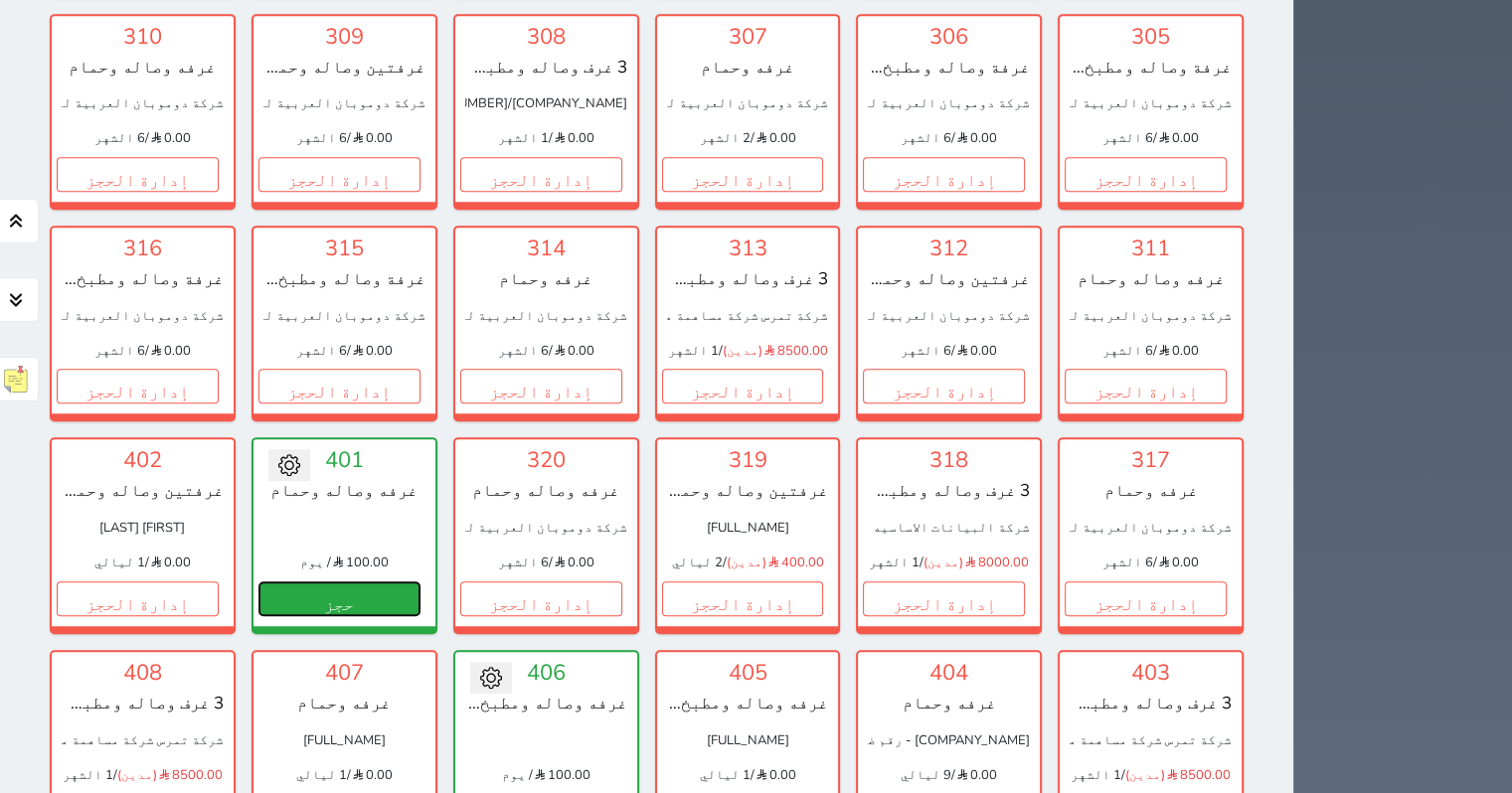 click on "حجز" at bounding box center (339, 598) 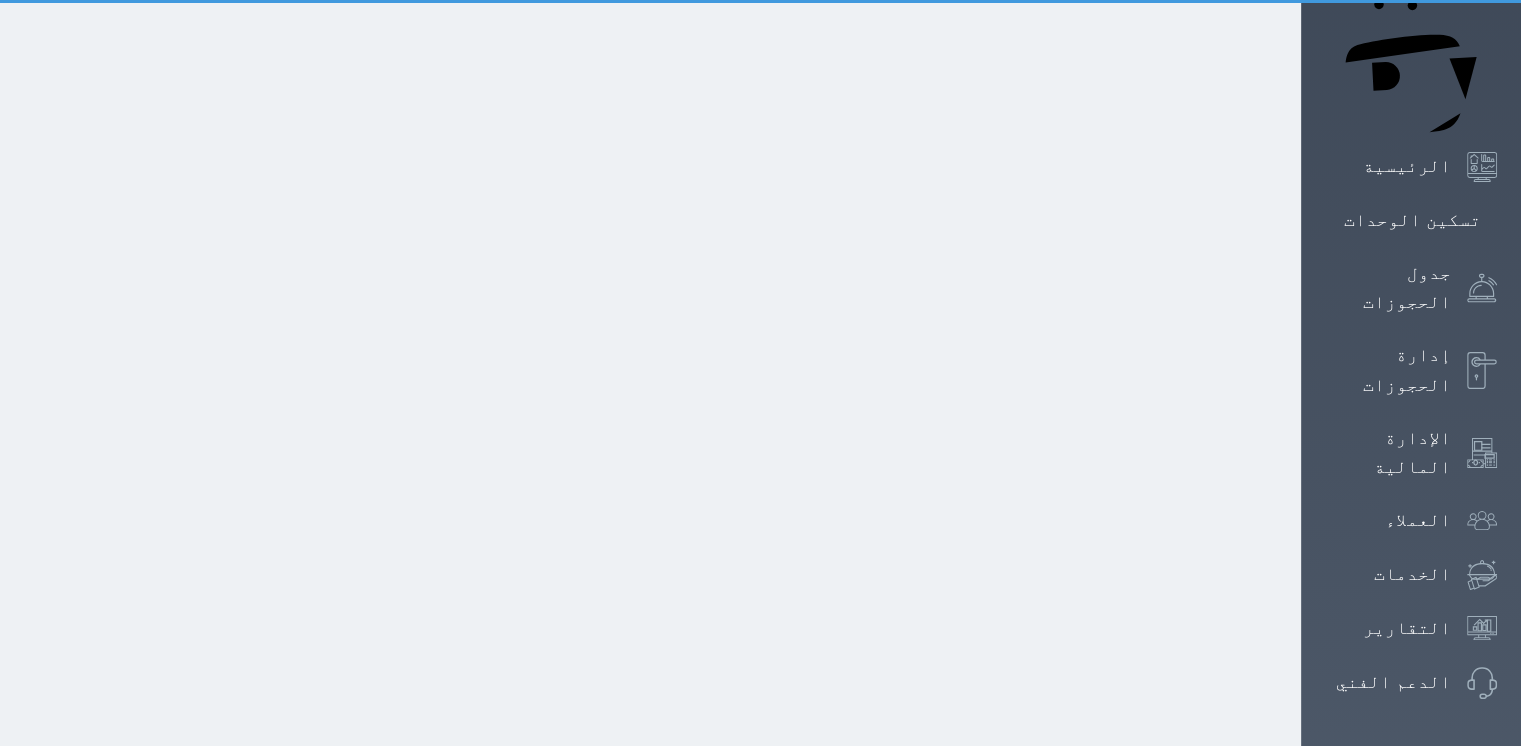 scroll, scrollTop: 52, scrollLeft: 0, axis: vertical 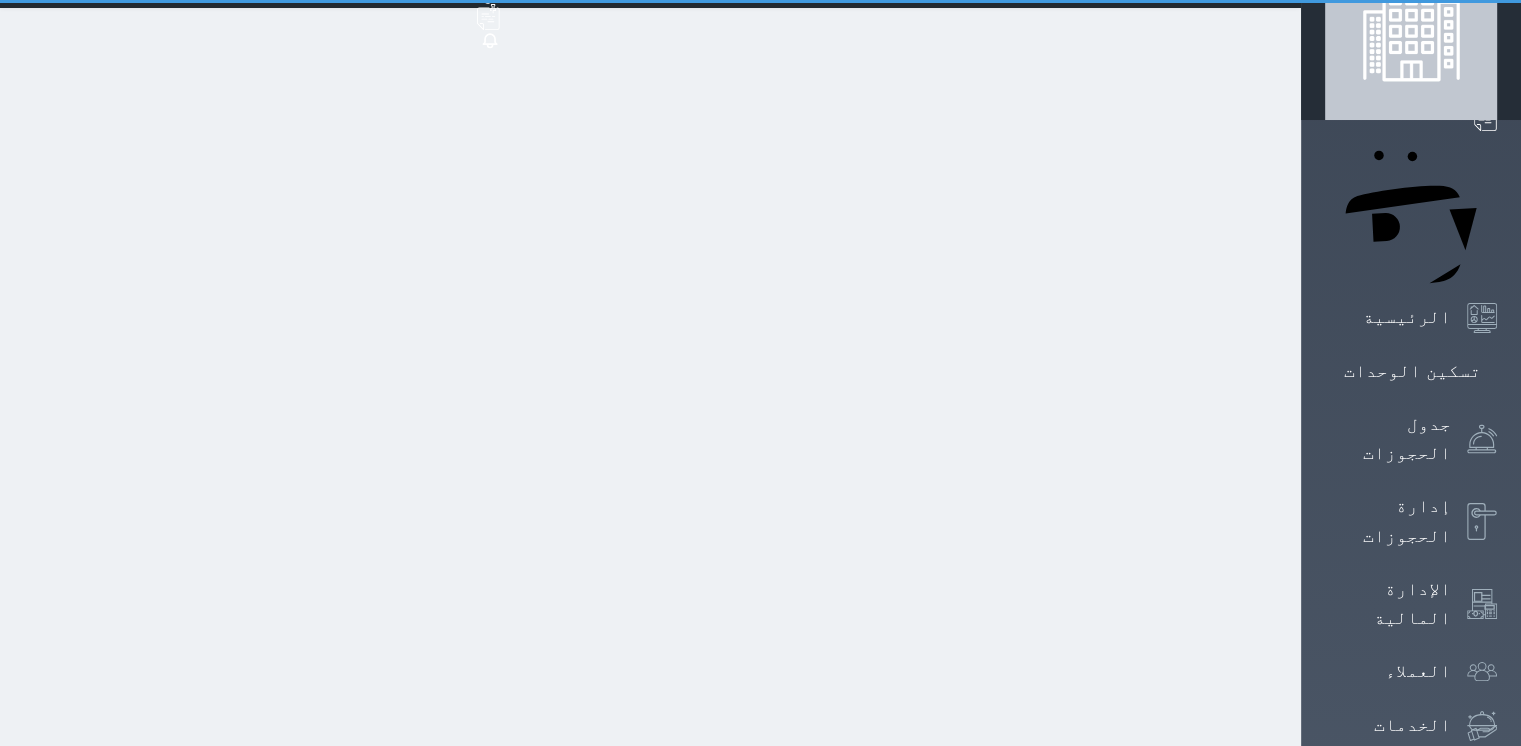 select on "1" 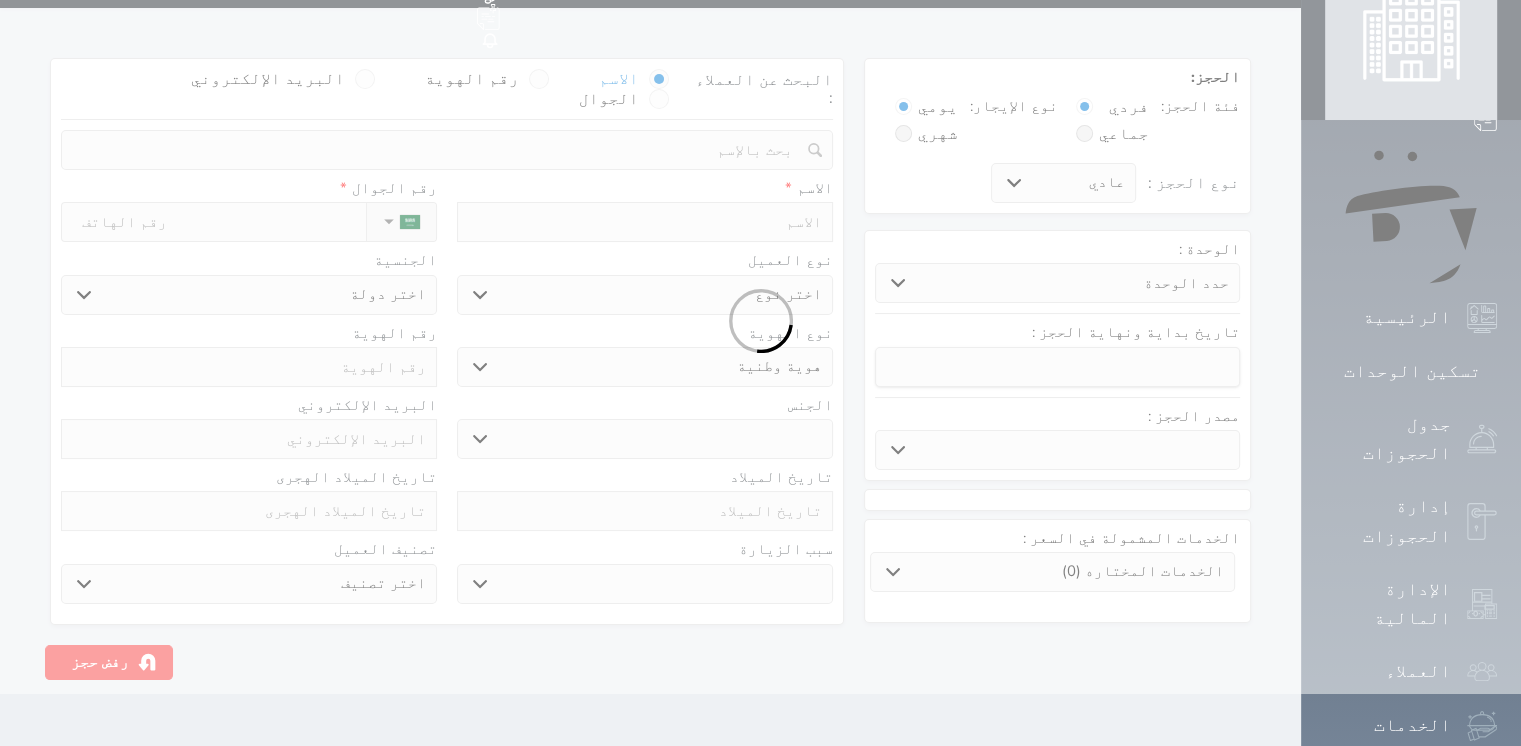 scroll, scrollTop: 0, scrollLeft: 0, axis: both 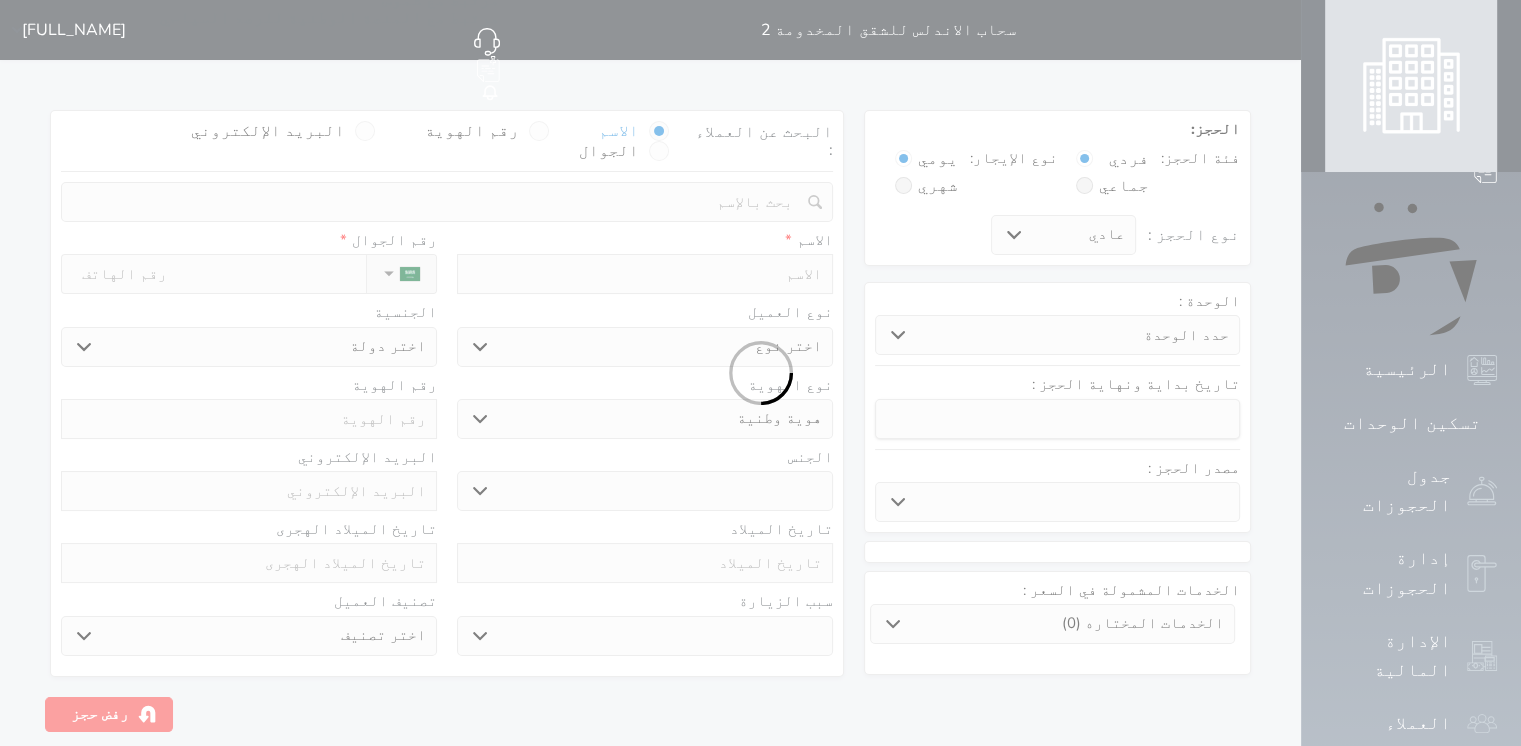 select 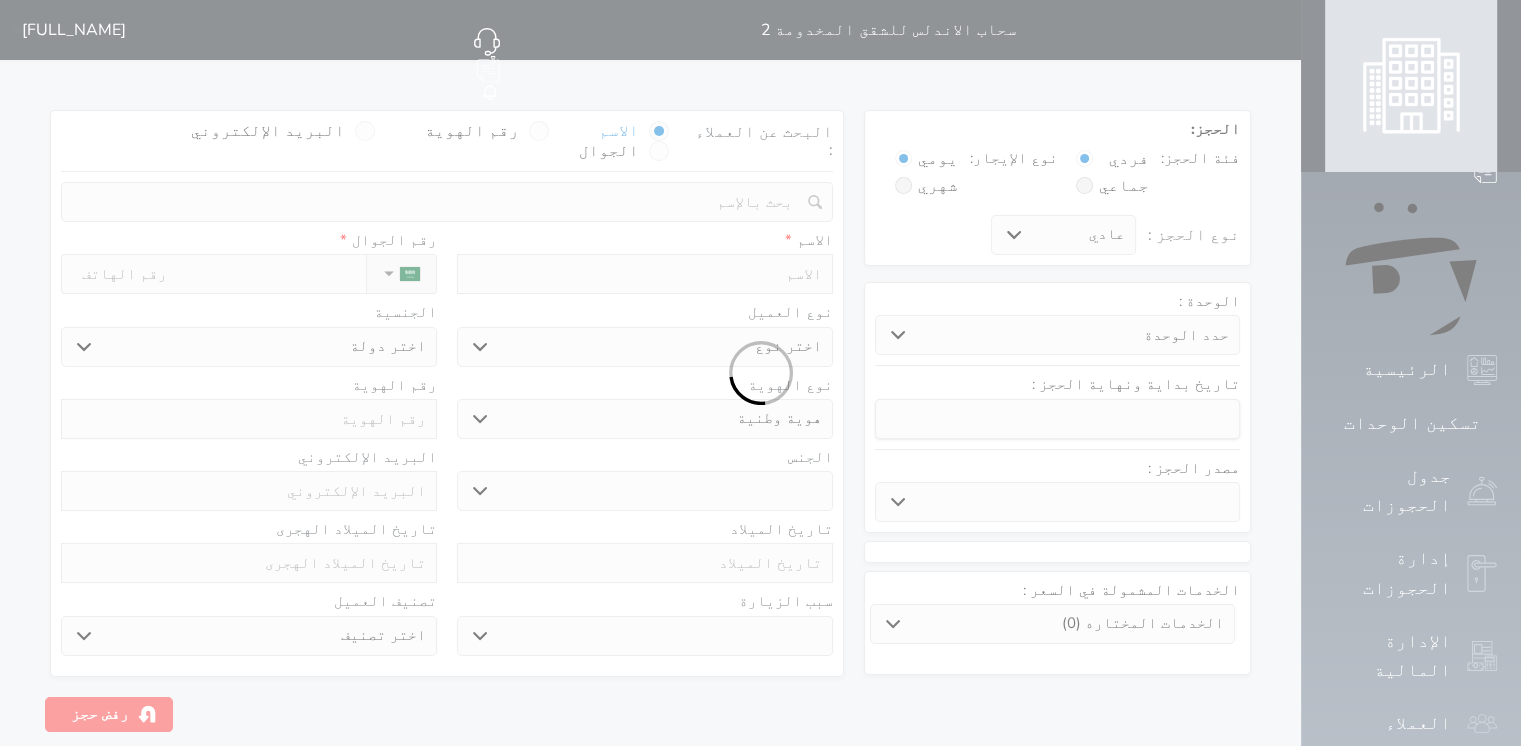 select on "28073" 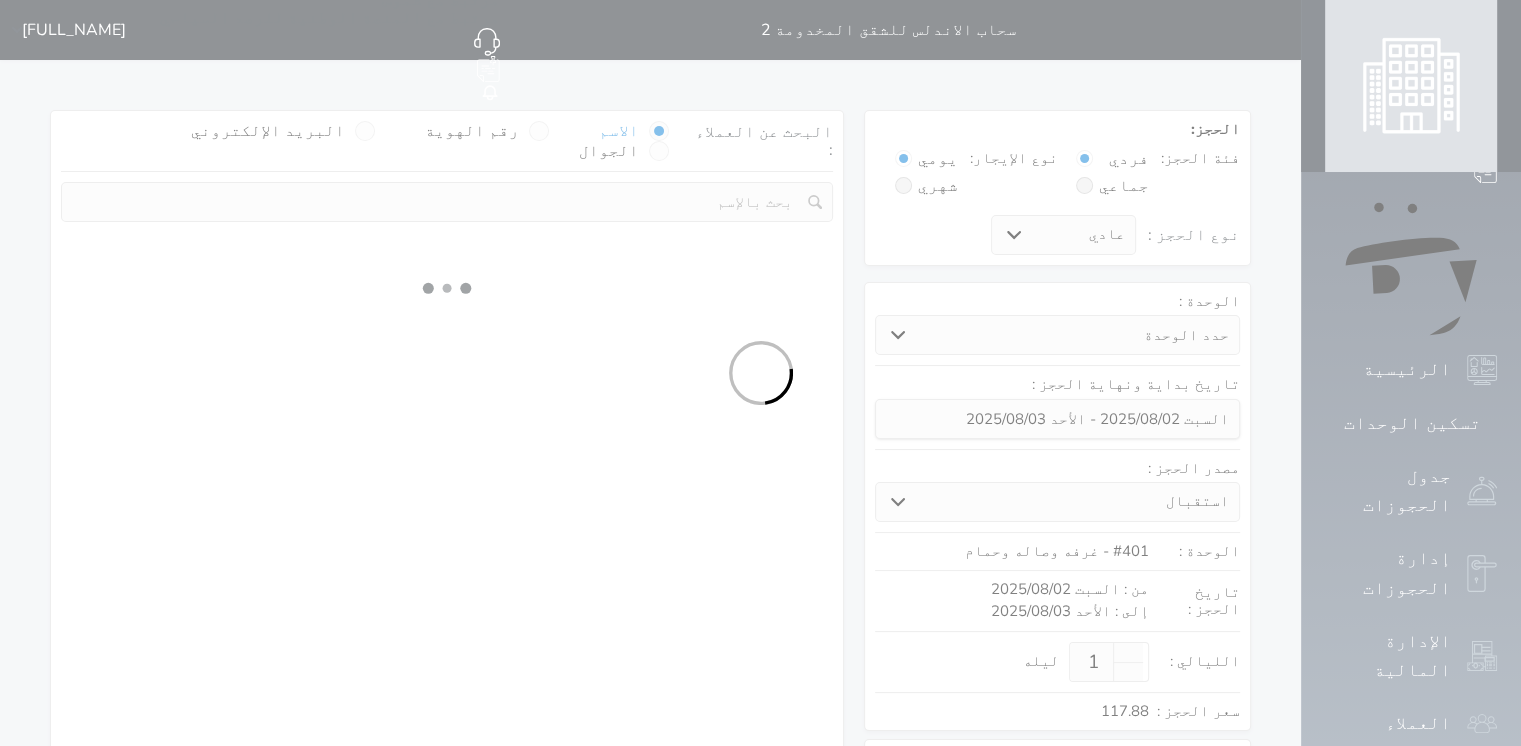 select 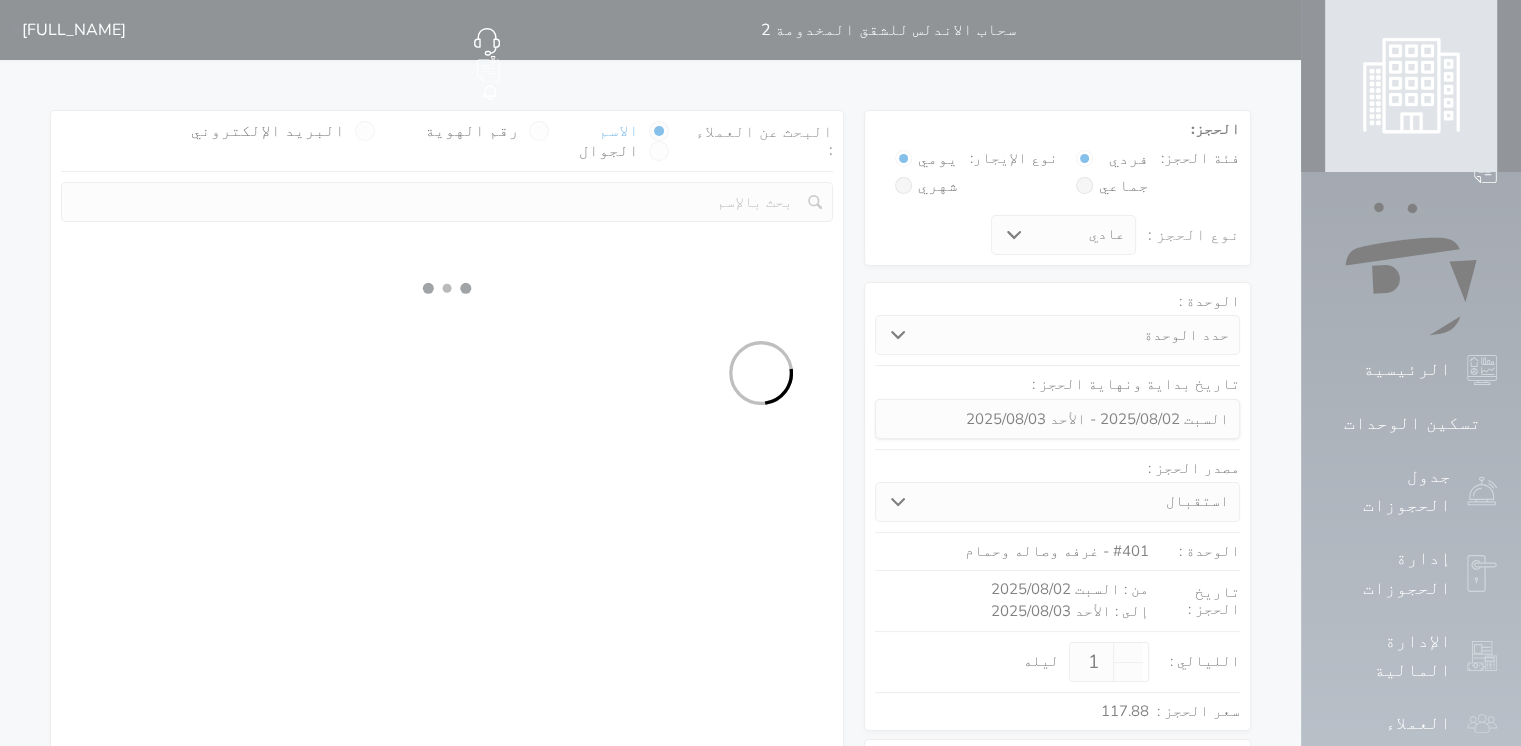 select on "113" 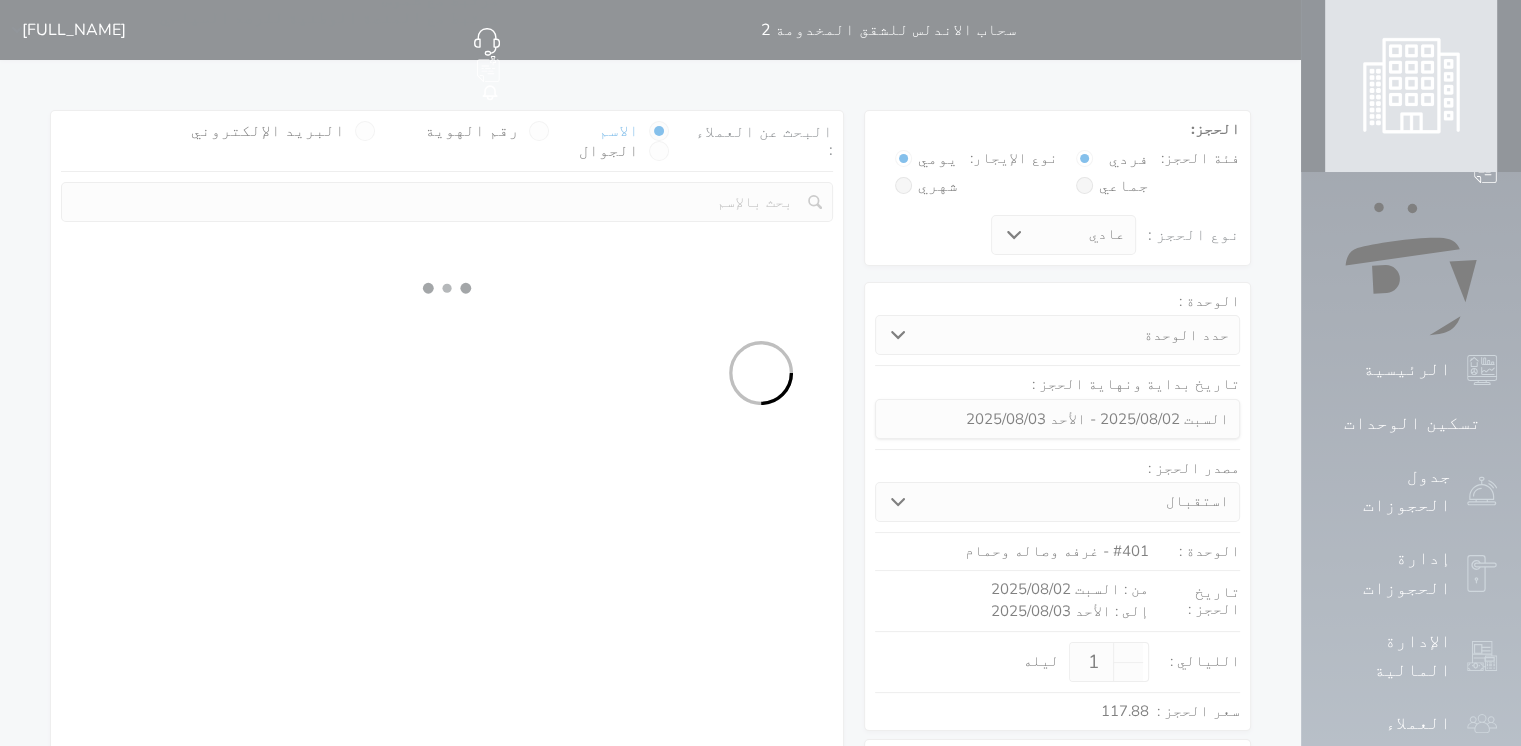 select on "1" 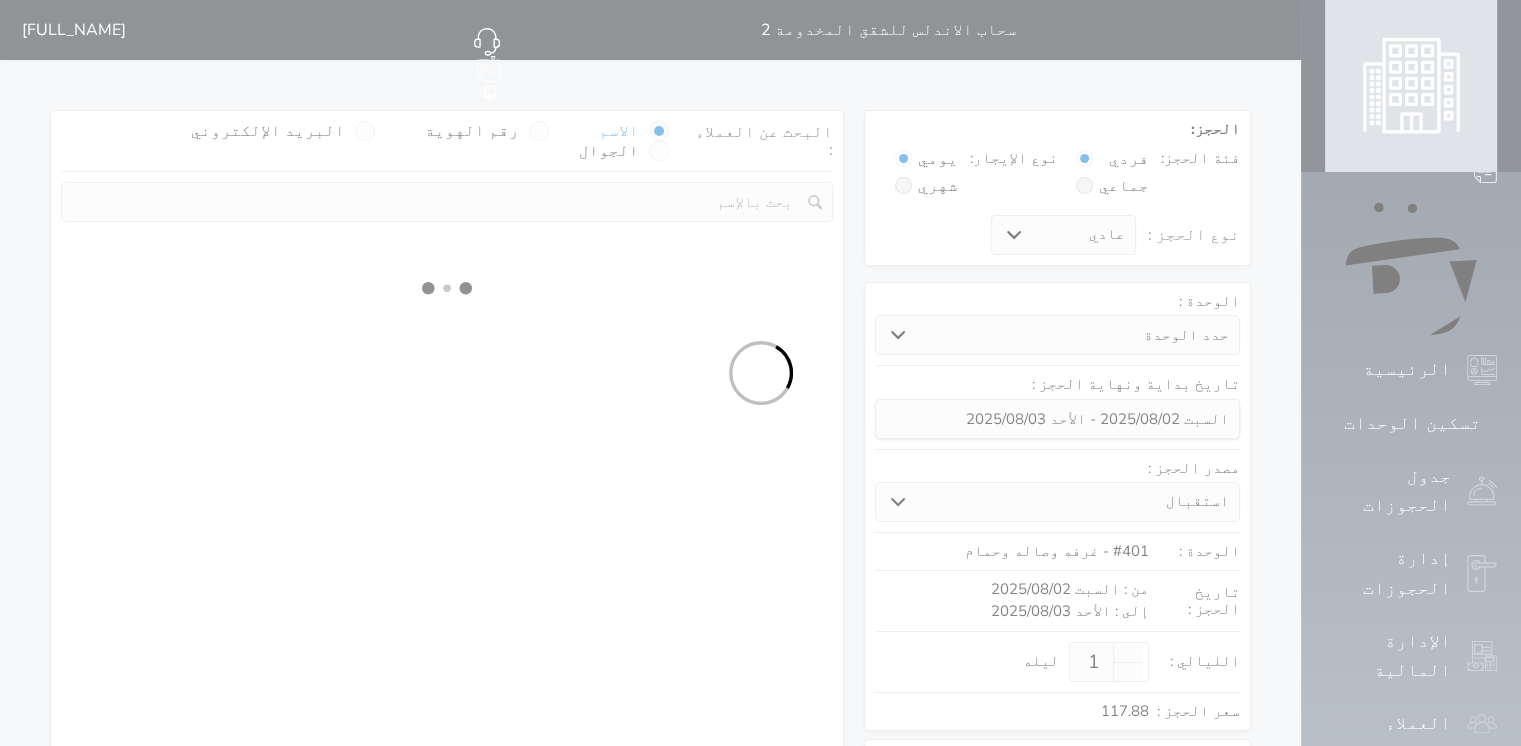 select 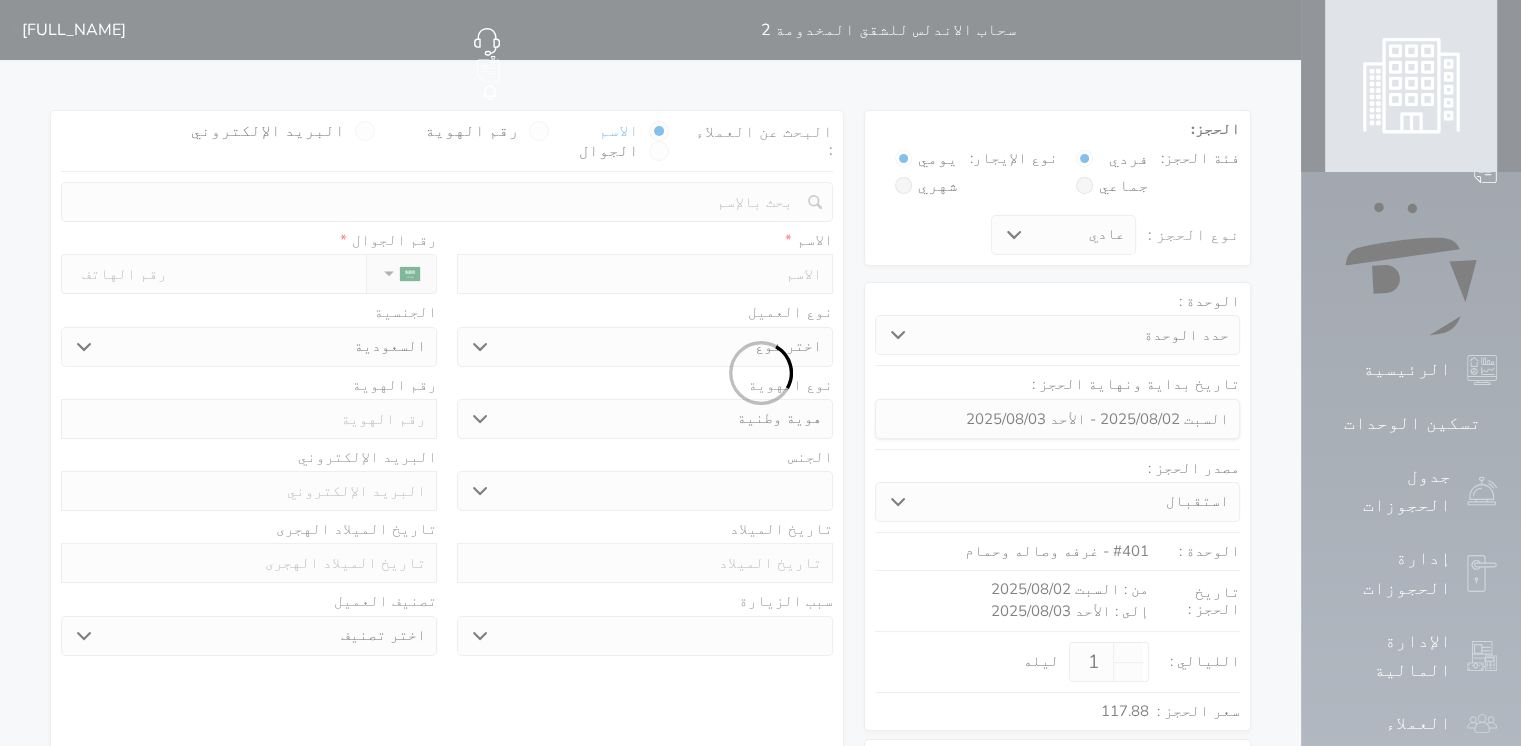 select 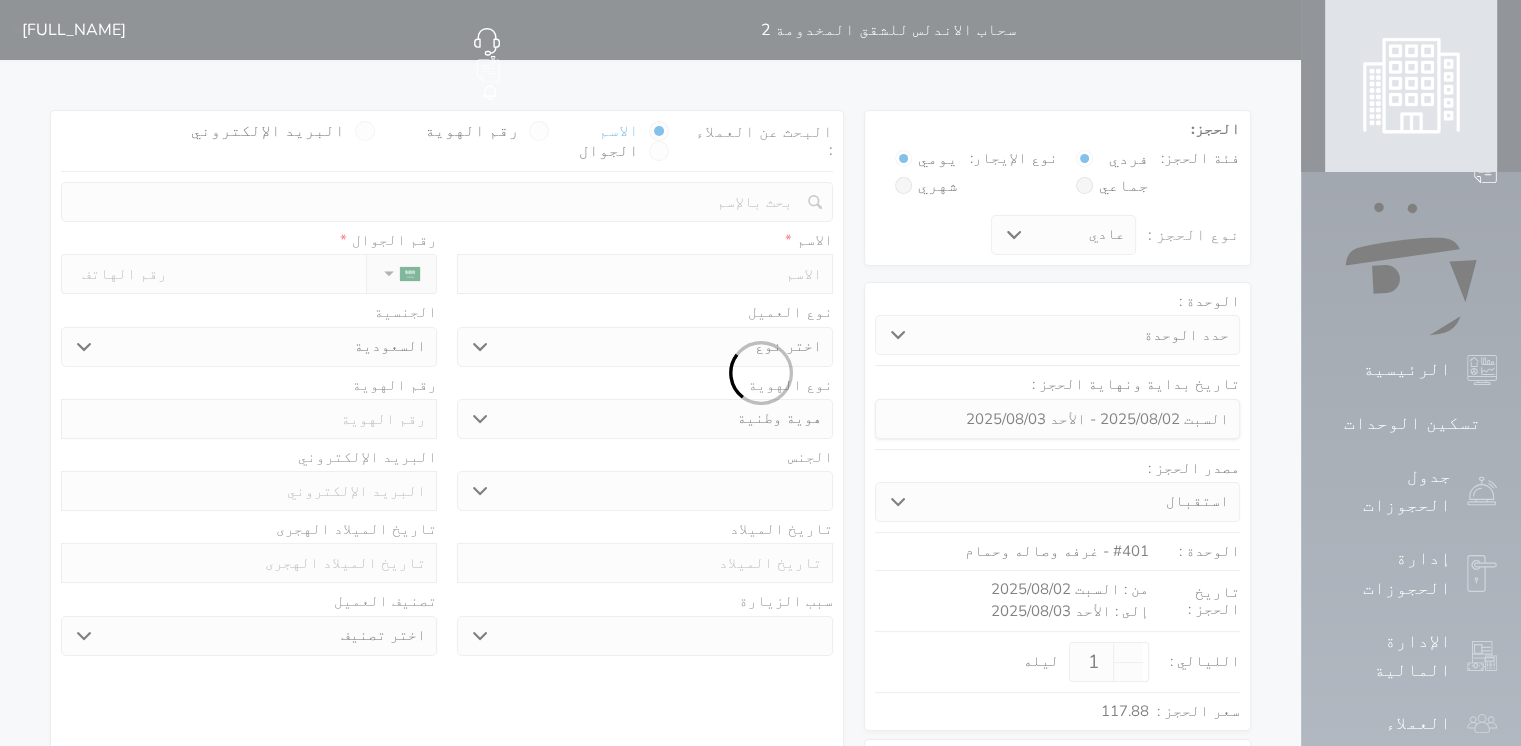 select 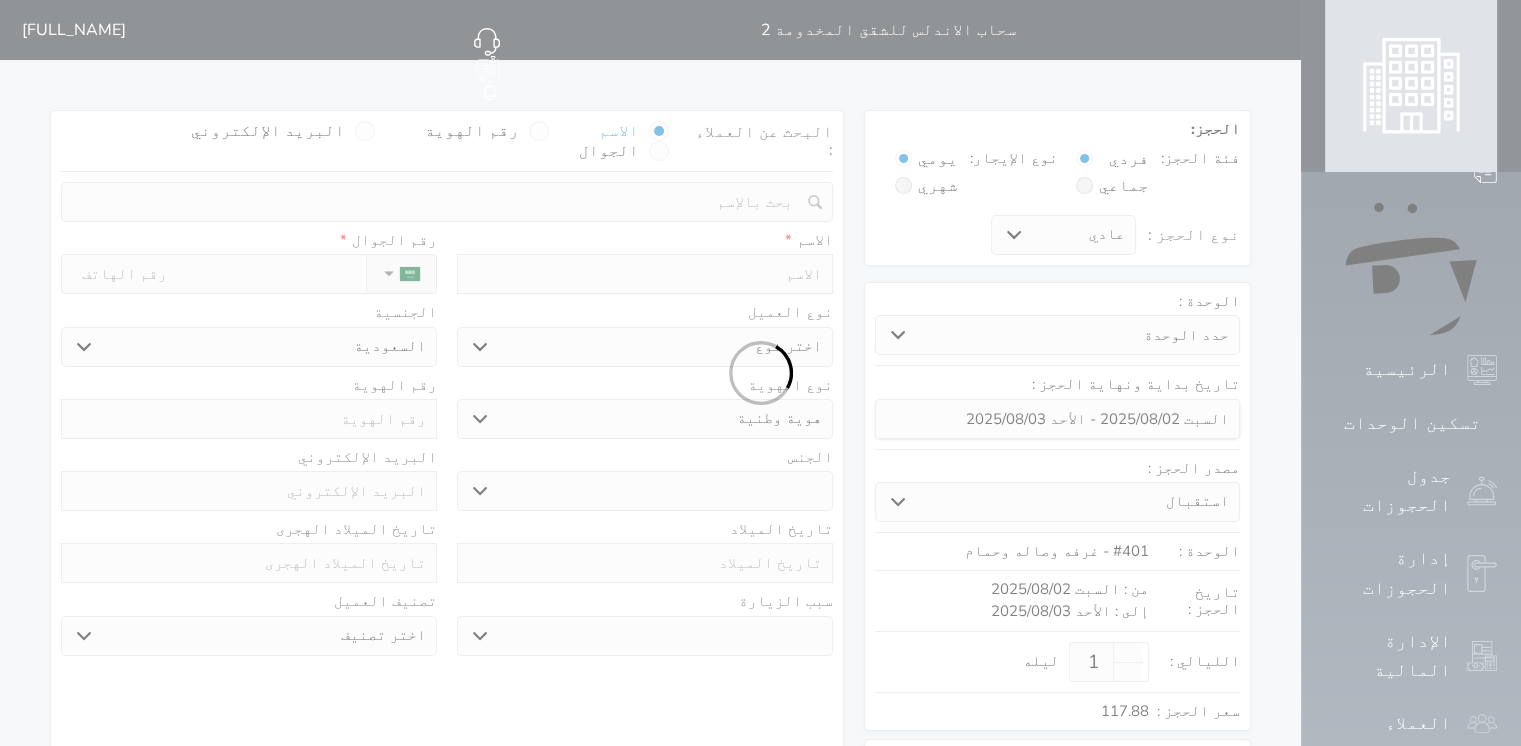 select 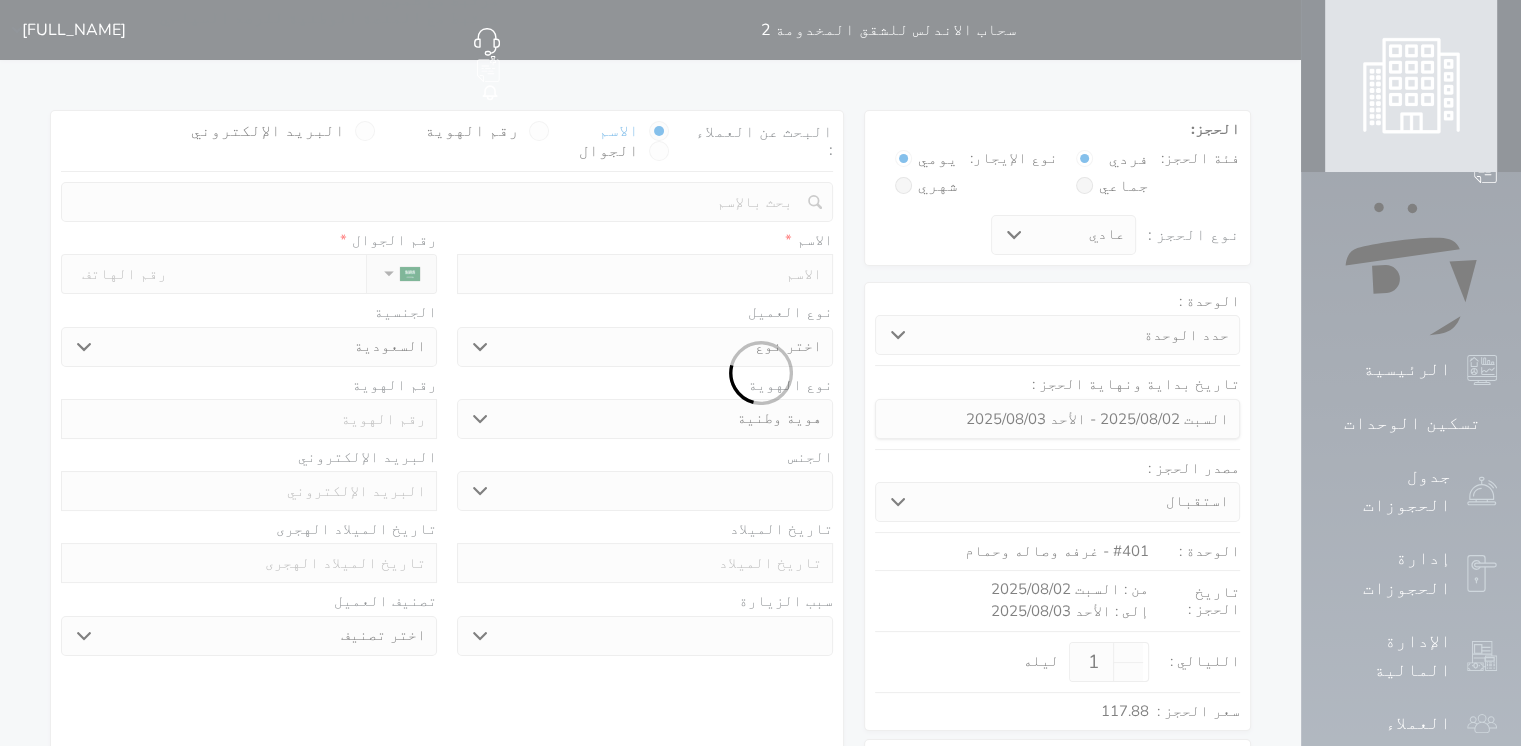 select 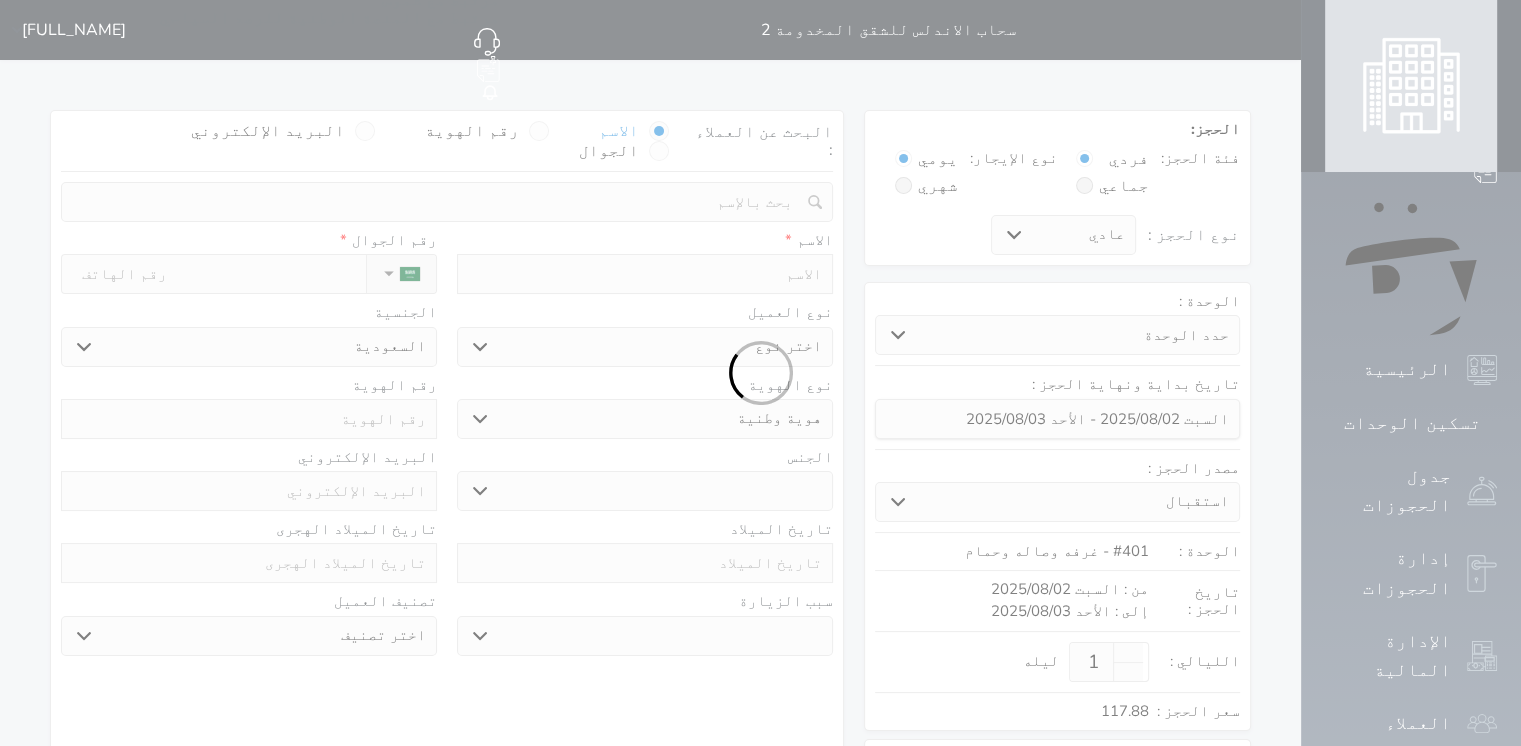 select 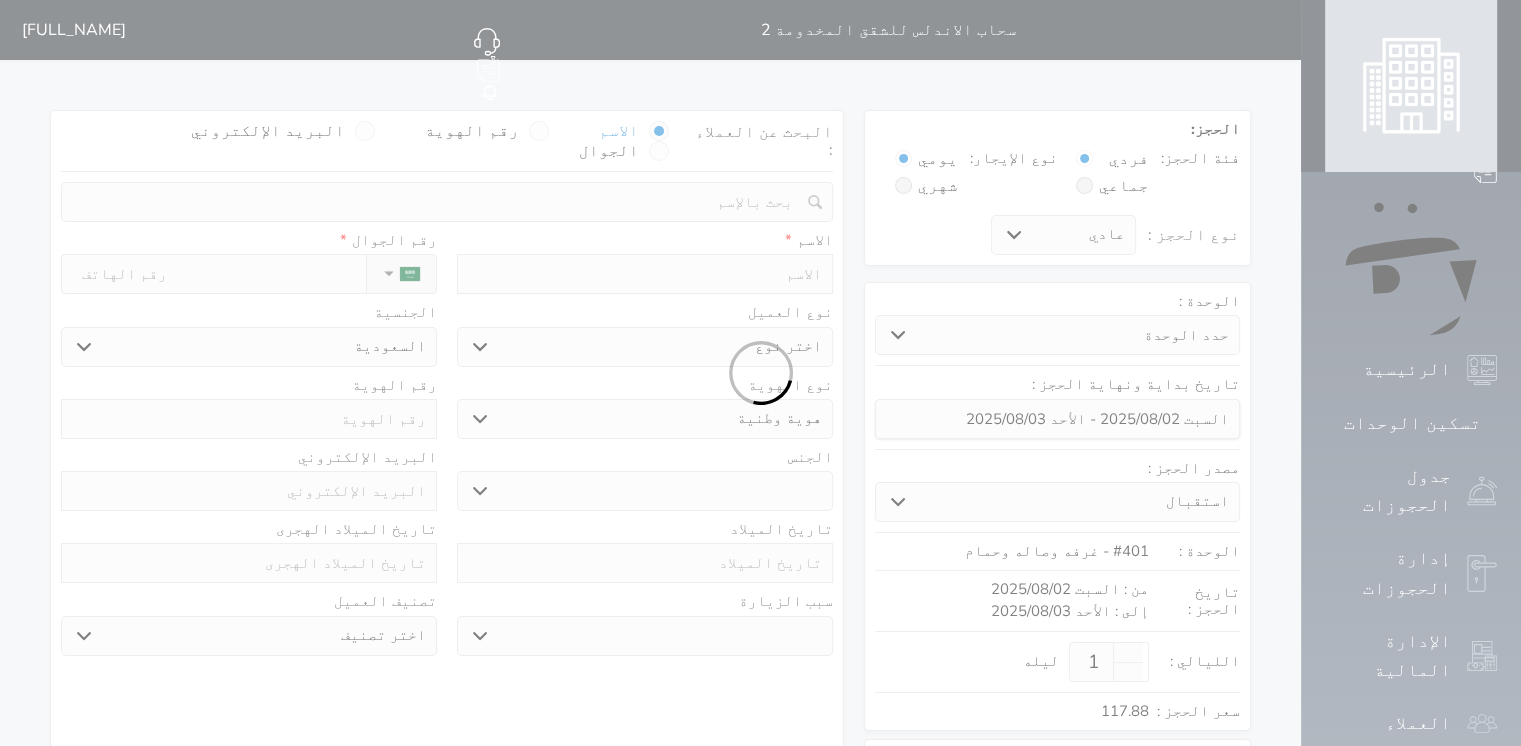 select 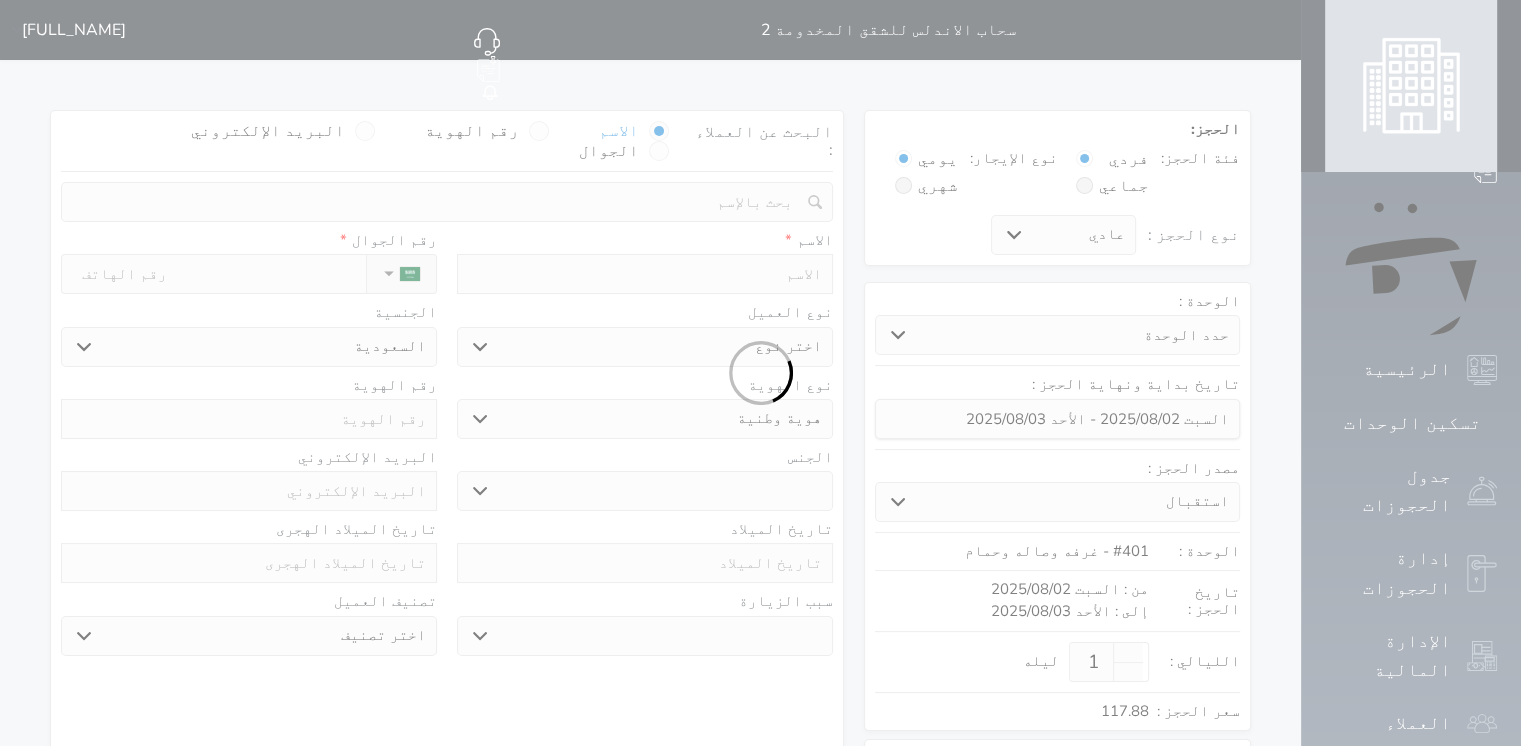 select 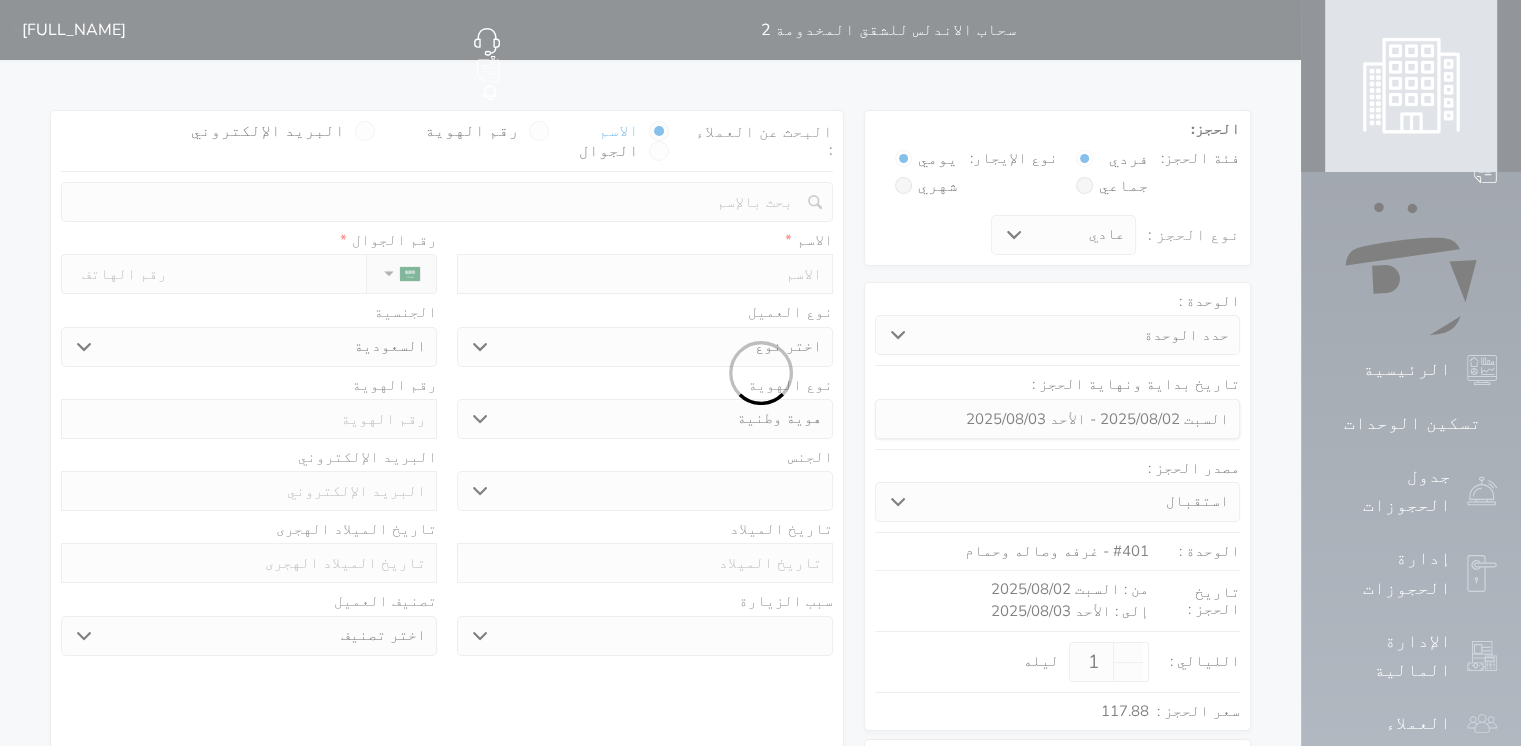 select on "1" 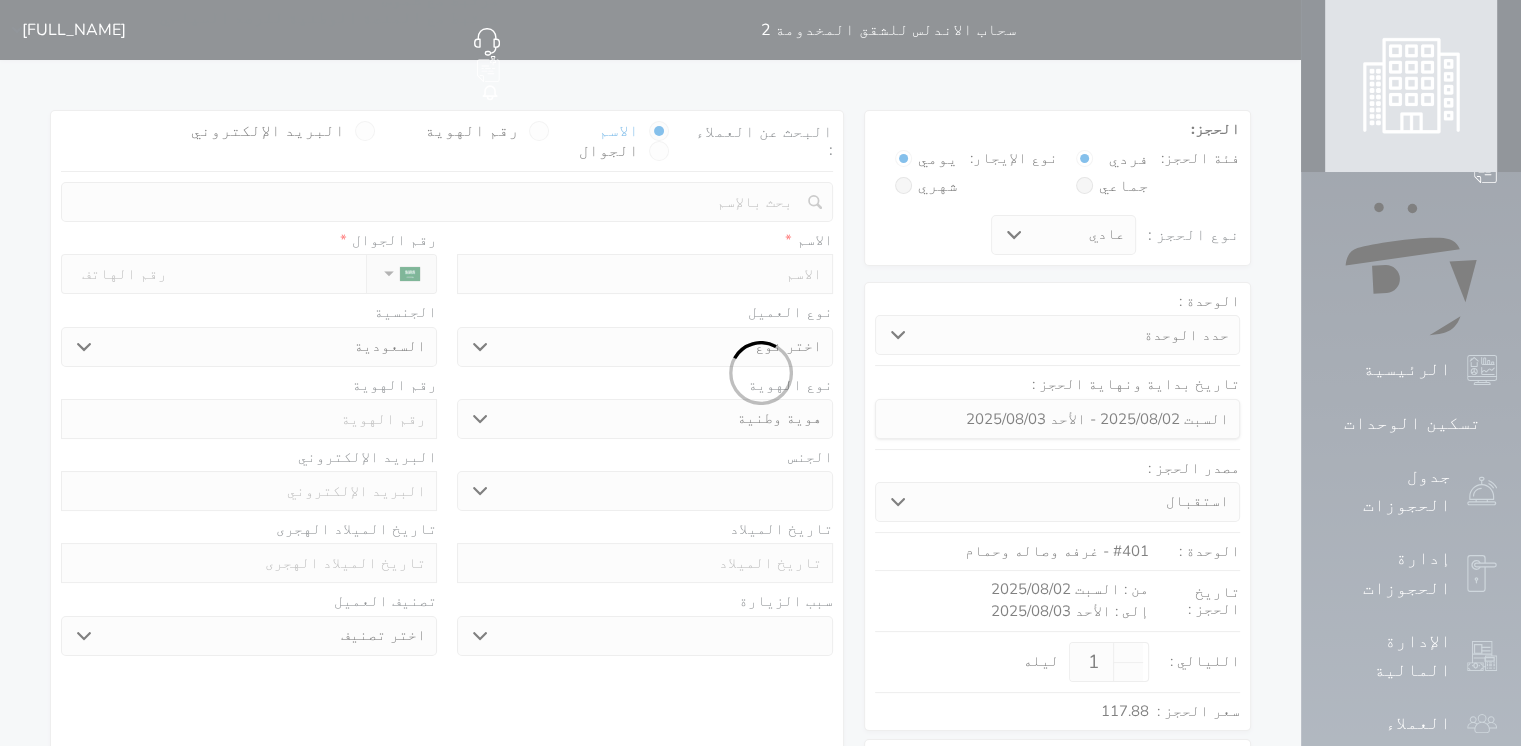 select on "7" 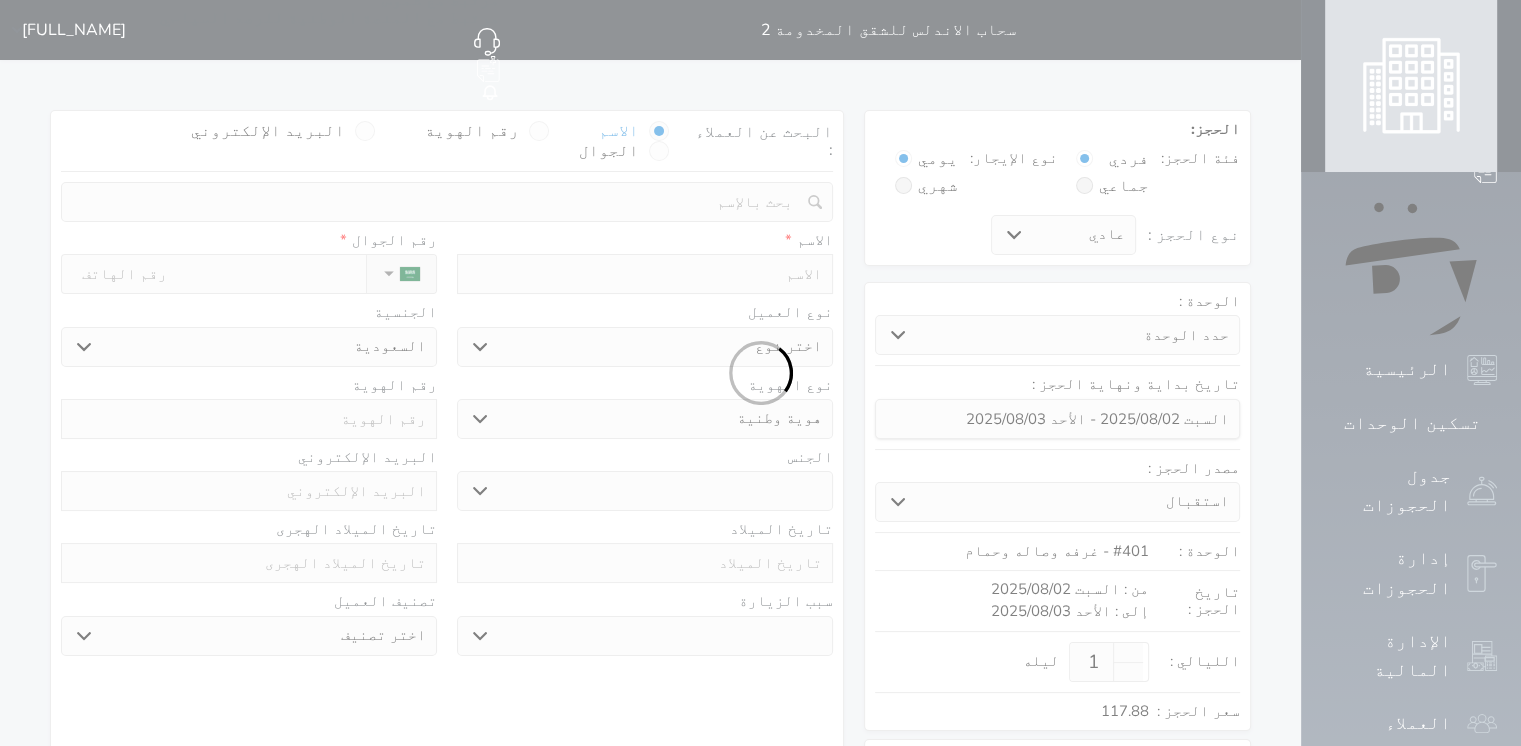 select 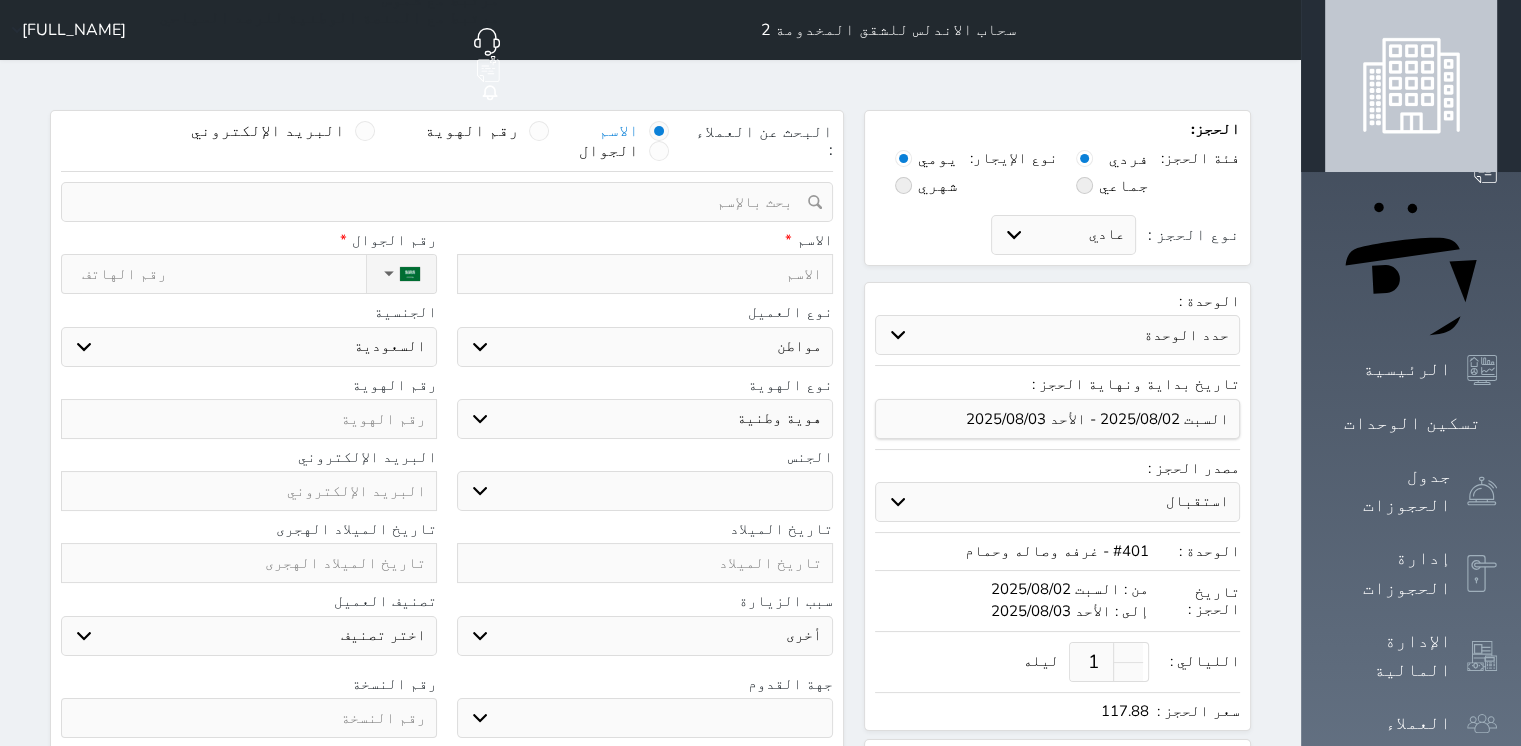 click at bounding box center (249, 419) 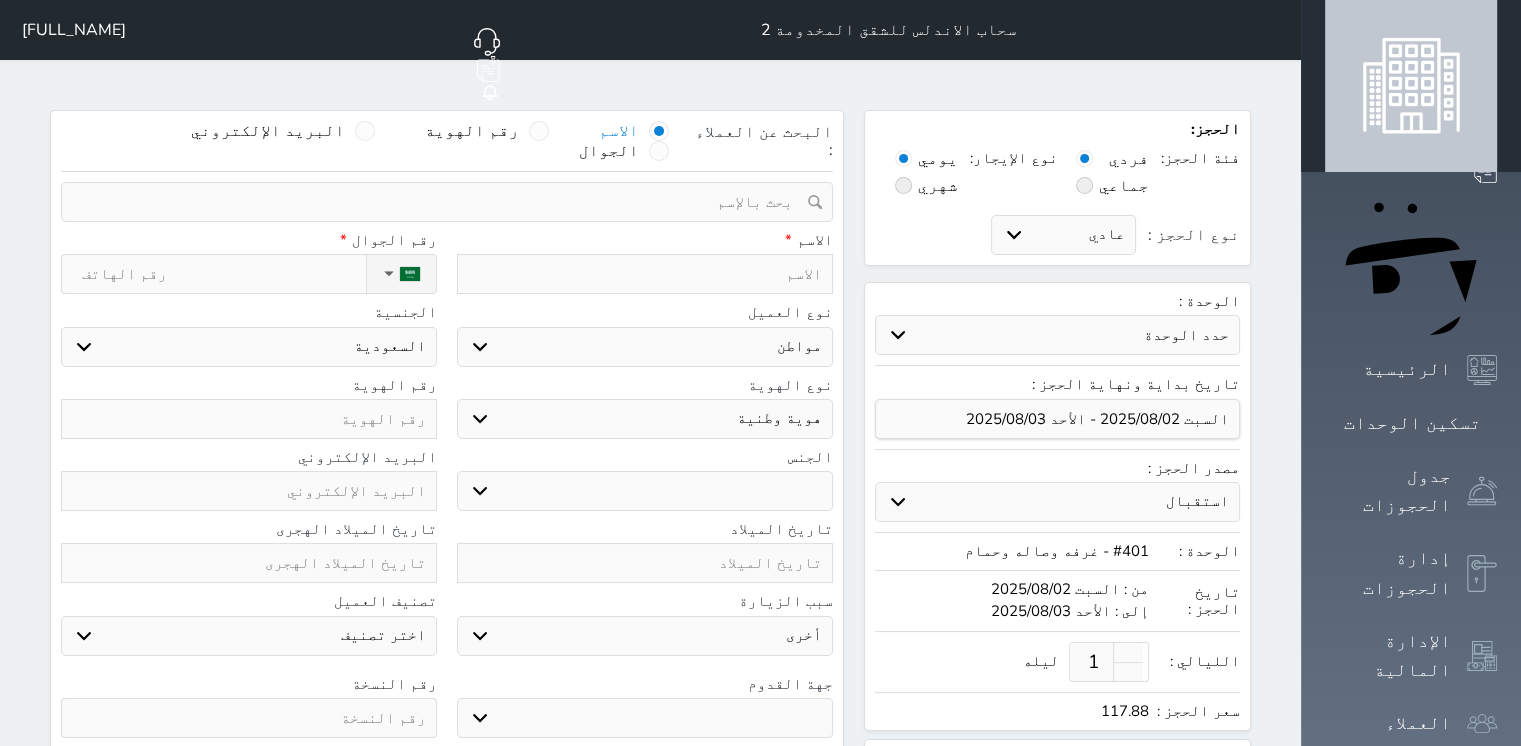 type on "1" 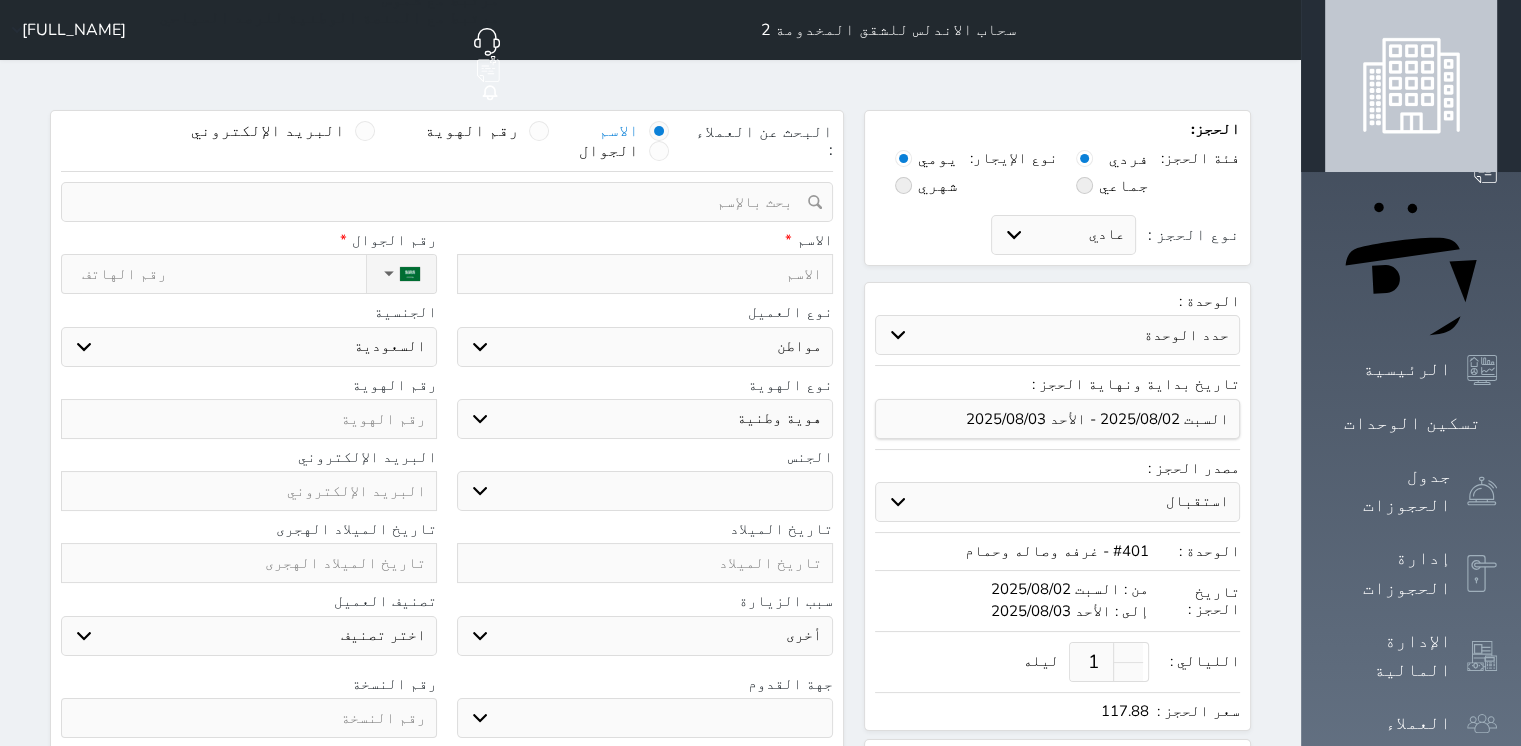 select 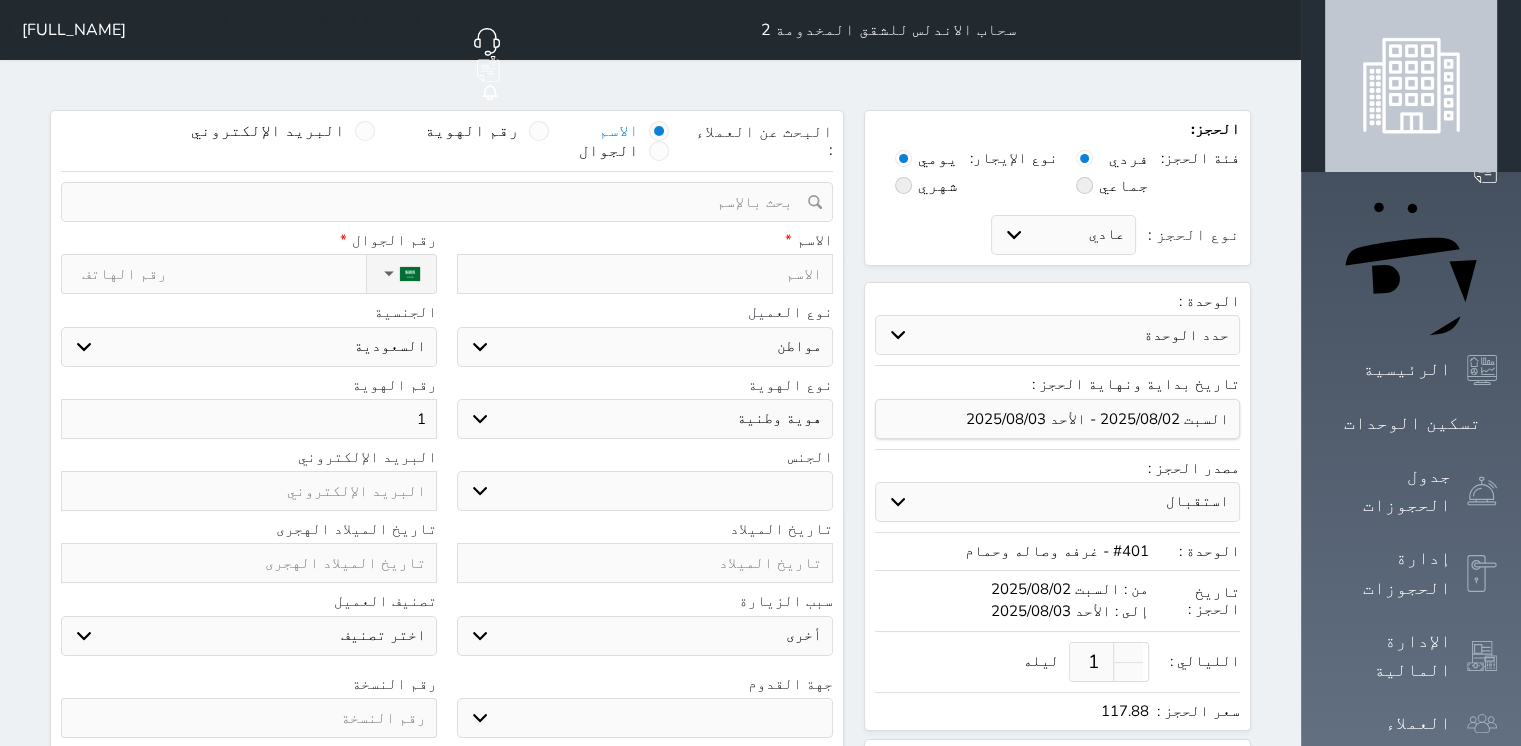 type on "10" 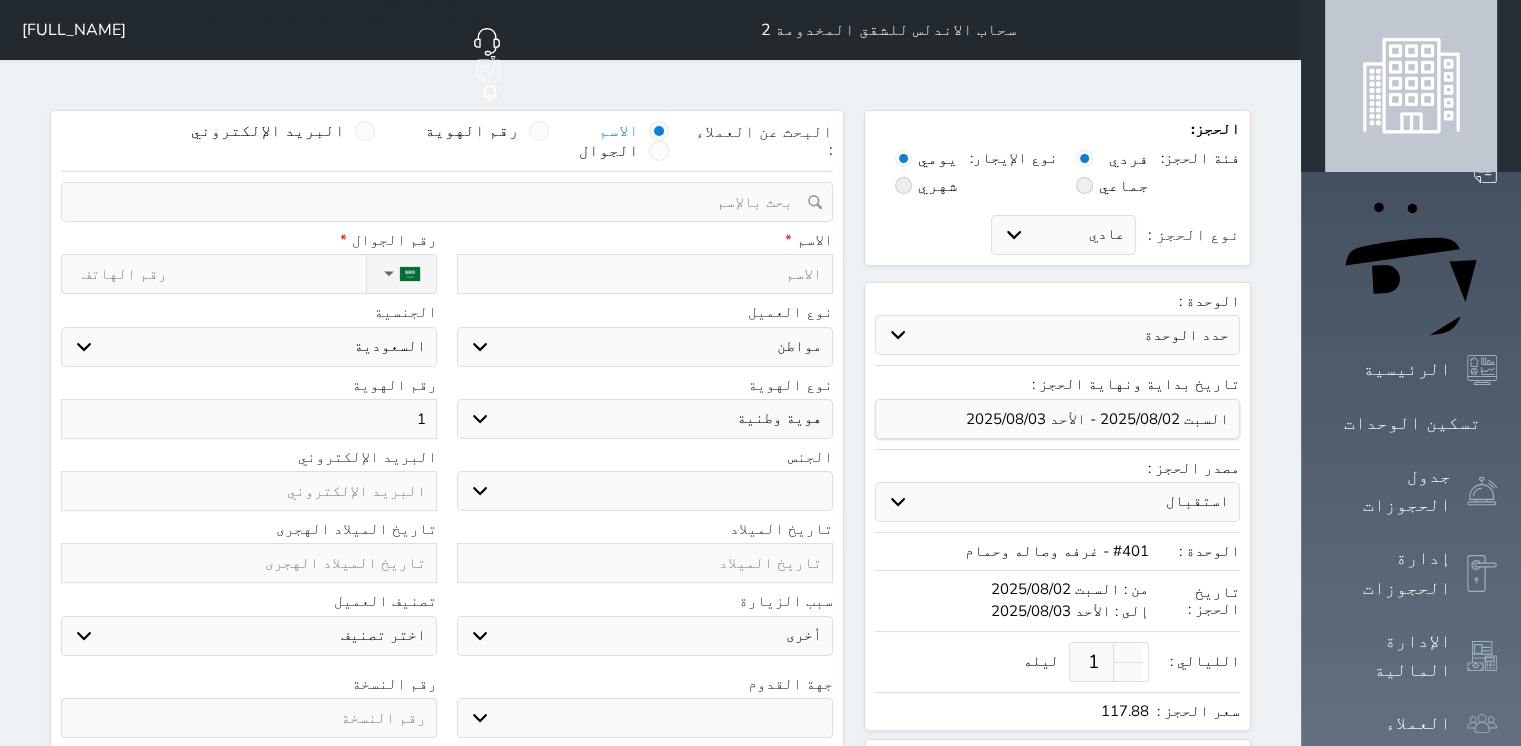 select 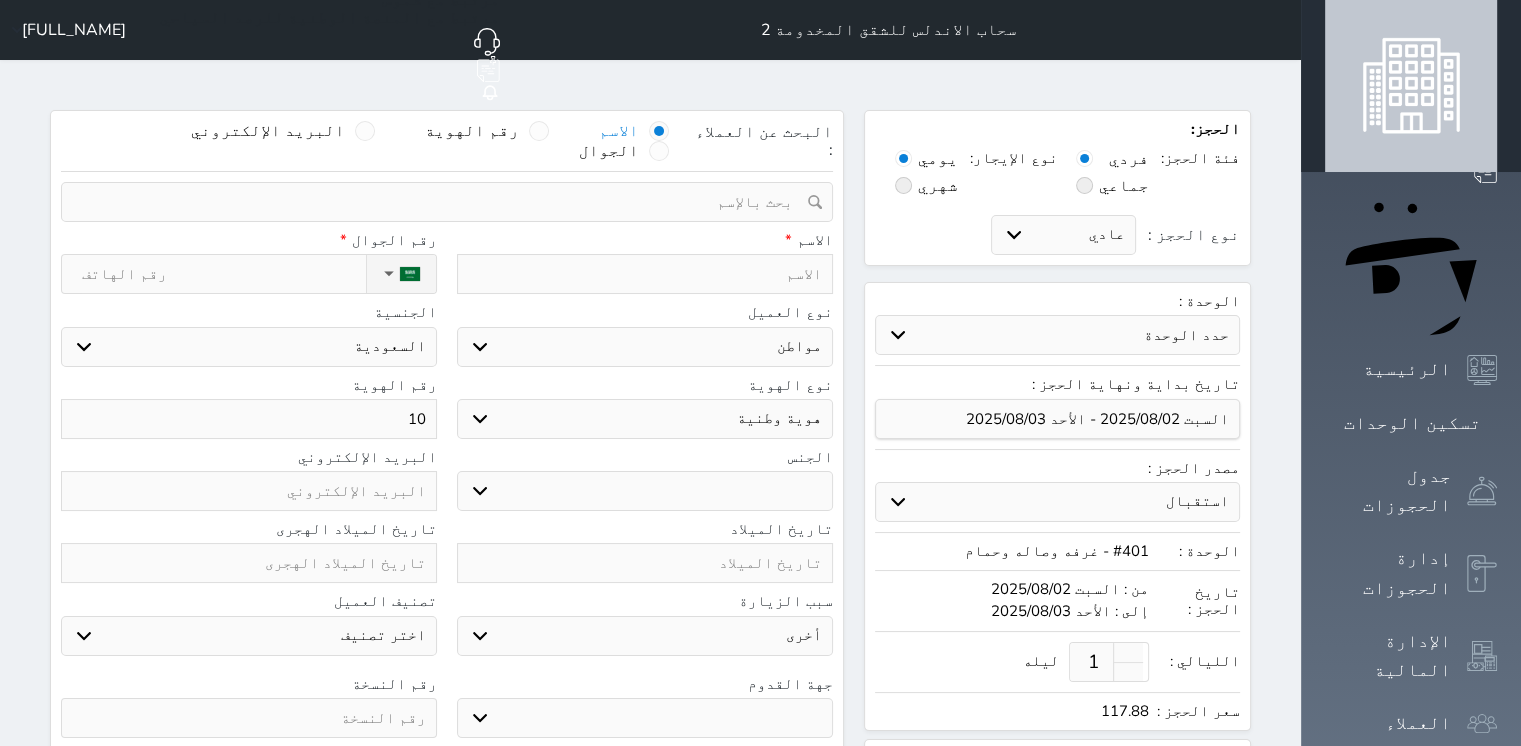 type on "106" 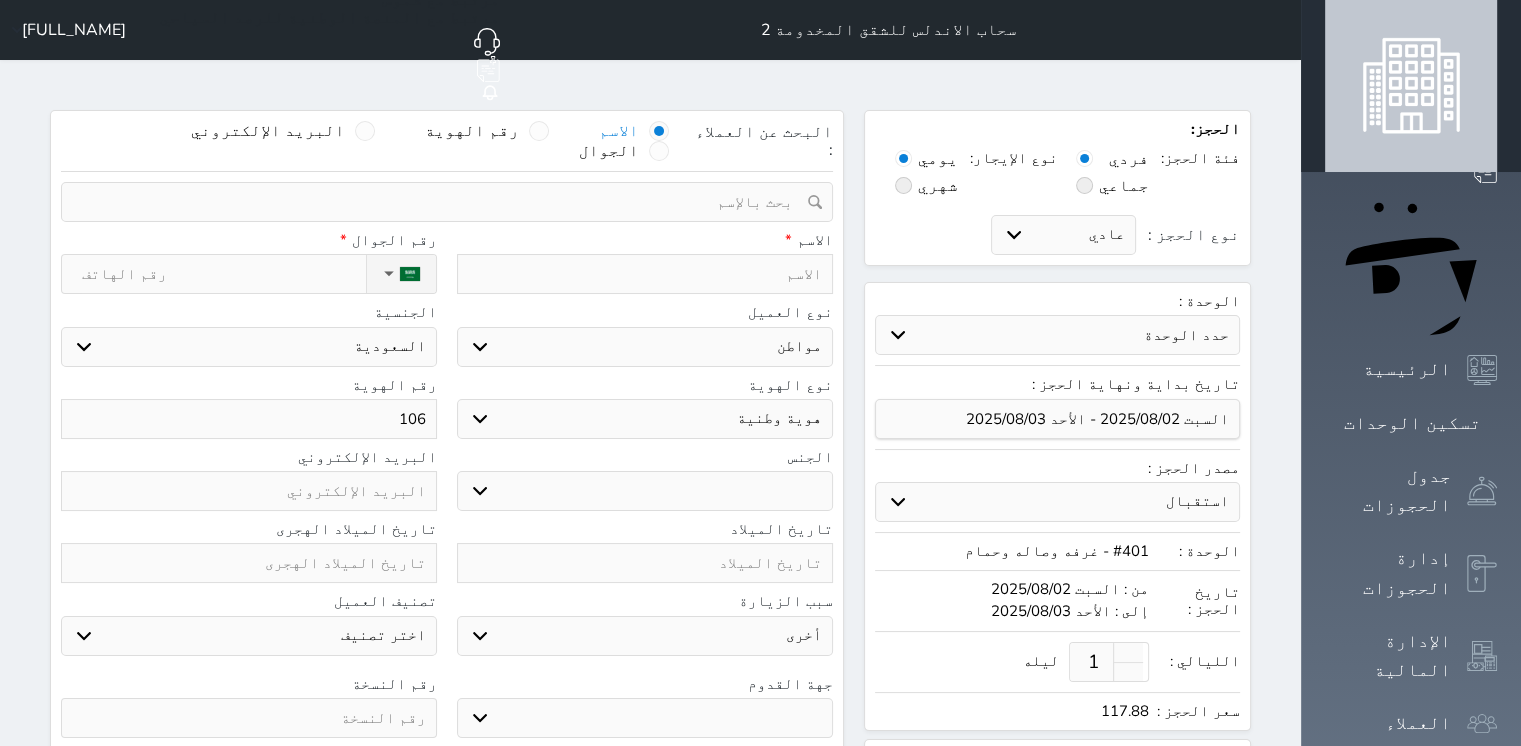 select 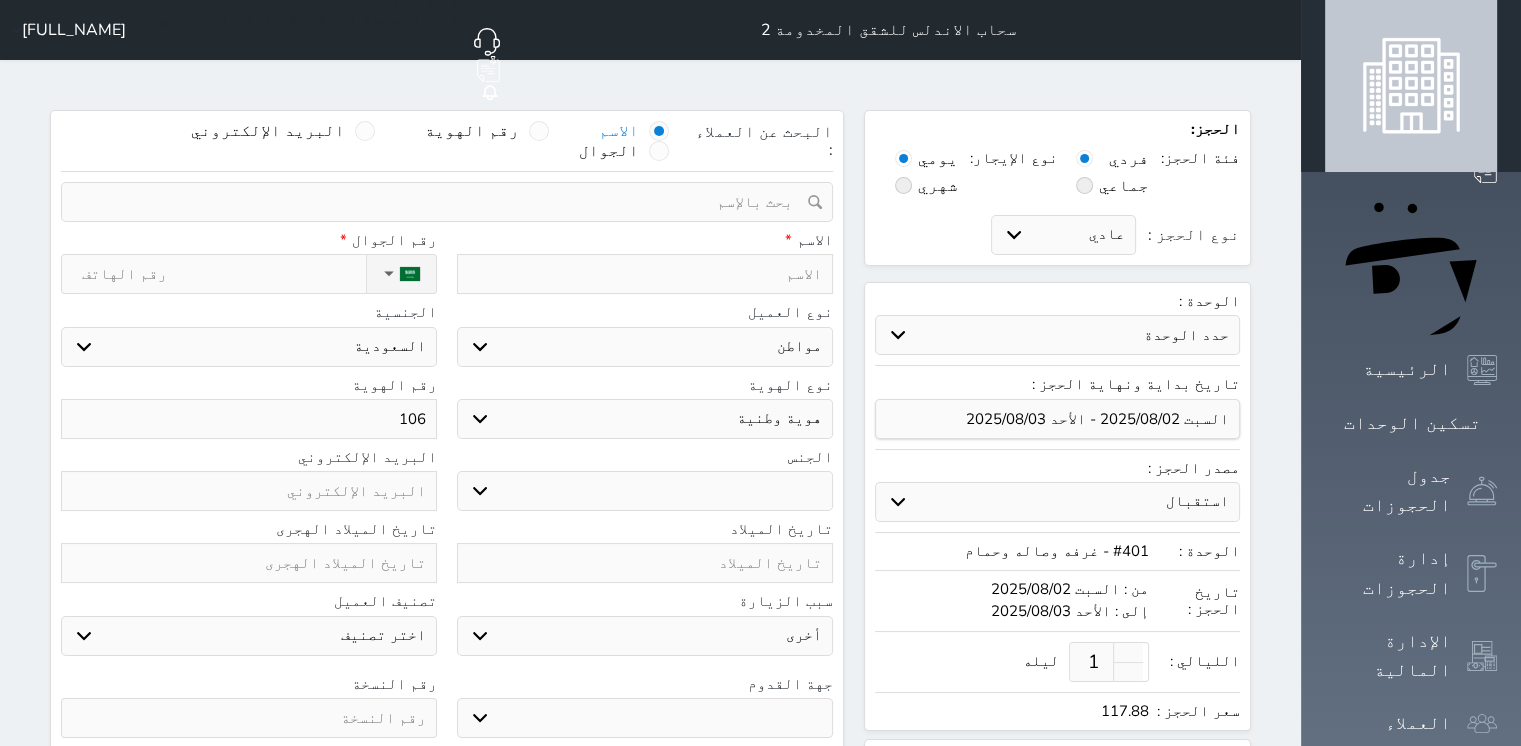 type on "1067" 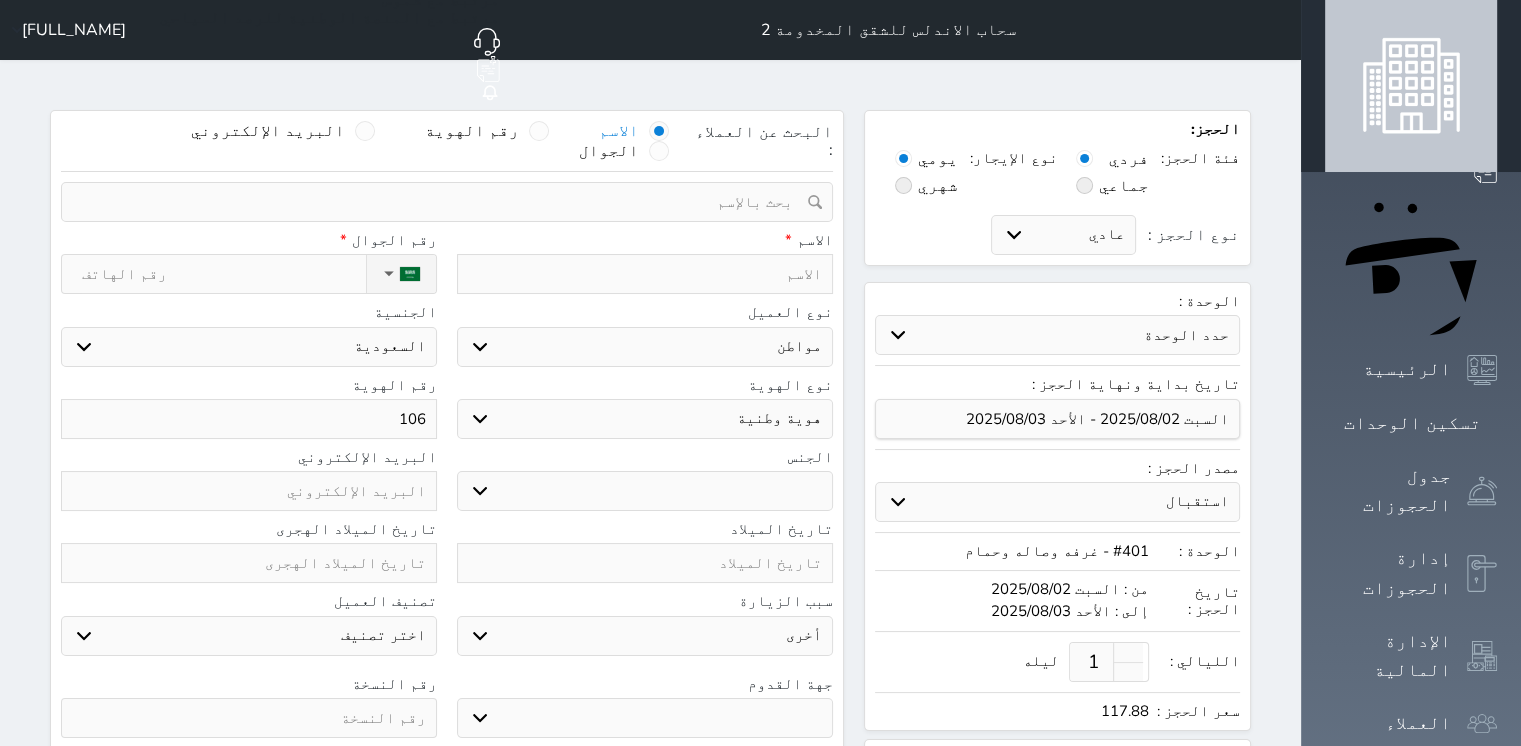 select 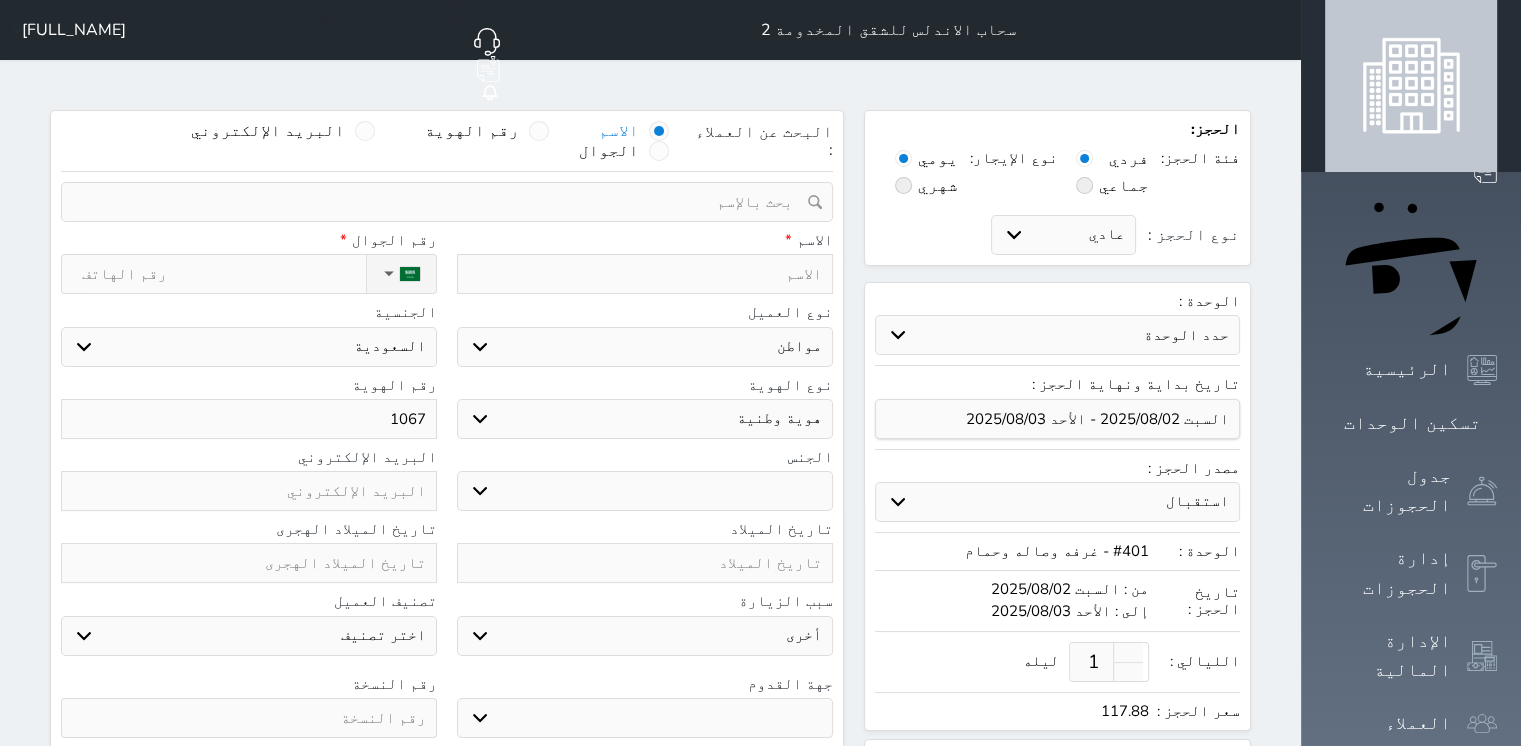 type on "10679" 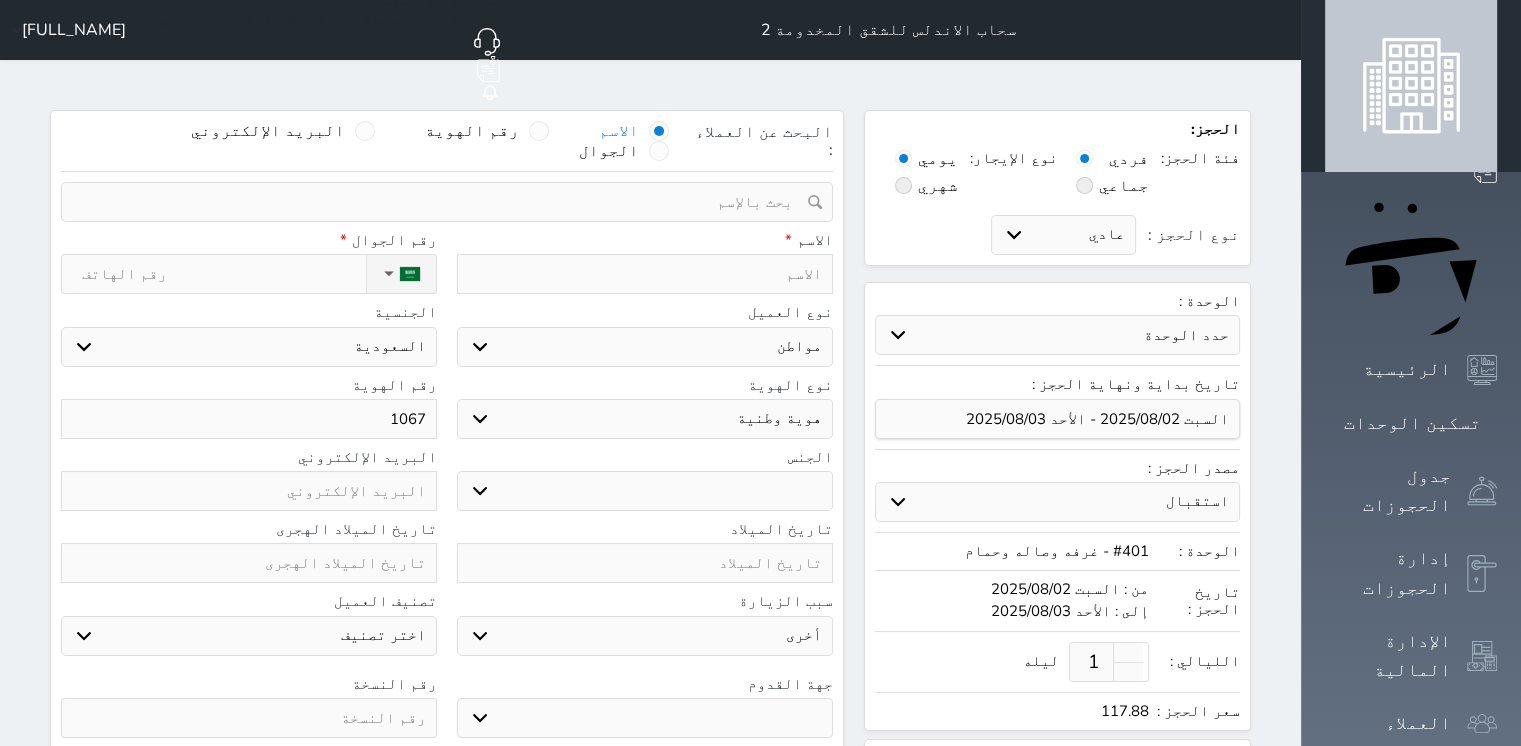 select 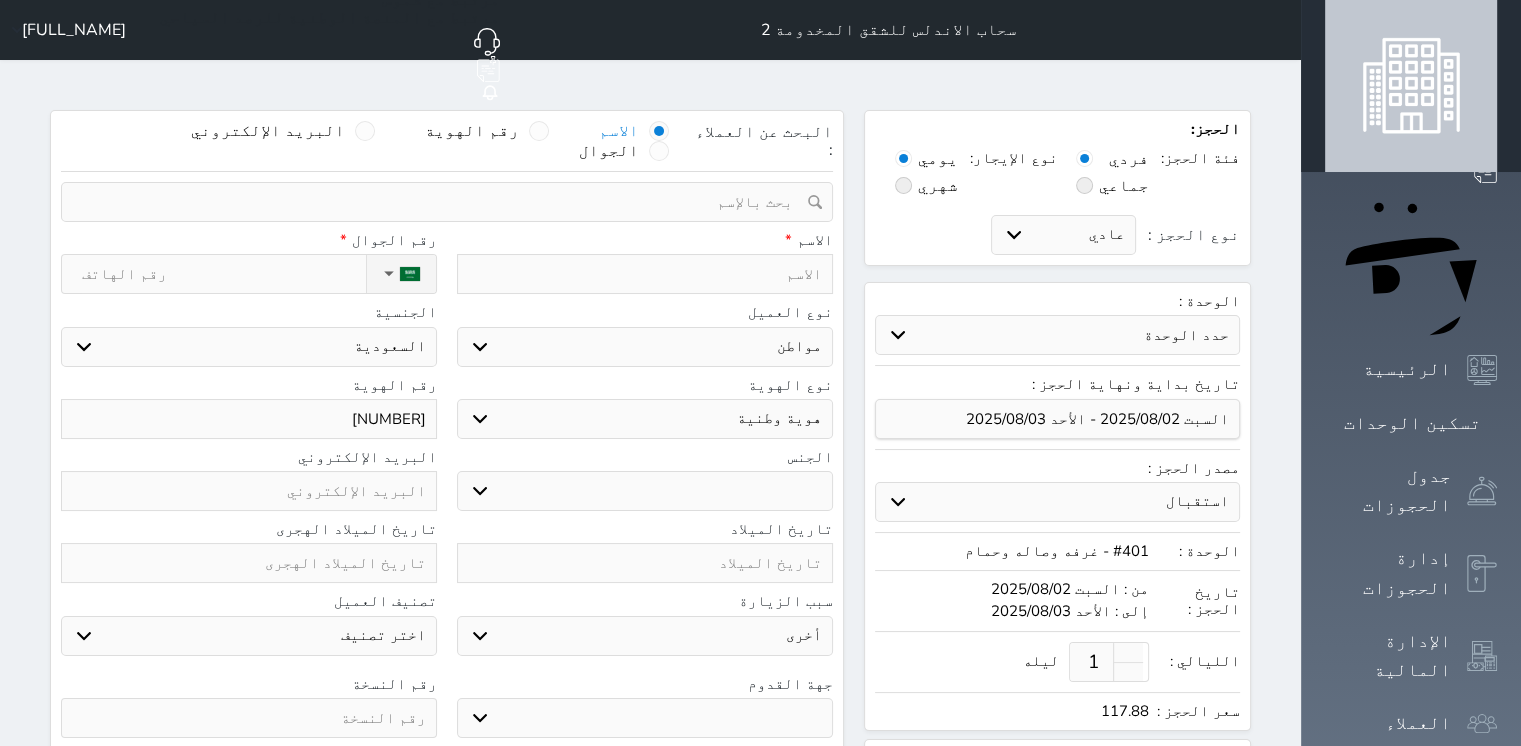 type on "106799" 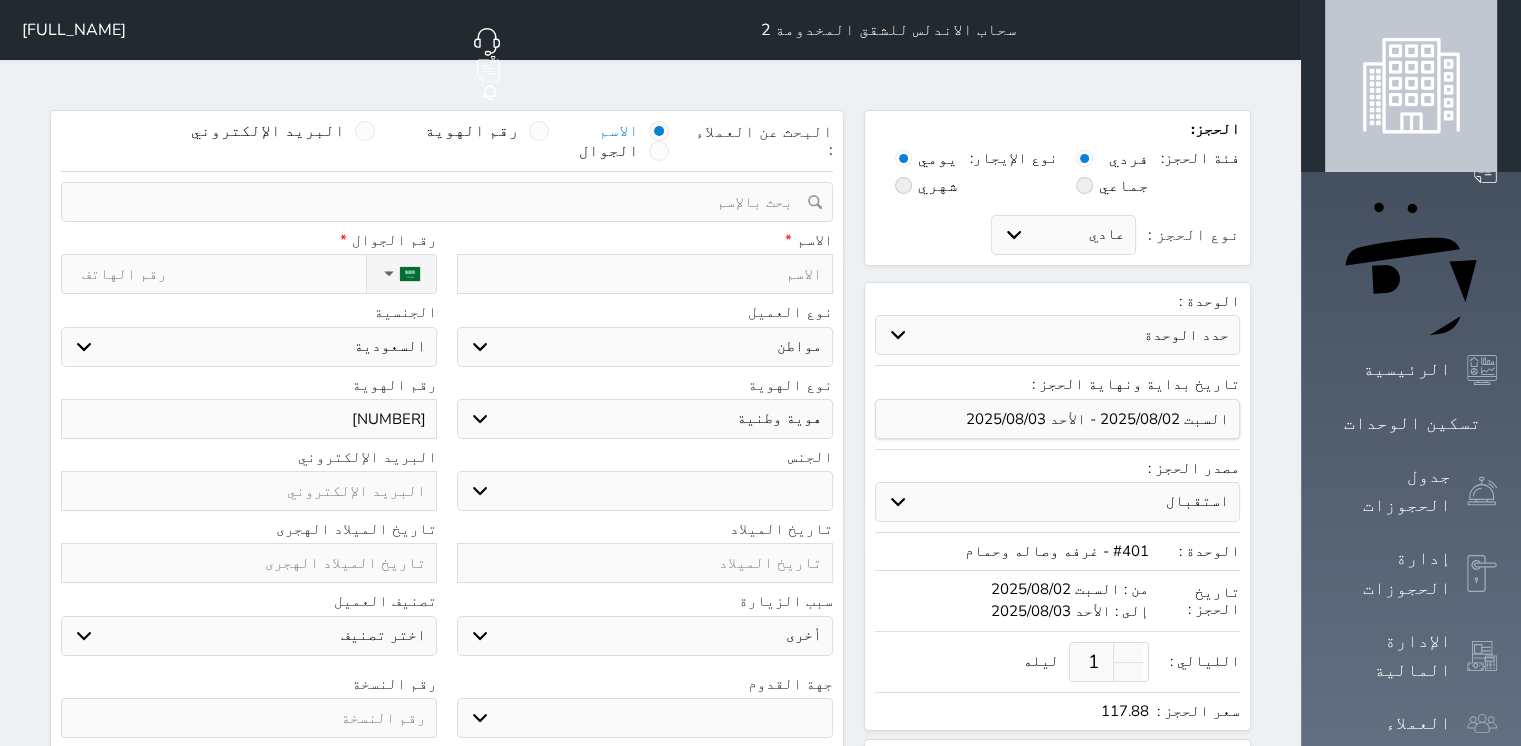 select 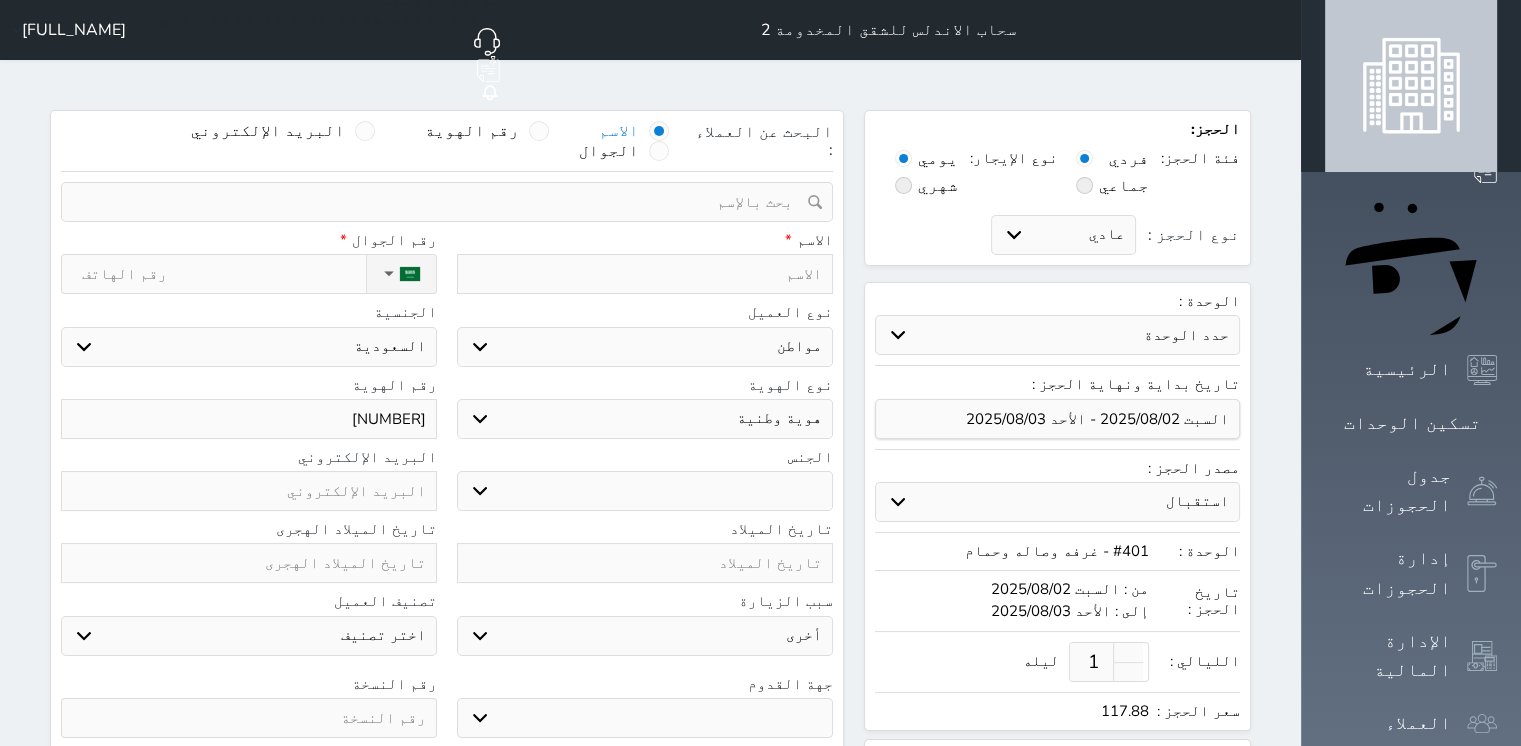 type on "1067992" 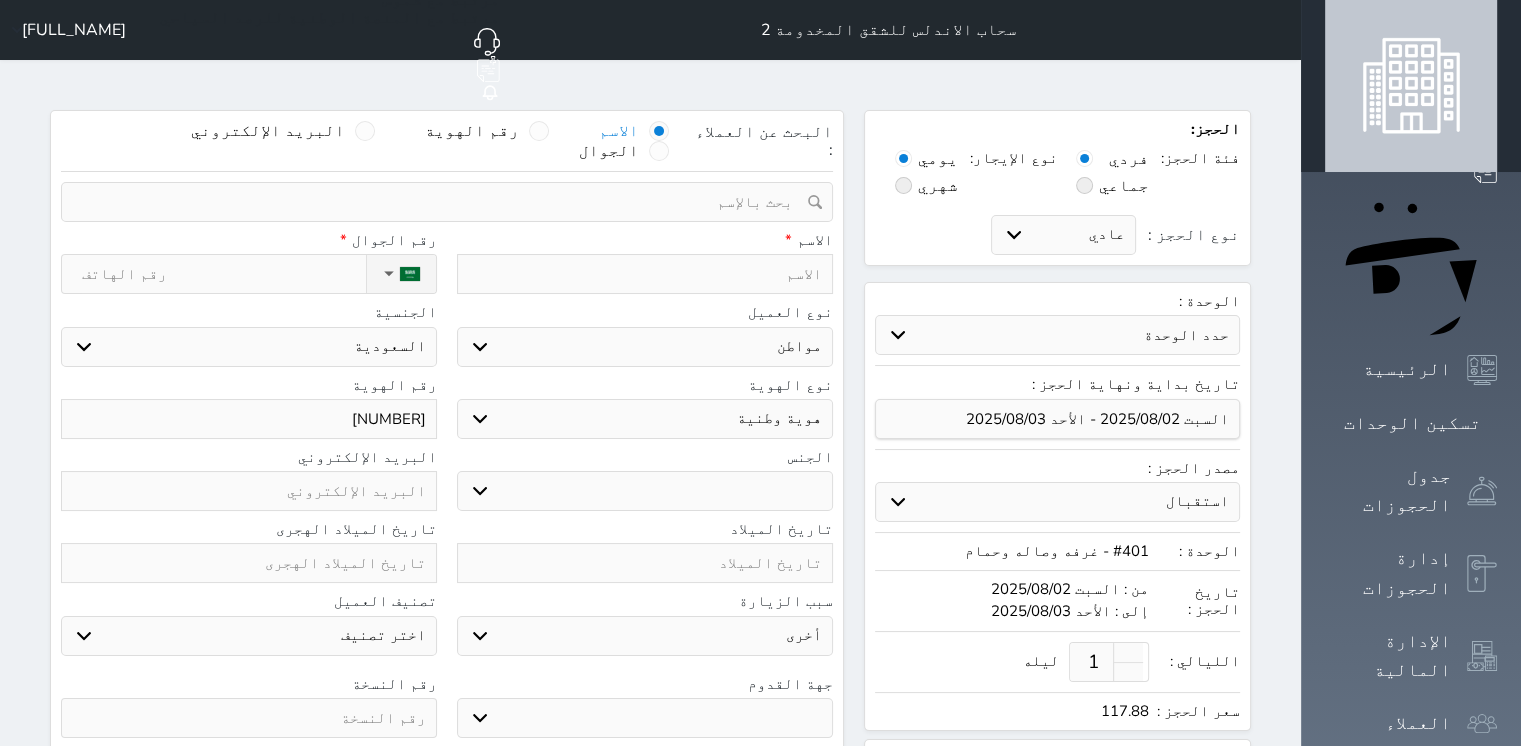 select 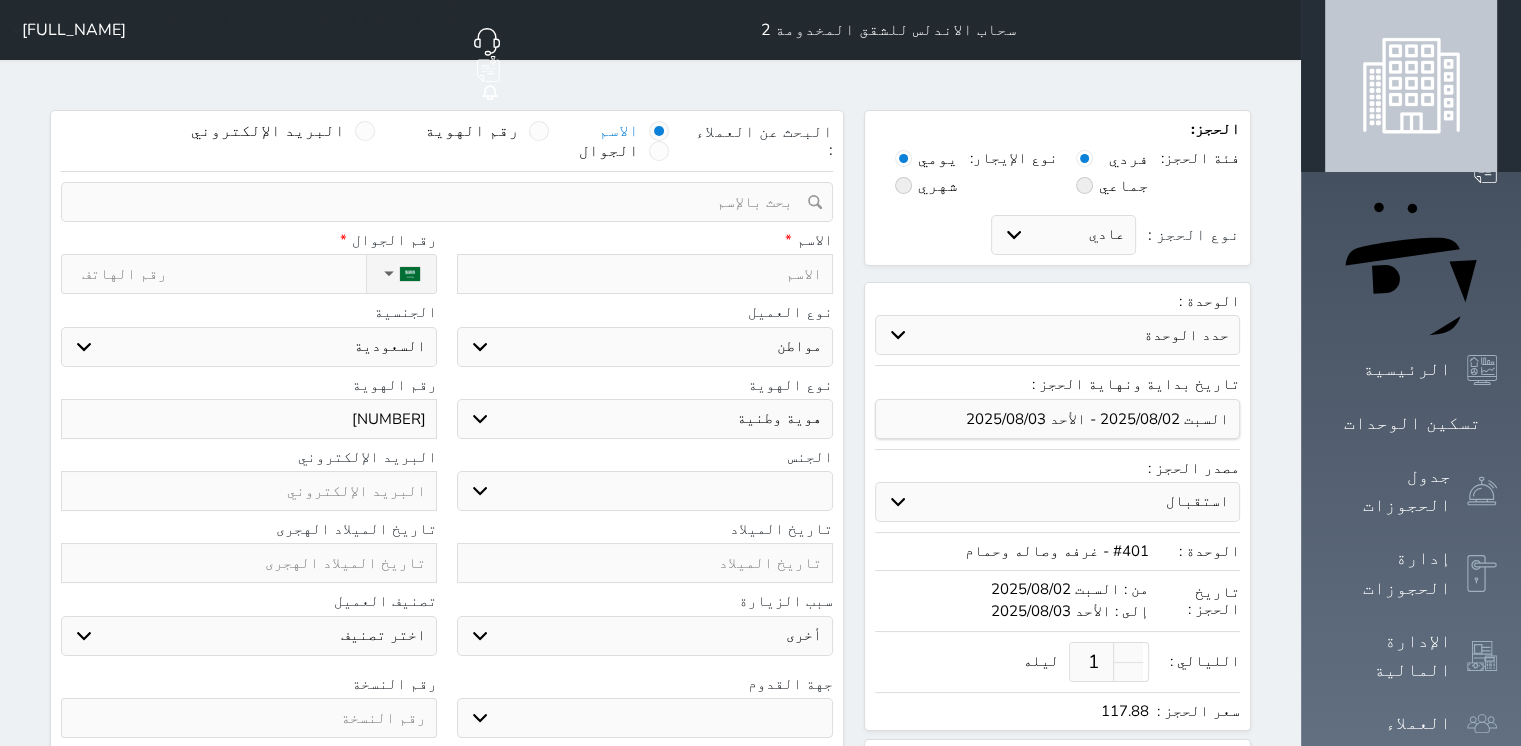 type on "10679928" 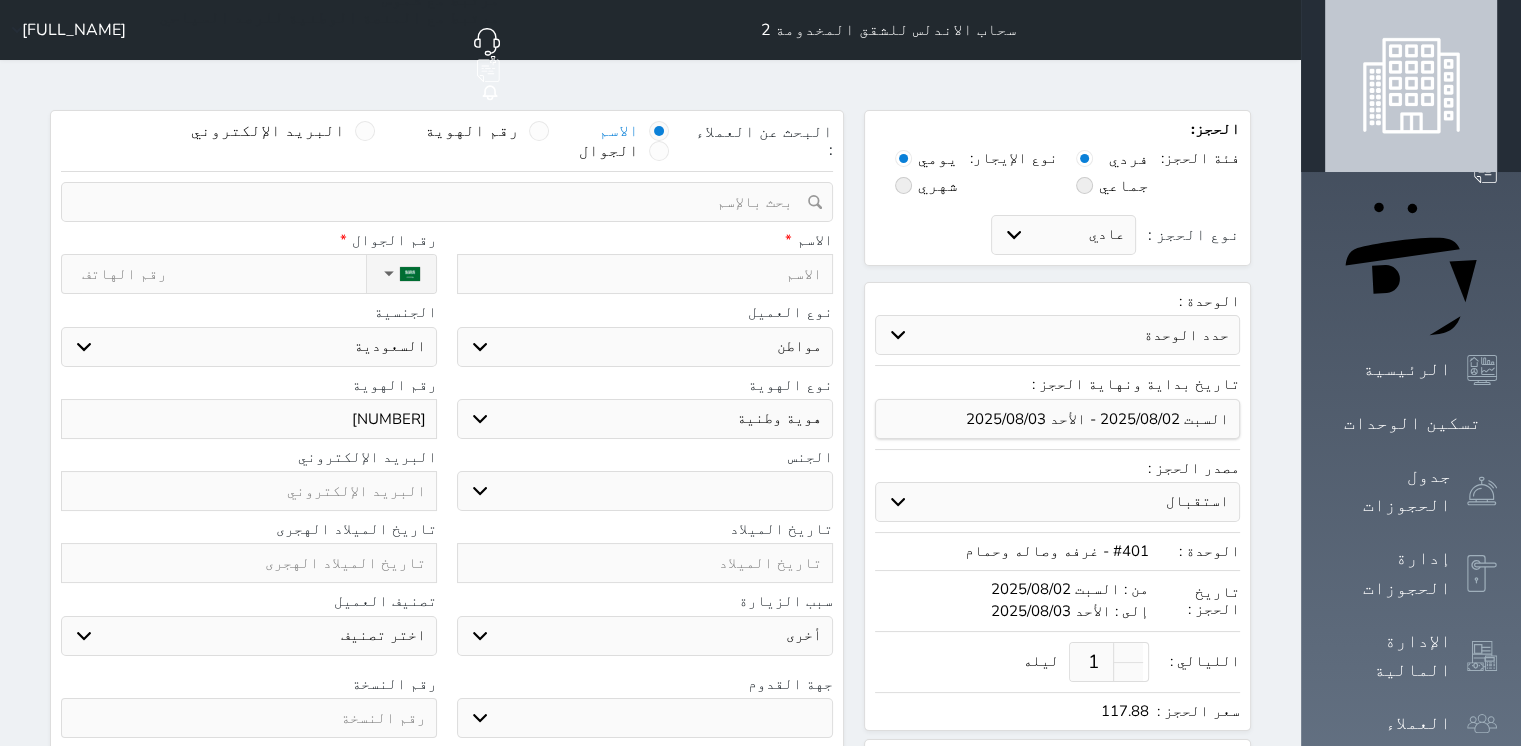 select 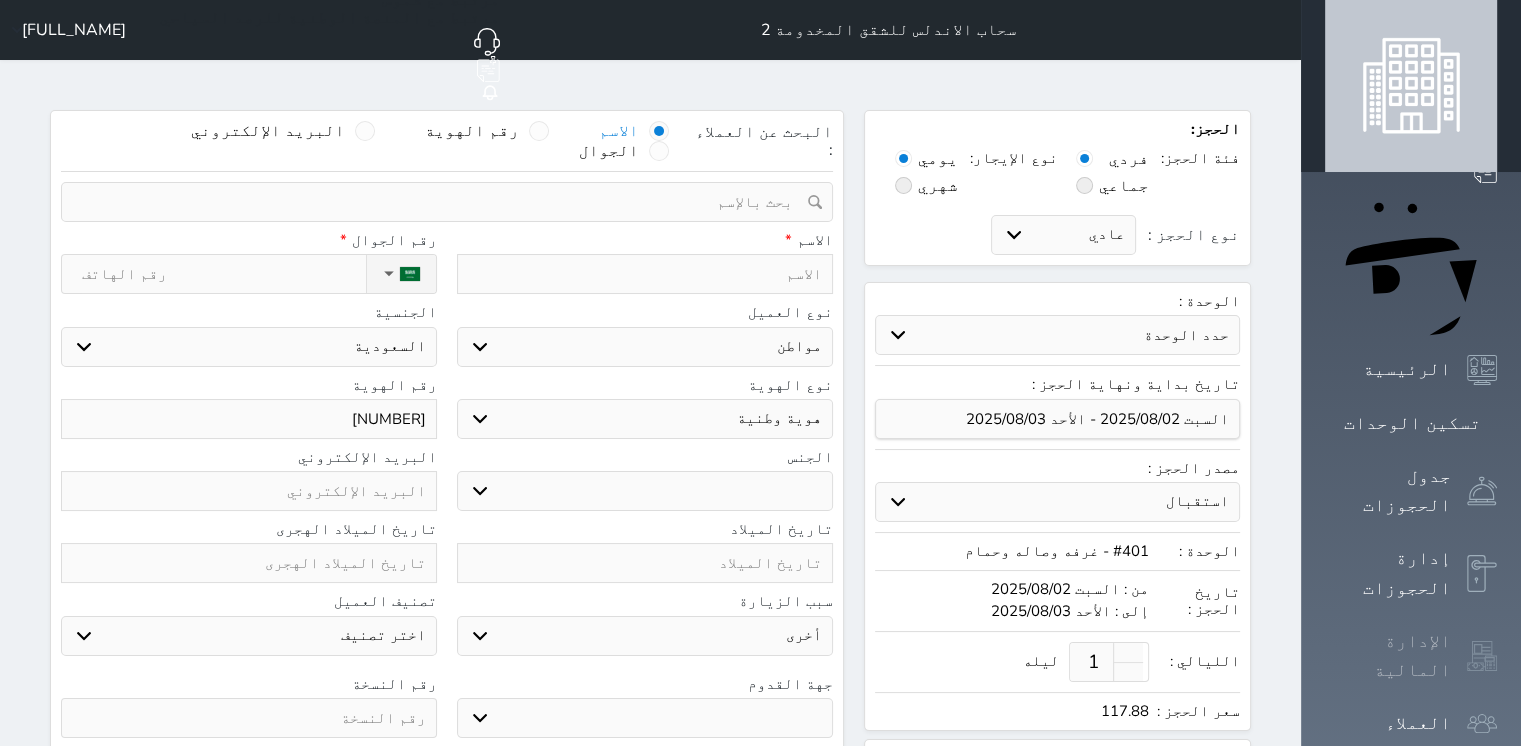 type on "106799283" 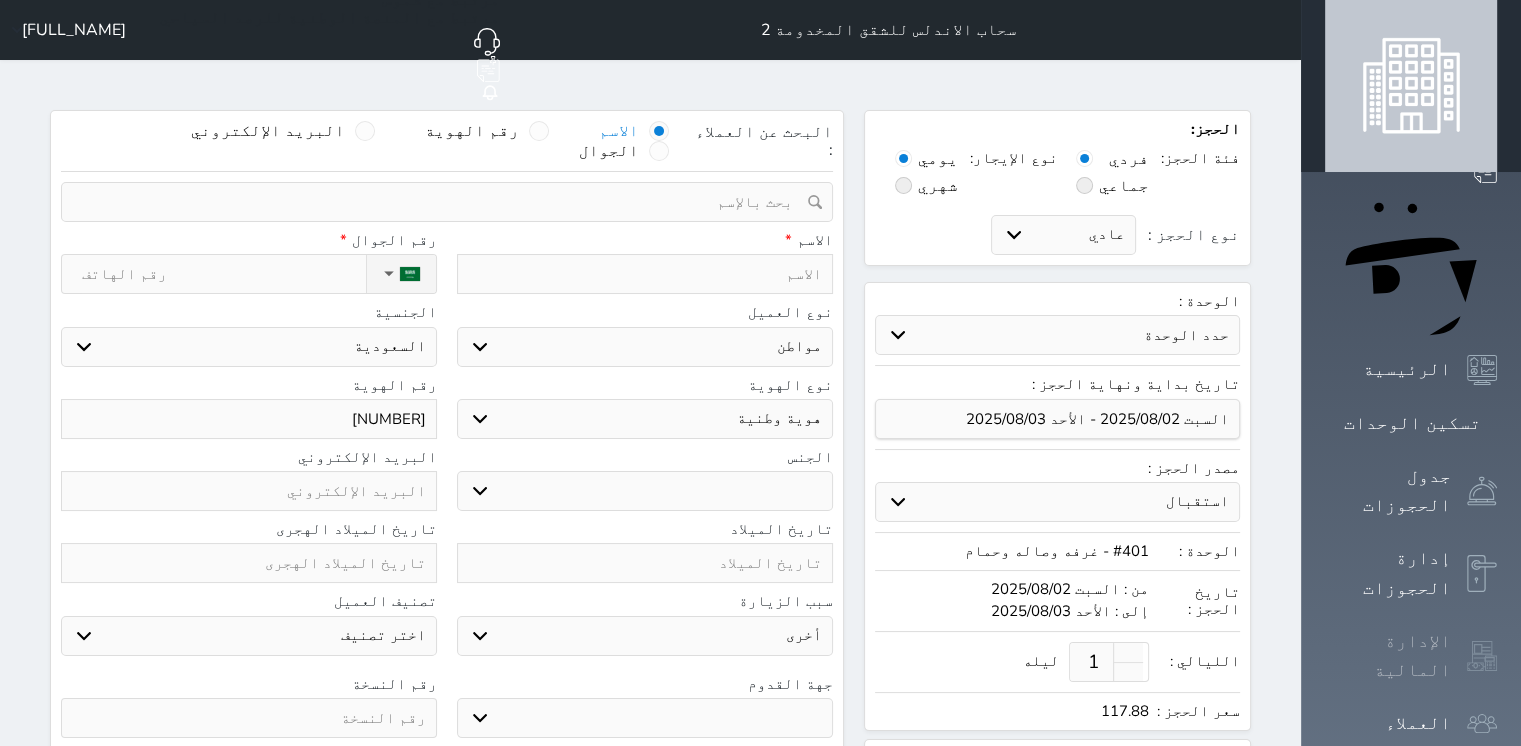 select 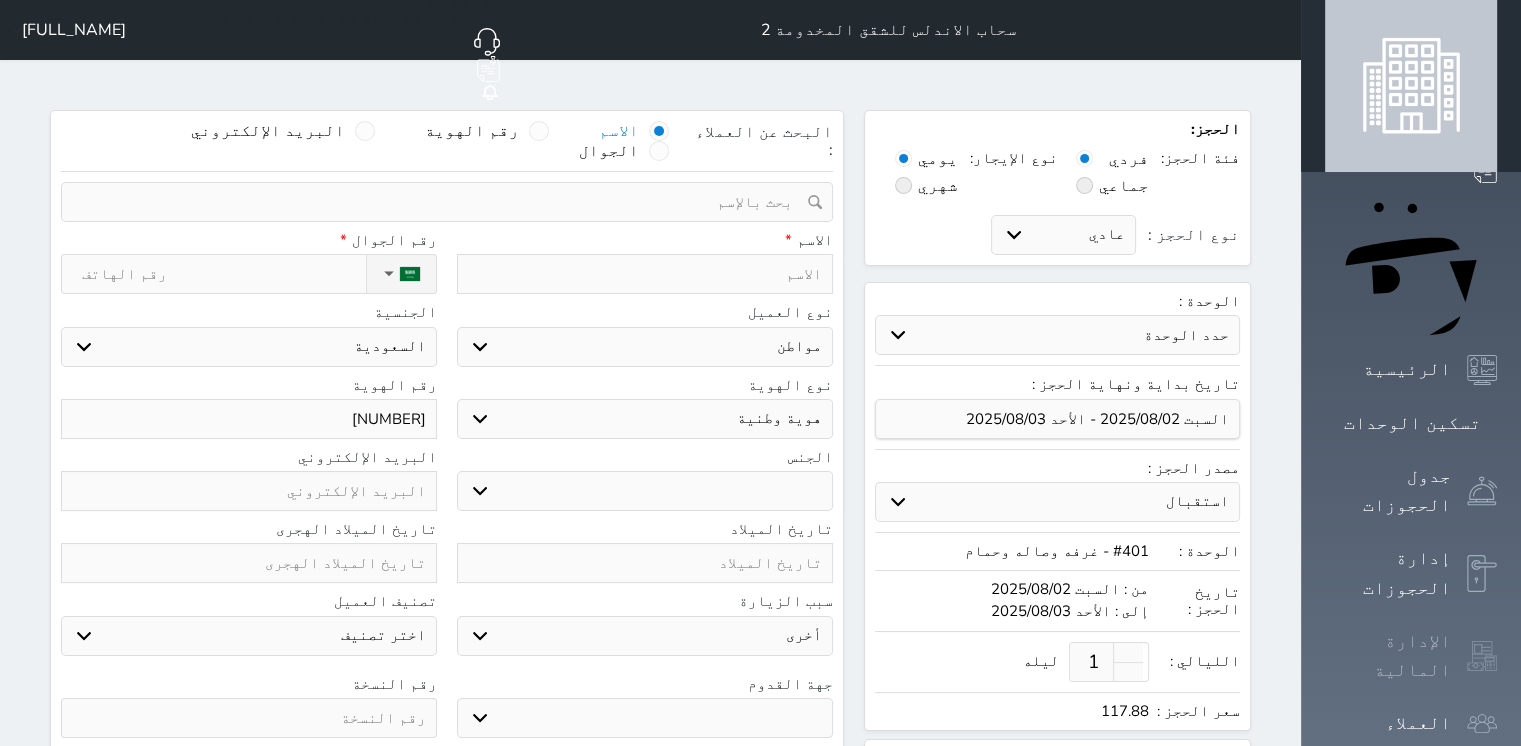 type on "1067992832" 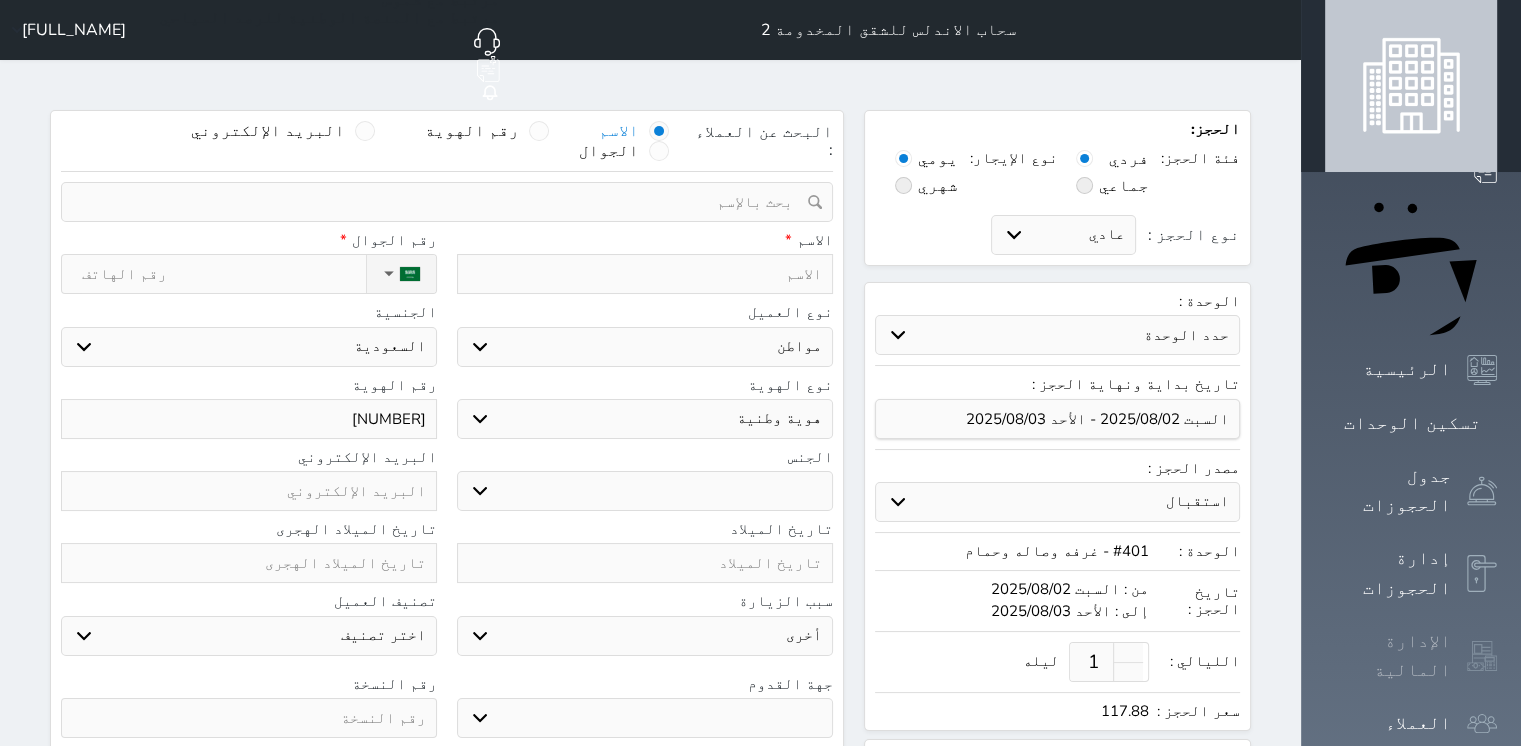 select 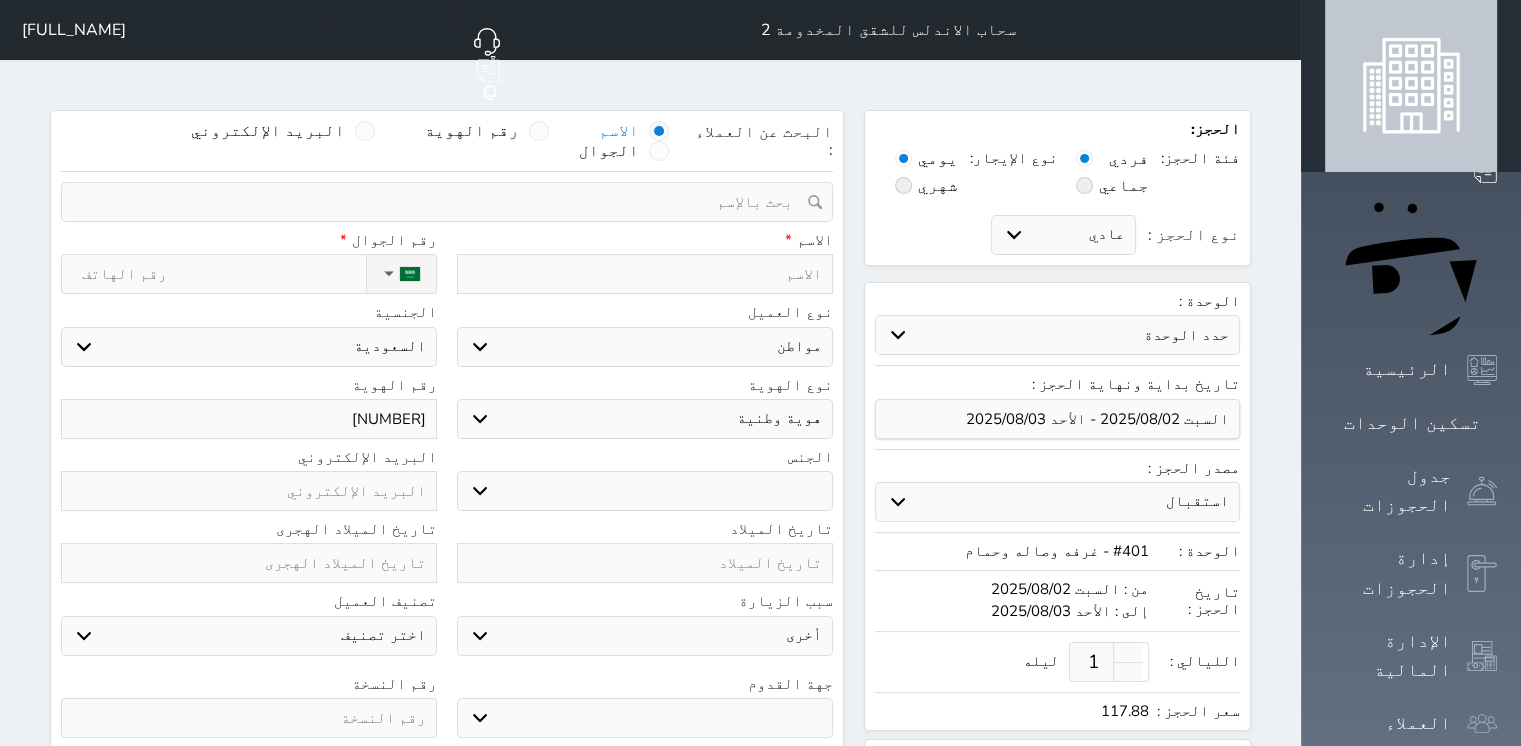 type on "1067992832" 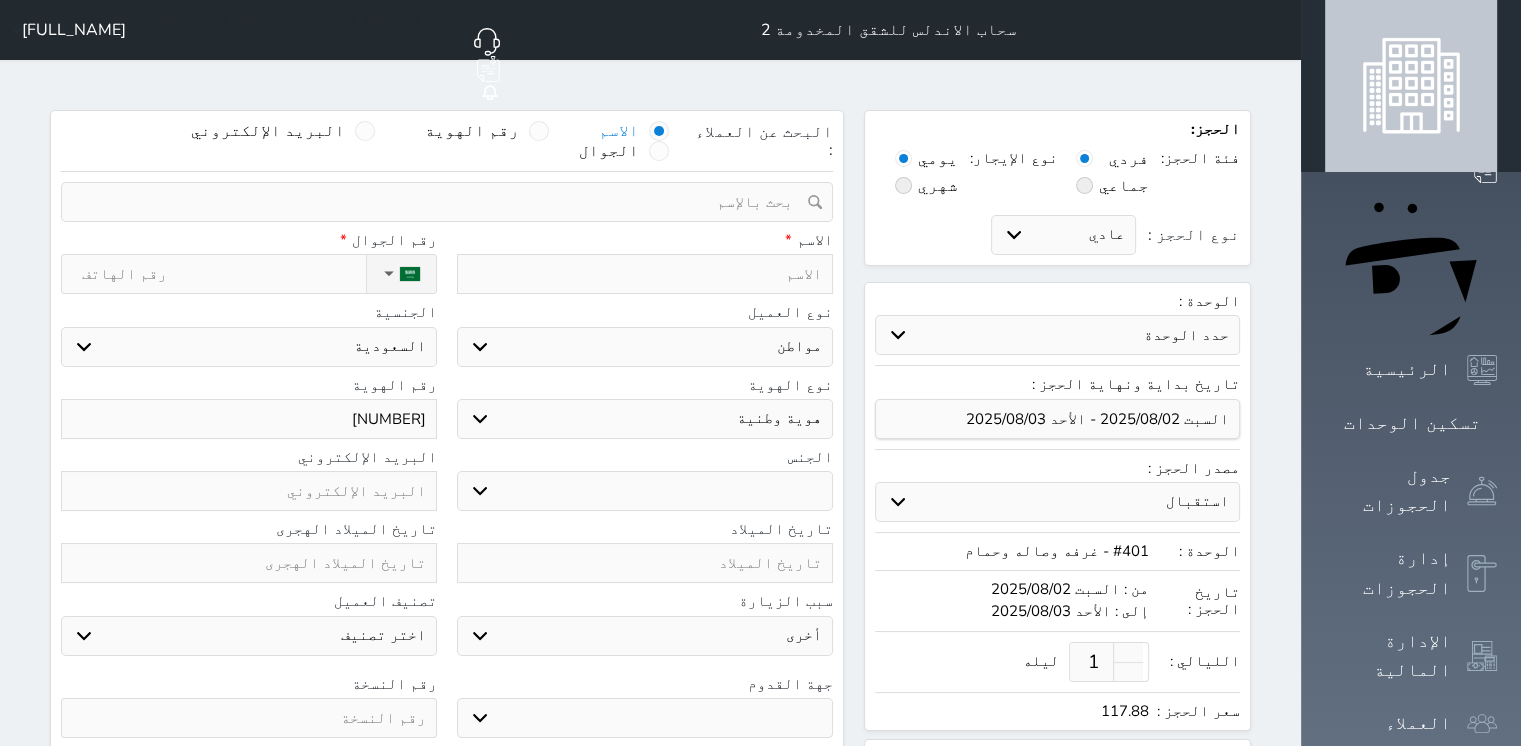 type on "ر" 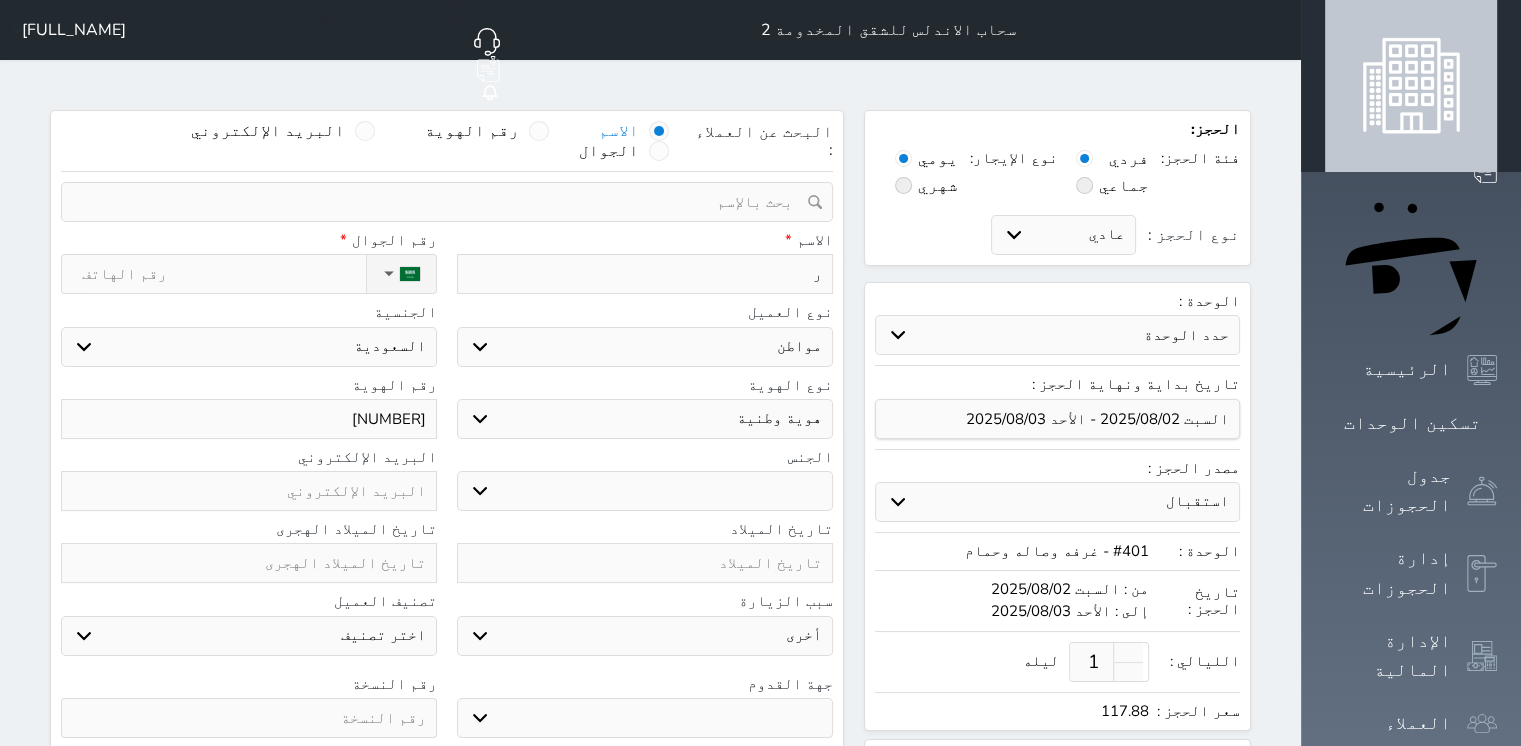 select 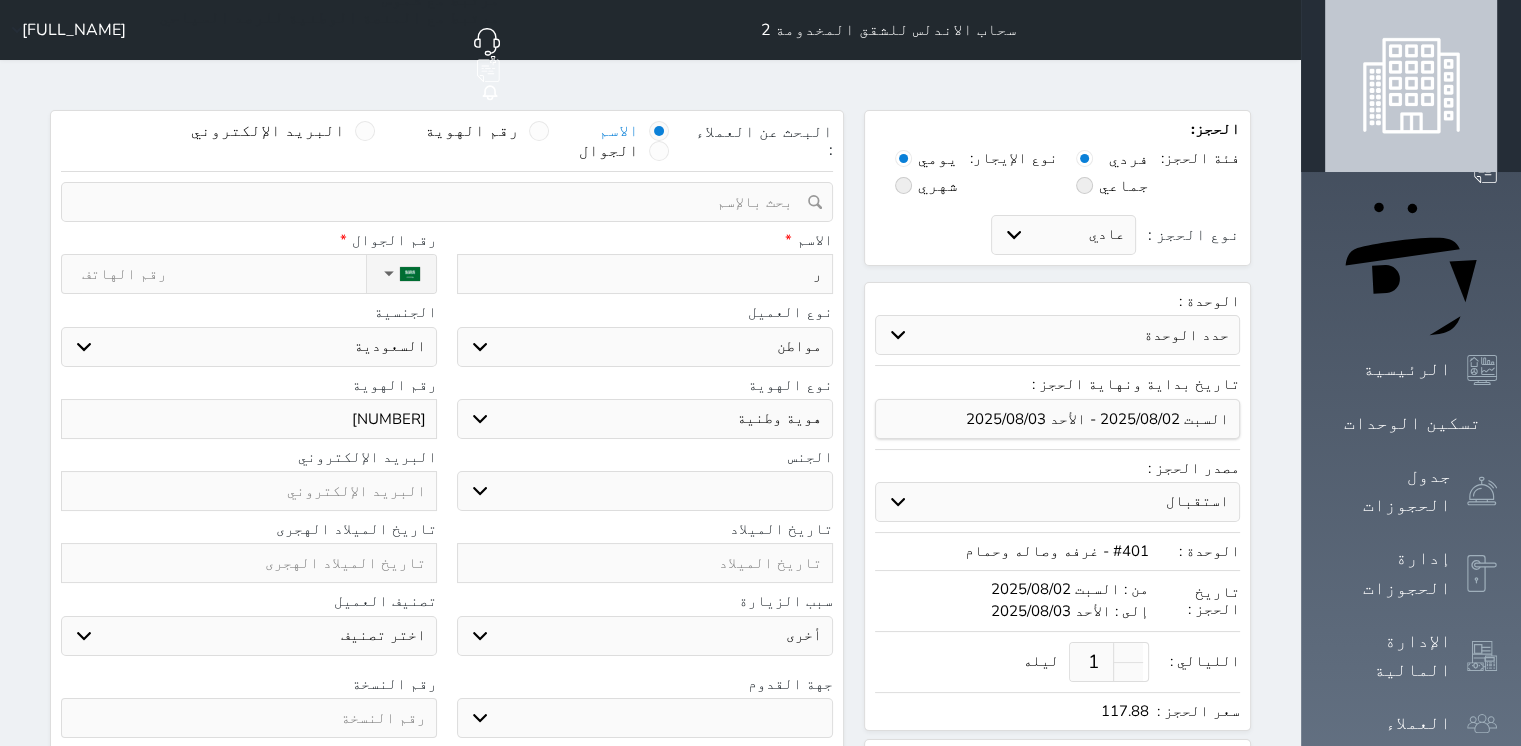 type on "را" 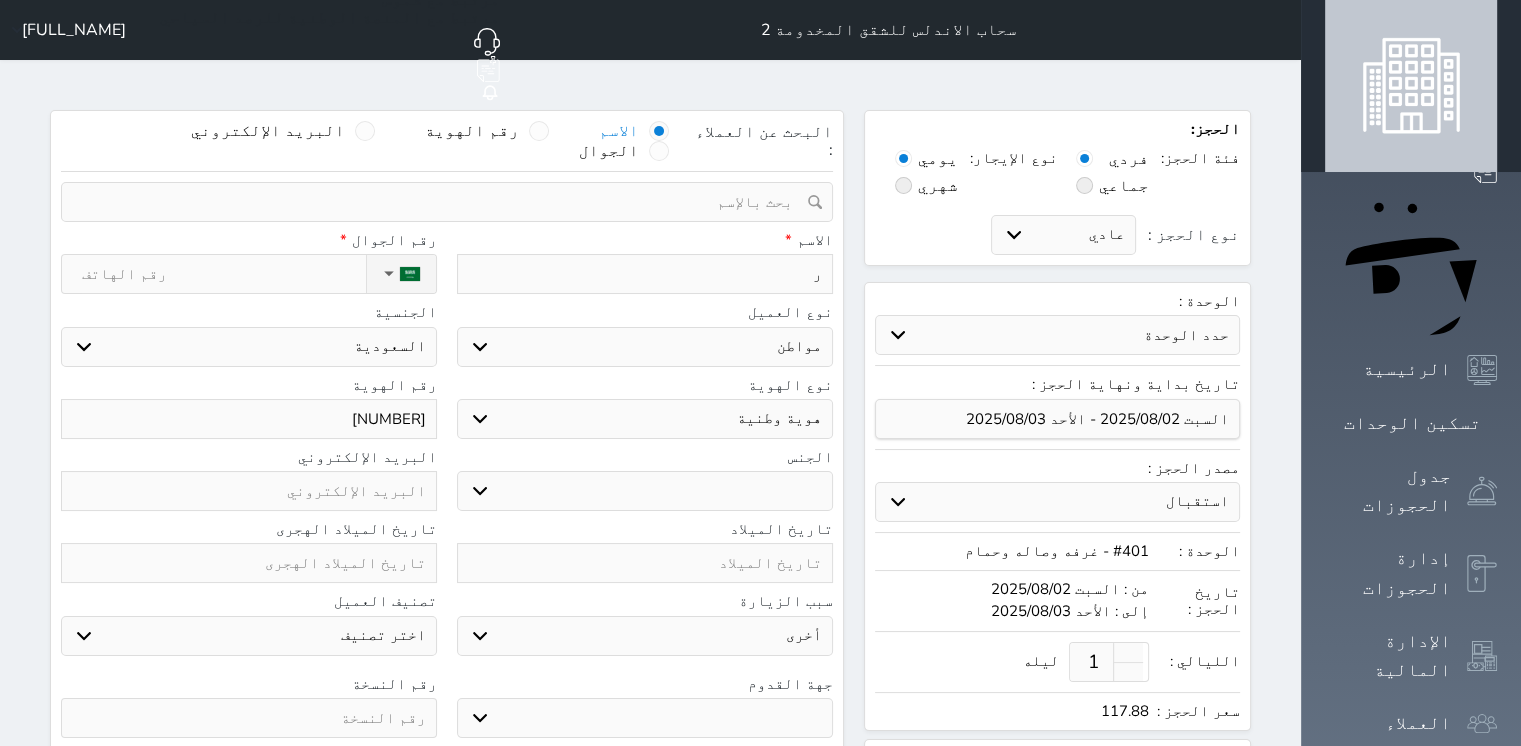 select 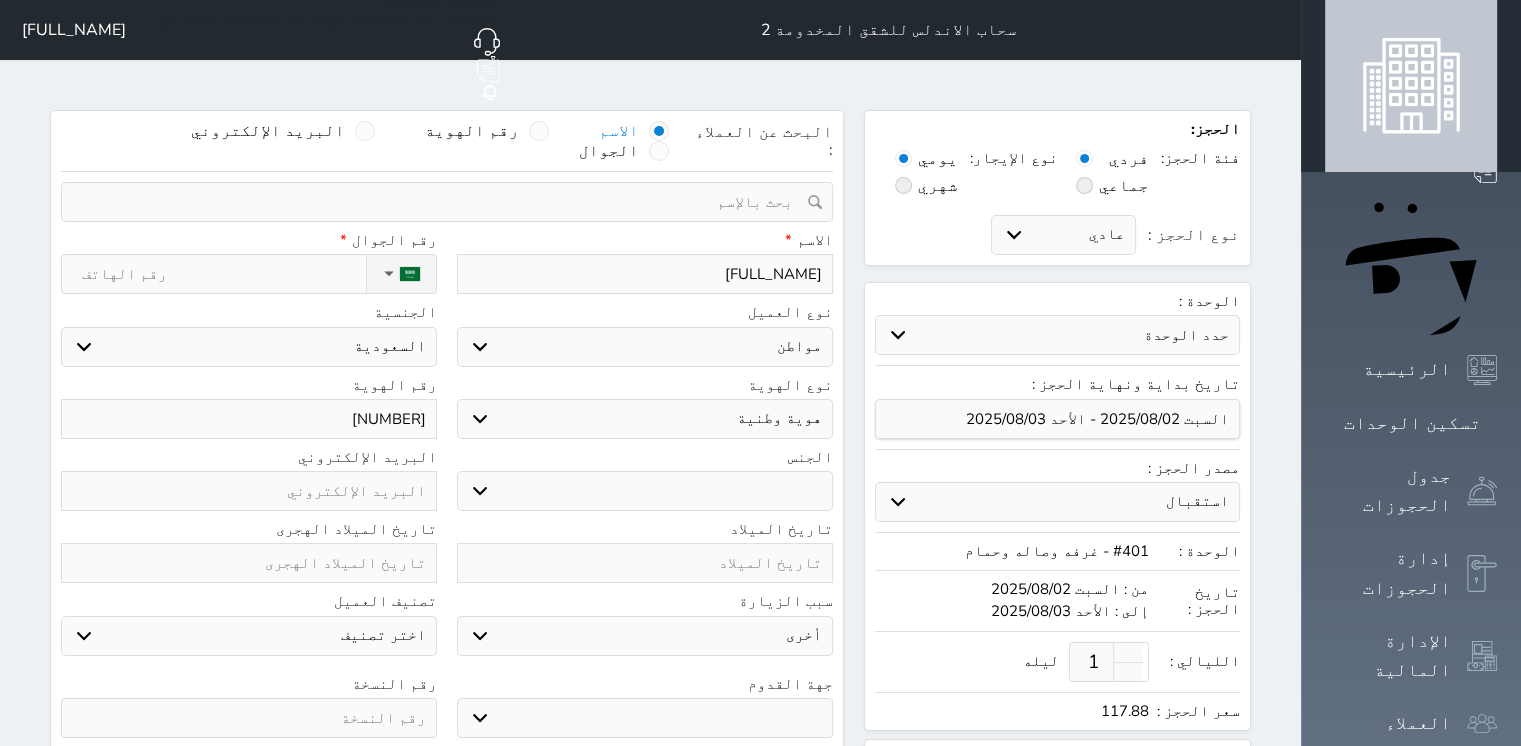 type on "راش" 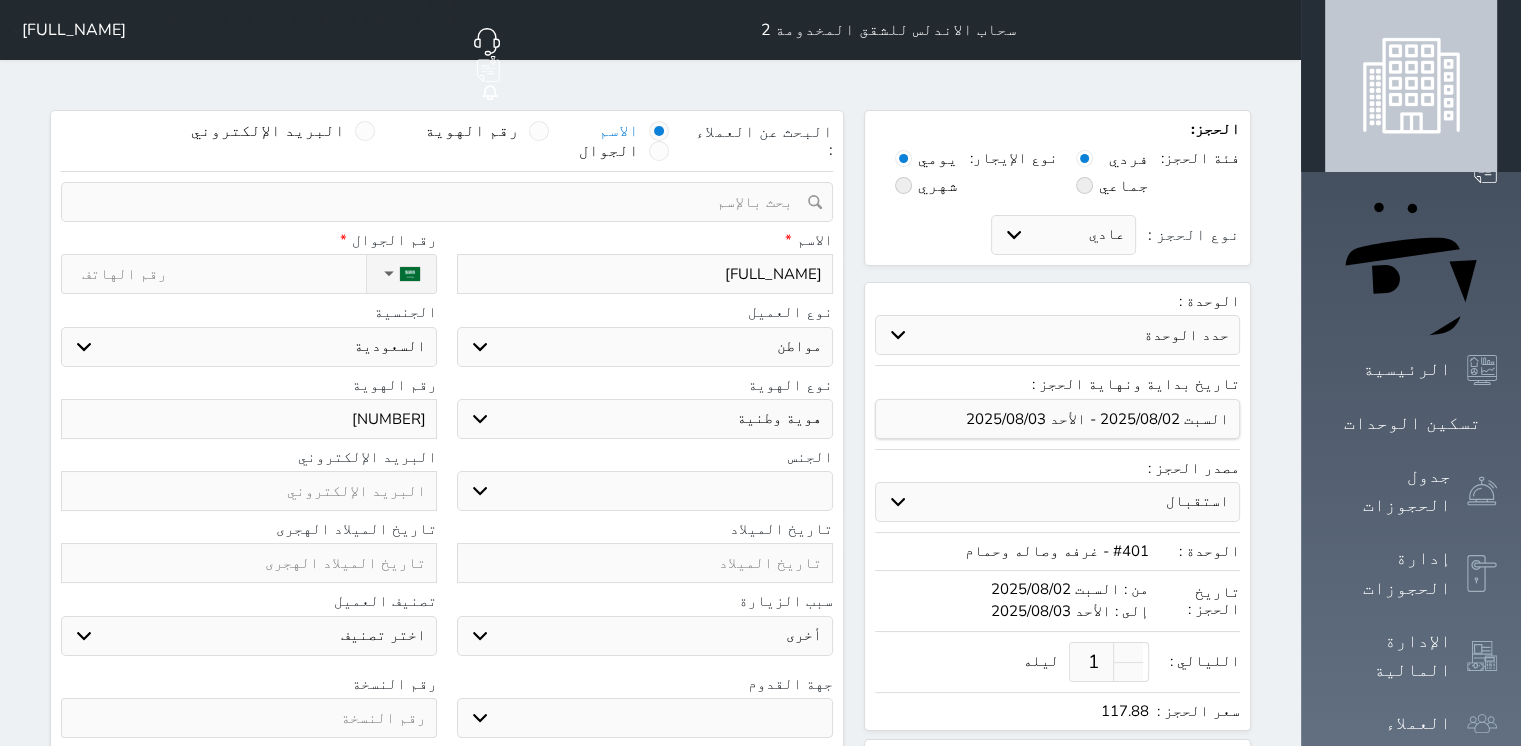 select 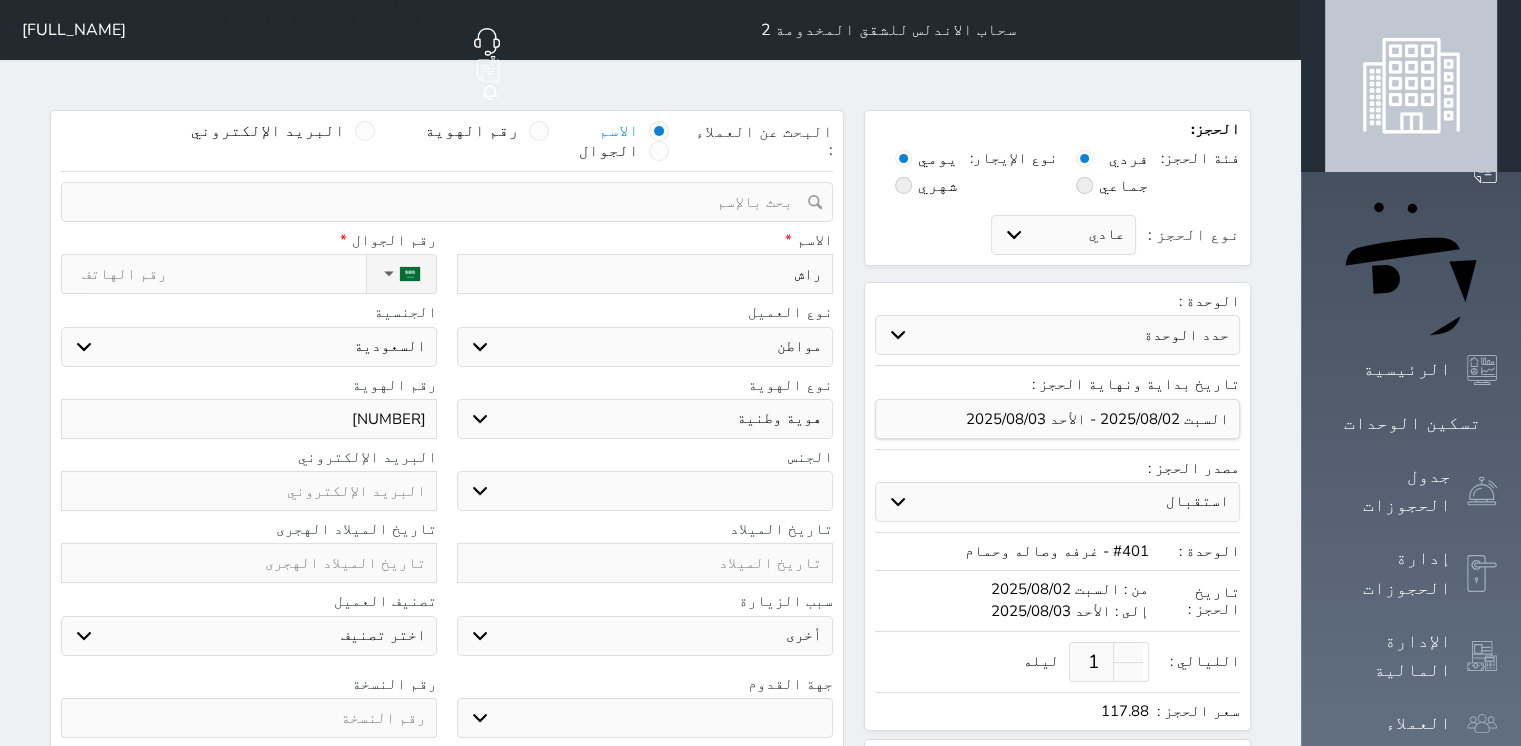 type on "راشد" 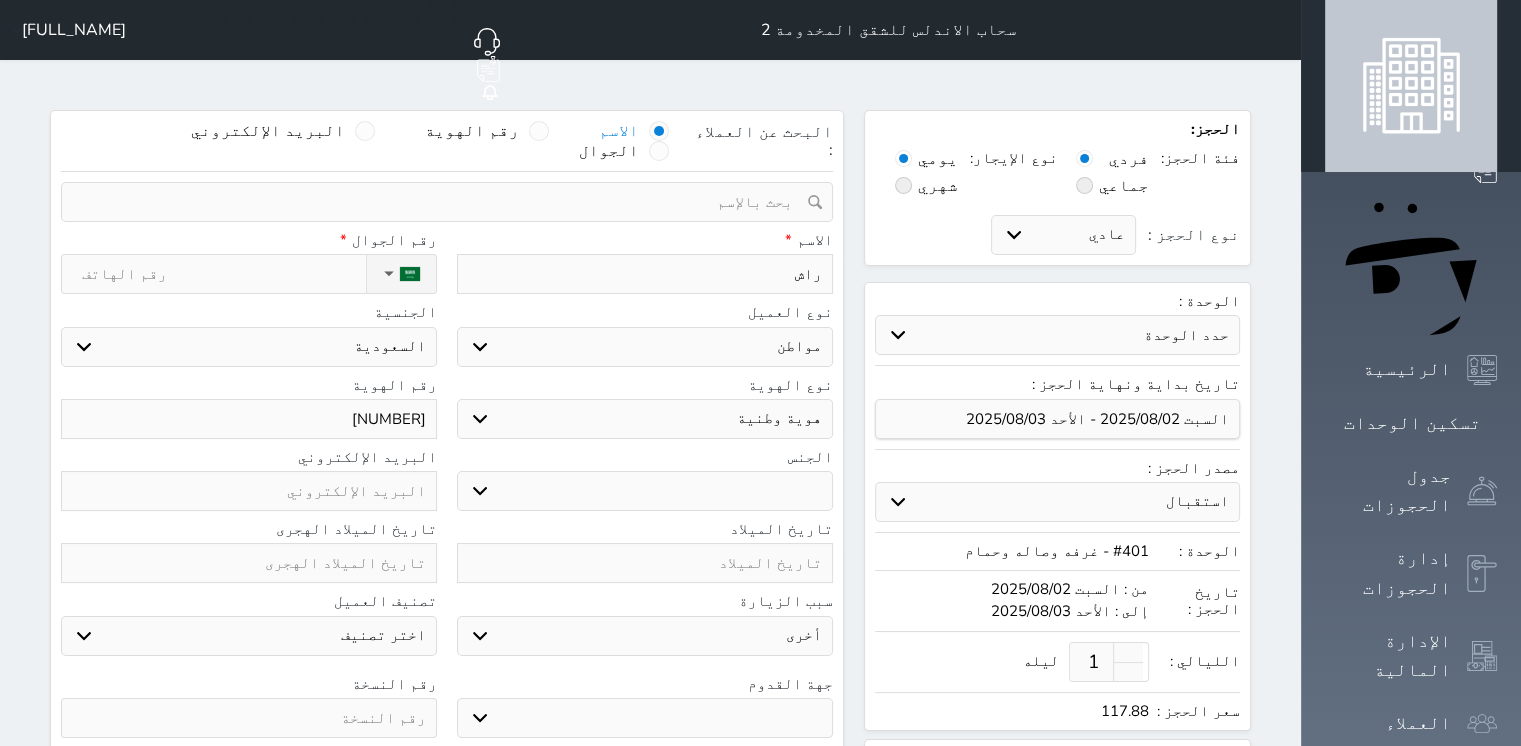 select 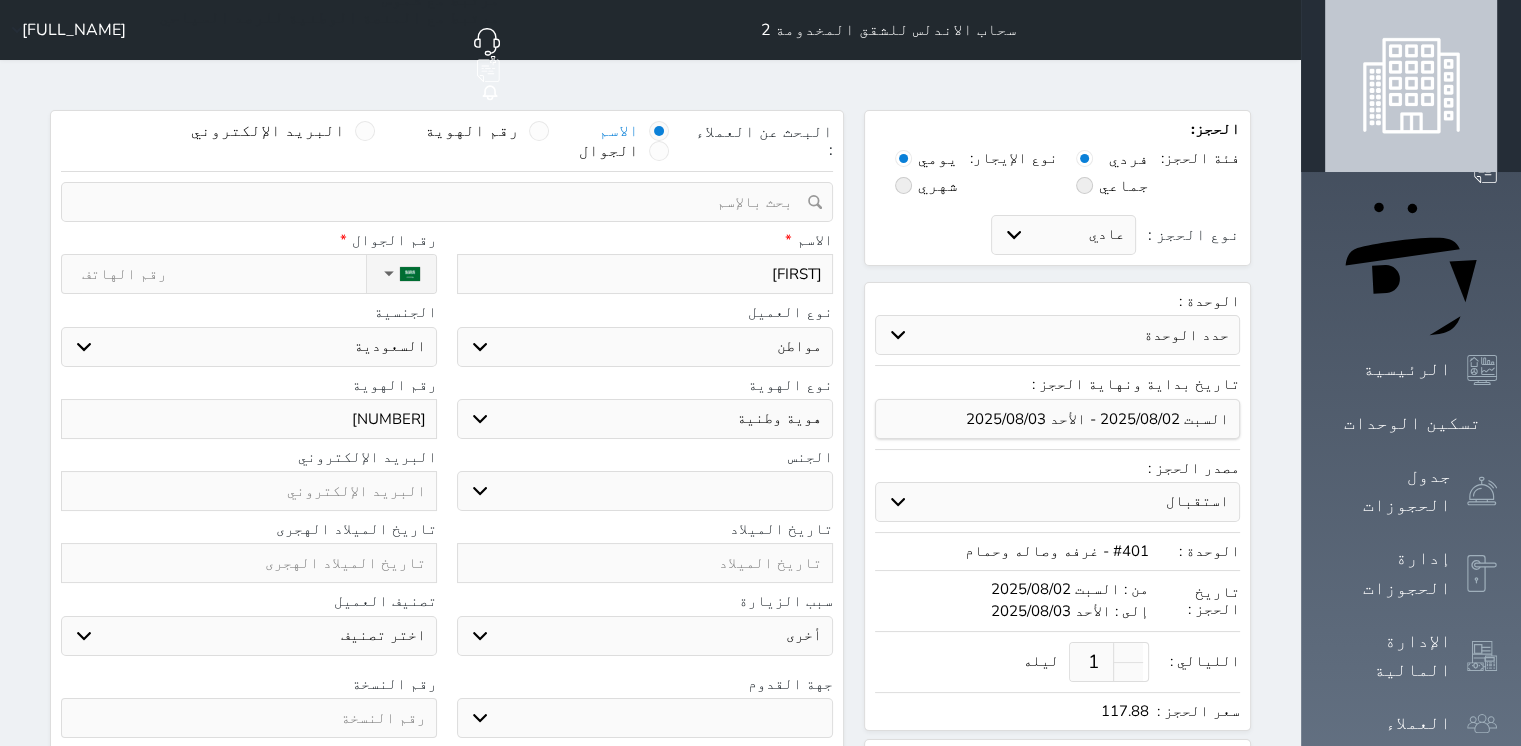 type on "راشد" 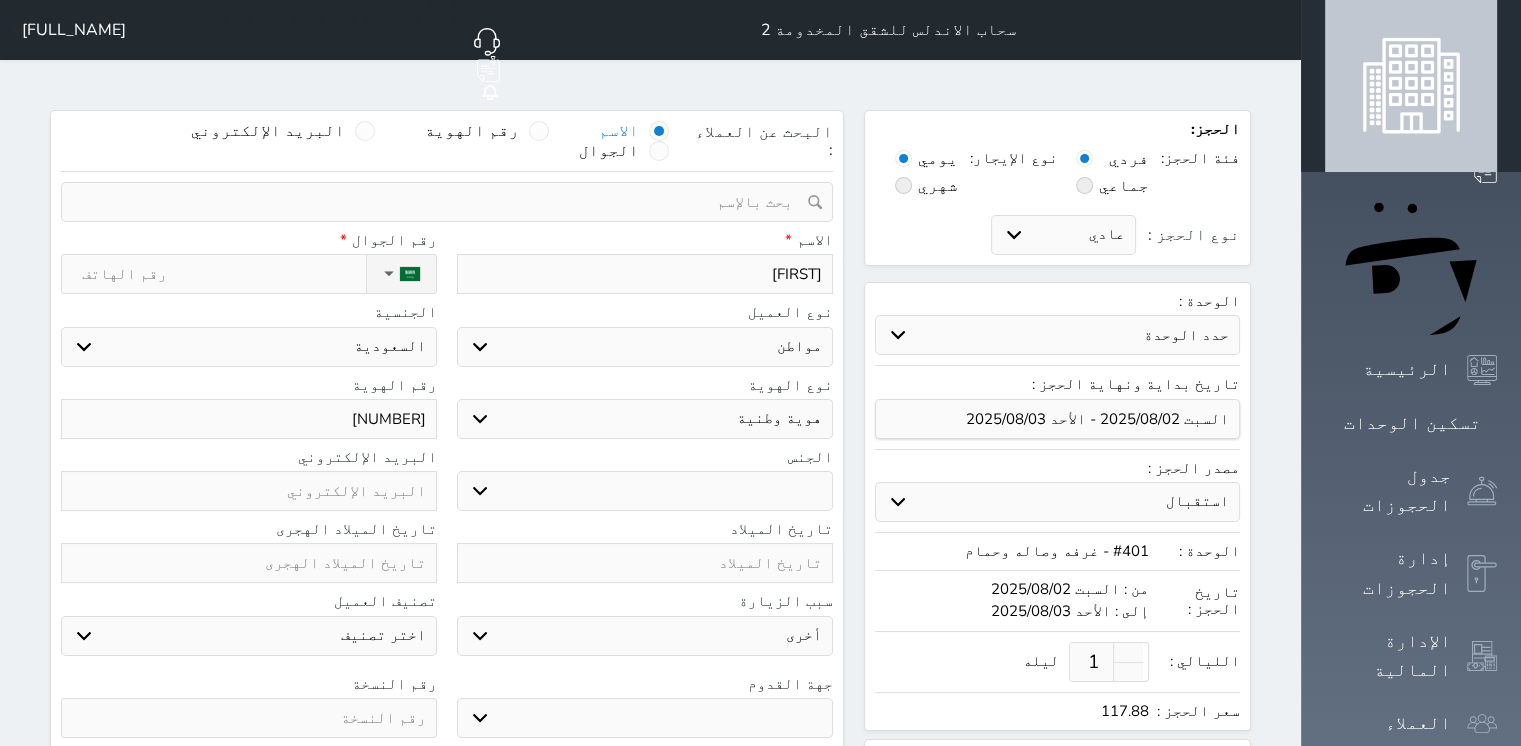 select 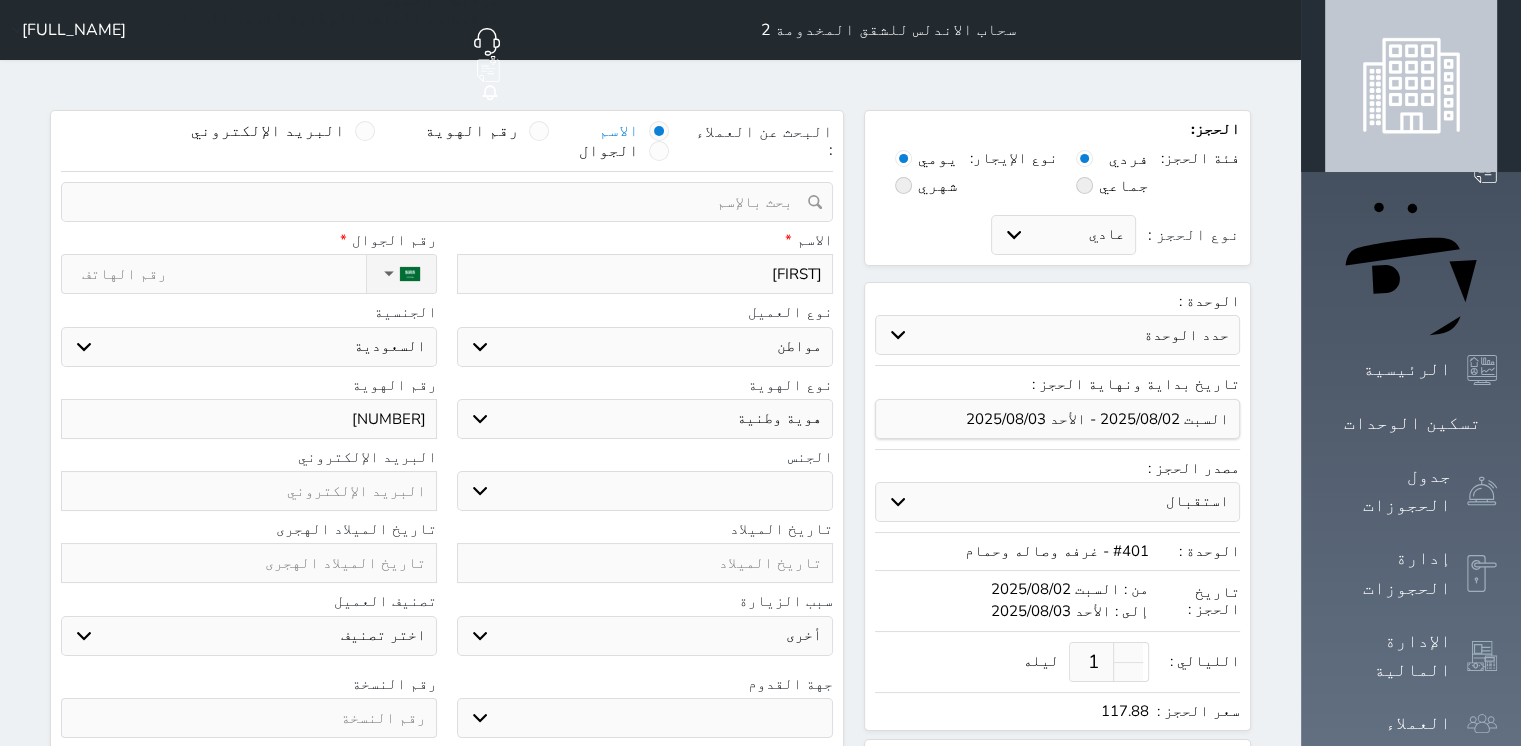 type on "راشد ع" 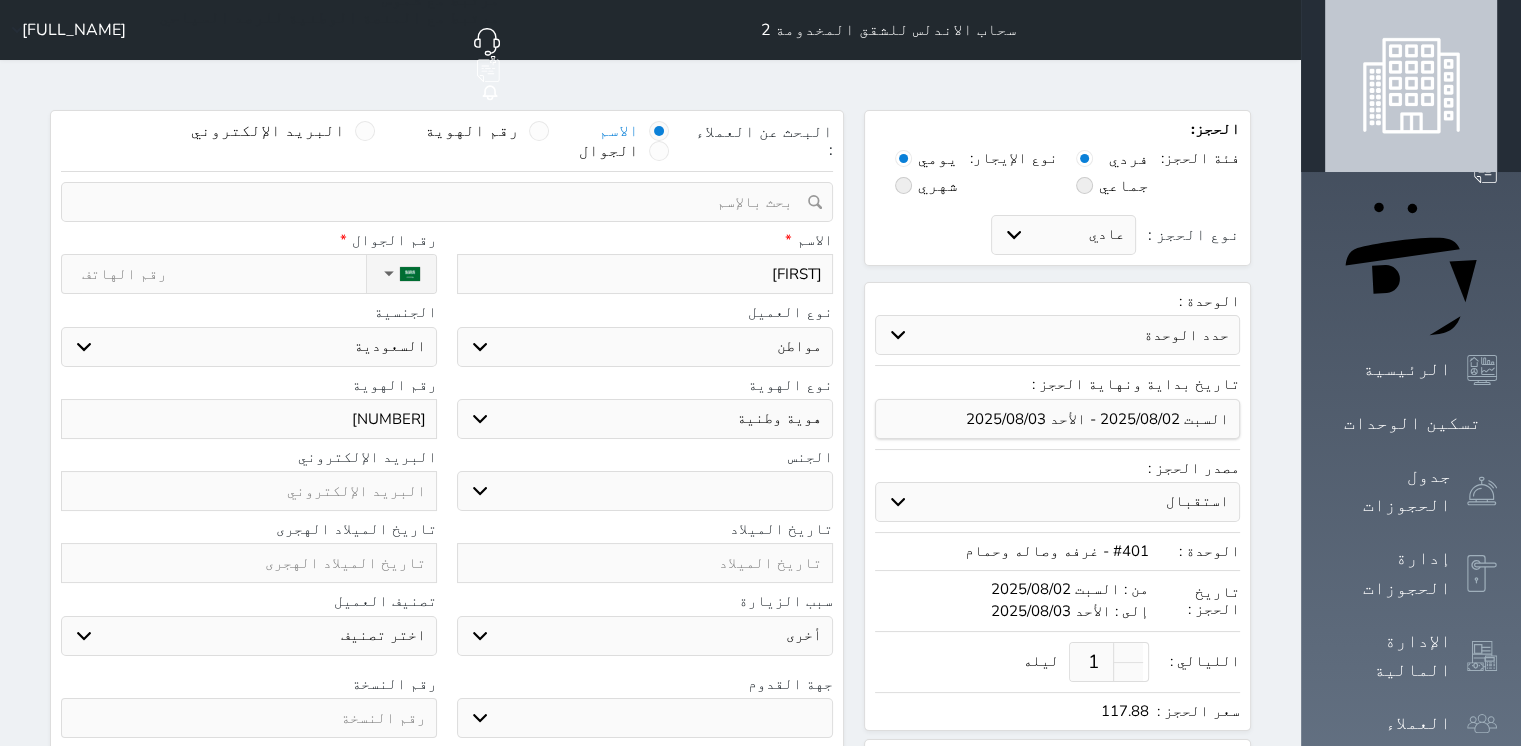 select 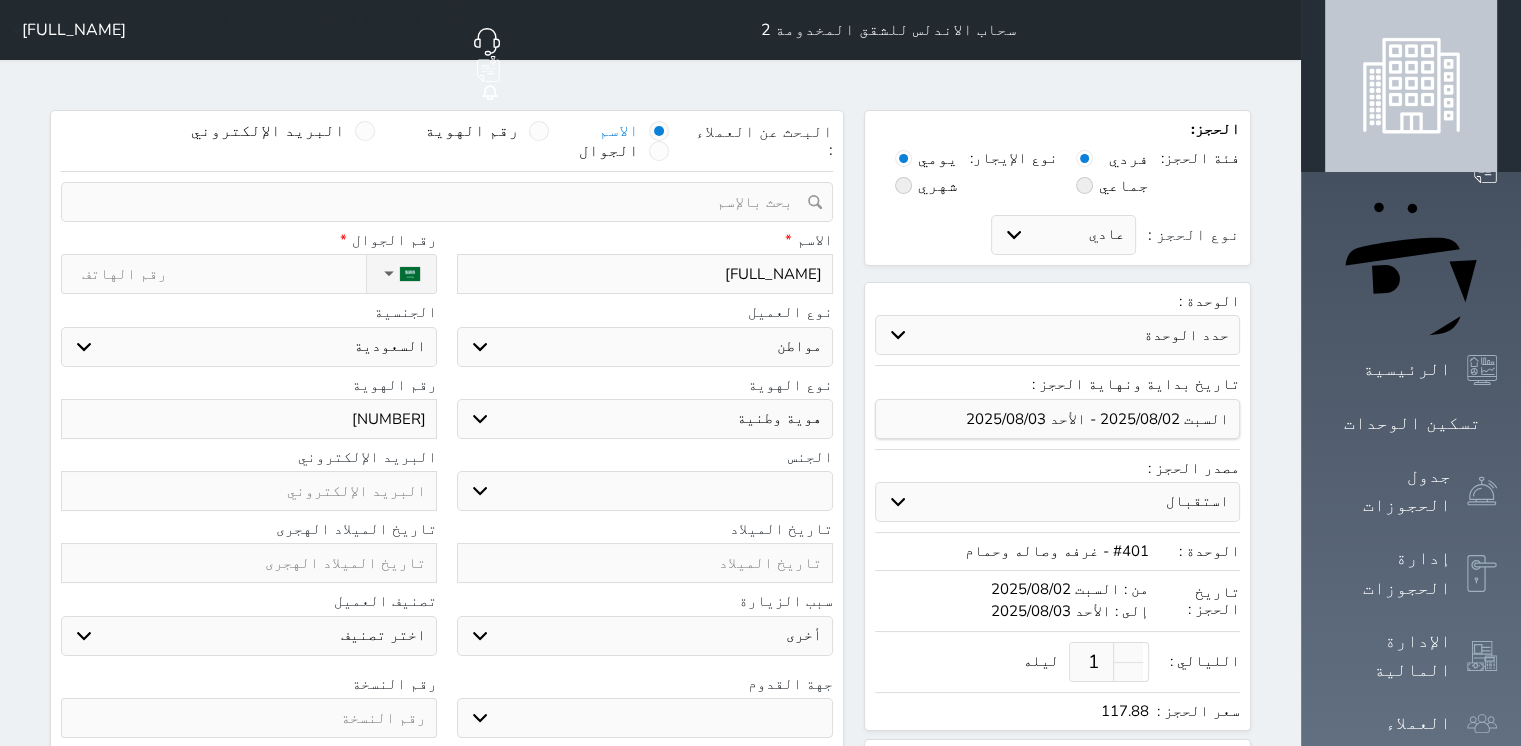 type on "راشد عل" 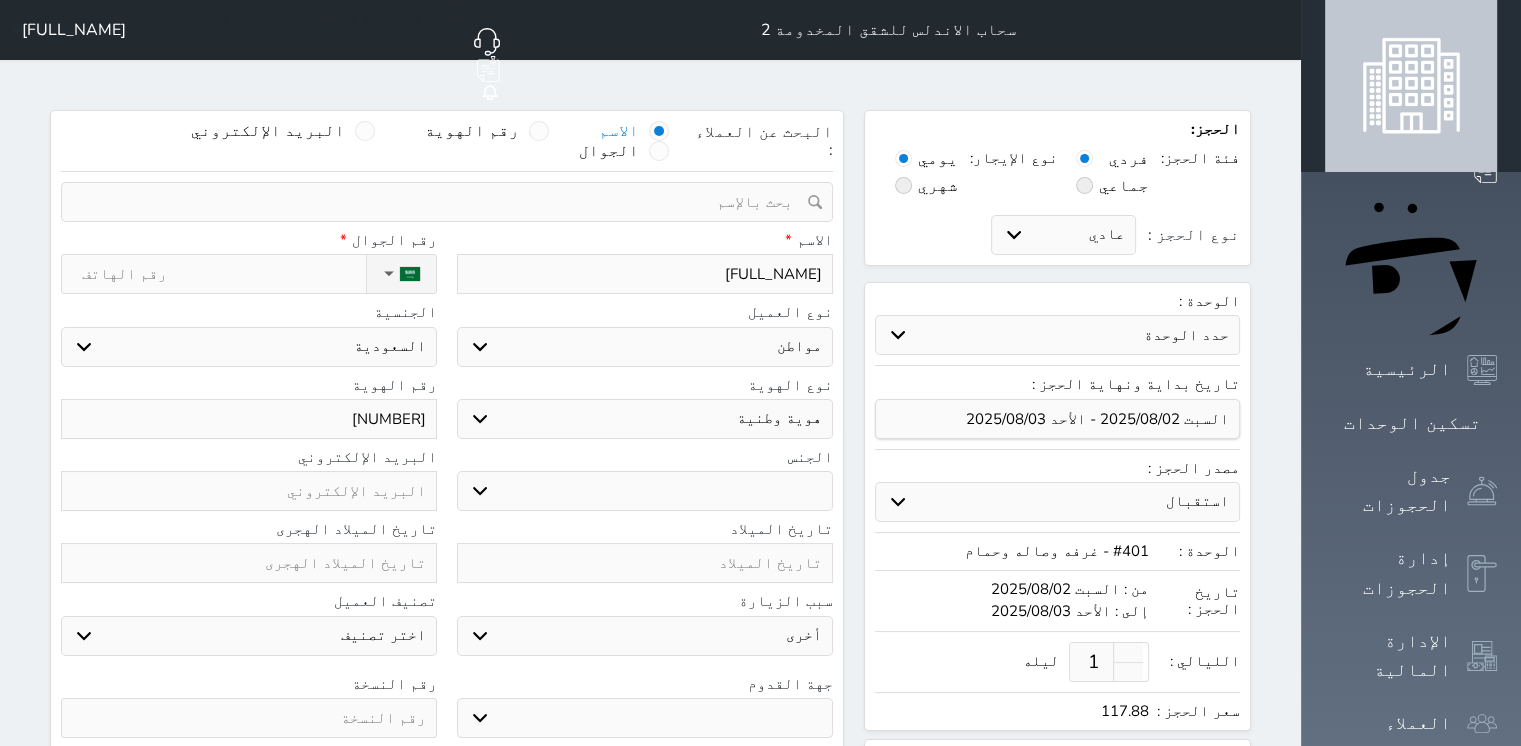 select 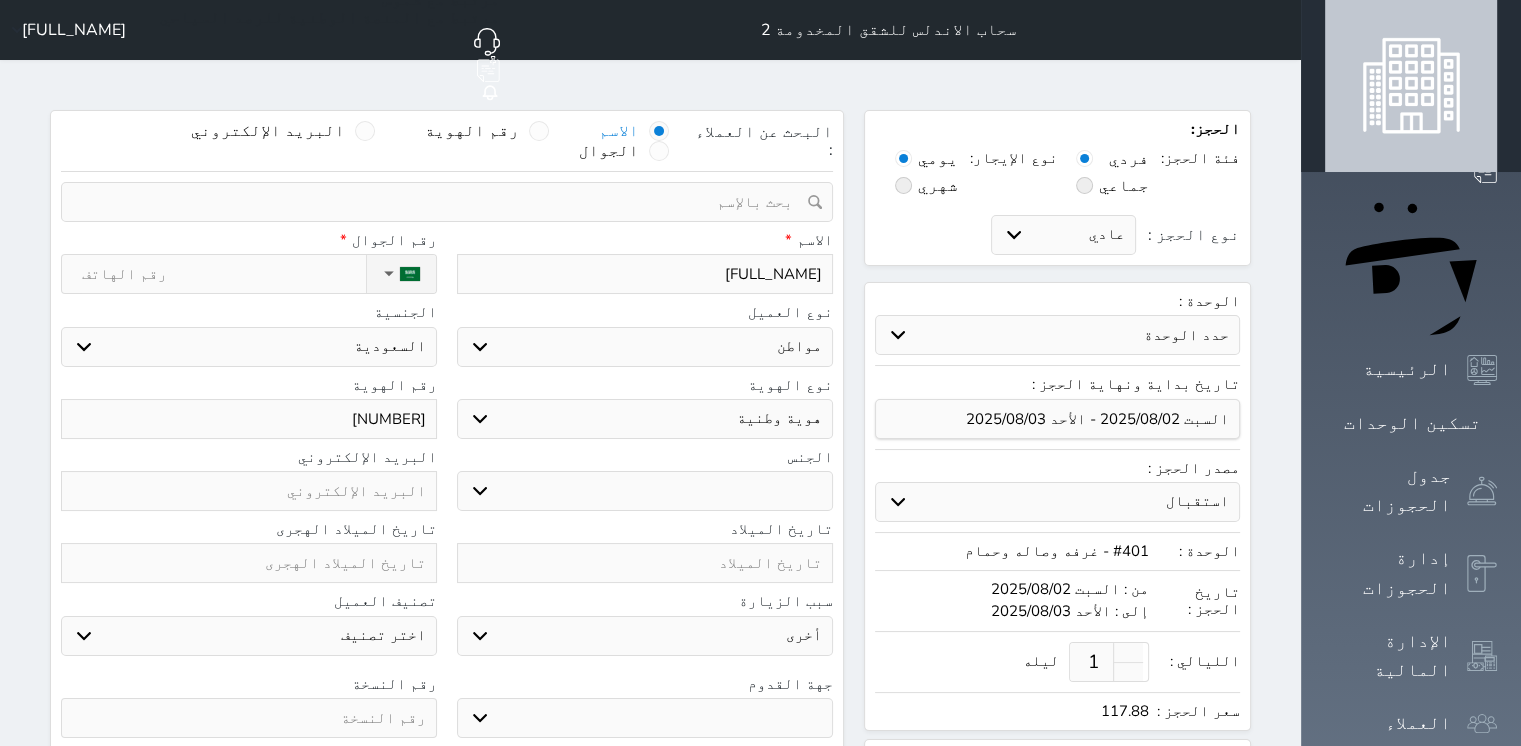 type on "راشد علي" 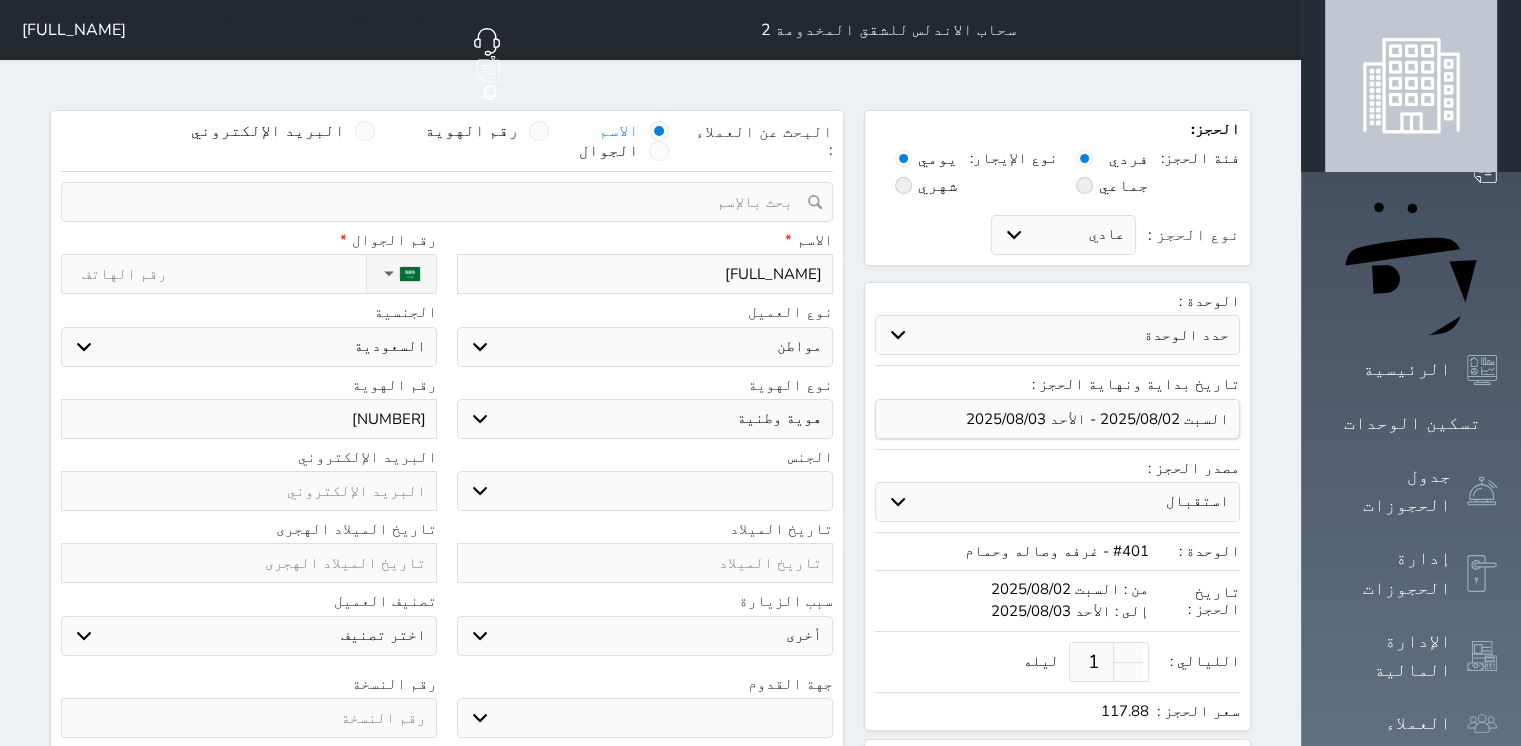 select 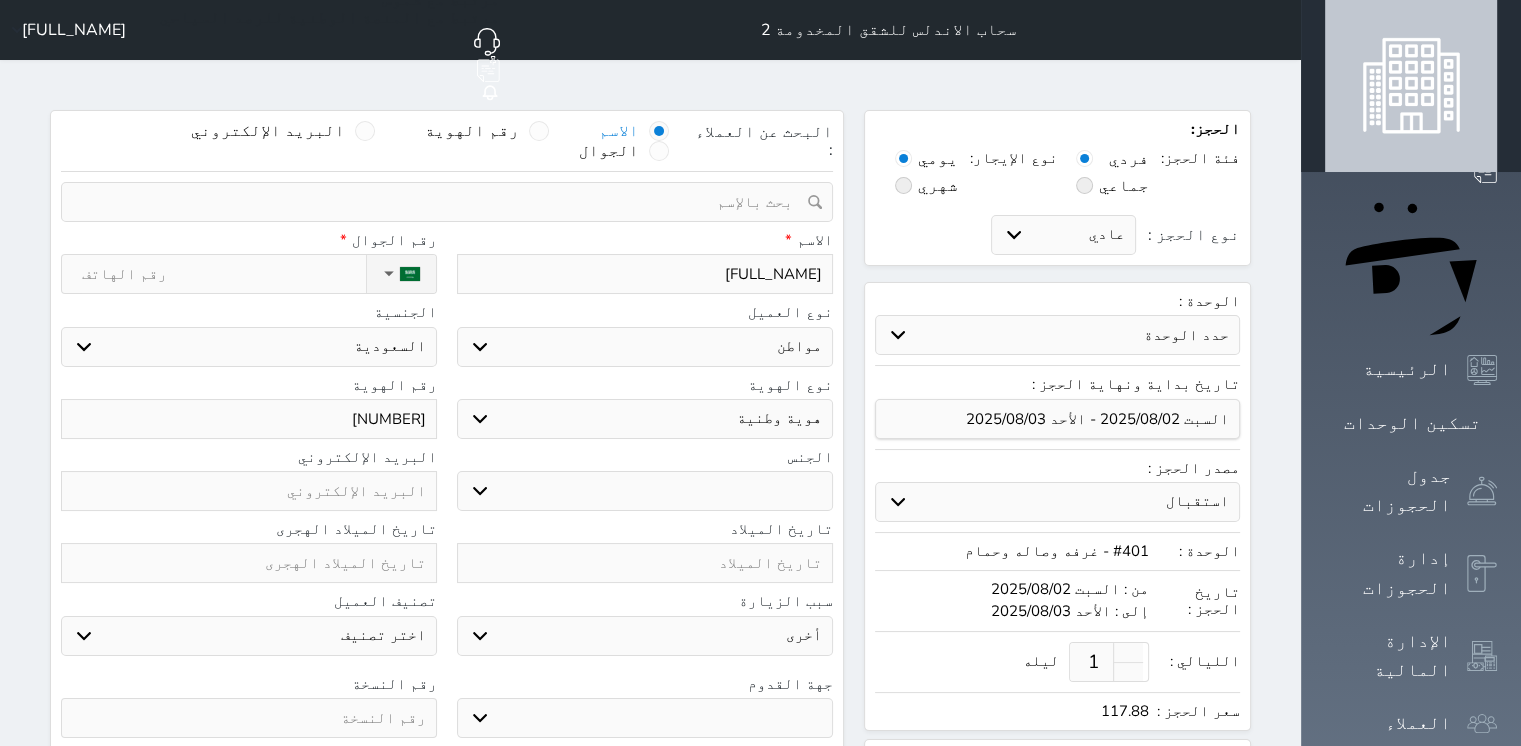 type on "راشد علي" 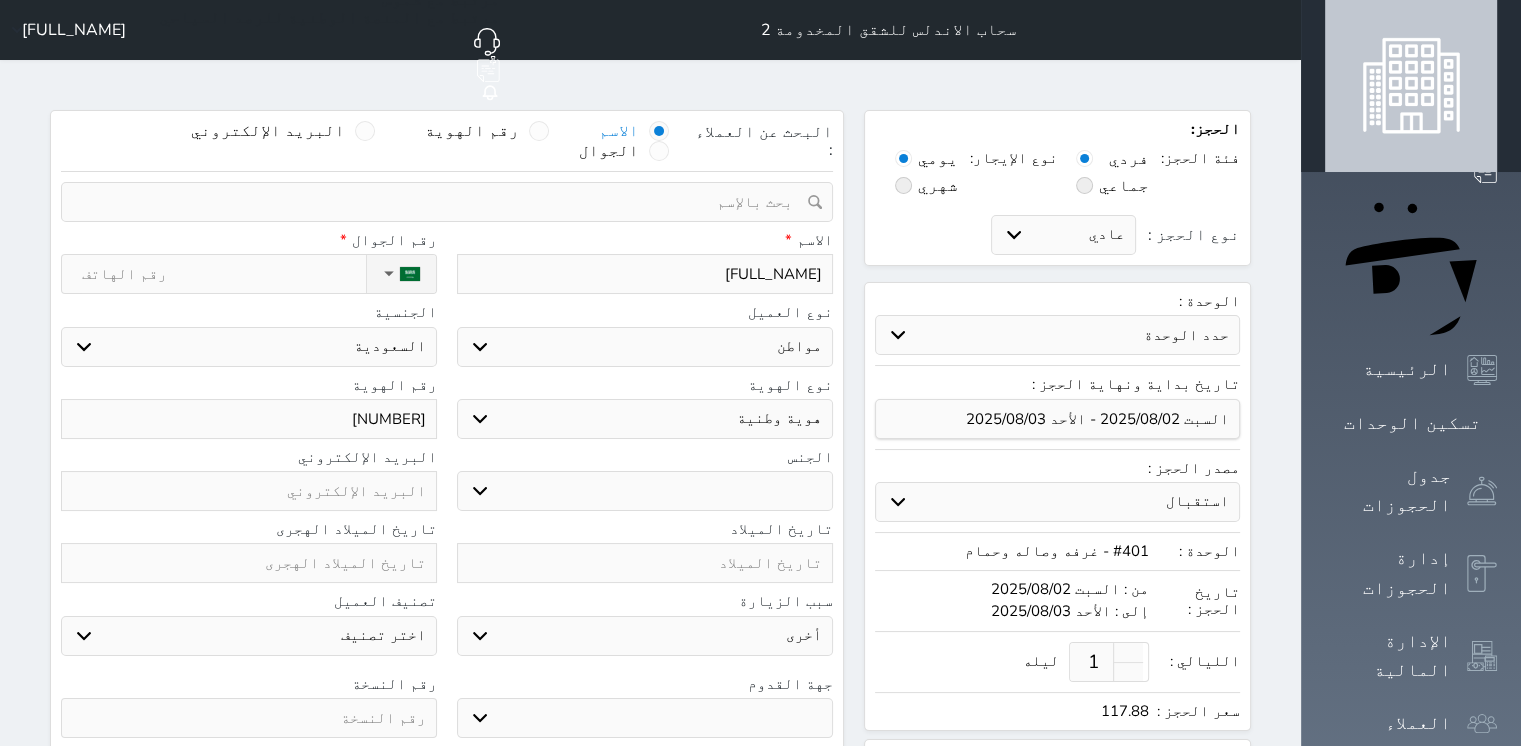 select 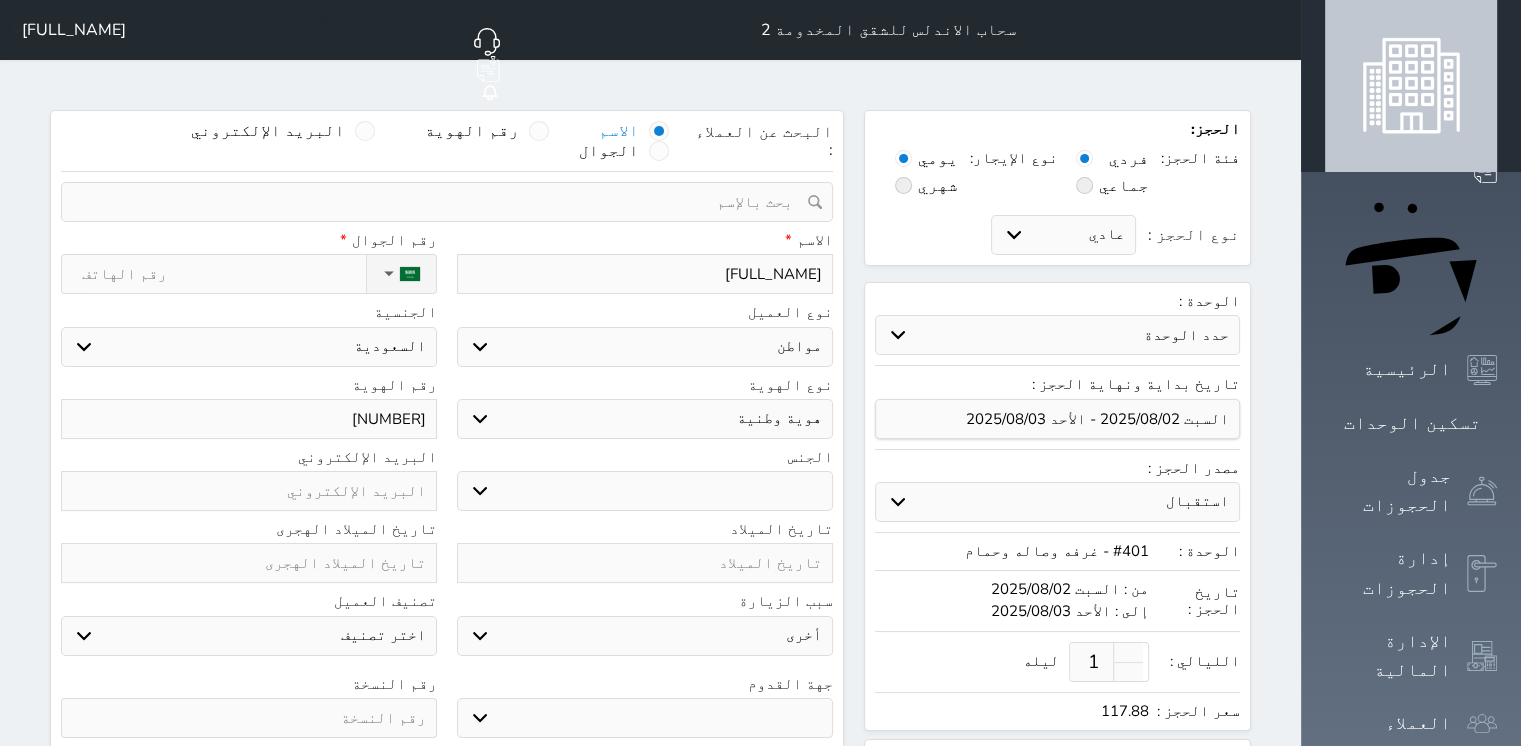type on "راشد علي ج" 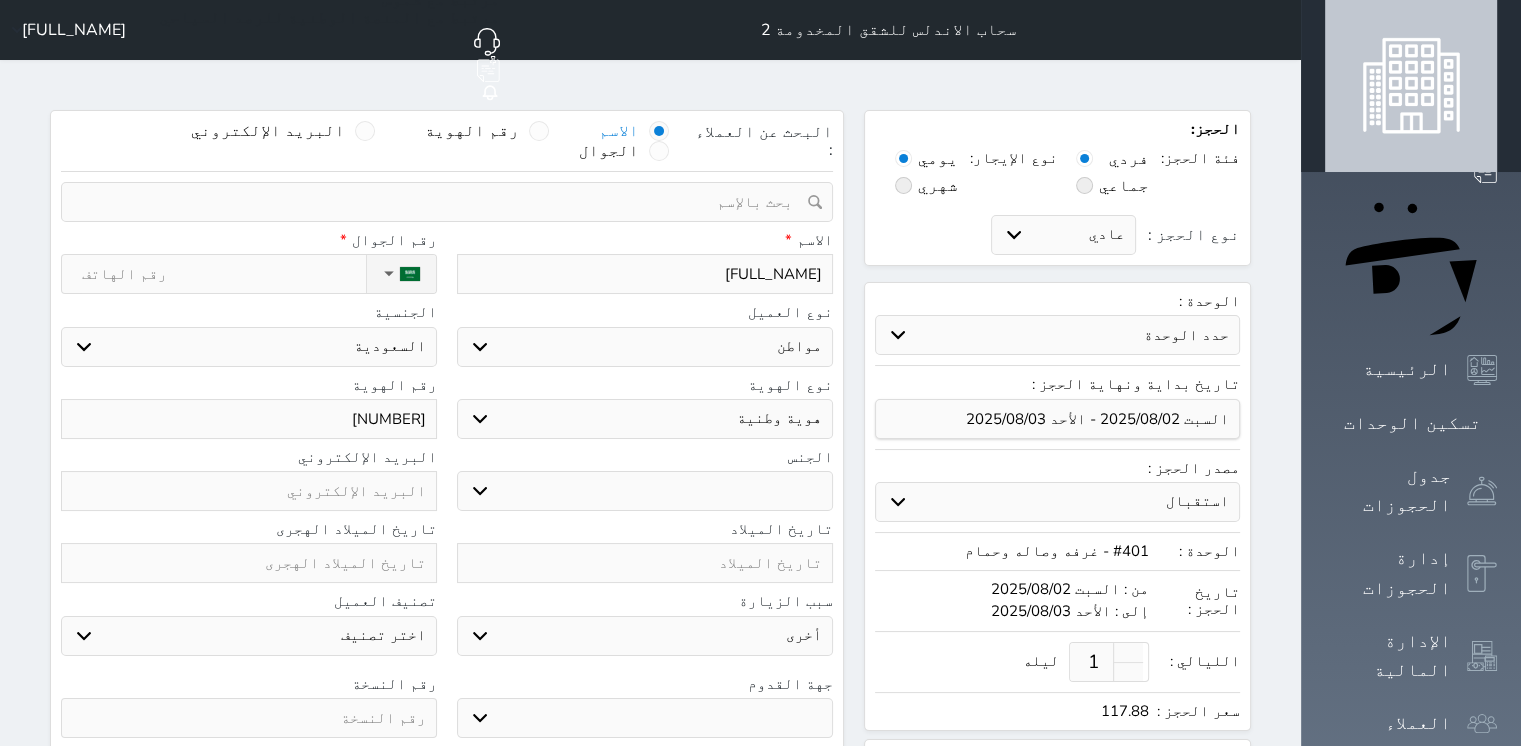 select 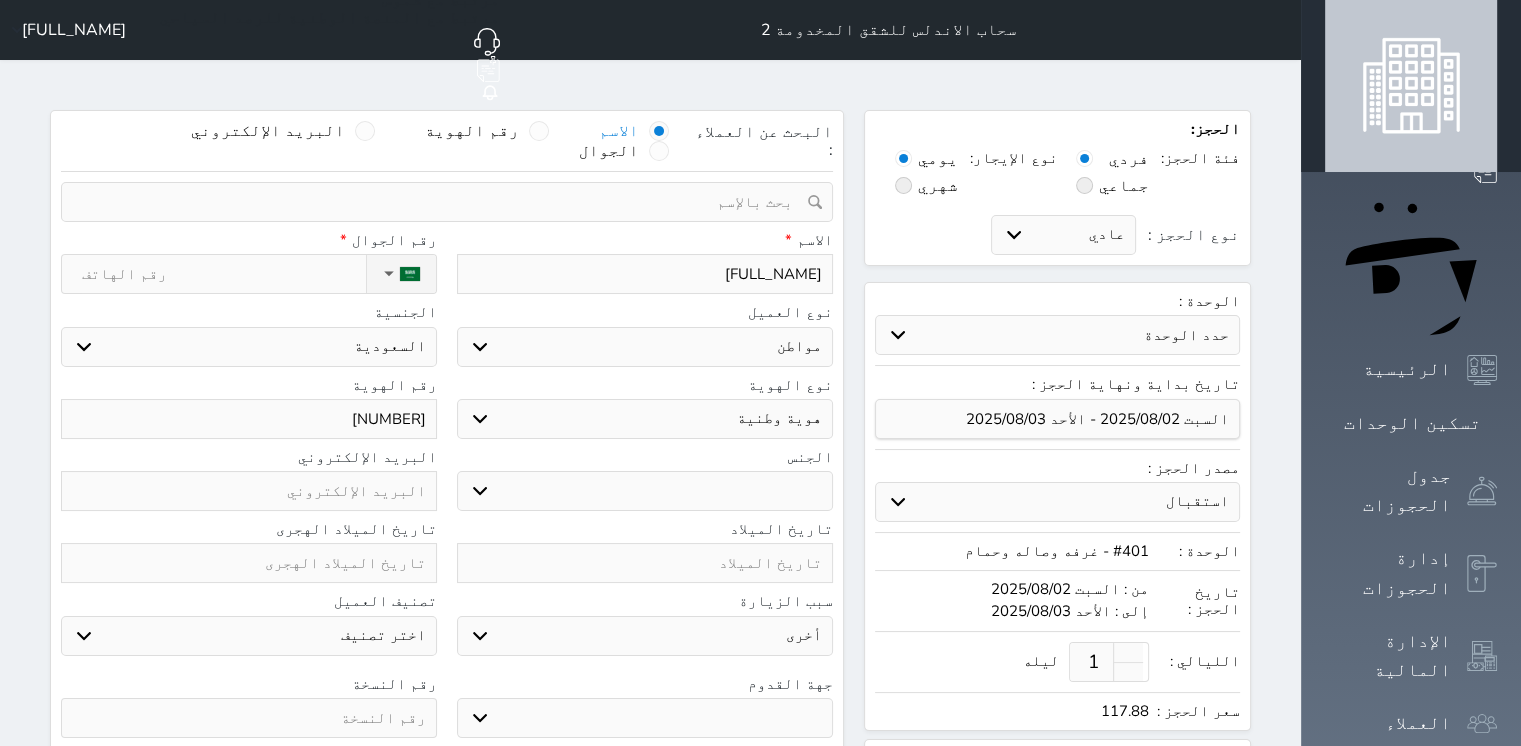 type on "راشد علي جا" 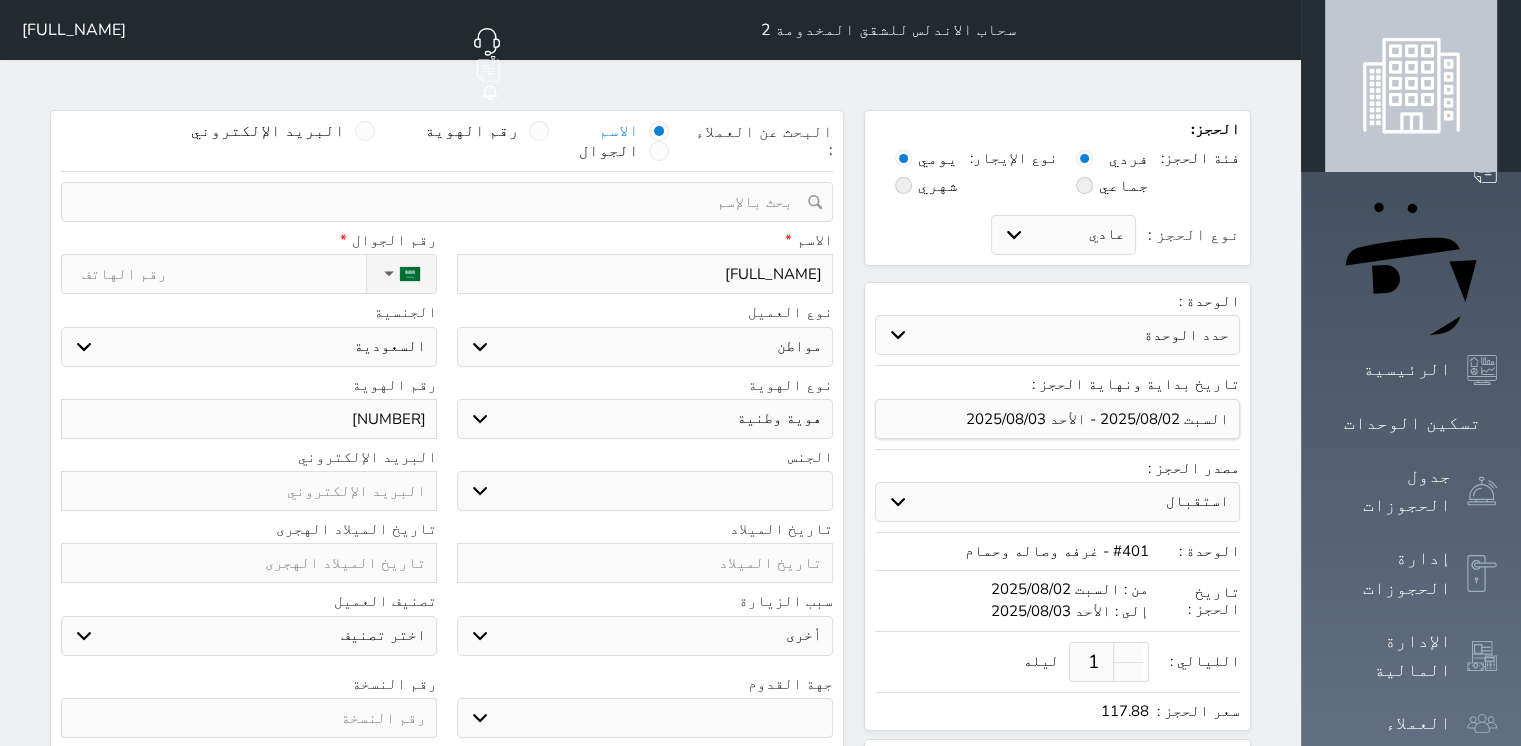 select 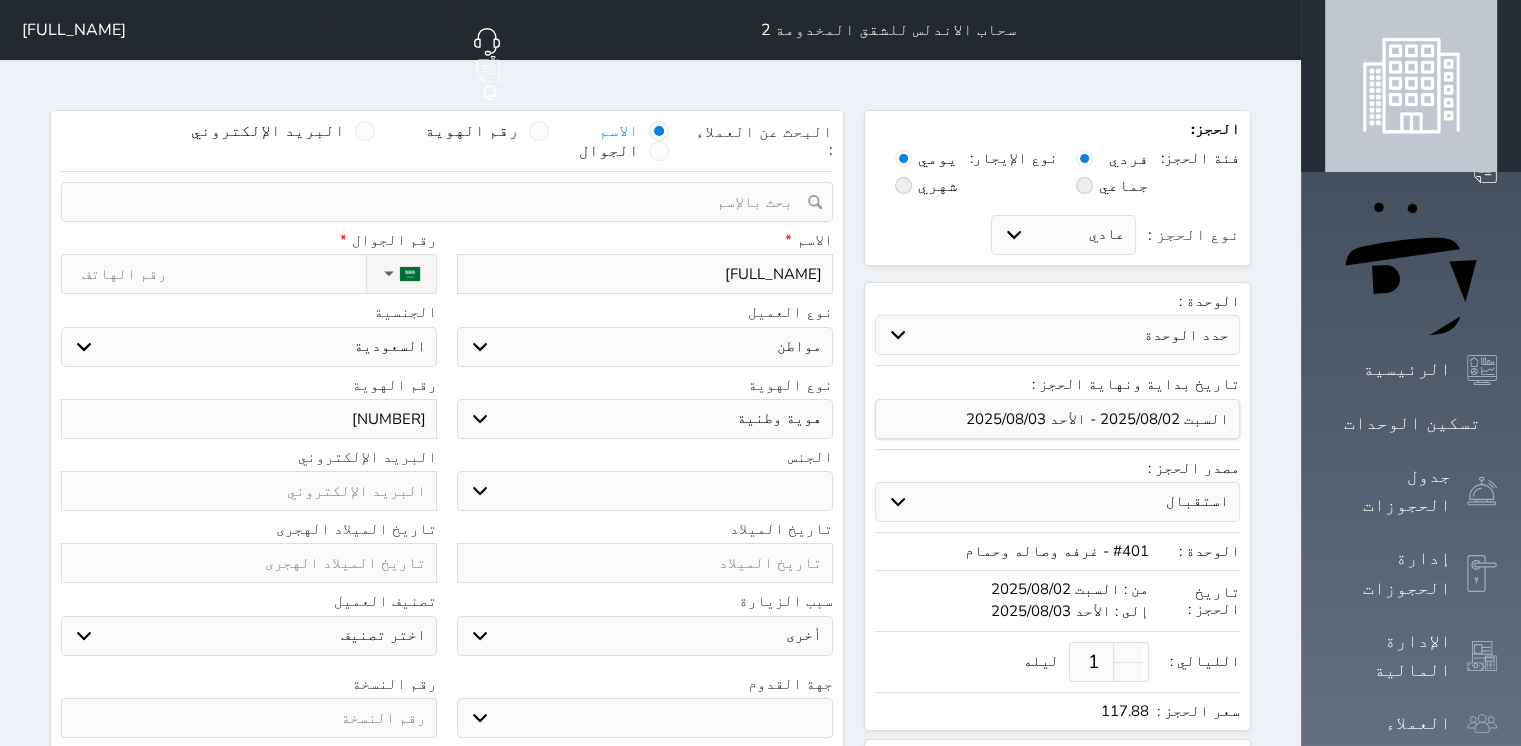 type on "راشد علي جاب" 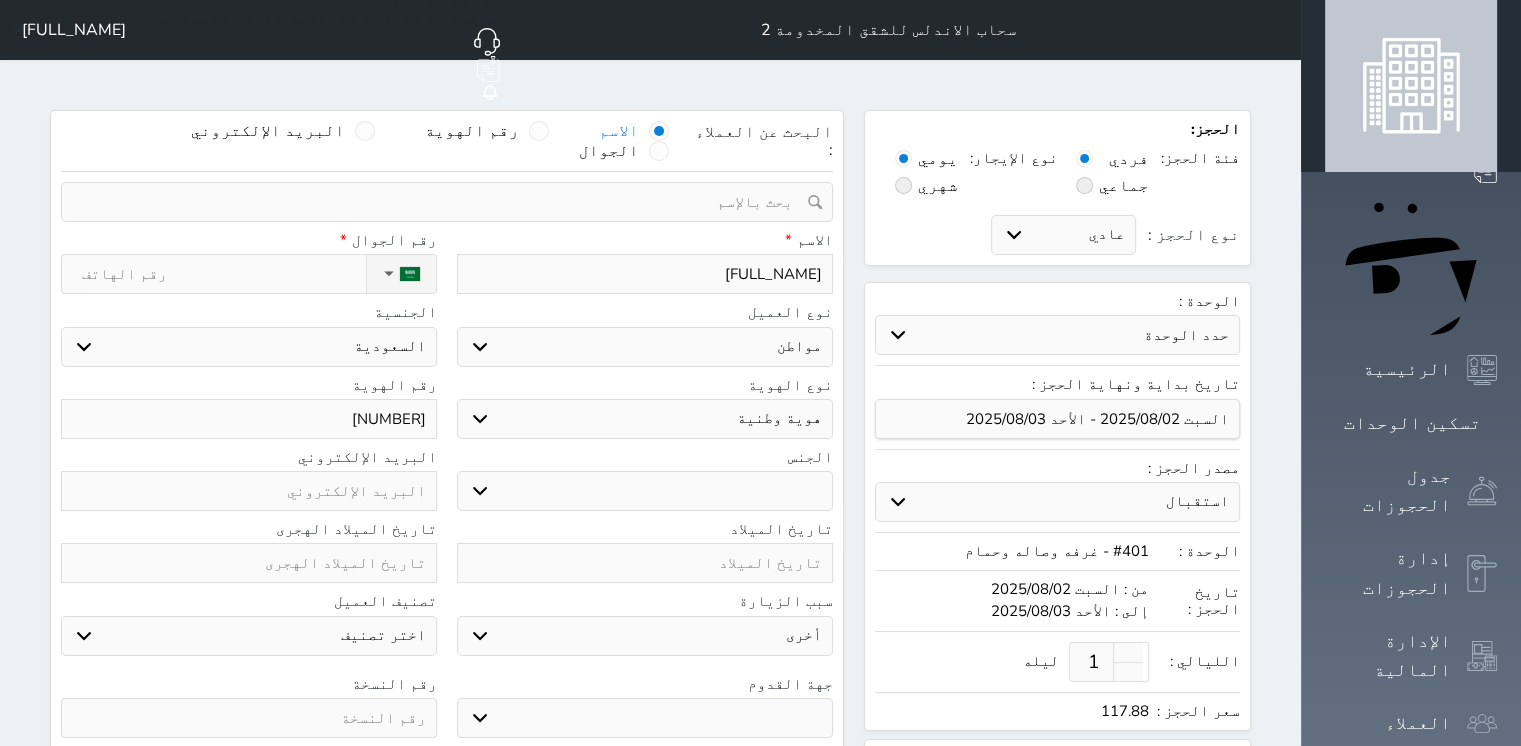 select 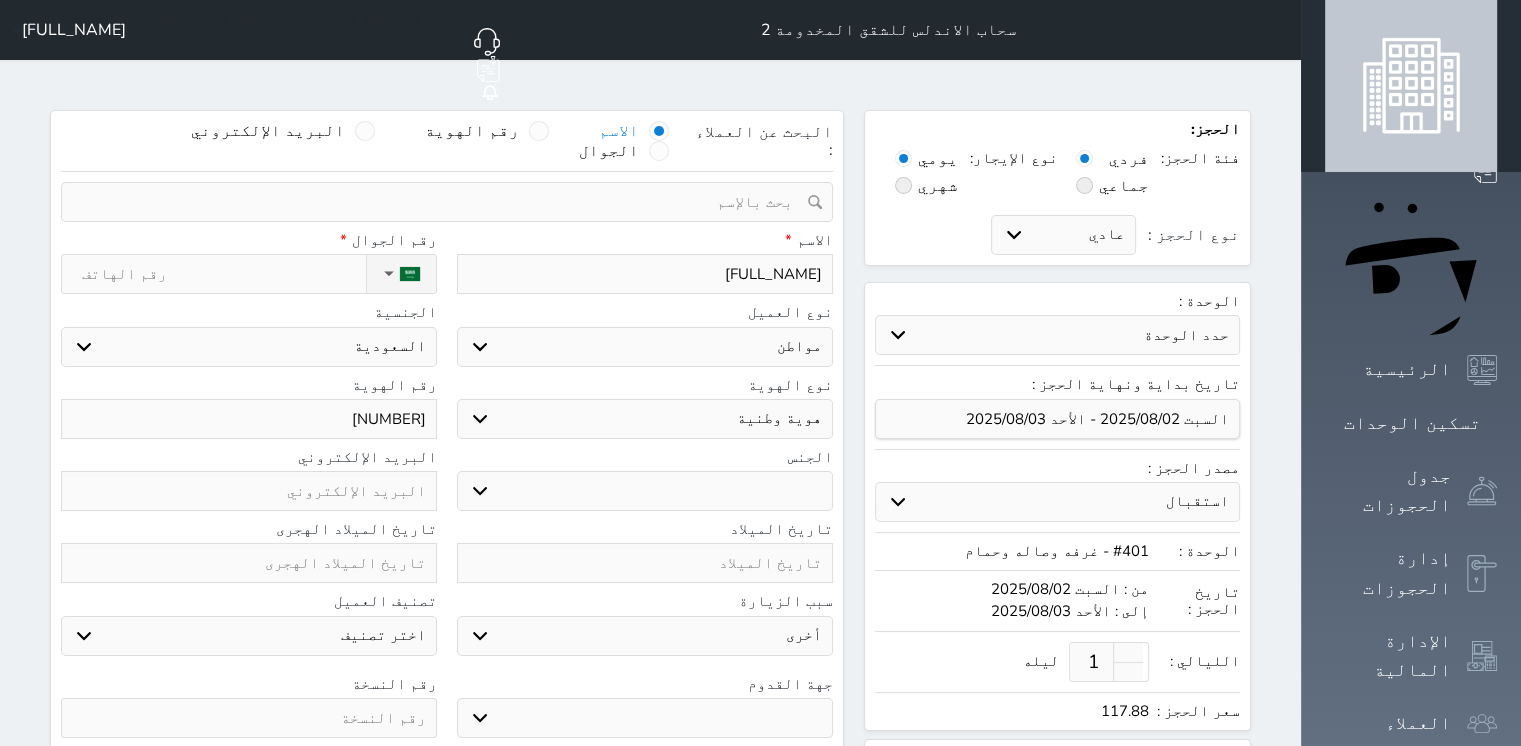 type on "[FIRST] [LAST]" 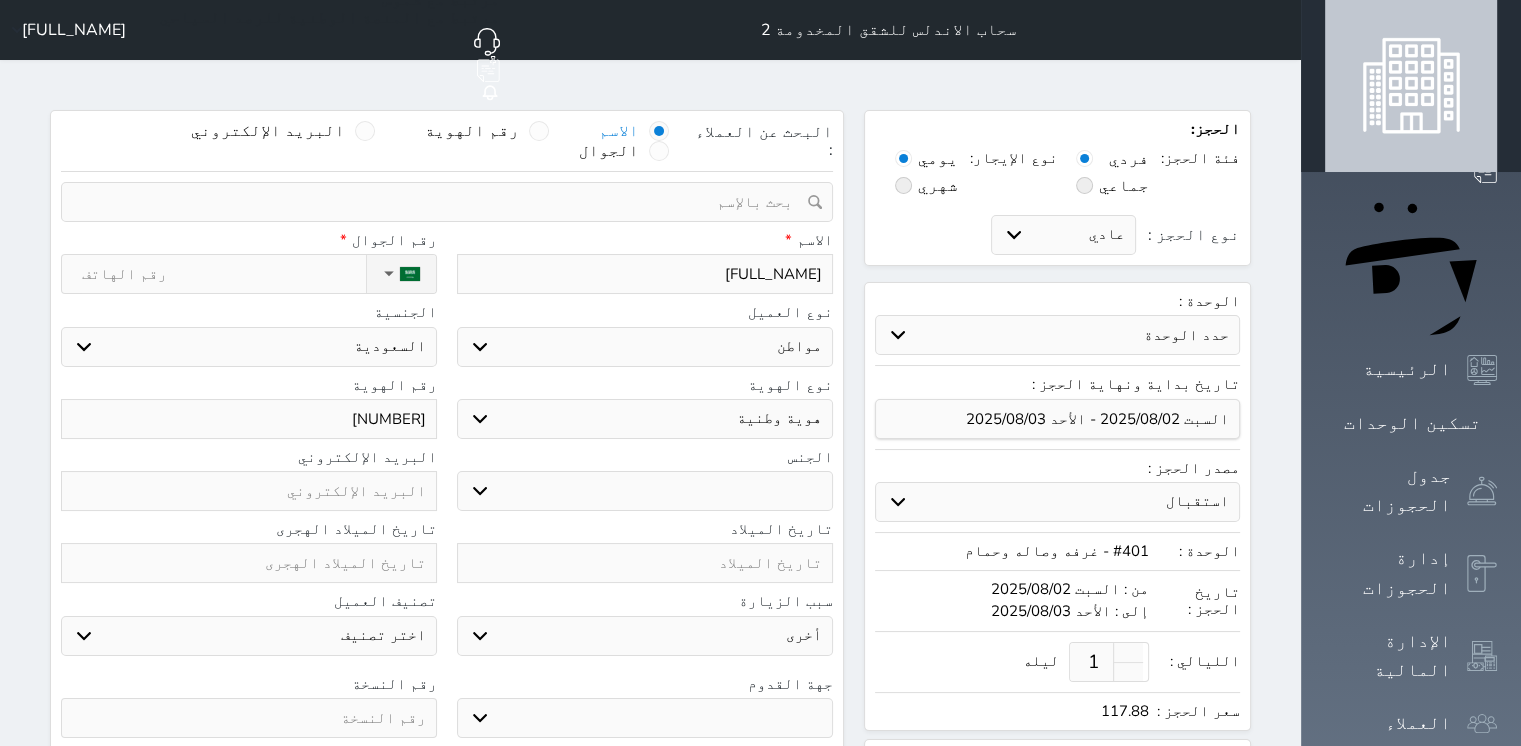 select 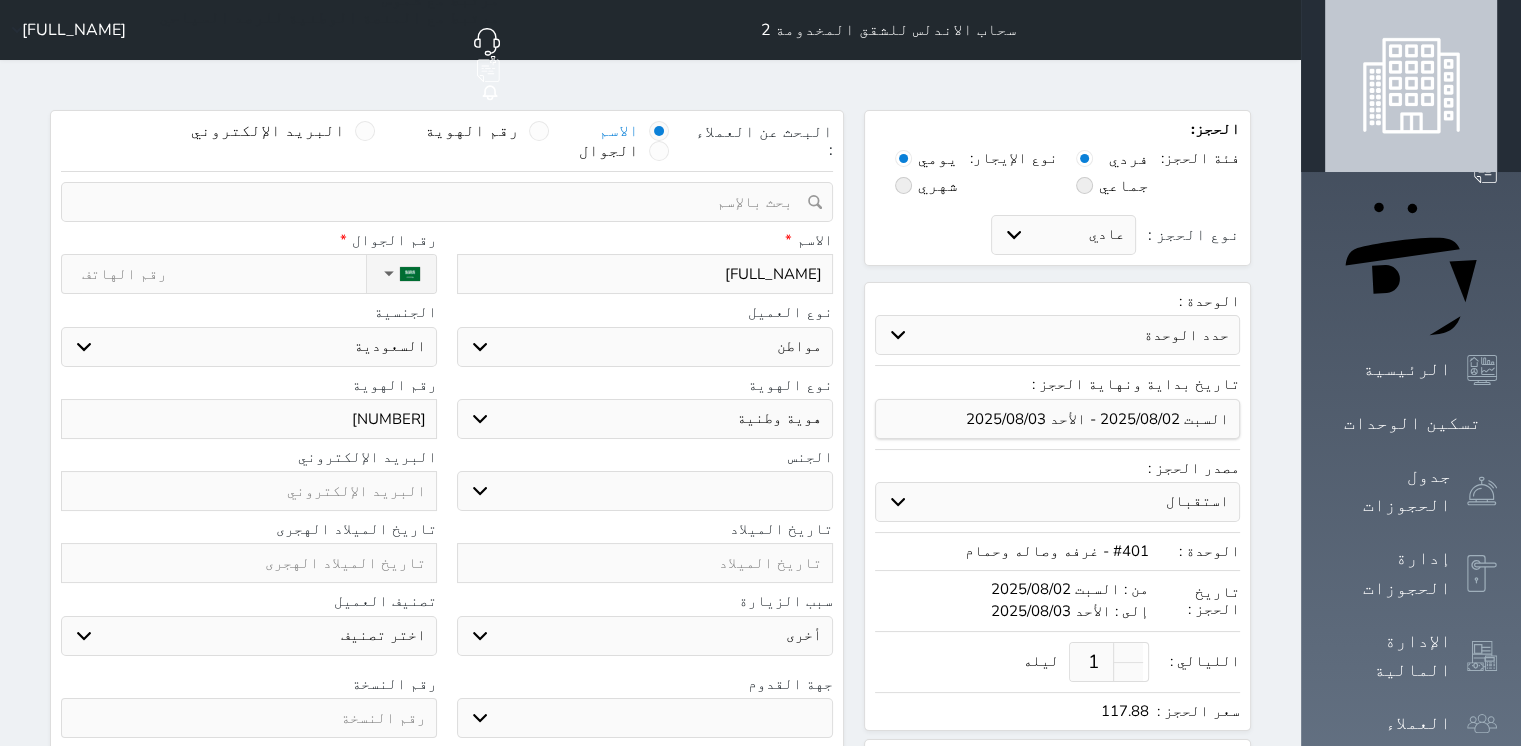 type on "[FIRST] [LAST]" 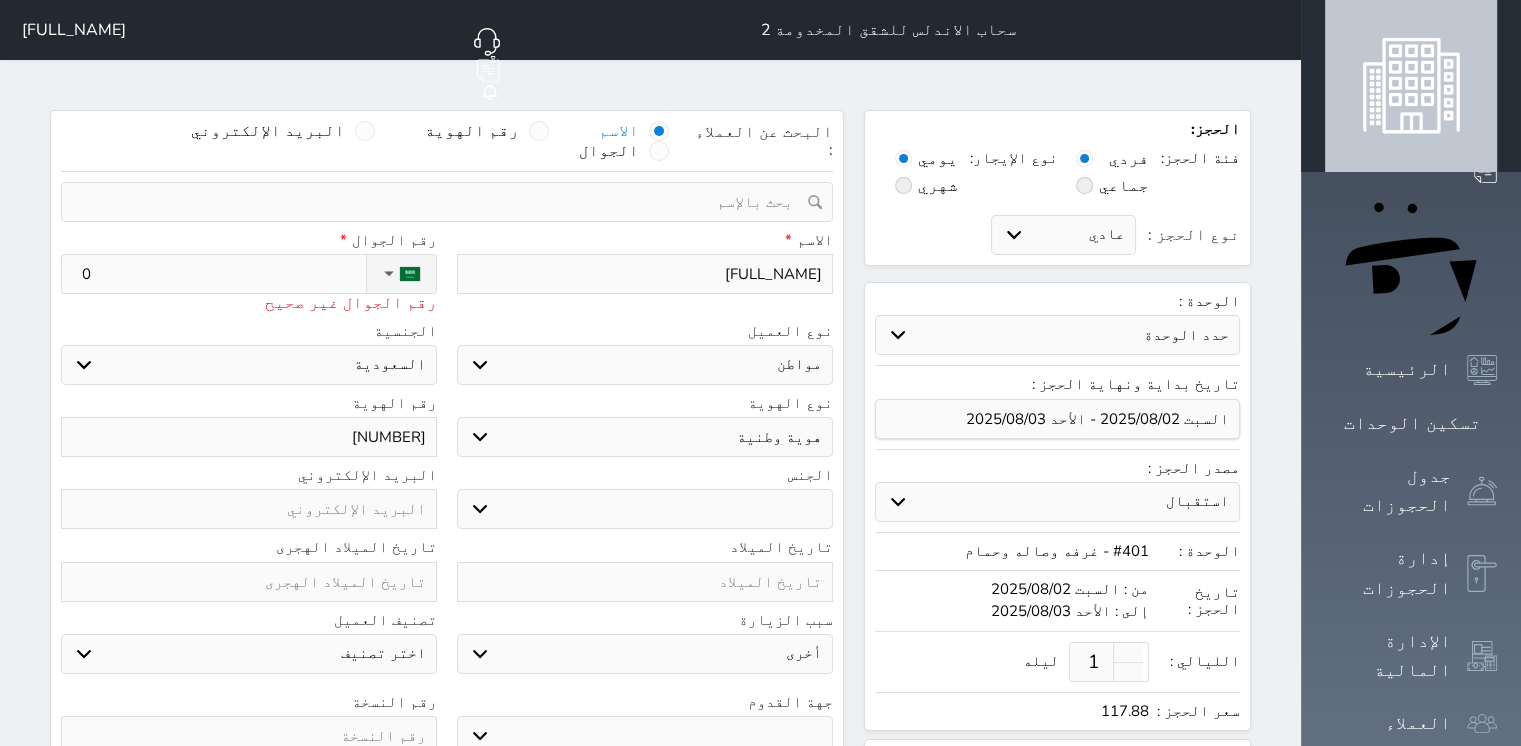 type on "05" 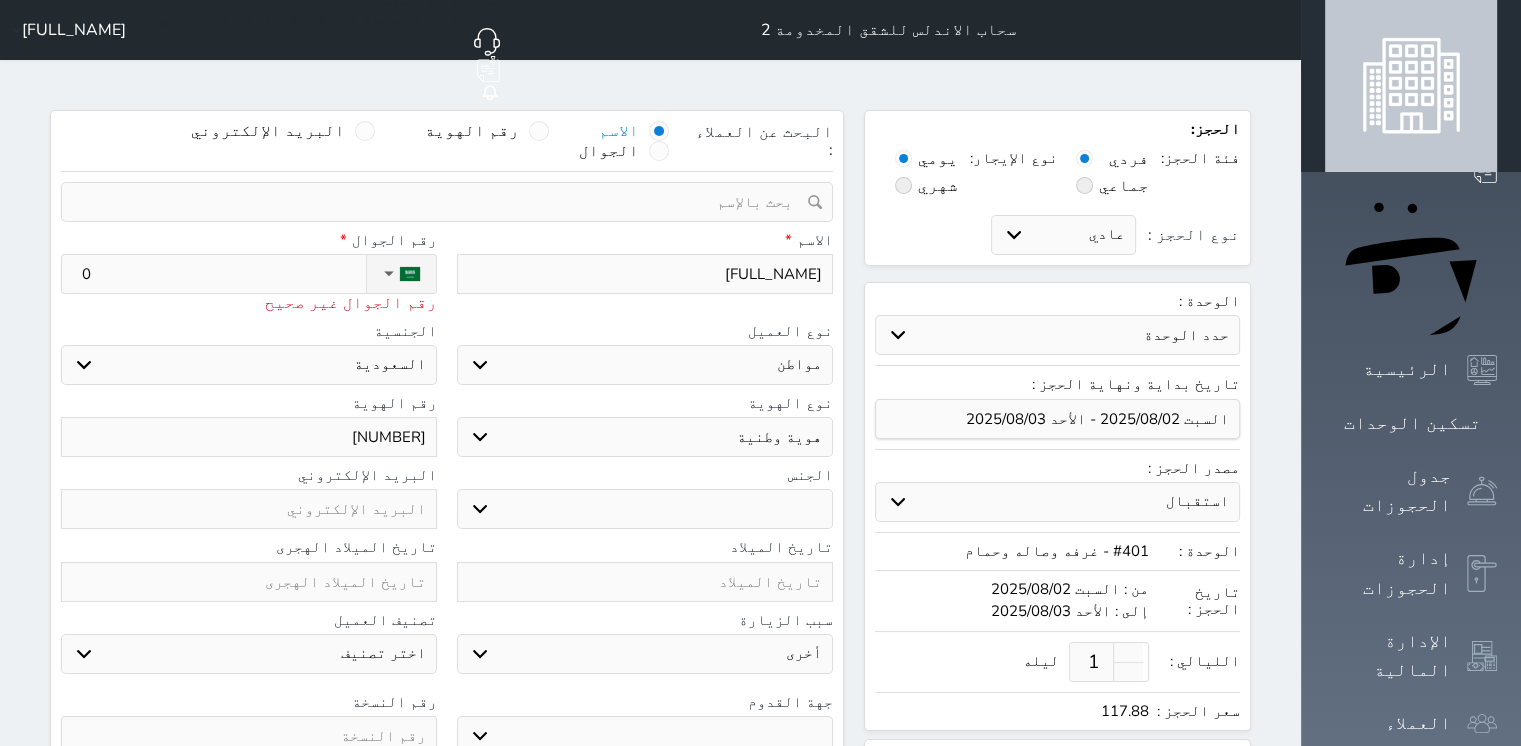 select 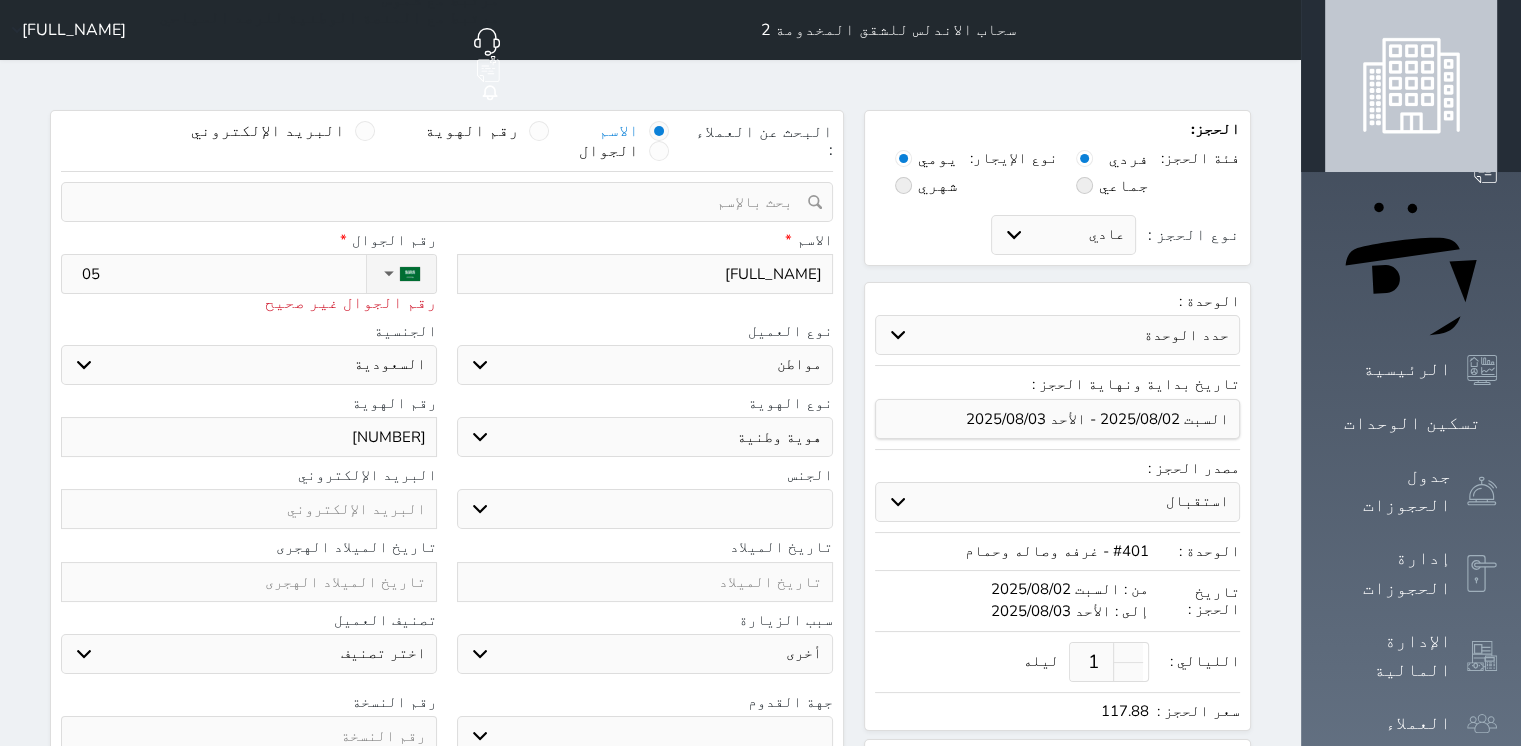 type on "053" 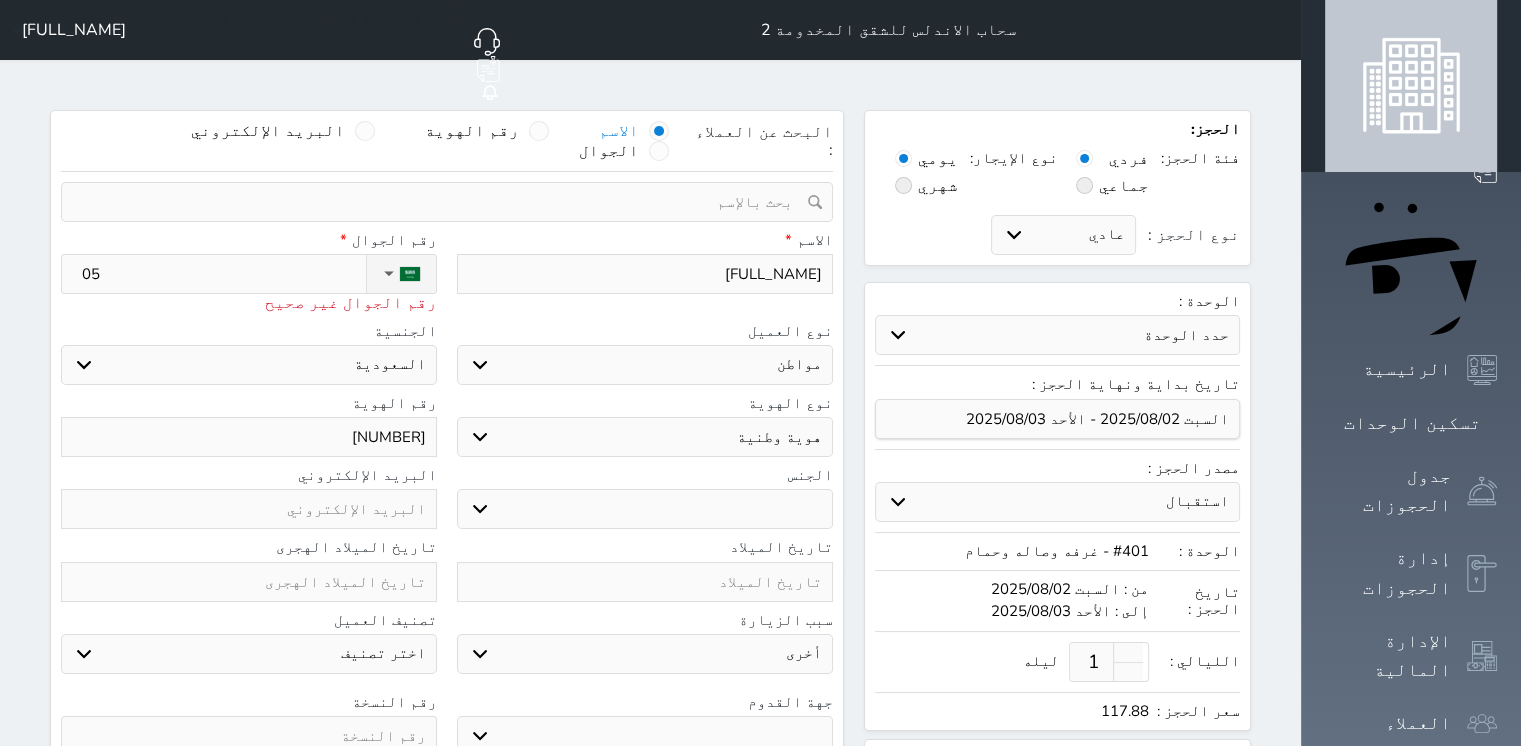 select 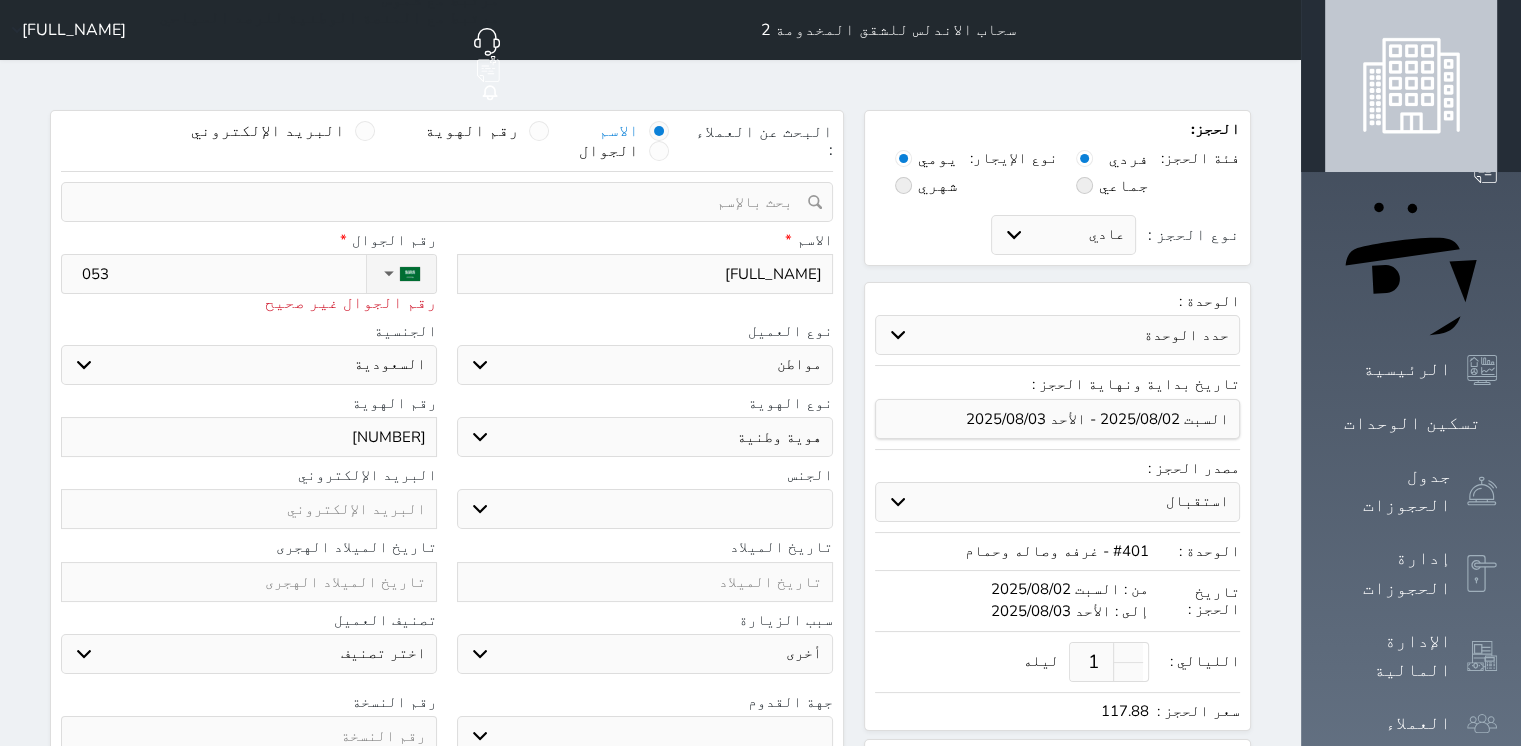 type on "0534" 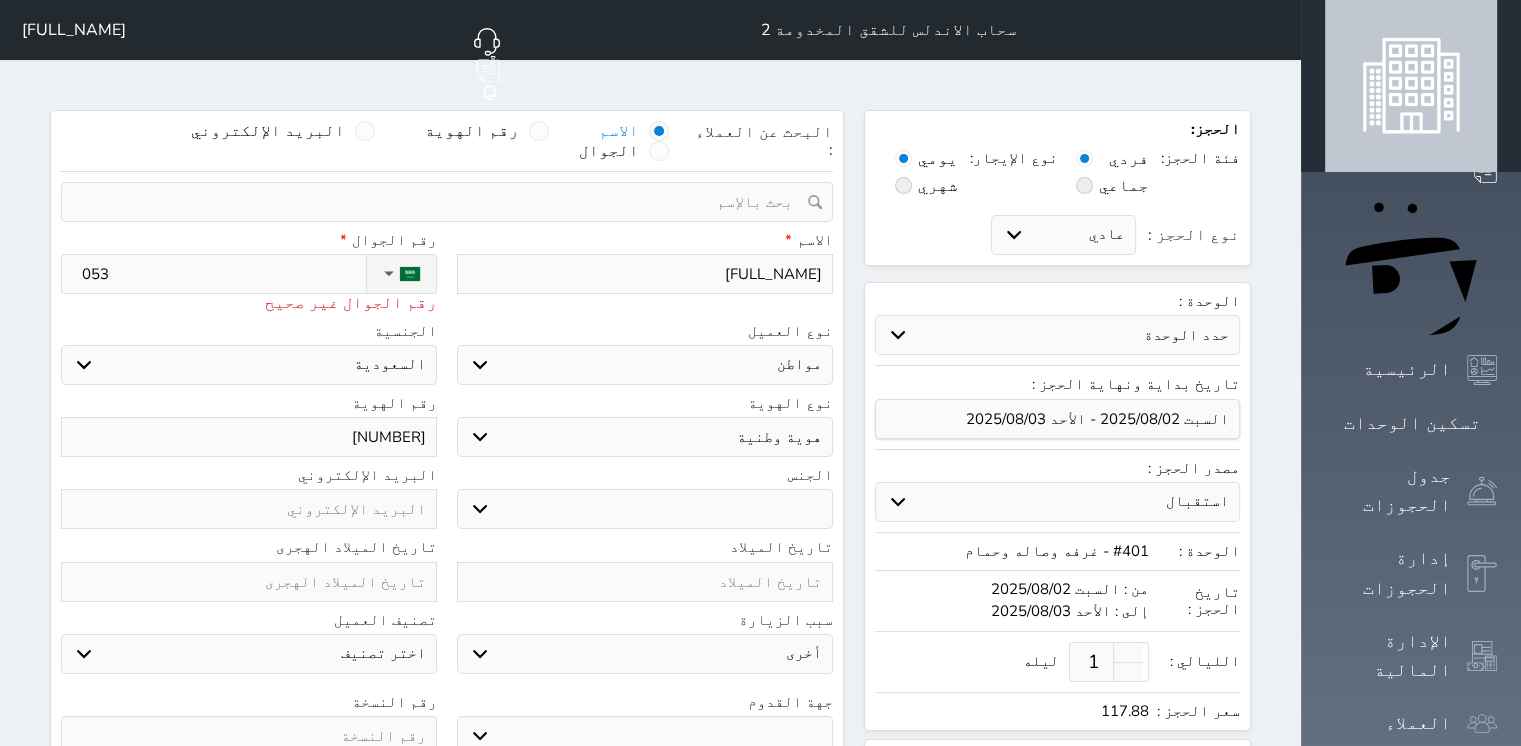 select 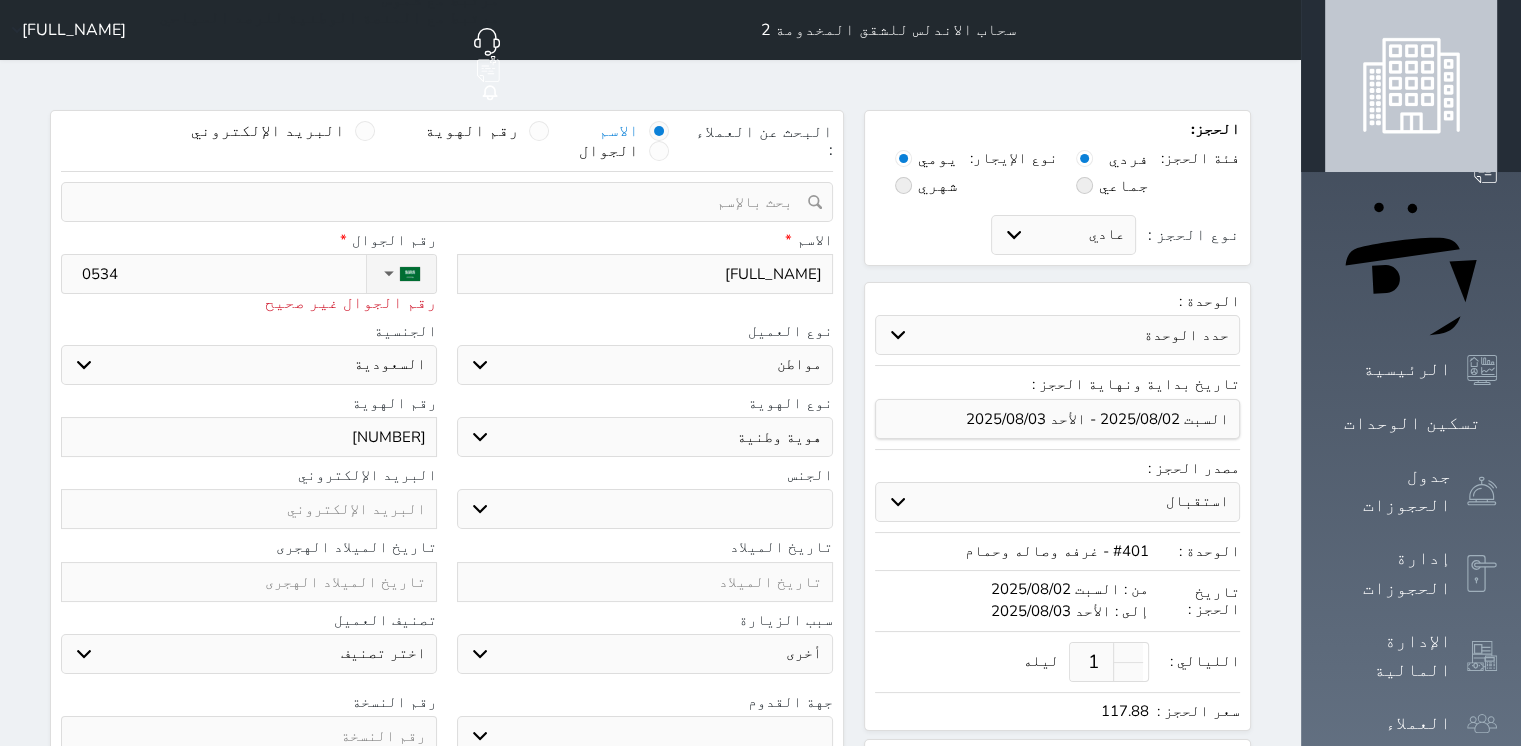 type on "05346" 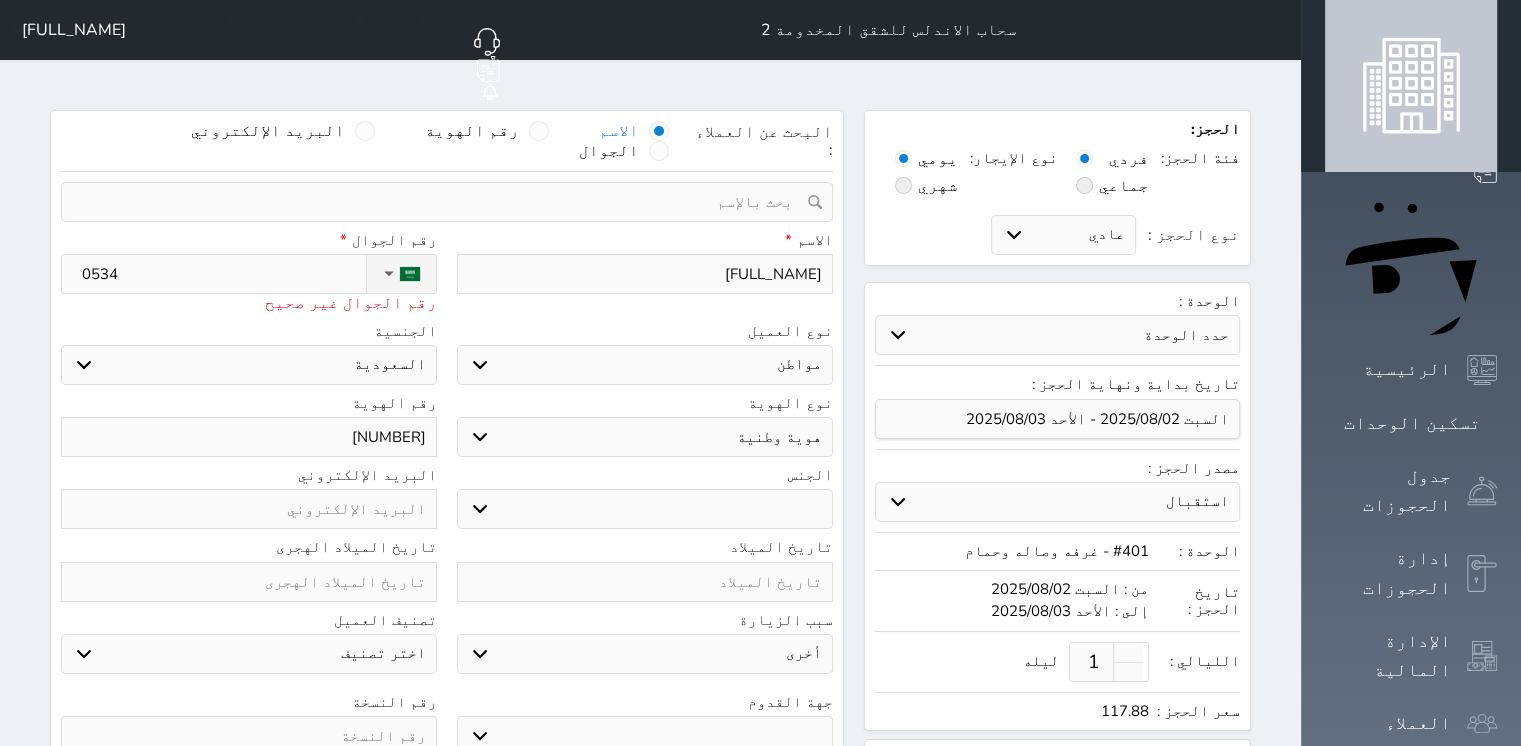 select 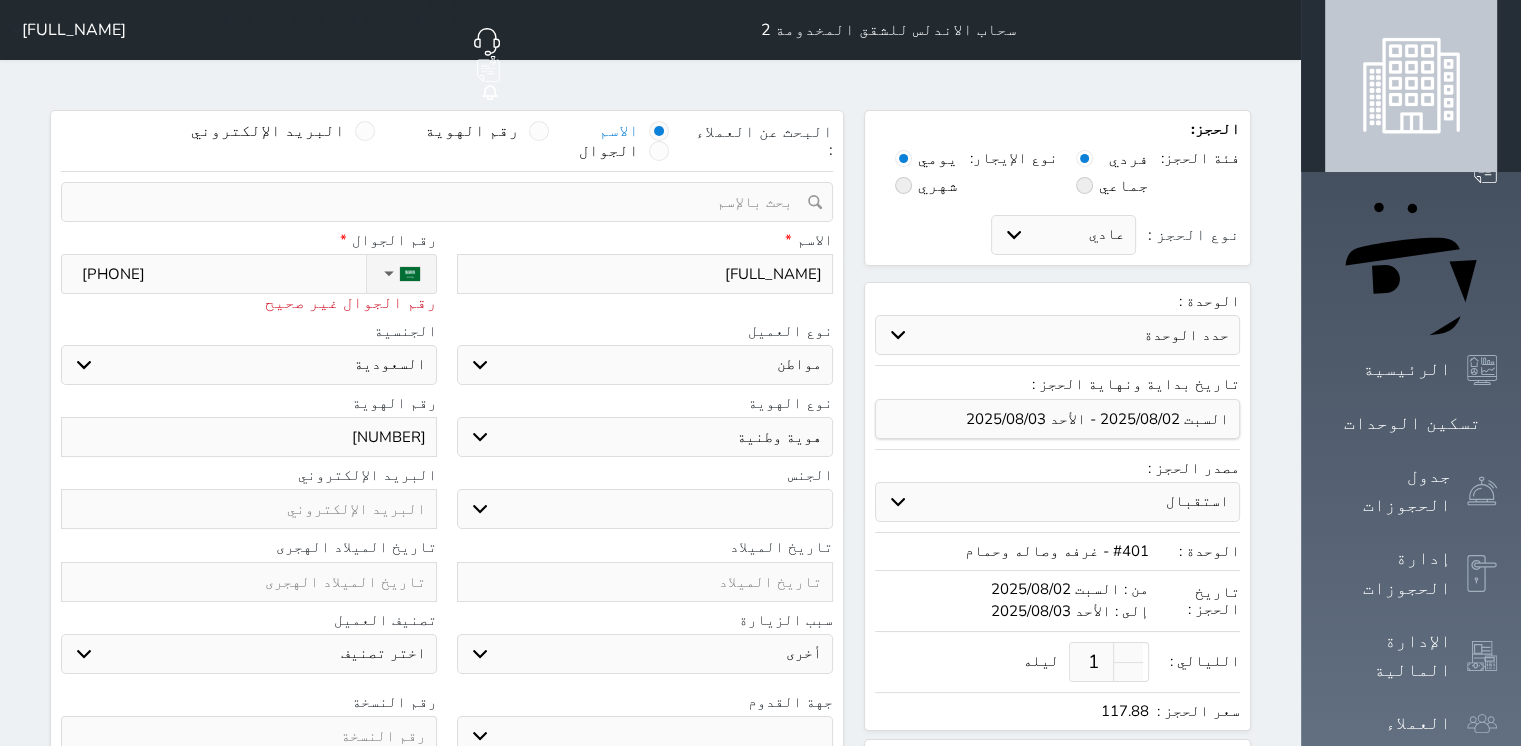 type on "053465" 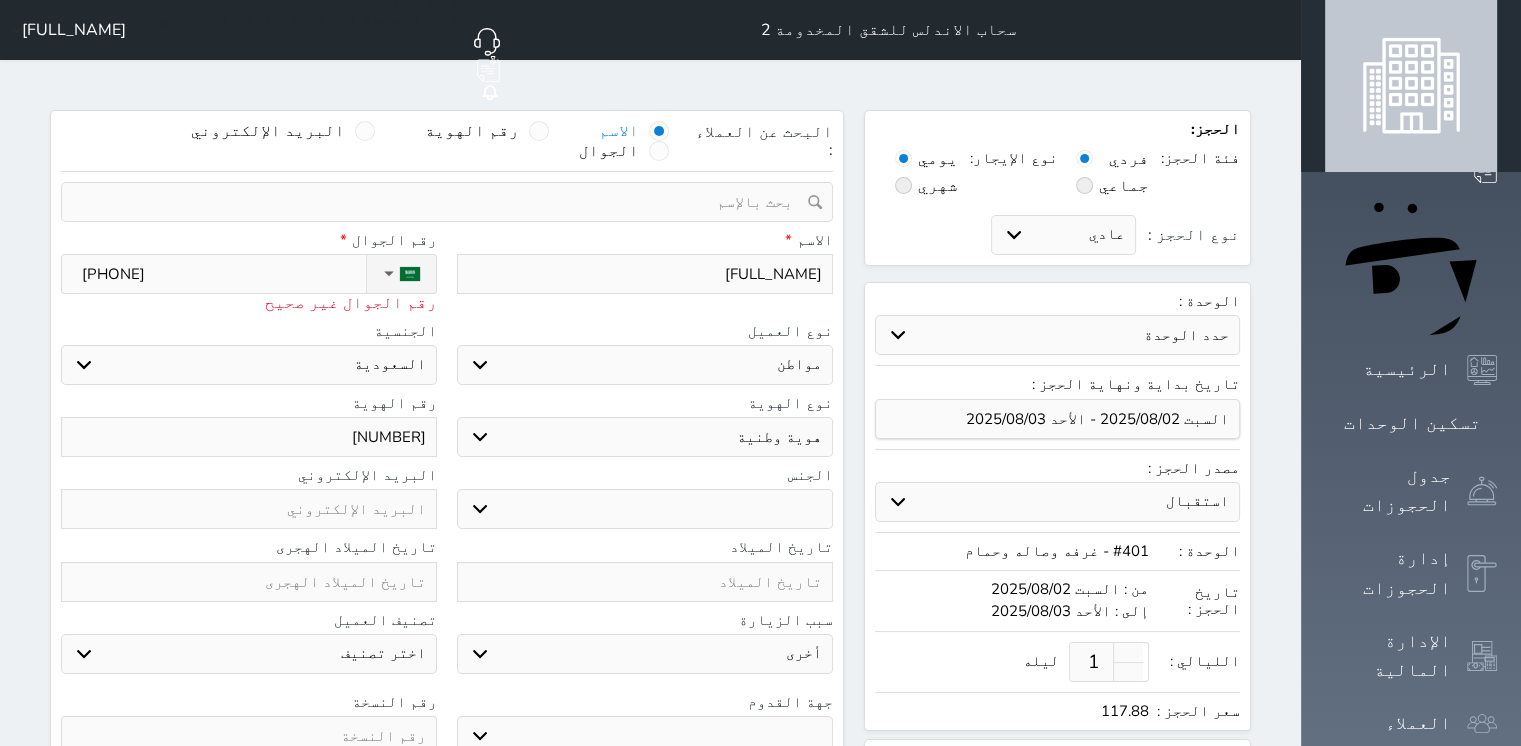 select 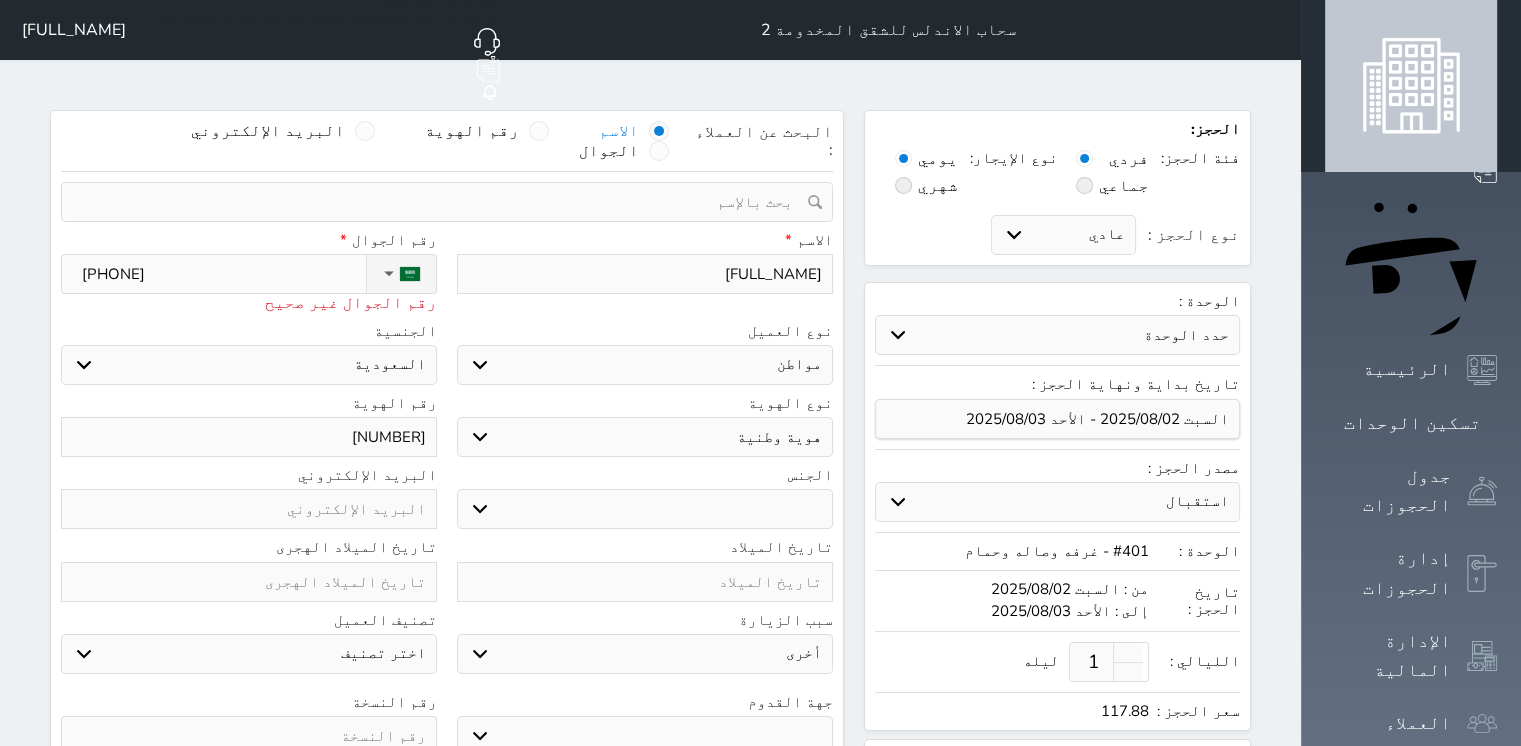 type on "0534651" 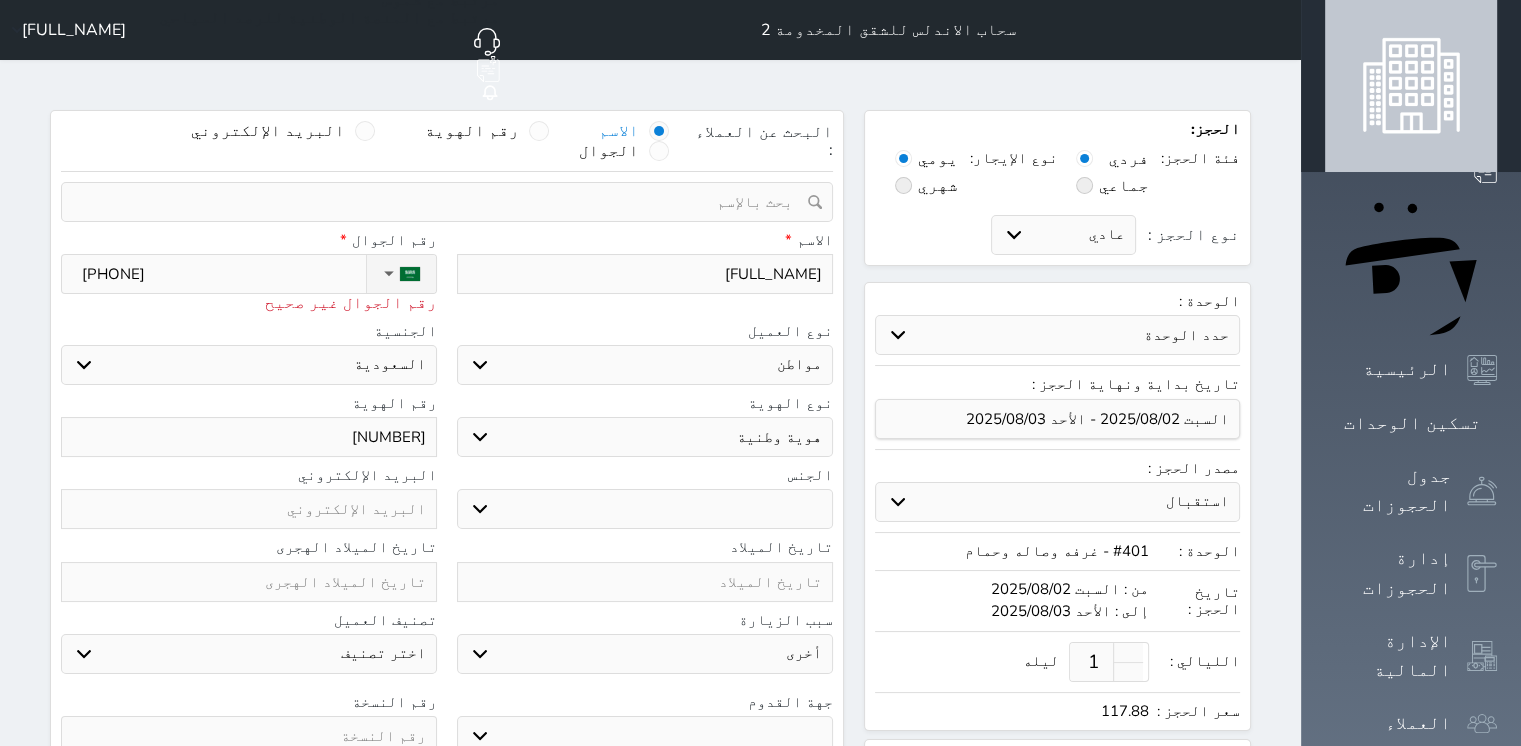 select 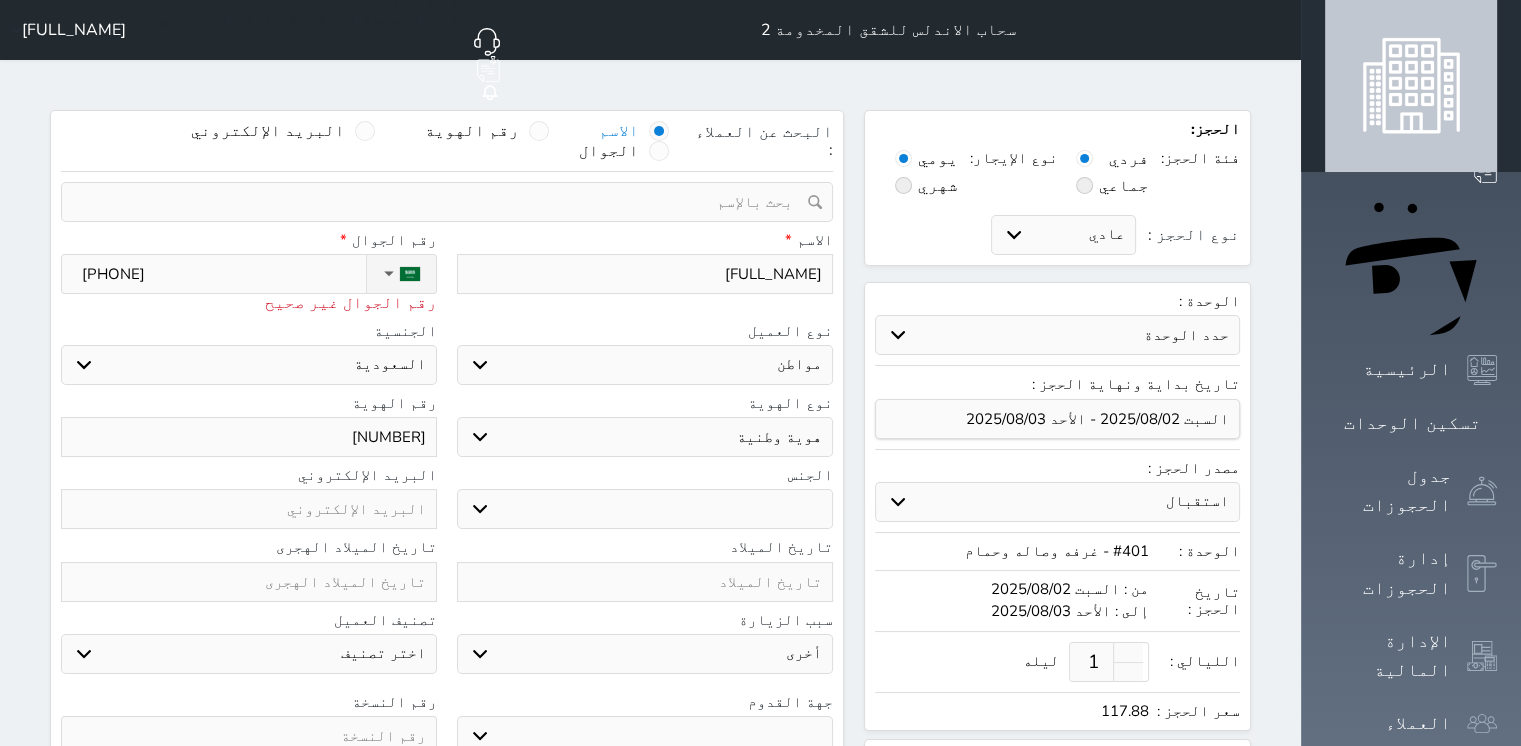 type on "05346511" 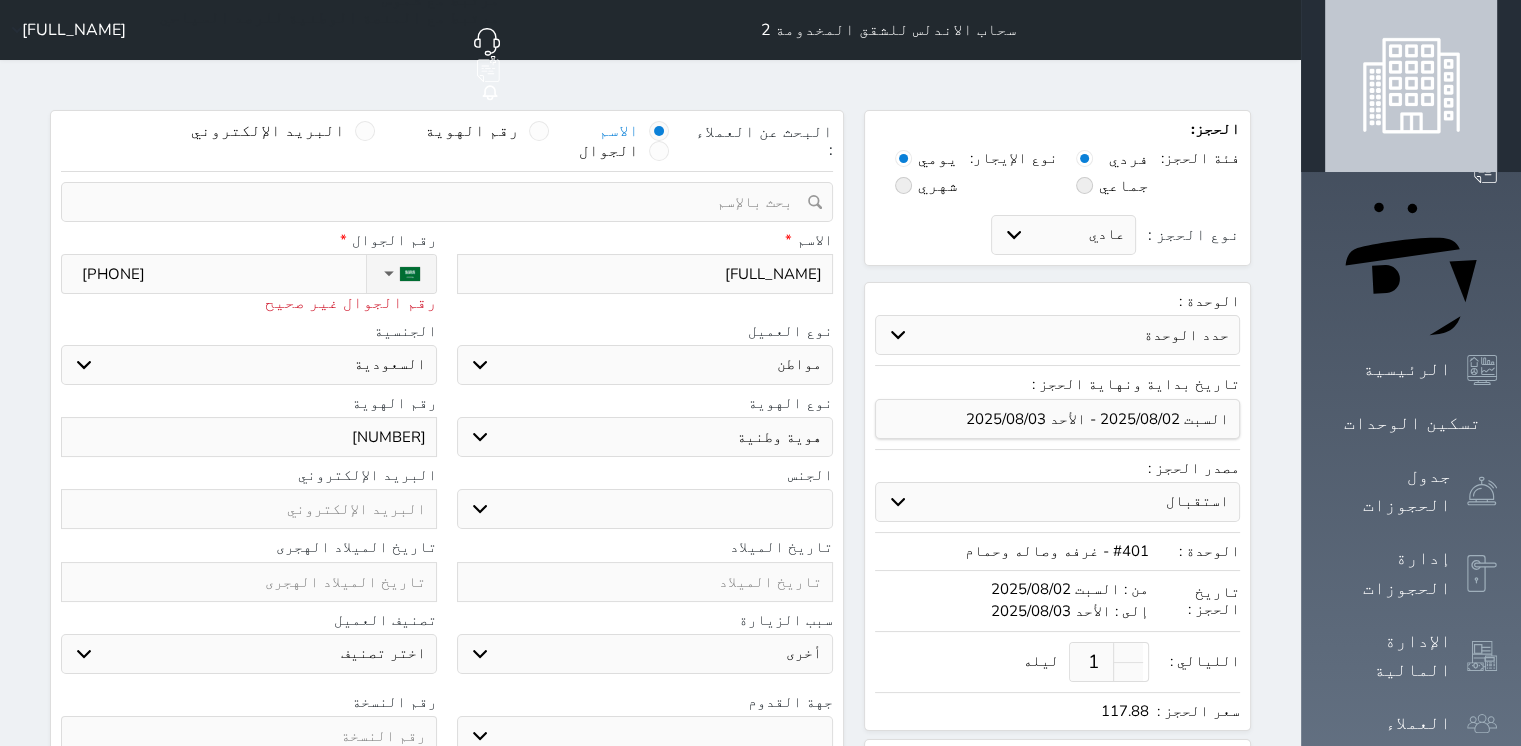 select 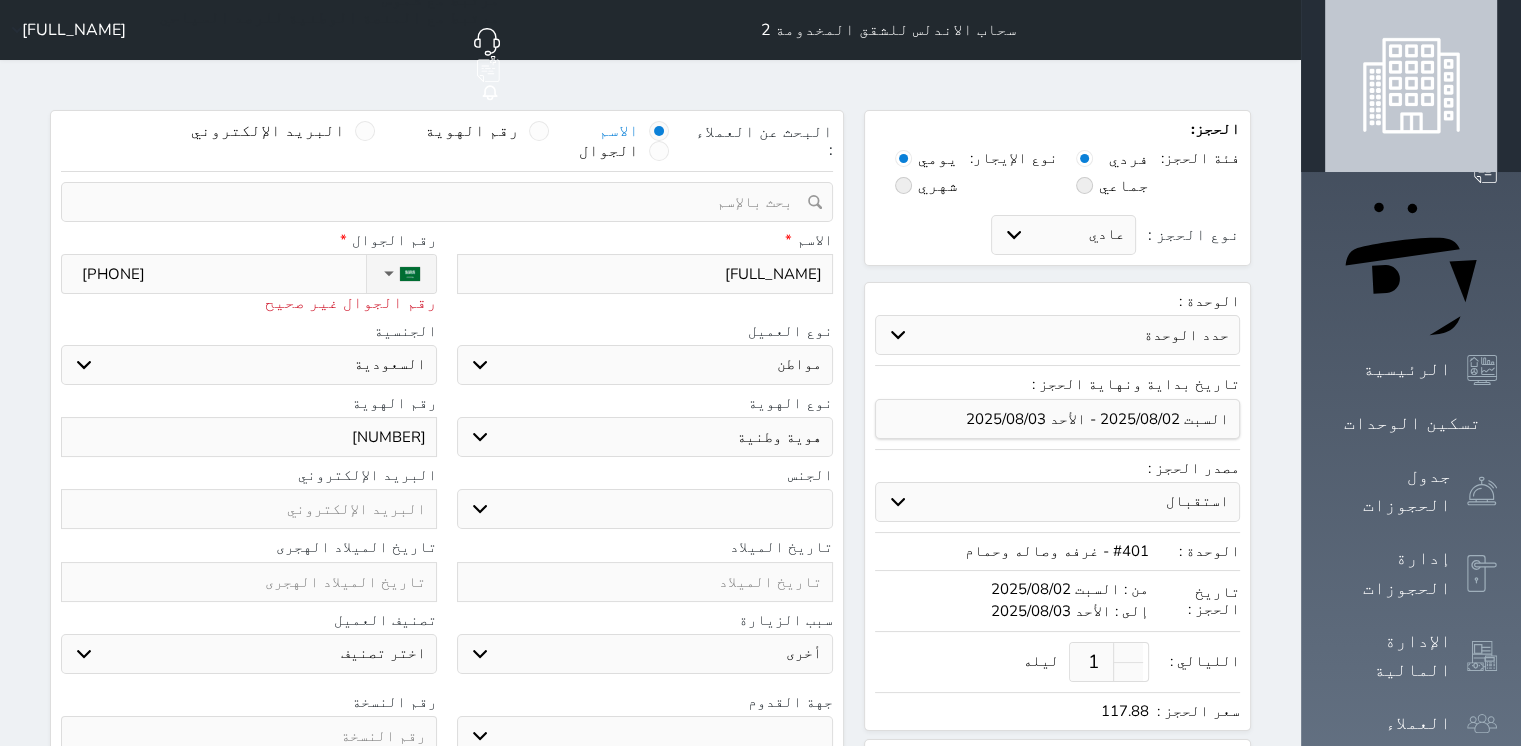 type on "053465111" 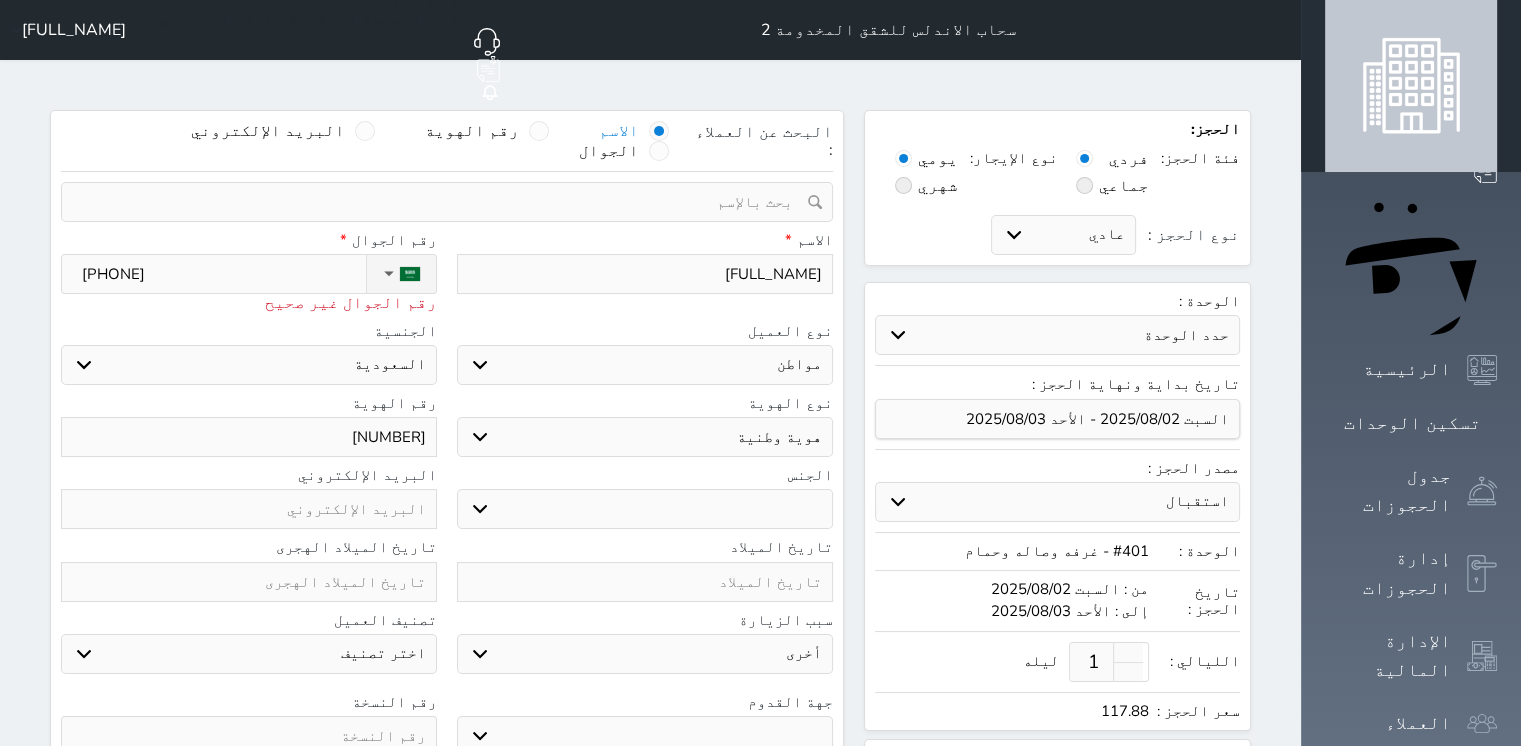 select 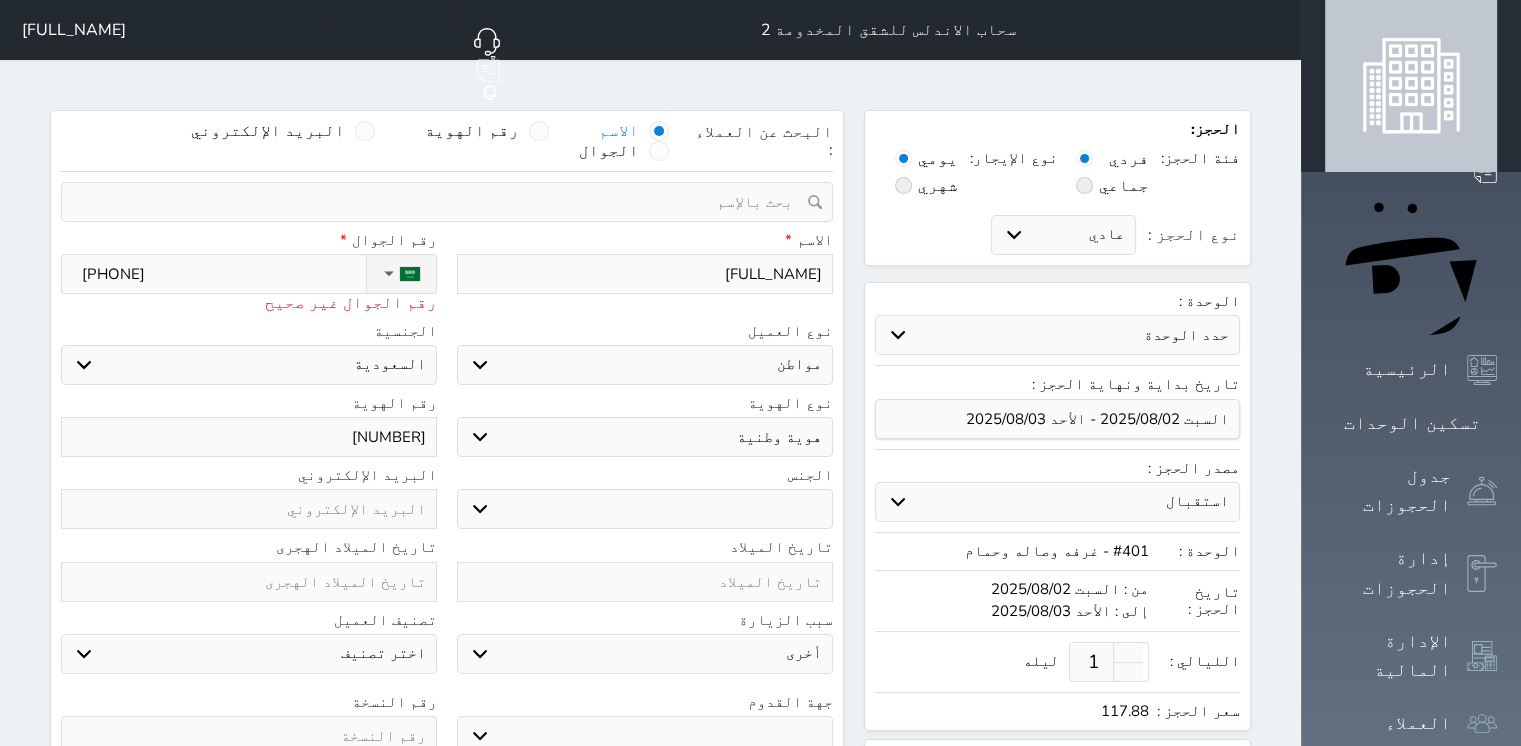 type on "+966 53 465 1116" 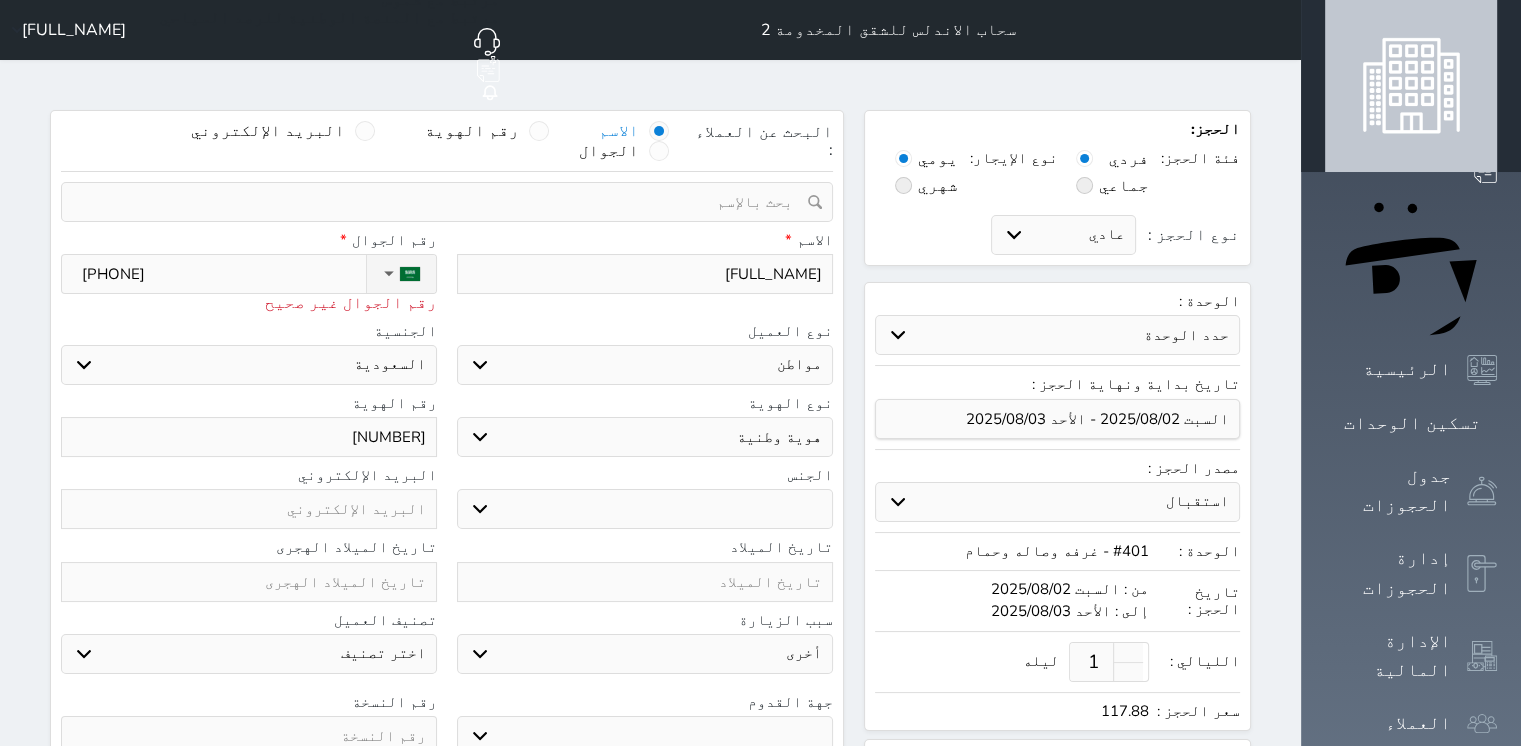 select 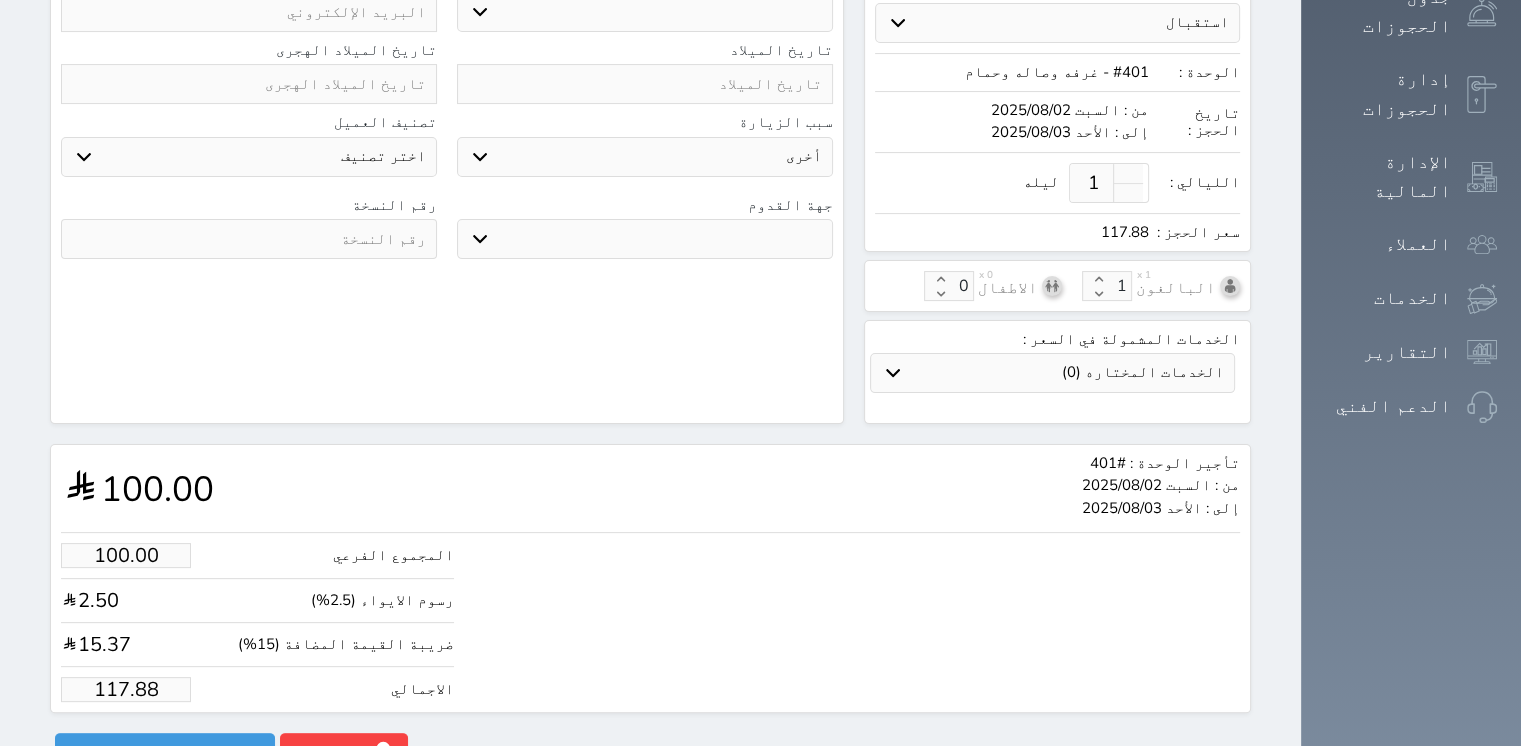 scroll, scrollTop: 481, scrollLeft: 0, axis: vertical 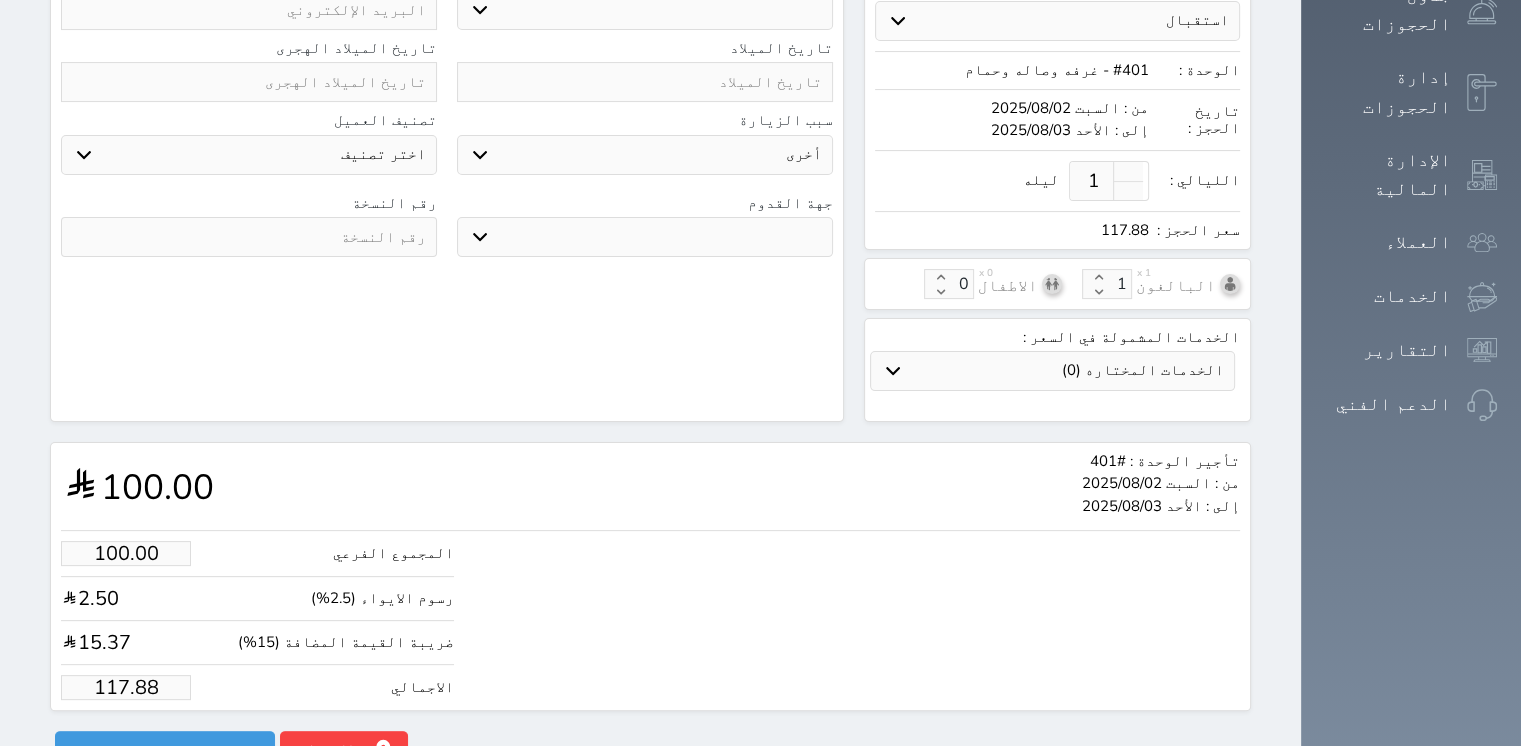 type on "+966 53 465 1116" 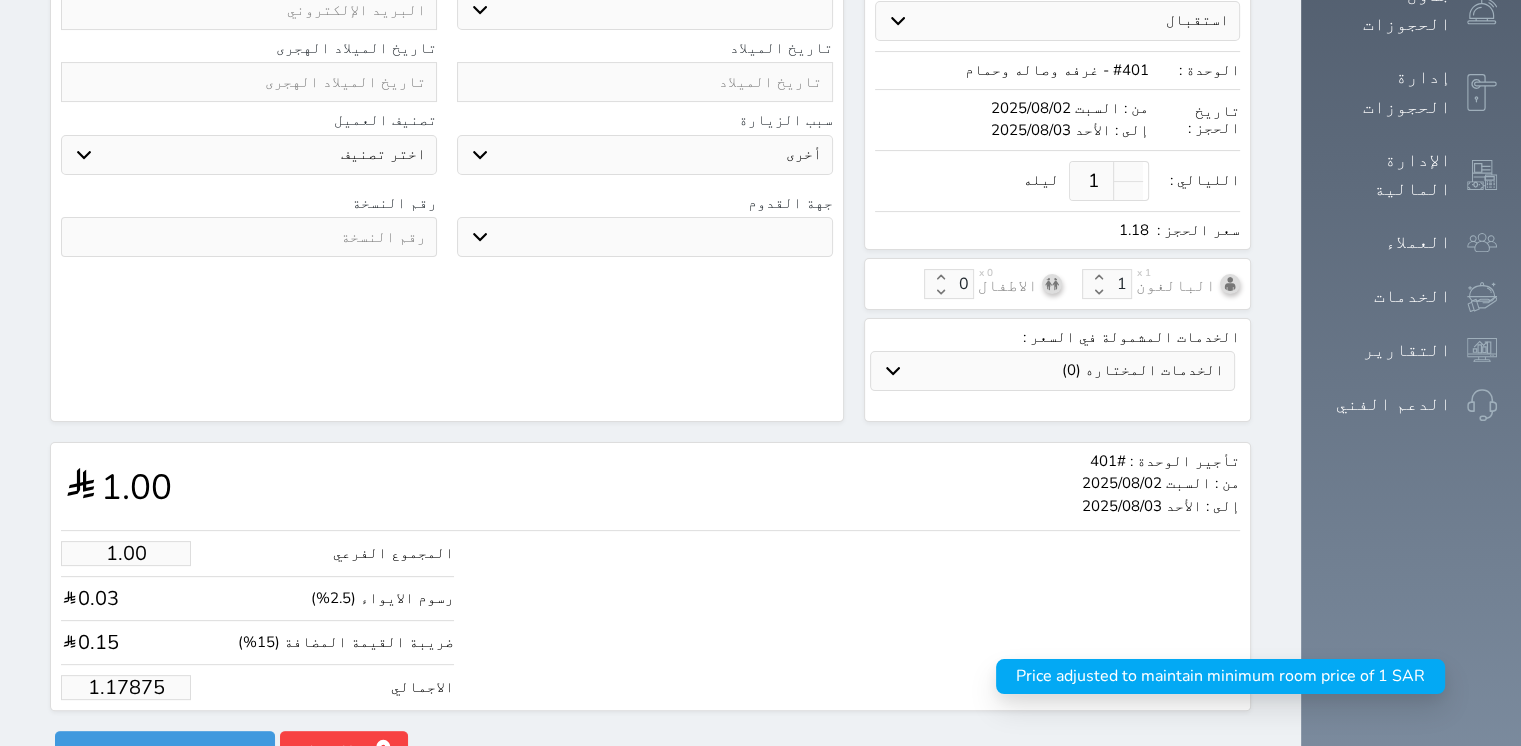click on "1.17875" at bounding box center (126, 687) 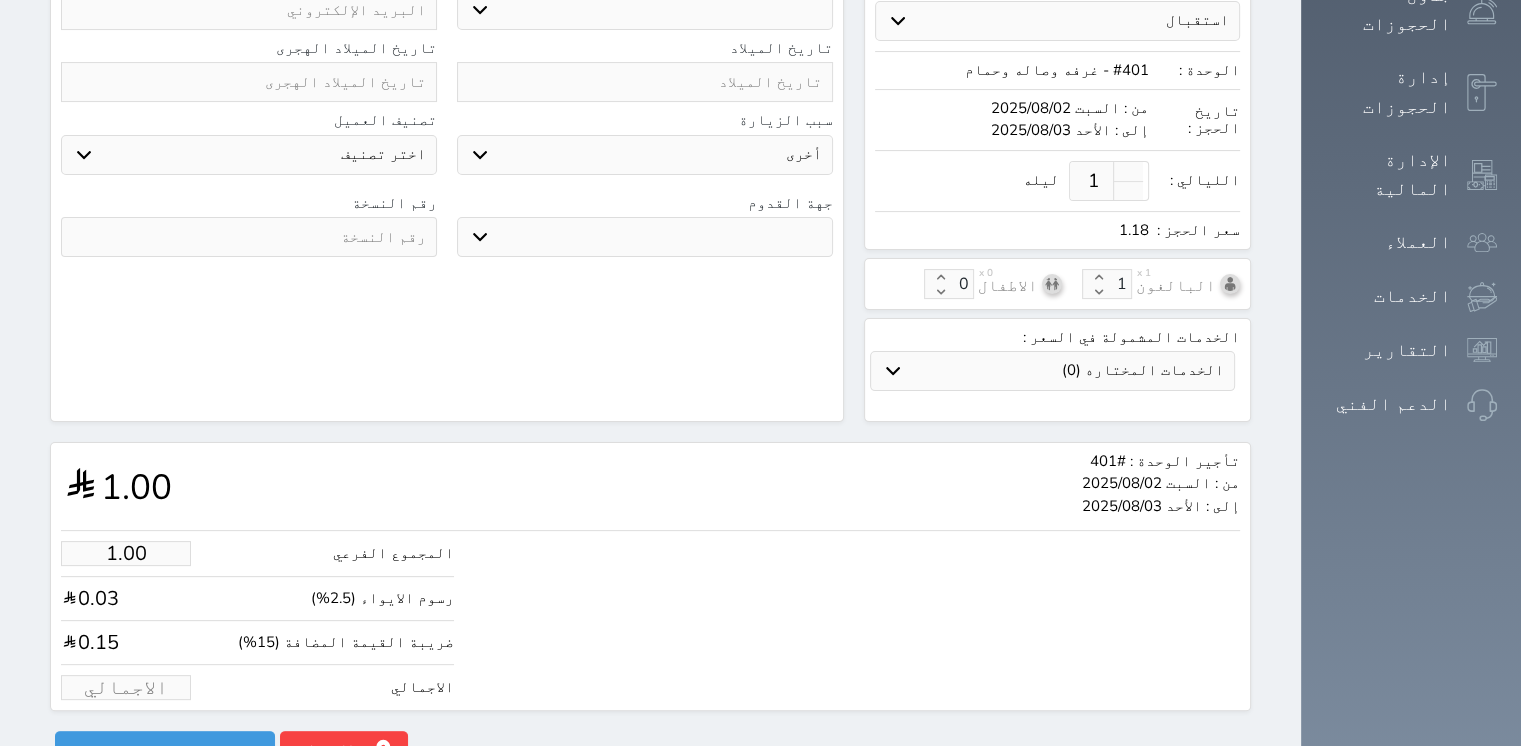 type on "2.55" 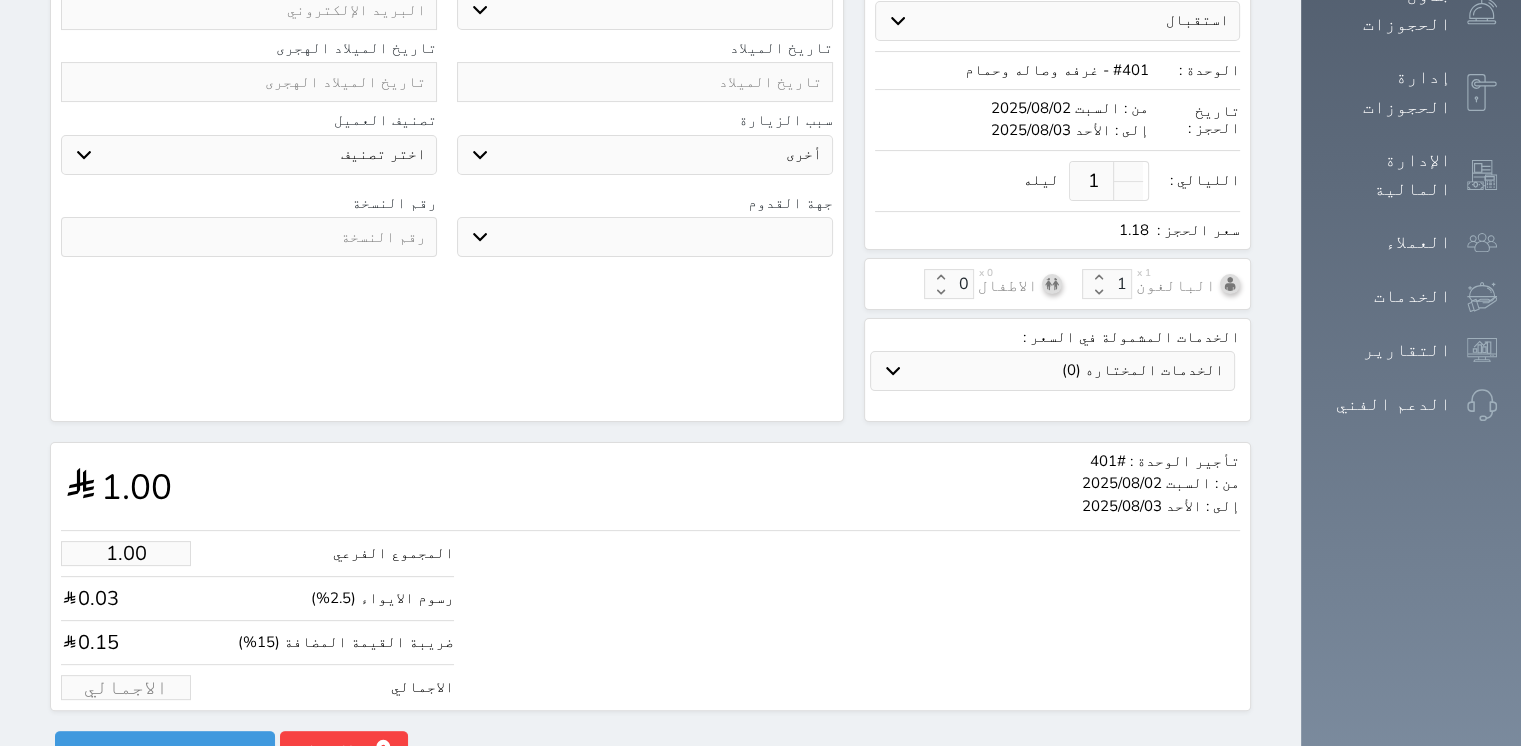 type on "3" 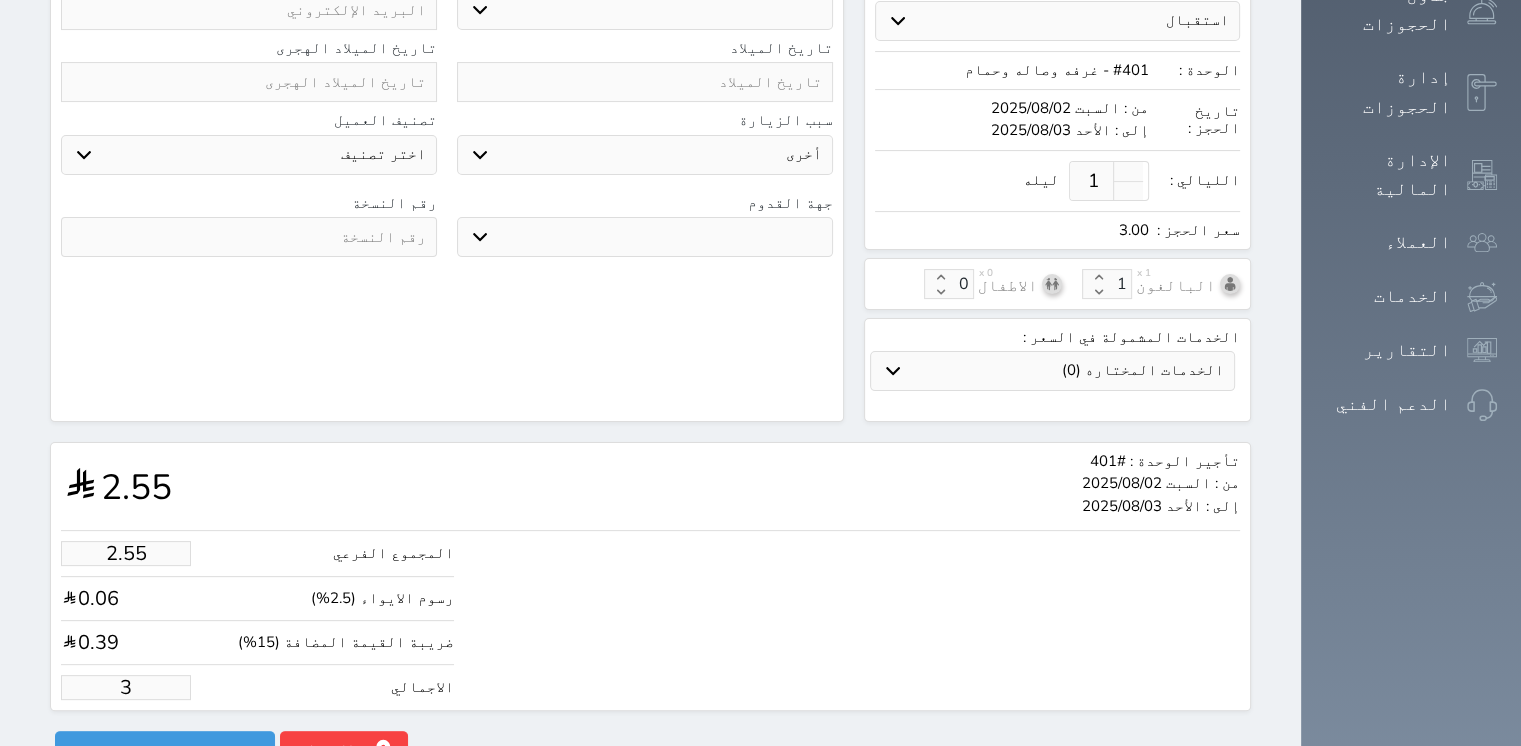 type on "25.45" 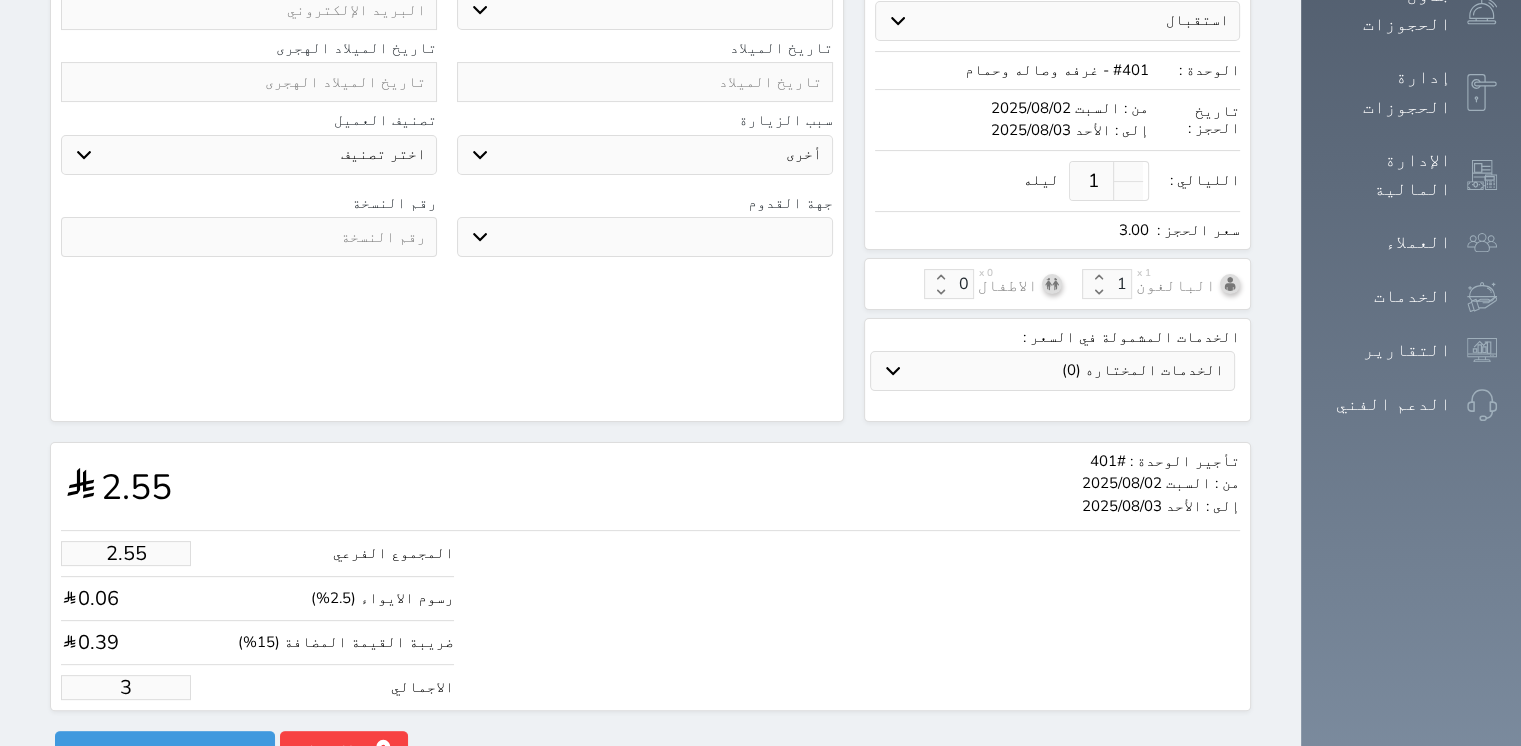 type on "30" 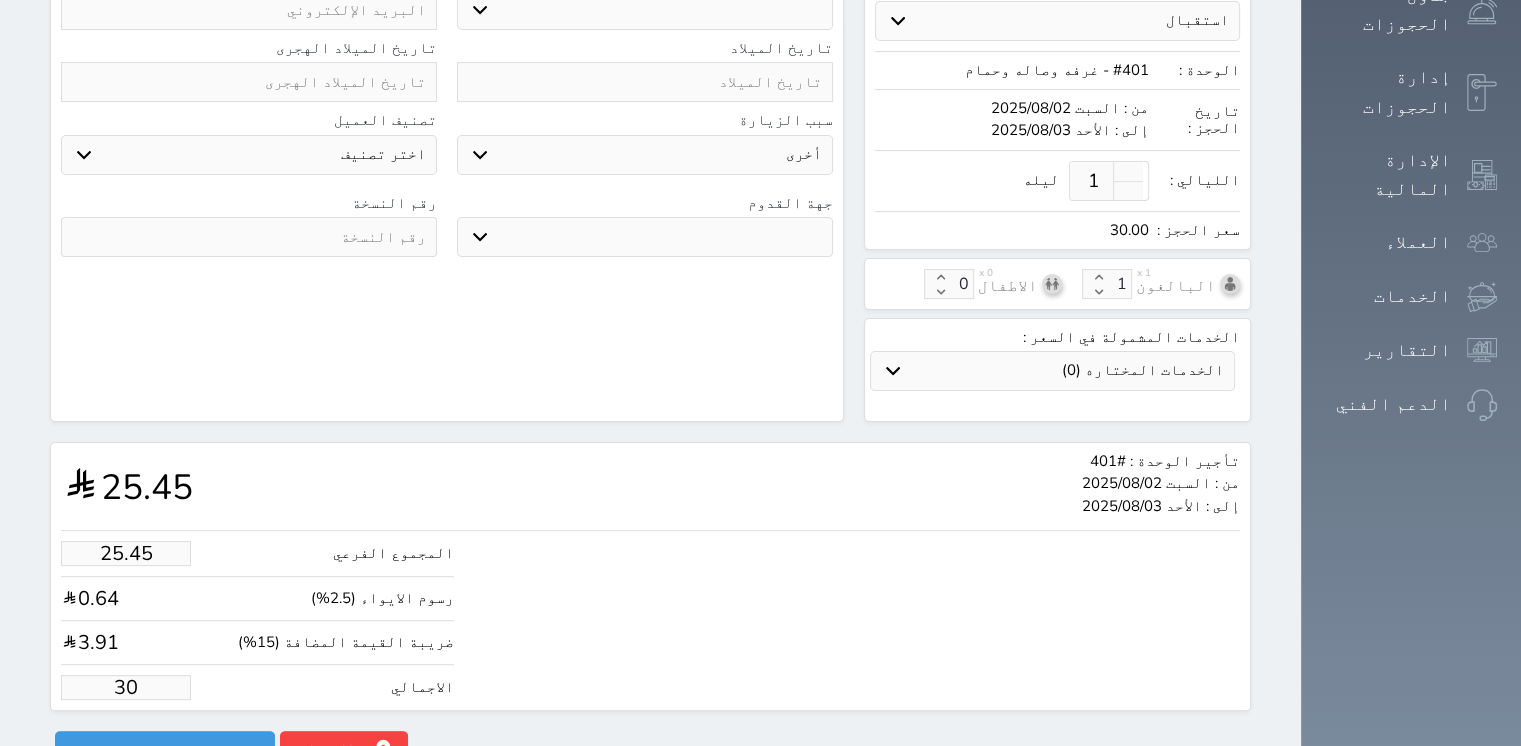 type on "254.51" 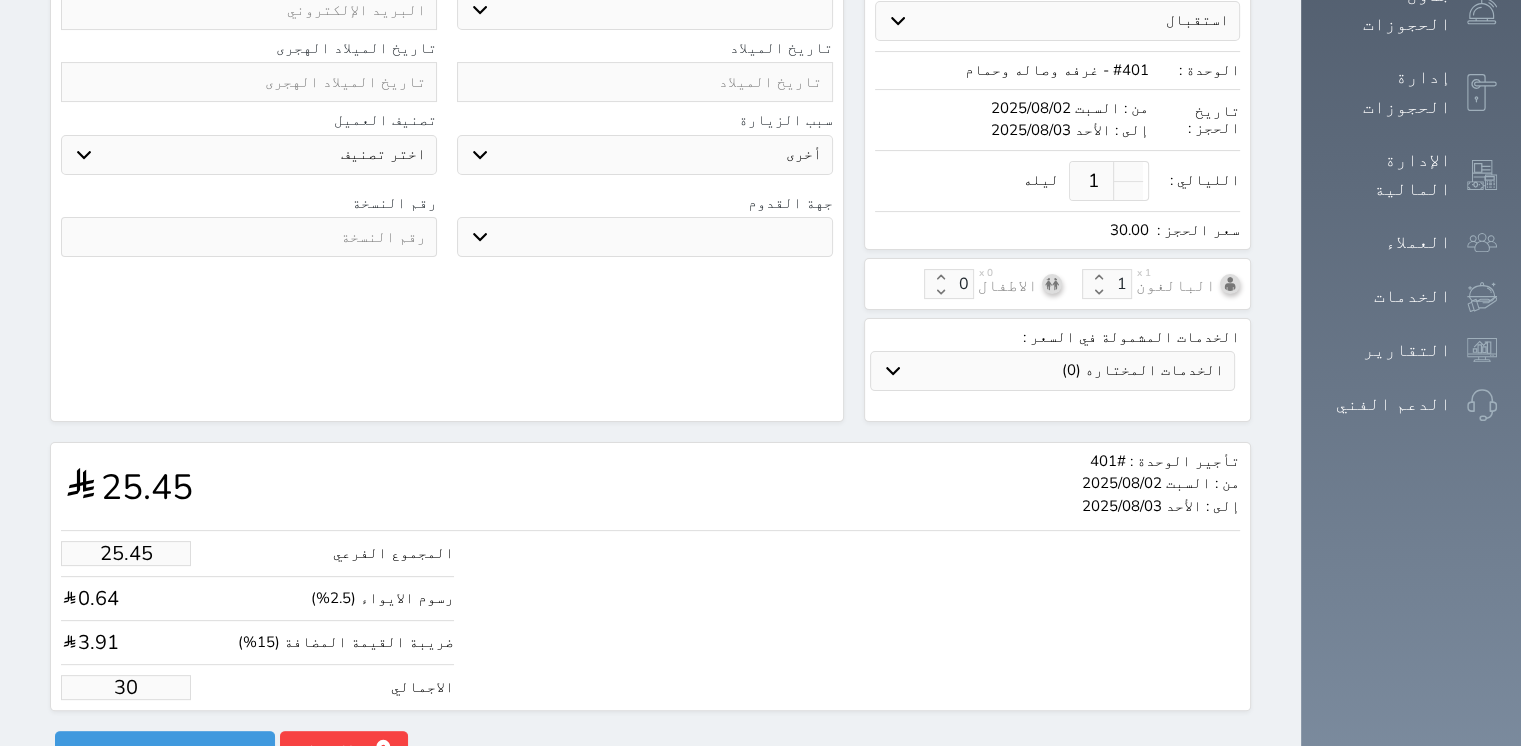 type on "300" 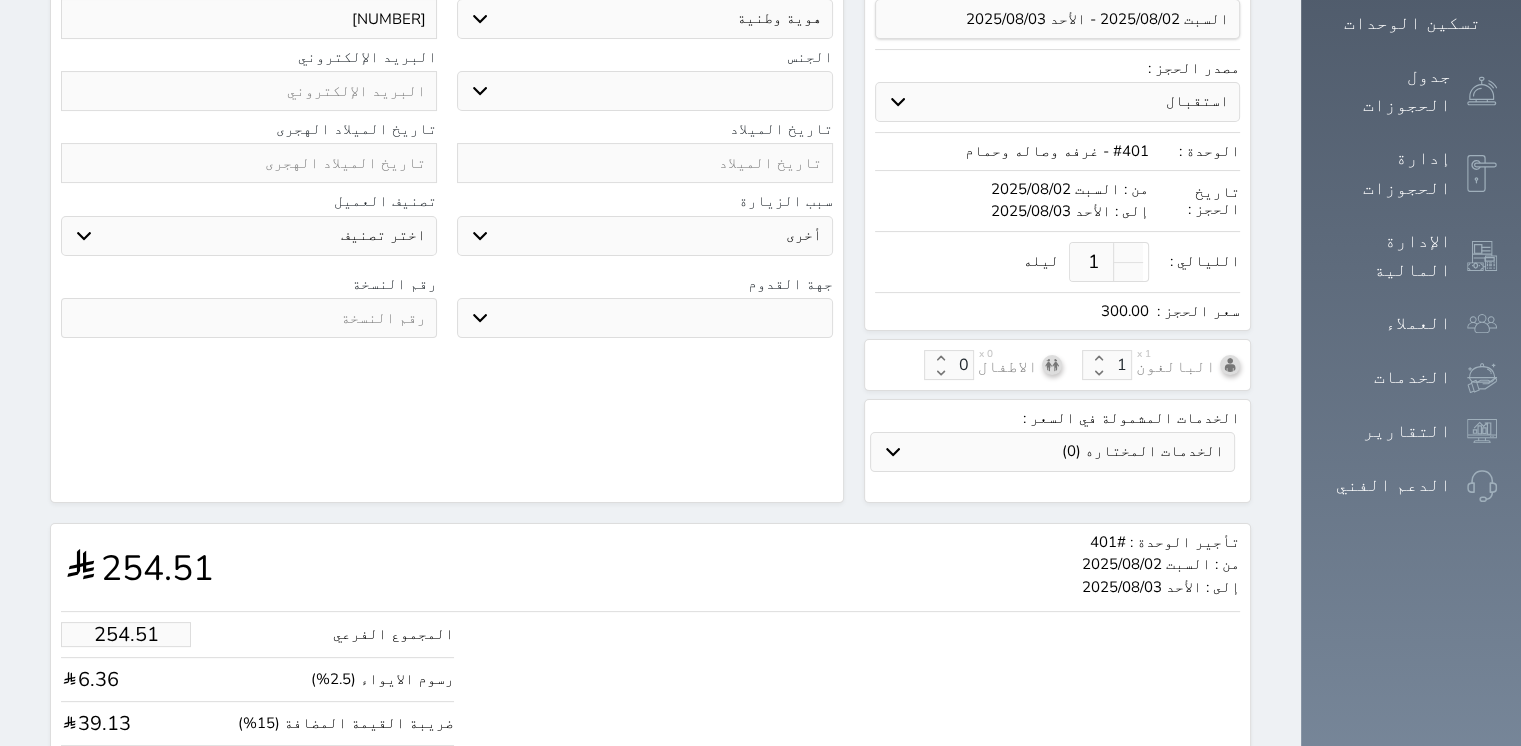 scroll, scrollTop: 481, scrollLeft: 0, axis: vertical 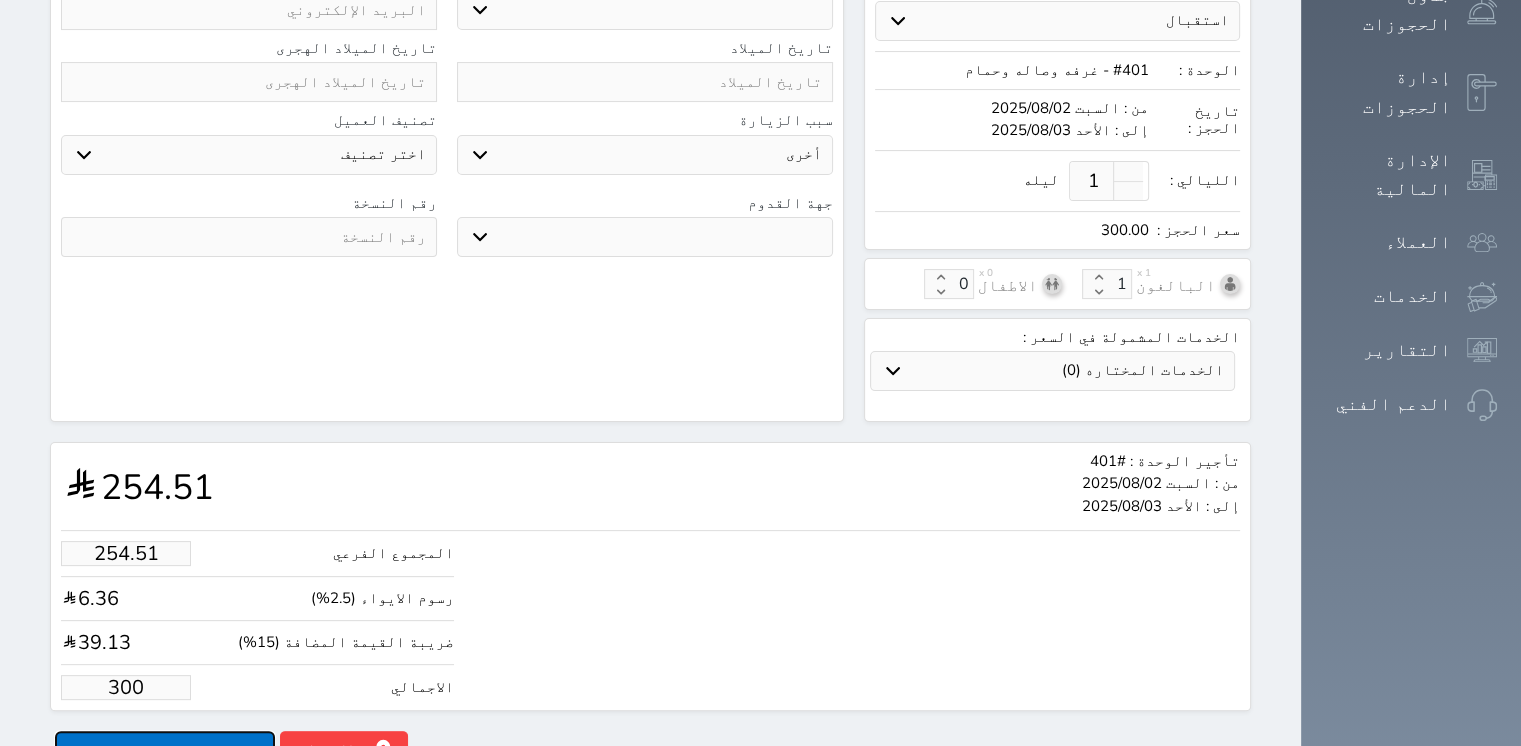 type on "300.00" 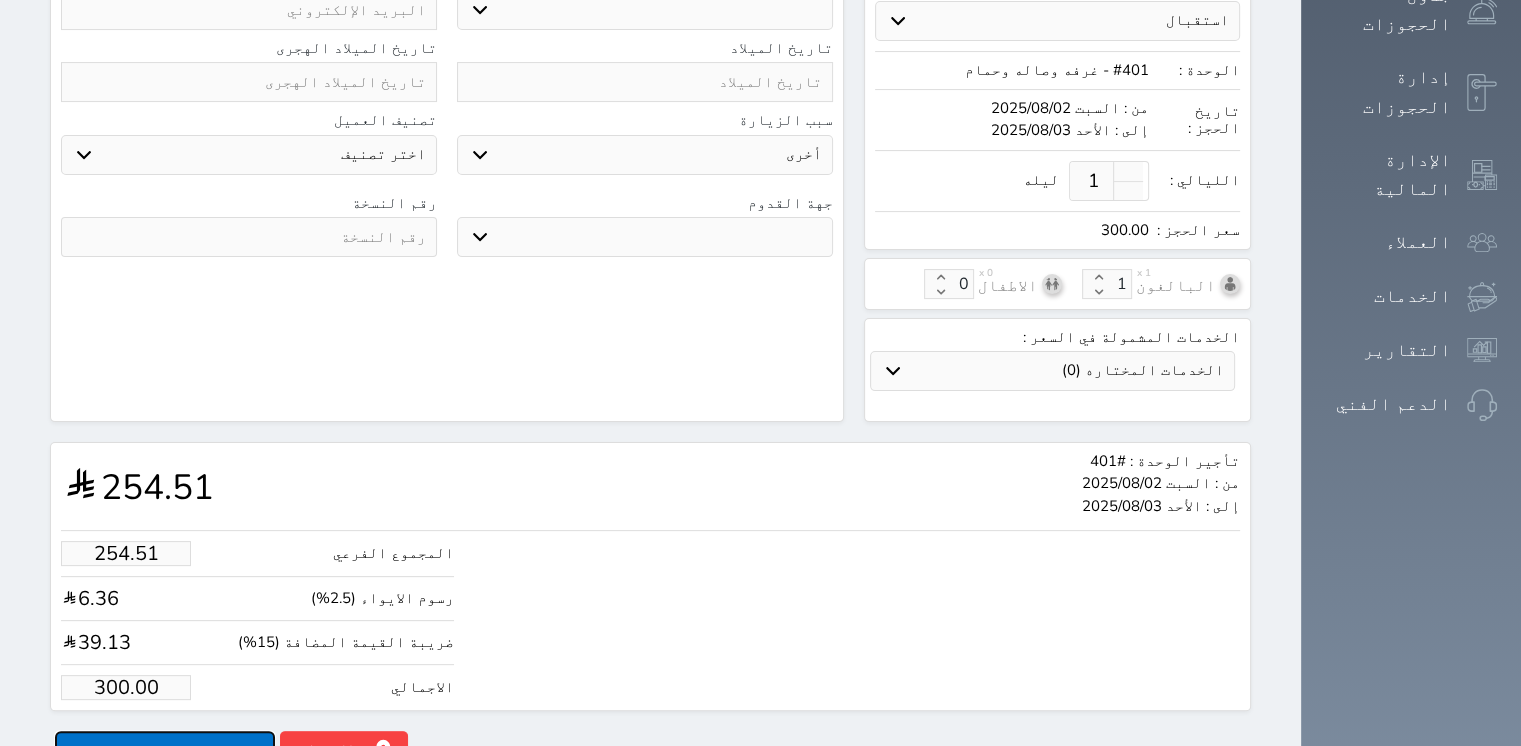 click on "حجز" at bounding box center [165, 748] 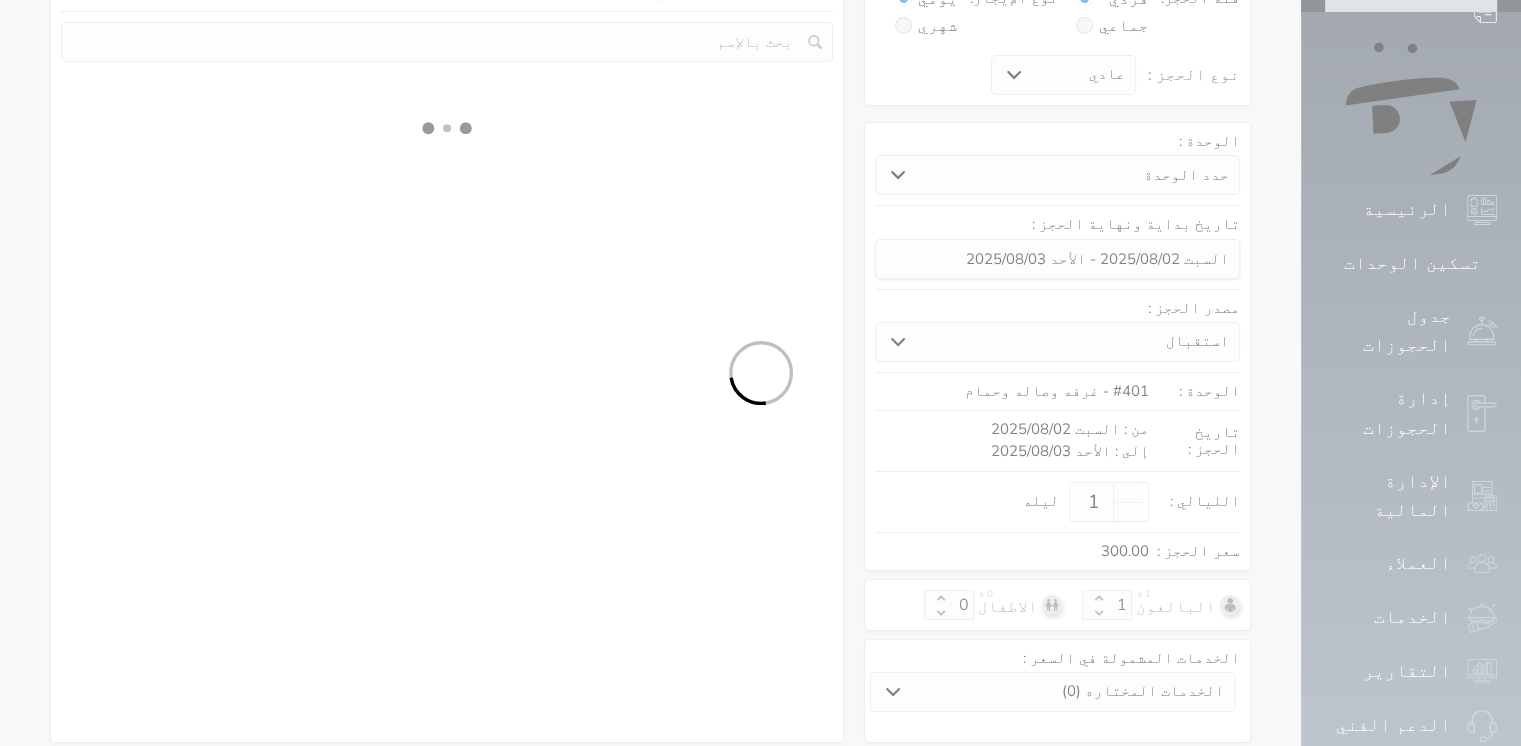 select on "1" 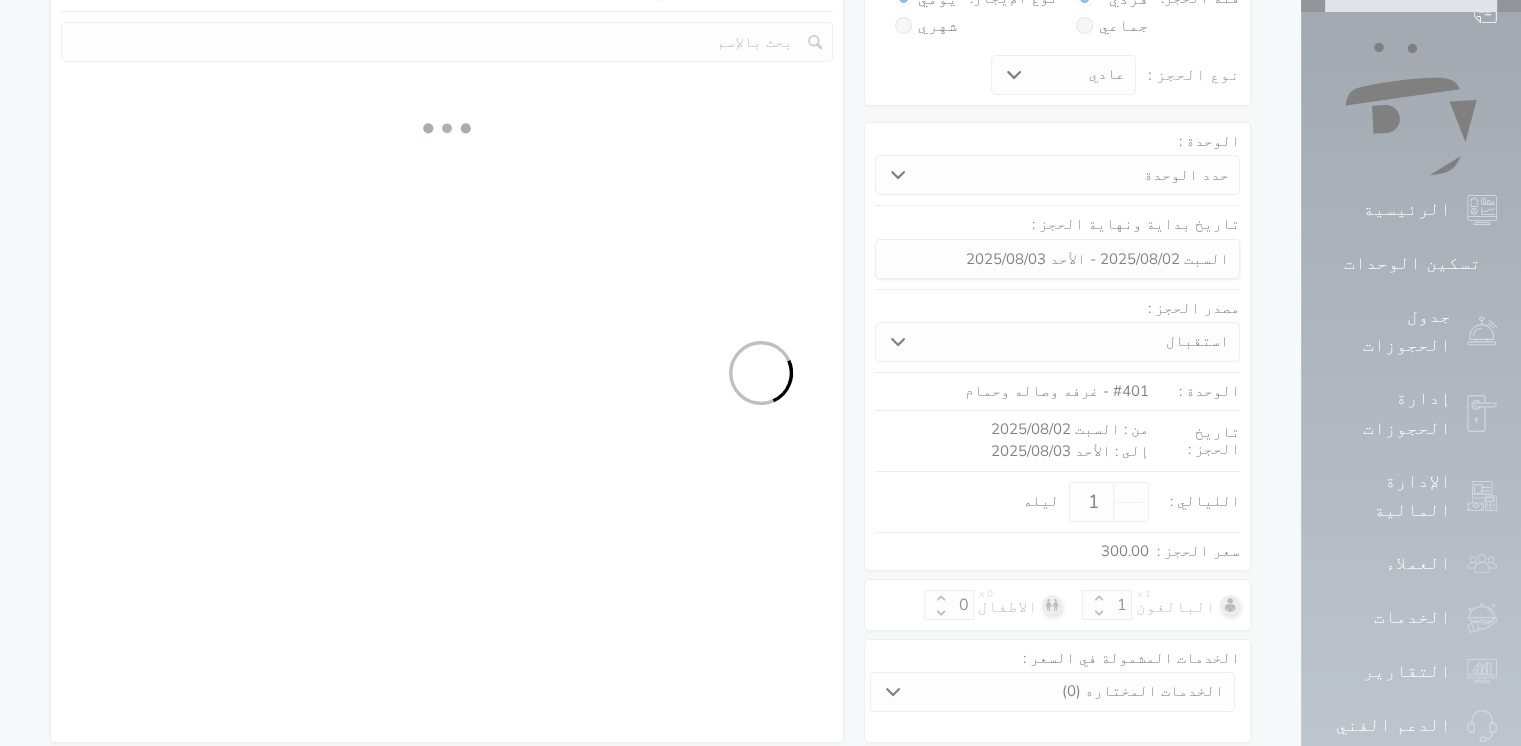 select on "113" 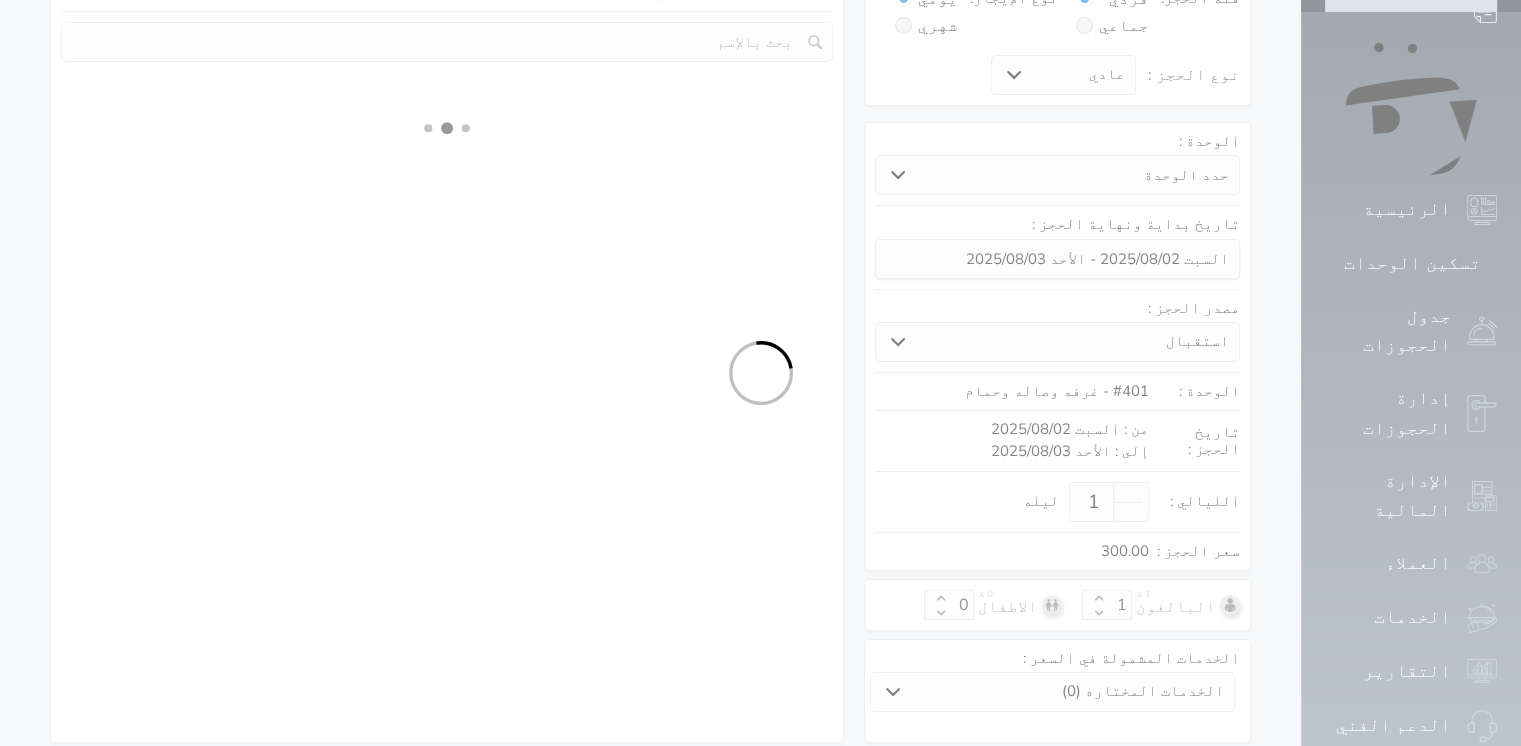 select on "1" 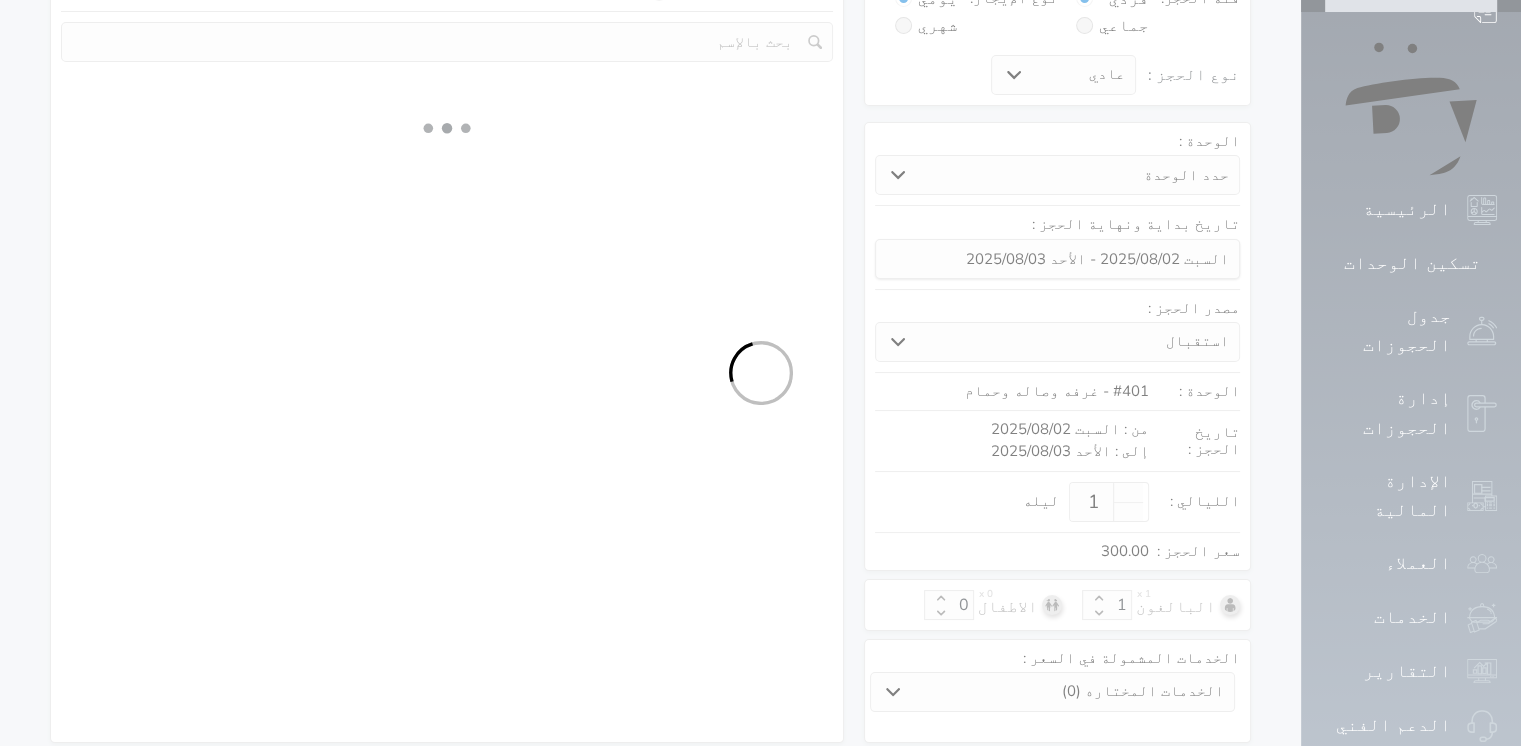 select 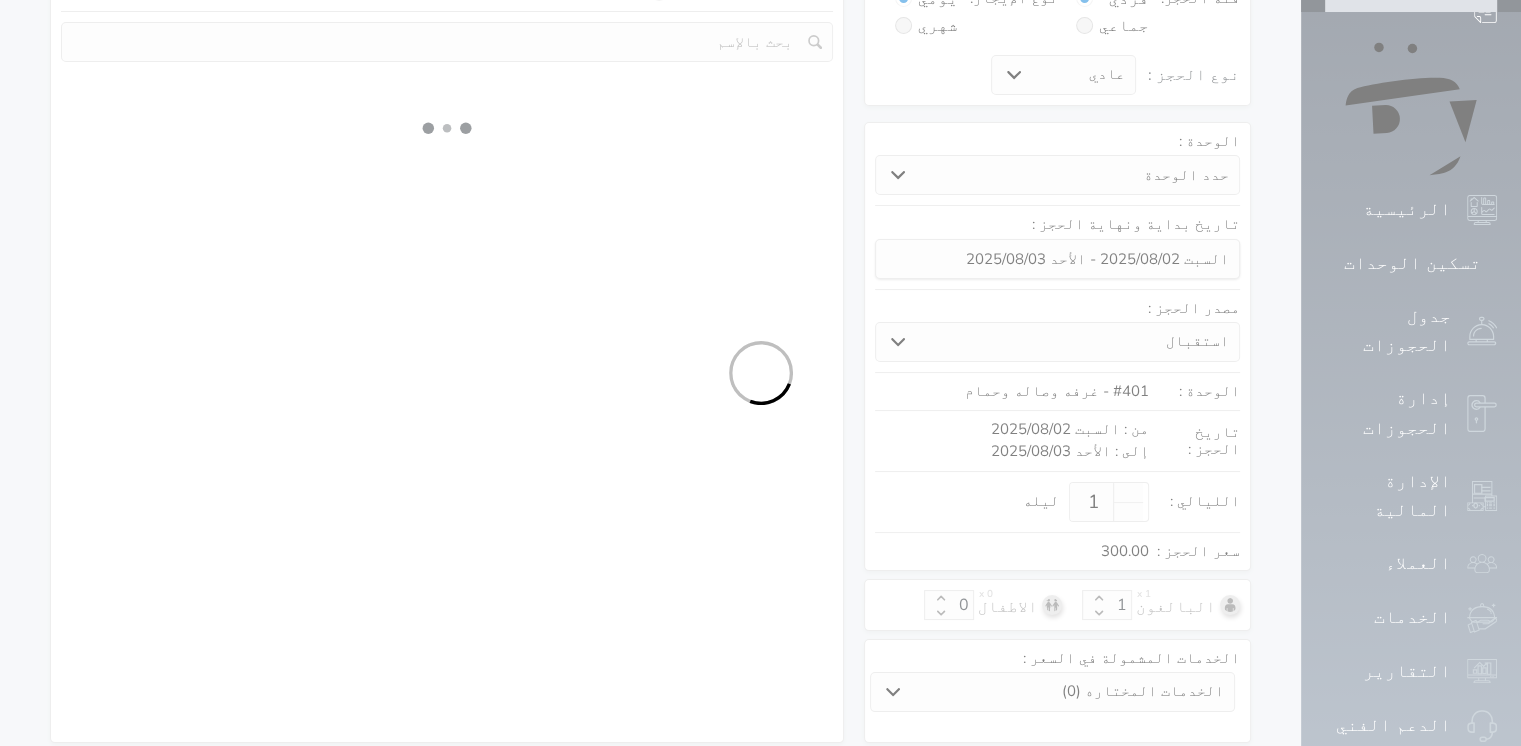 select on "7" 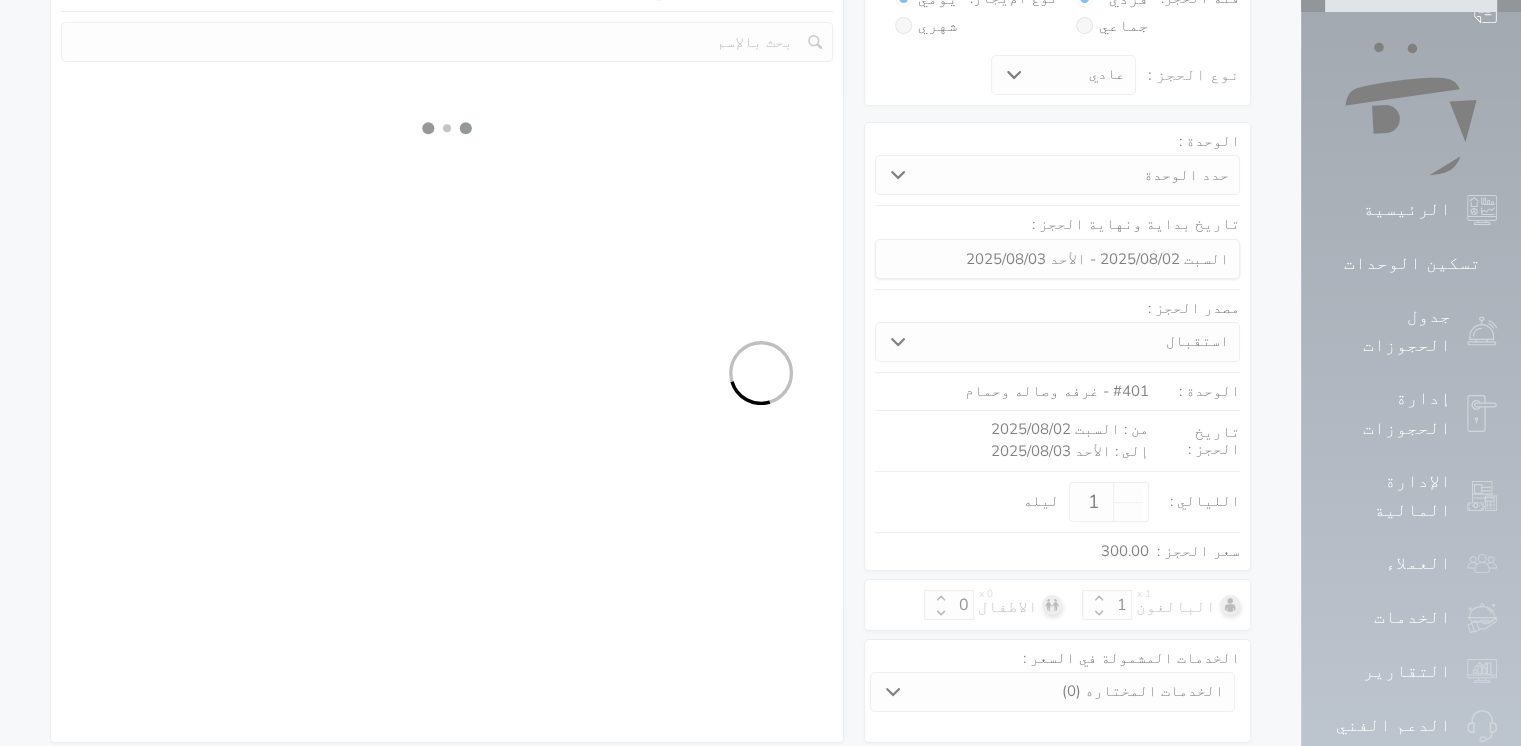 select 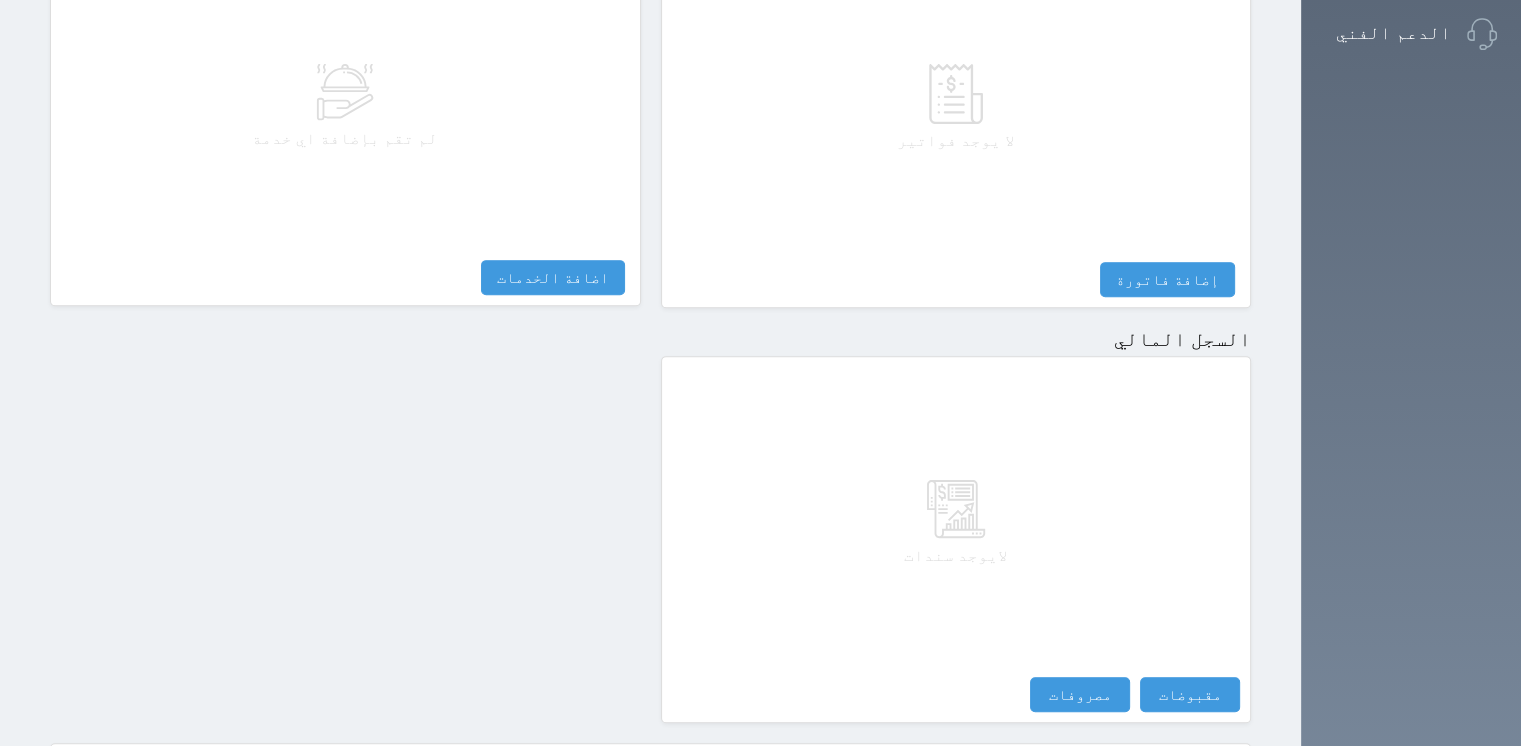 scroll, scrollTop: 853, scrollLeft: 0, axis: vertical 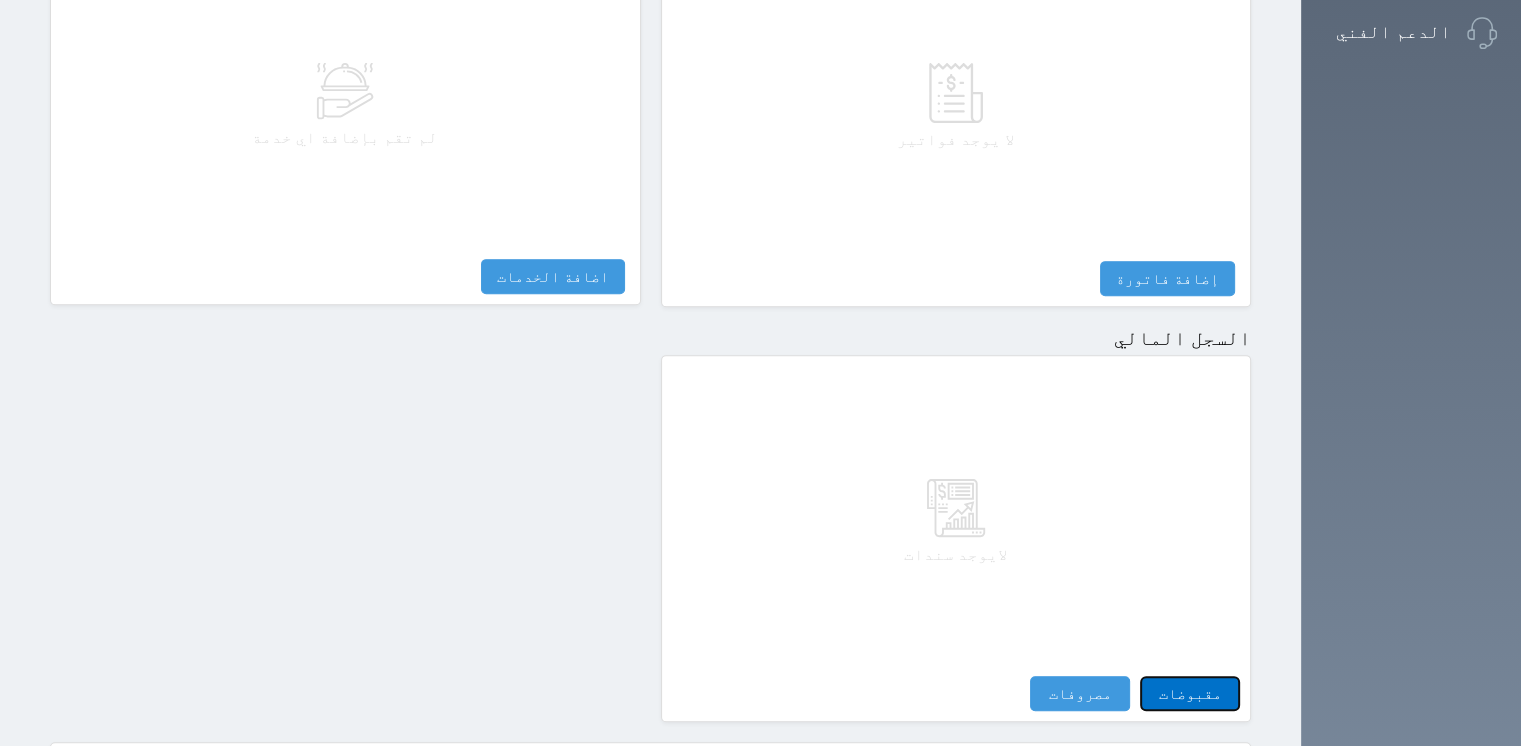 click on "مقبوضات" at bounding box center (1190, 693) 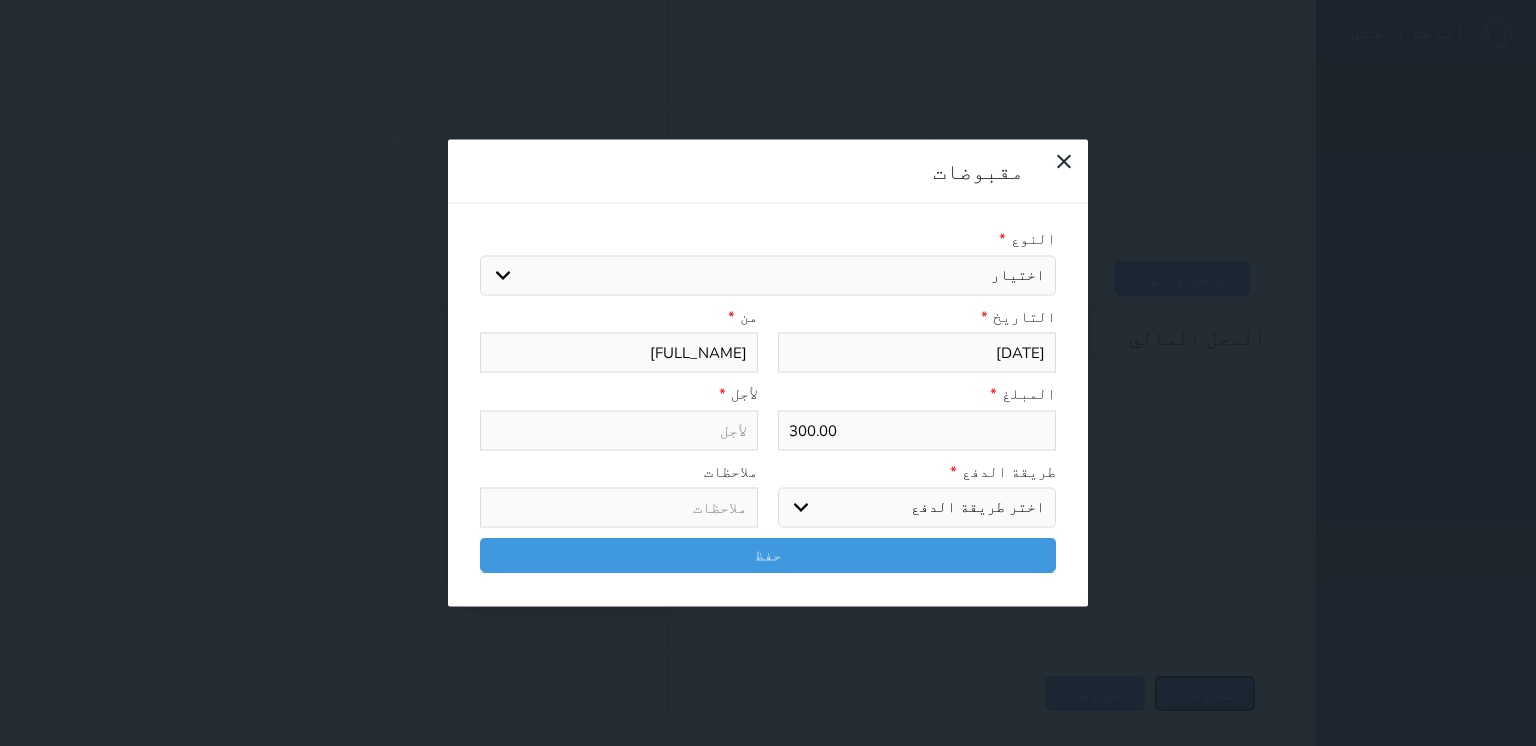 select 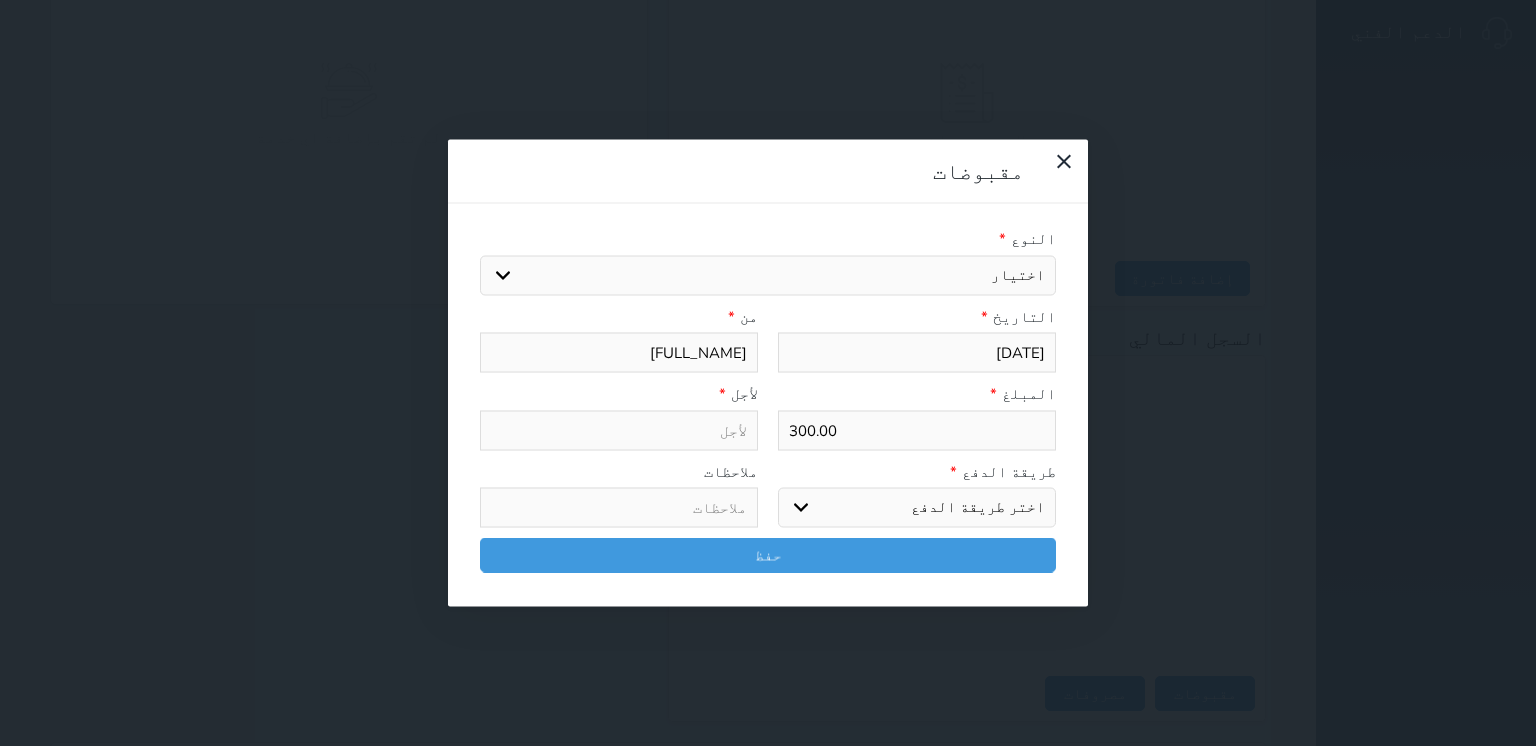 click on "اختر طريقة الدفع   دفع نقدى   تحويل بنكى   مدى   بطاقة ائتمان   آجل" at bounding box center (917, 508) 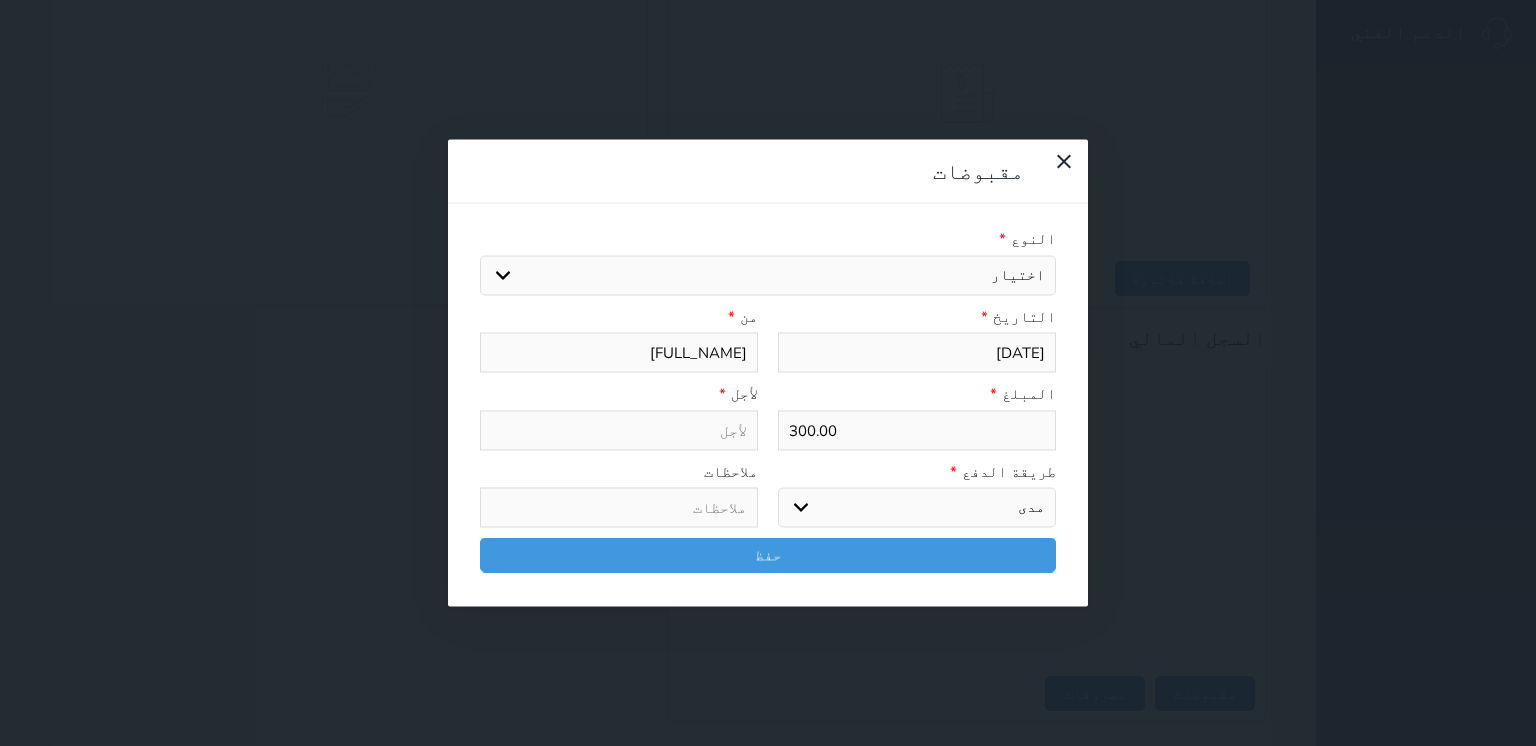 click on "اختر طريقة الدفع   دفع نقدى   تحويل بنكى   مدى   بطاقة ائتمان   آجل" at bounding box center [917, 508] 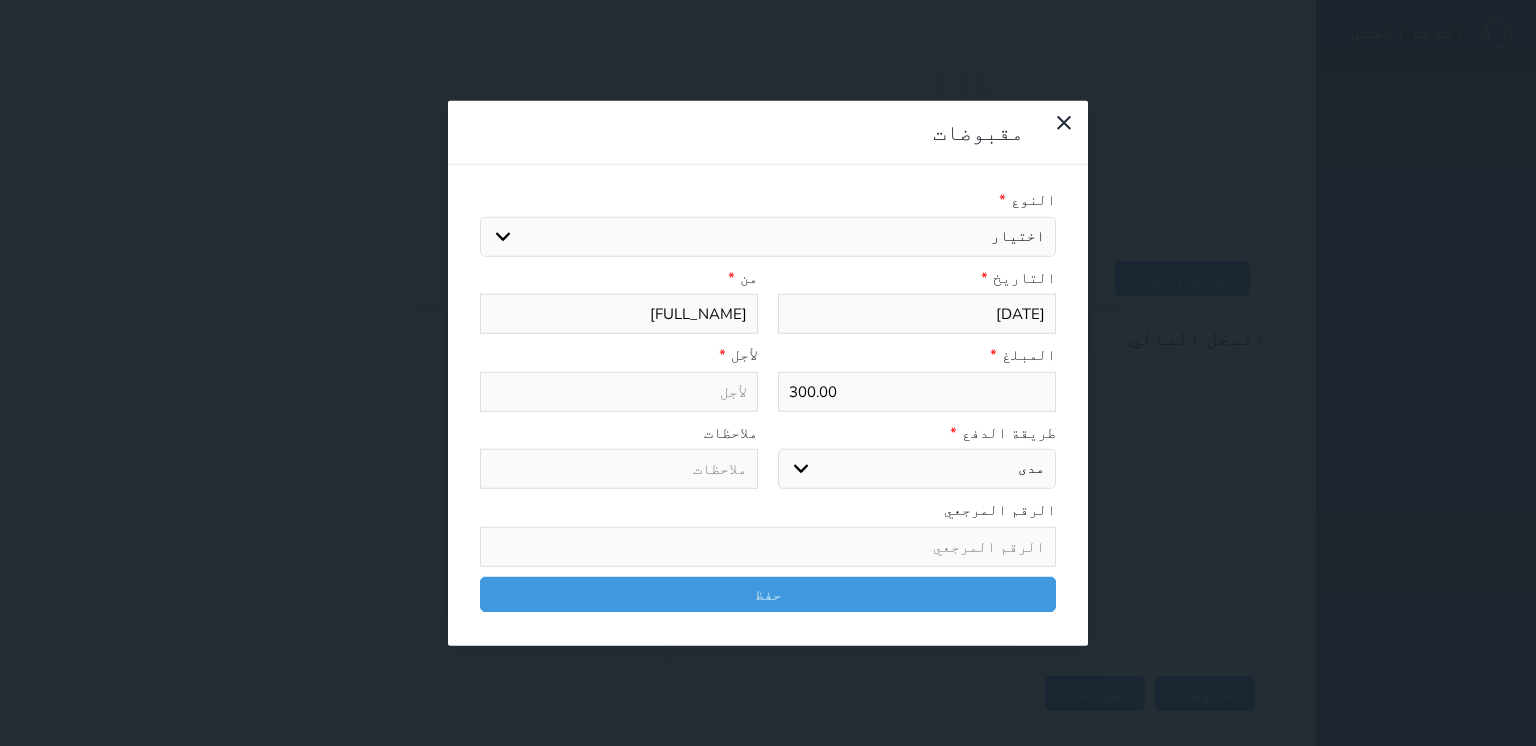 drag, startPoint x: 1006, startPoint y: 159, endPoint x: 1004, endPoint y: 132, distance: 27.073973 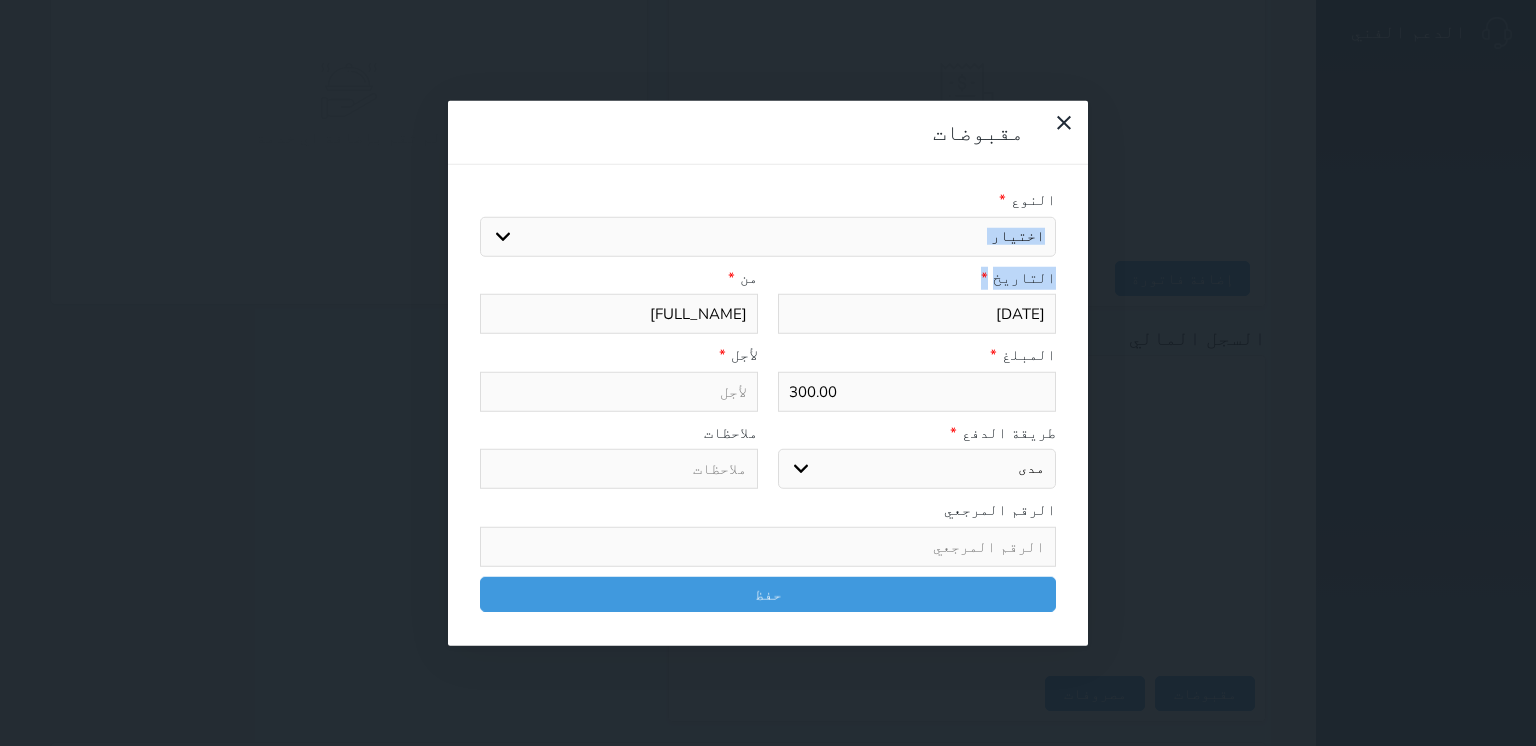 click on "اختيار   مقبوضات عامة قيمة إيجار فواتير تامين عربون لا ينطبق آخر مغسلة واي فاي - الإنترنت مواقف السيارات طعام الأغذية والمشروبات مشروبات المشروبات الباردة المشروبات الساخنة الإفطار غداء عشاء مخبز و كعك حمام سباحة الصالة الرياضية سبا و خدمات الجمال اختيار وإسقاط (خدمات النقل) ميني بار كابل - تلفزيون سرير إضافي تصفيف الشعر التسوق خدمات الجولات السياحية المنظمة خدمات الدليل السياحي" at bounding box center (768, 236) 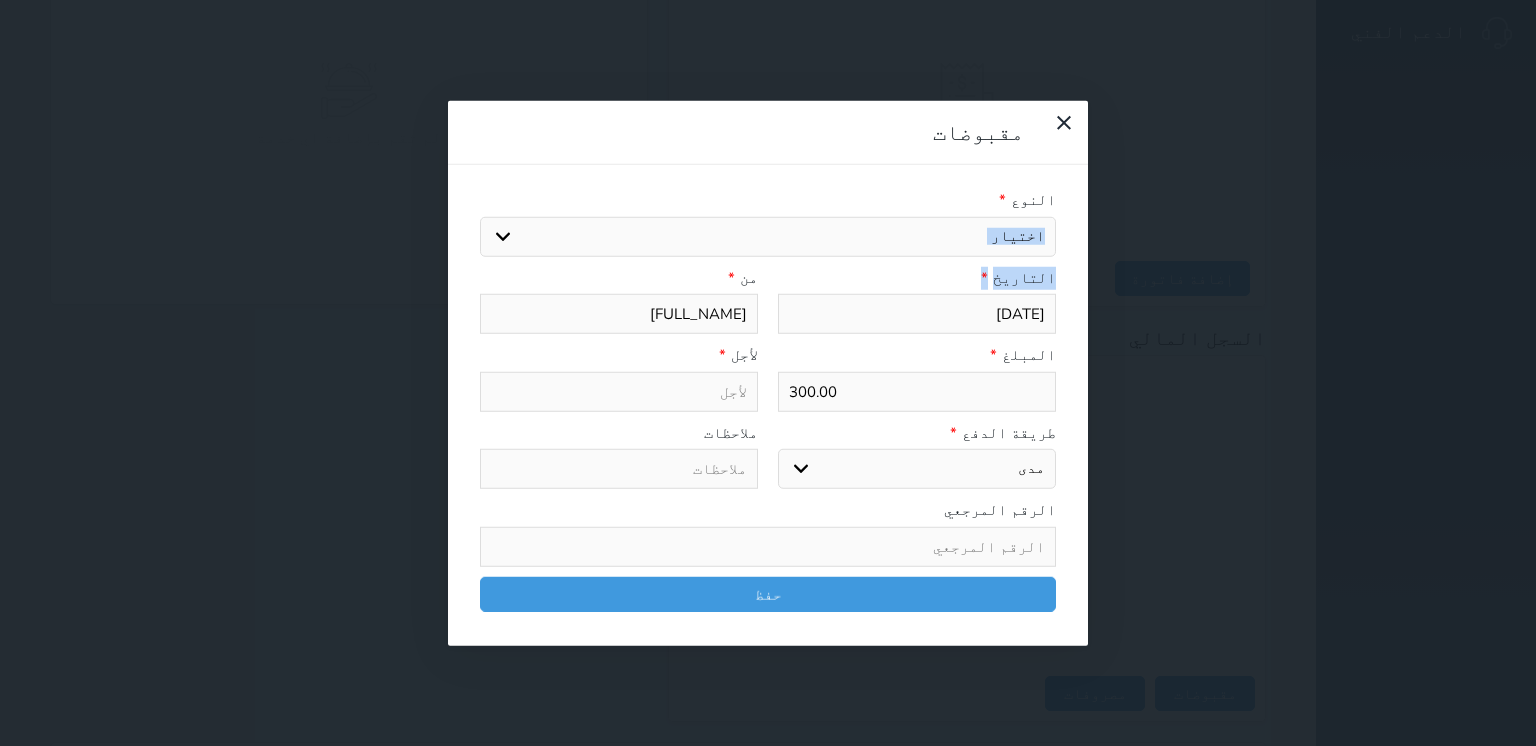 select on "138489" 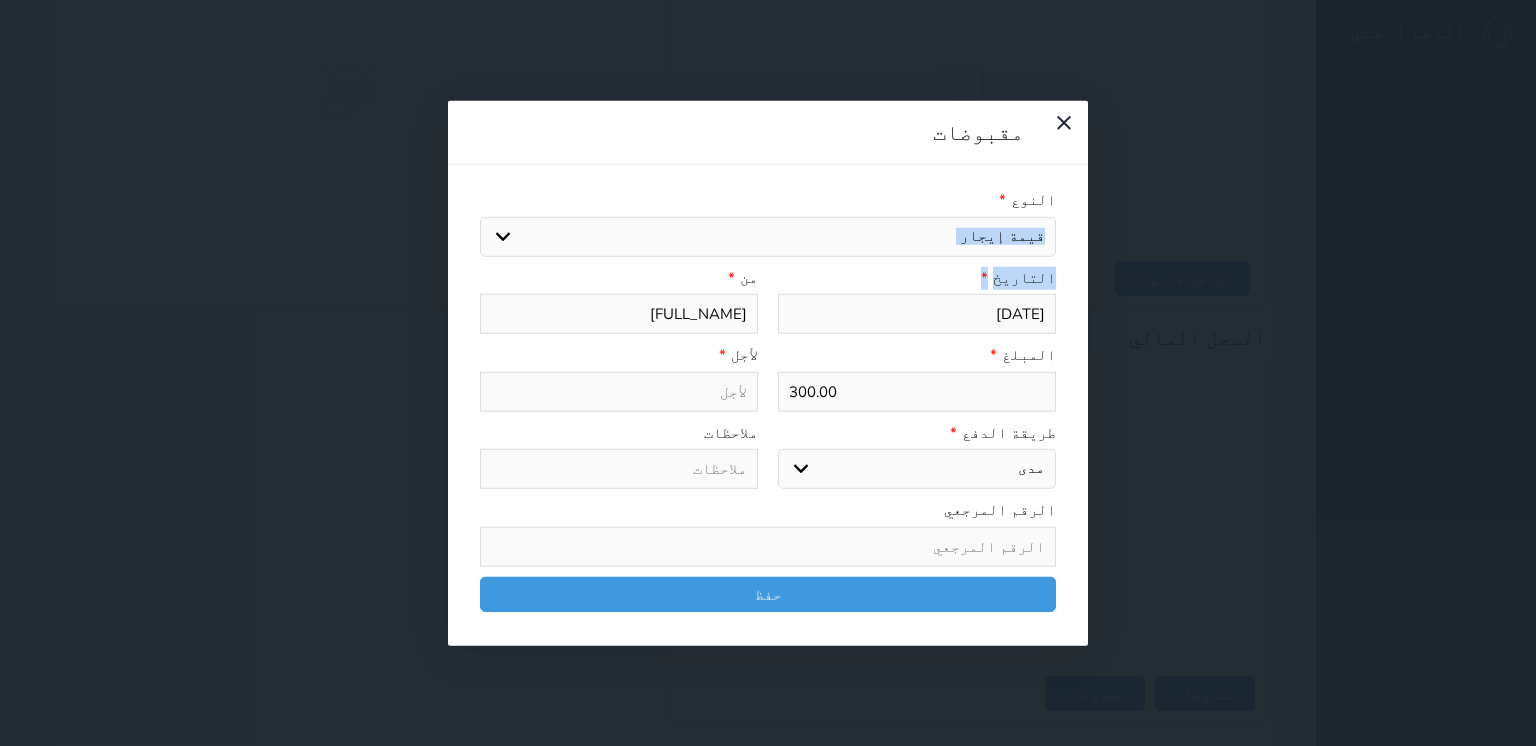 click on "اختيار   مقبوضات عامة قيمة إيجار فواتير تامين عربون لا ينطبق آخر مغسلة واي فاي - الإنترنت مواقف السيارات طعام الأغذية والمشروبات مشروبات المشروبات الباردة المشروبات الساخنة الإفطار غداء عشاء مخبز و كعك حمام سباحة الصالة الرياضية سبا و خدمات الجمال اختيار وإسقاط (خدمات النقل) ميني بار كابل - تلفزيون سرير إضافي تصفيف الشعر التسوق خدمات الجولات السياحية المنظمة خدمات الدليل السياحي" at bounding box center [768, 236] 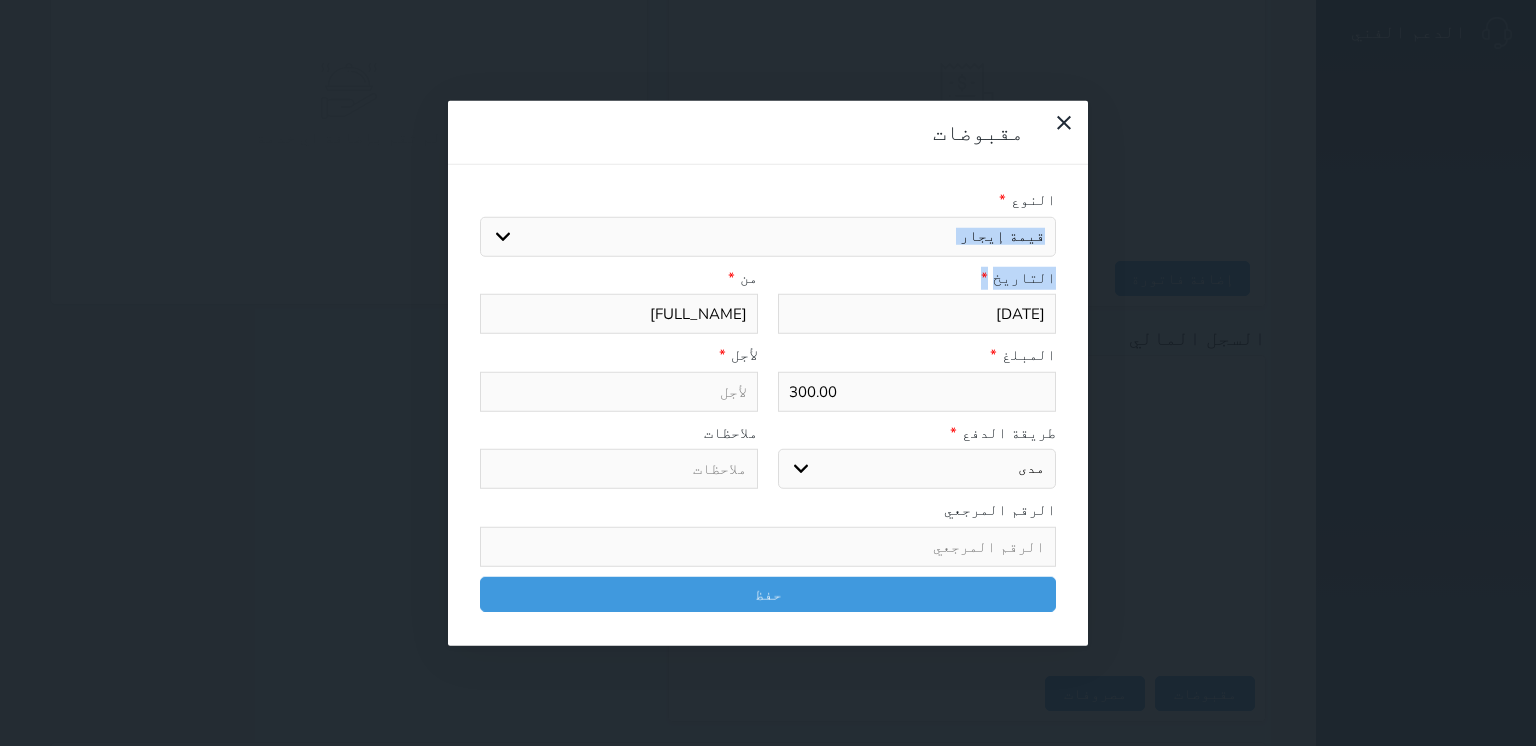 type on "قيمة إيجار - الوحدة - 401" 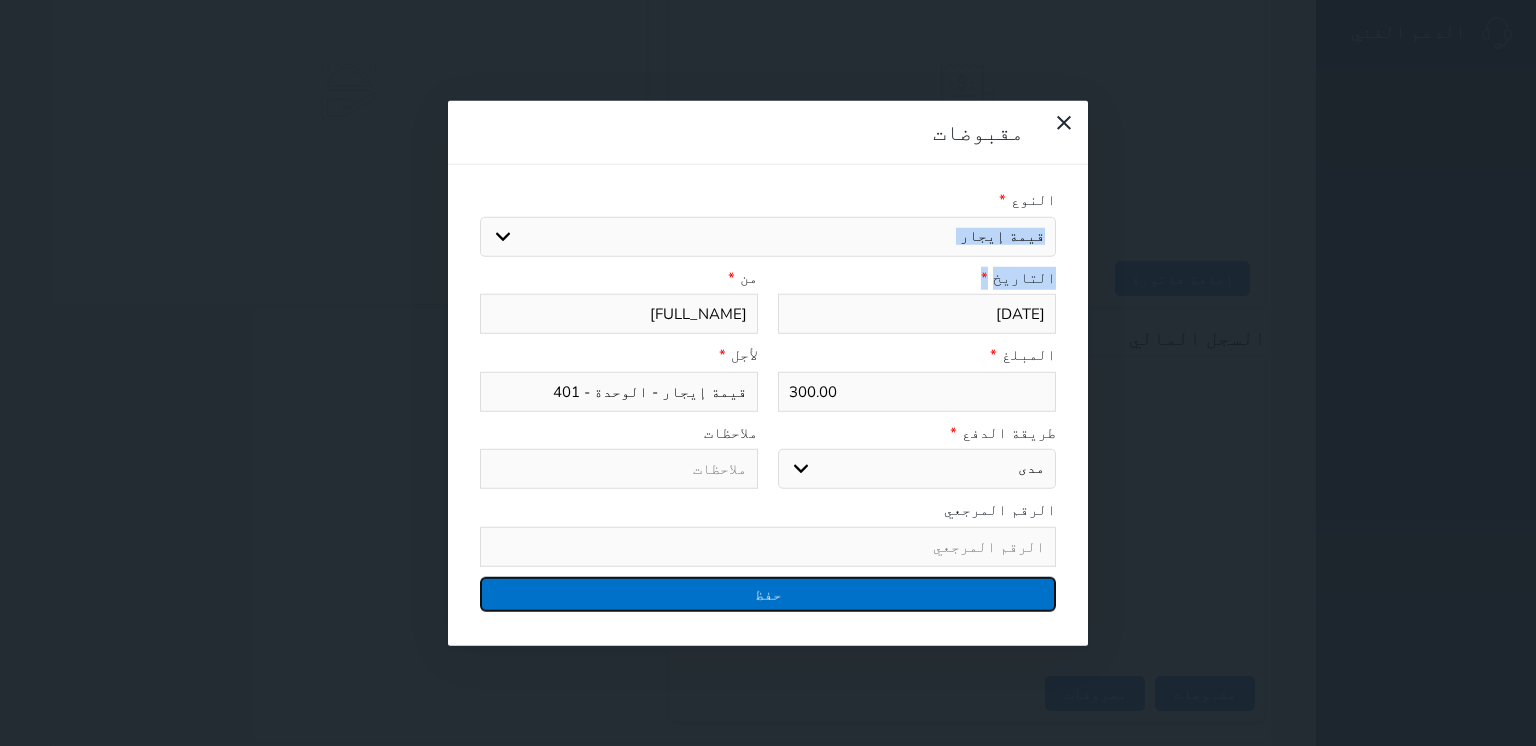 click on "حفظ" at bounding box center (768, 593) 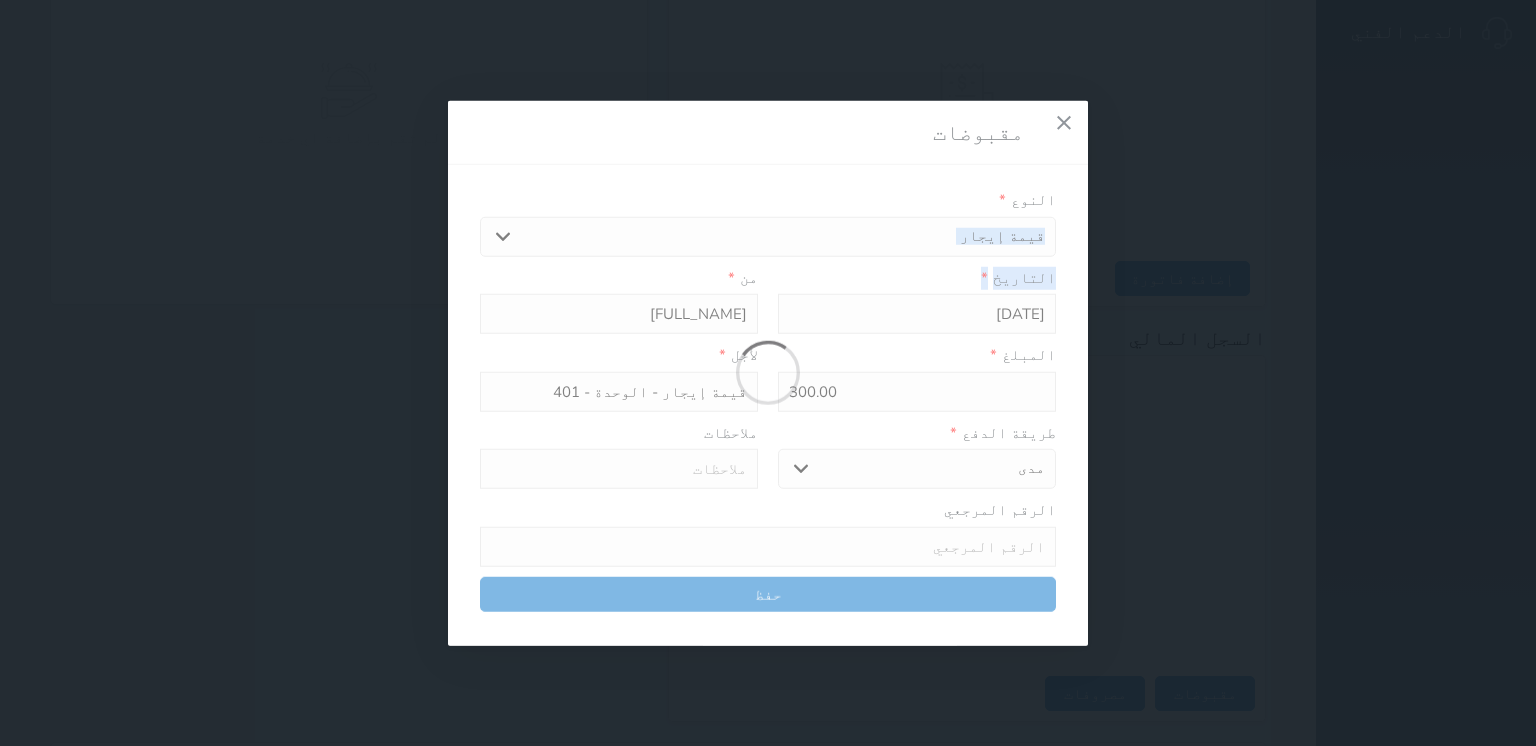 select 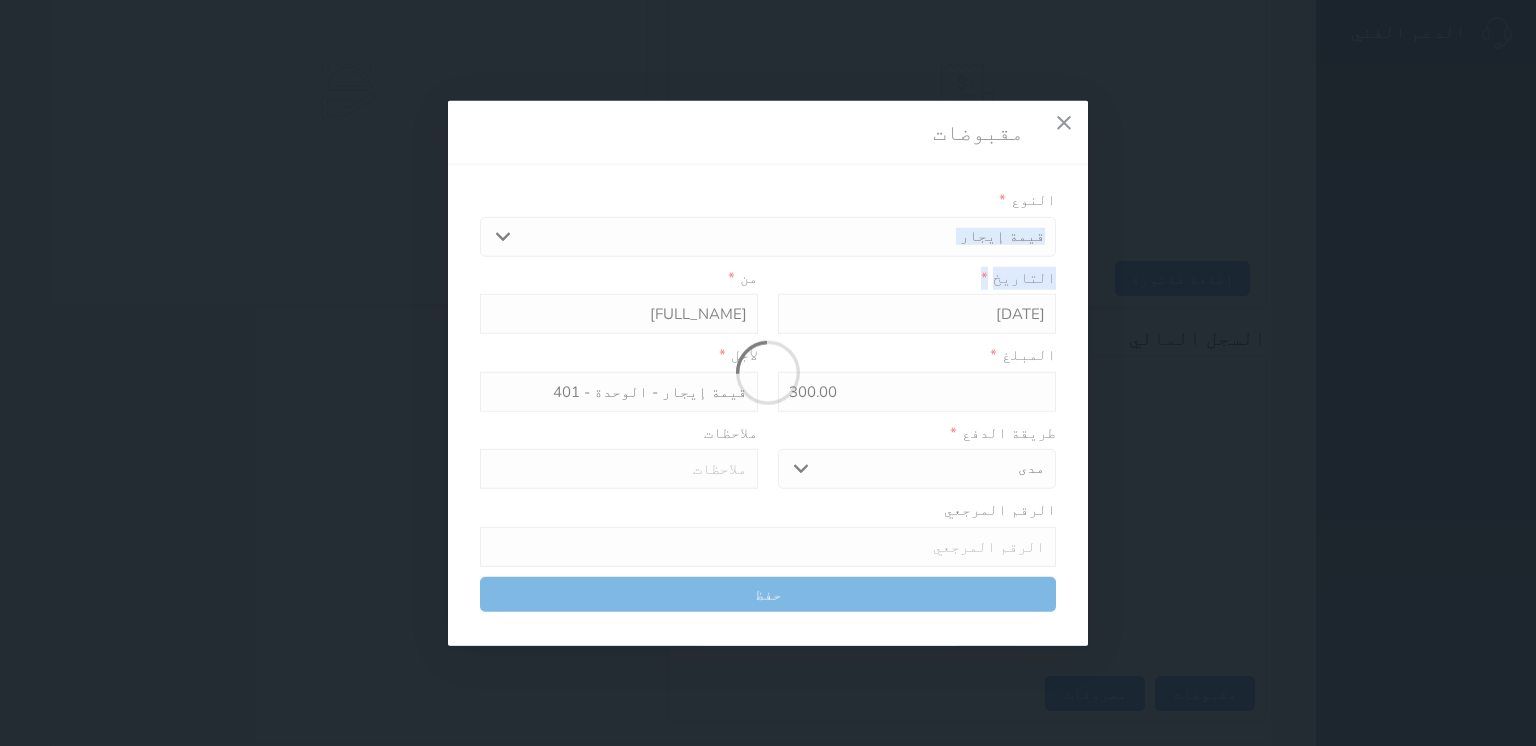 type 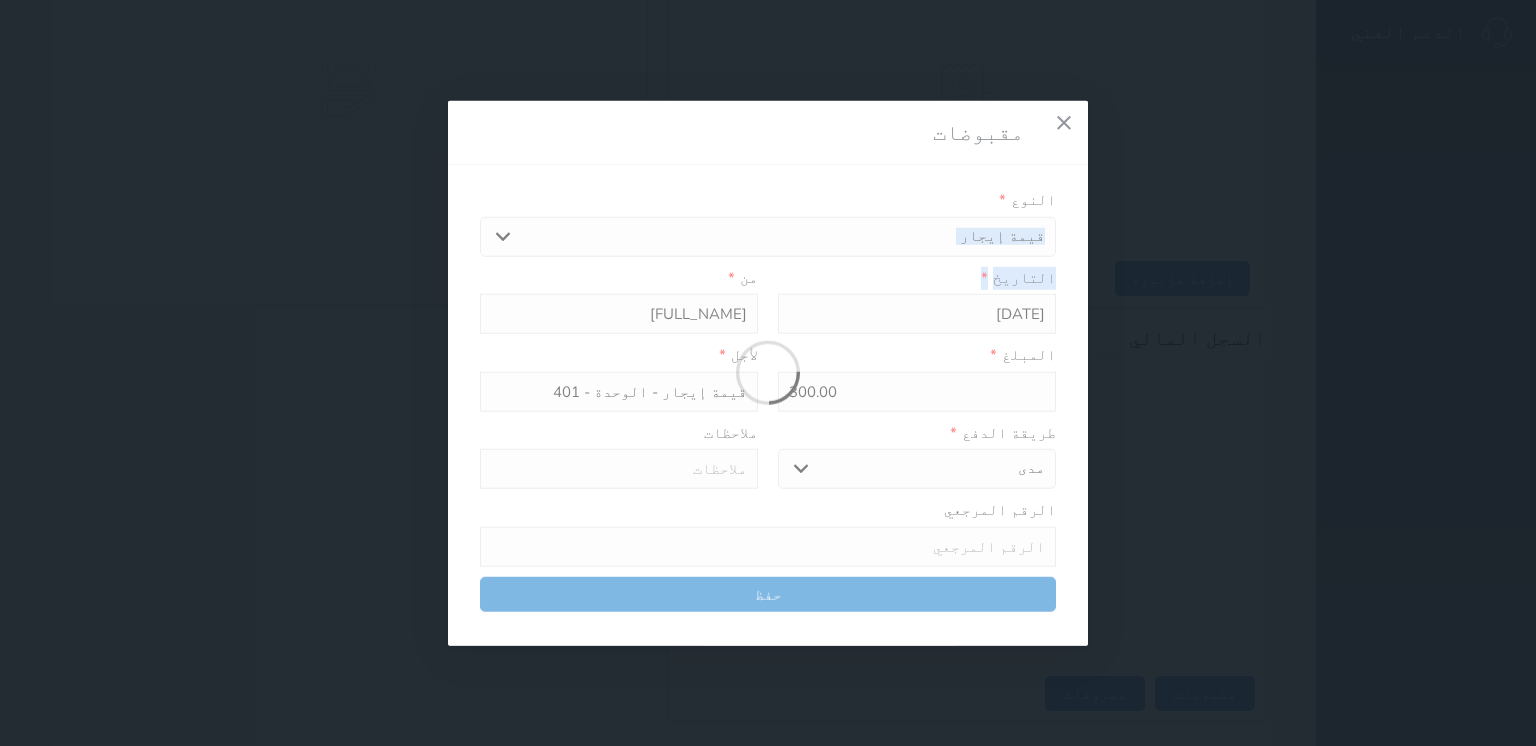 type on "0" 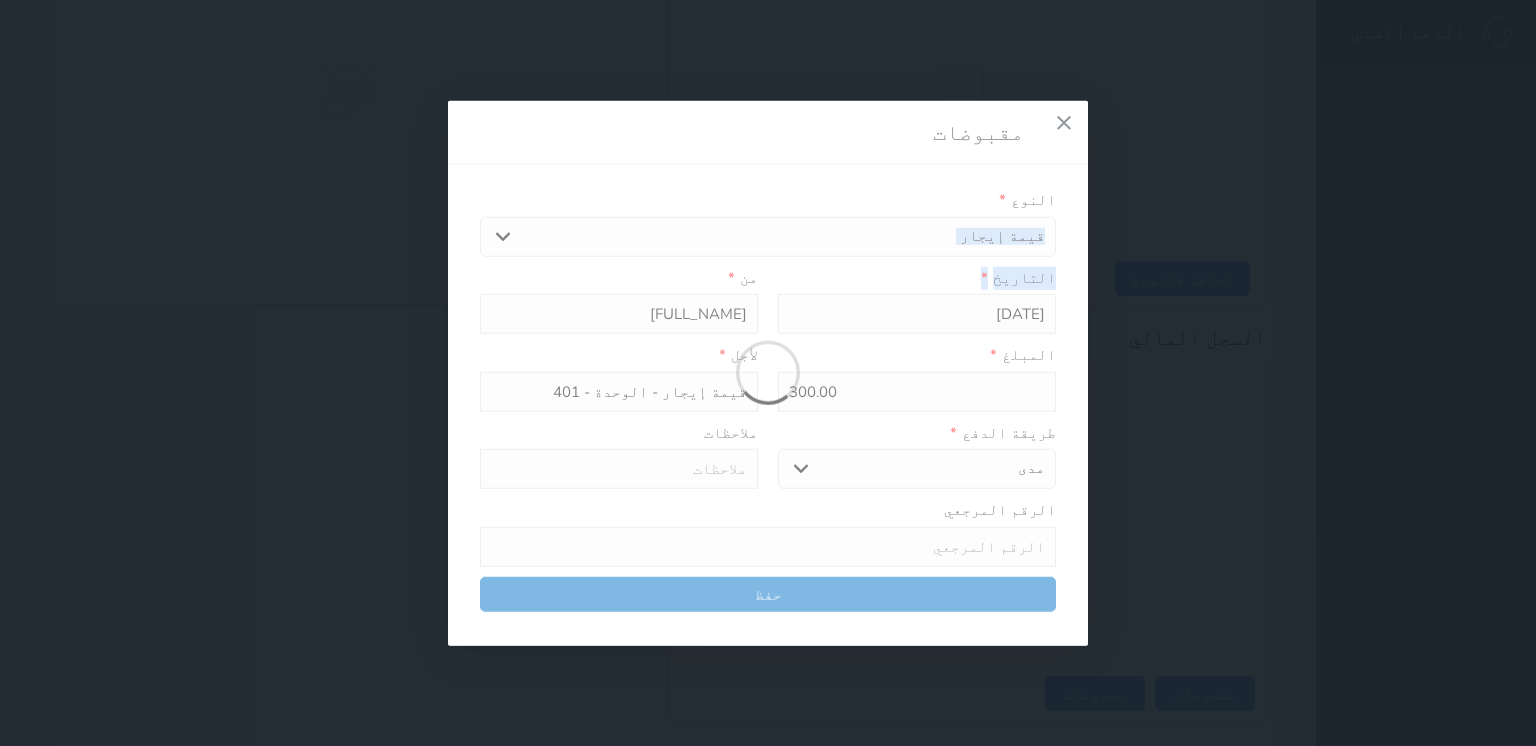 select 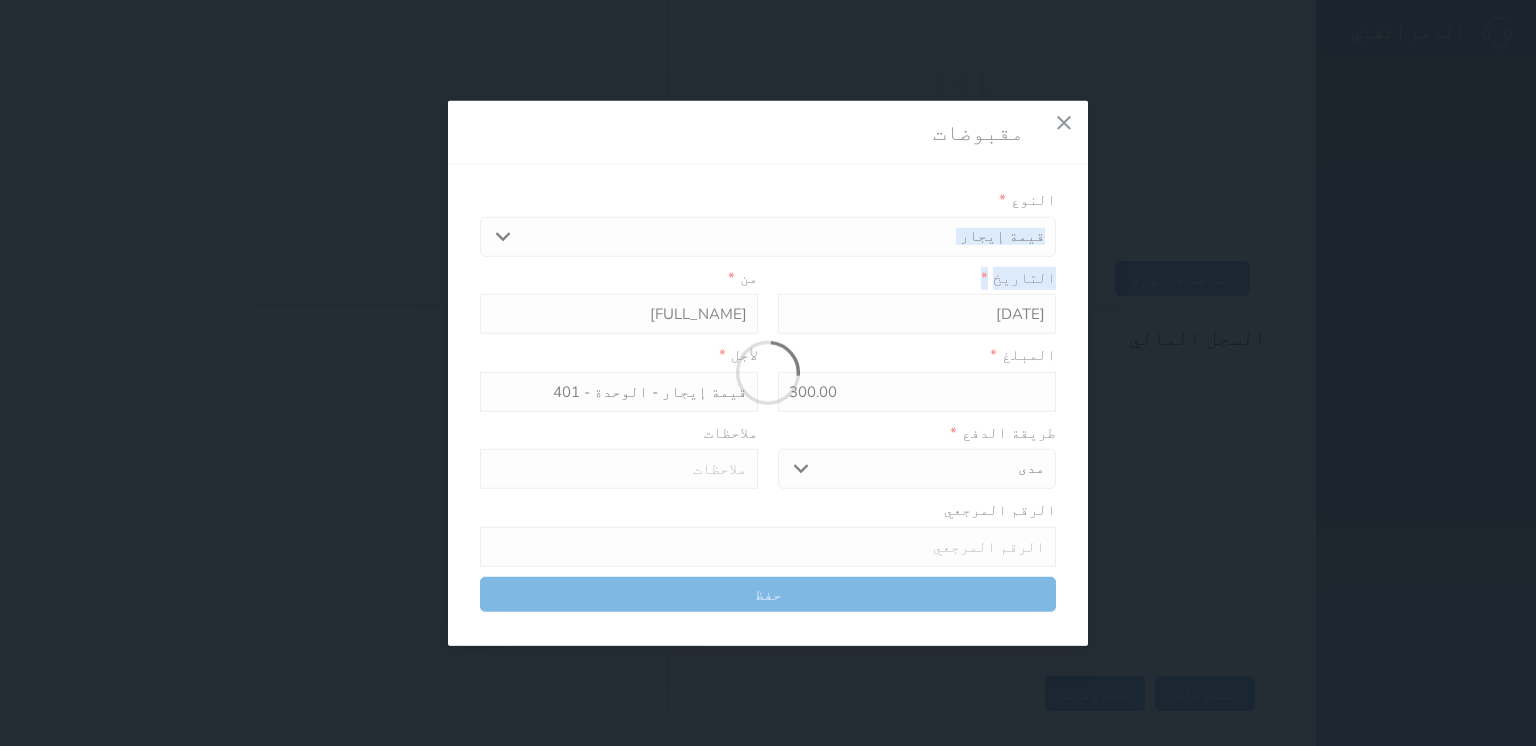 type on "0" 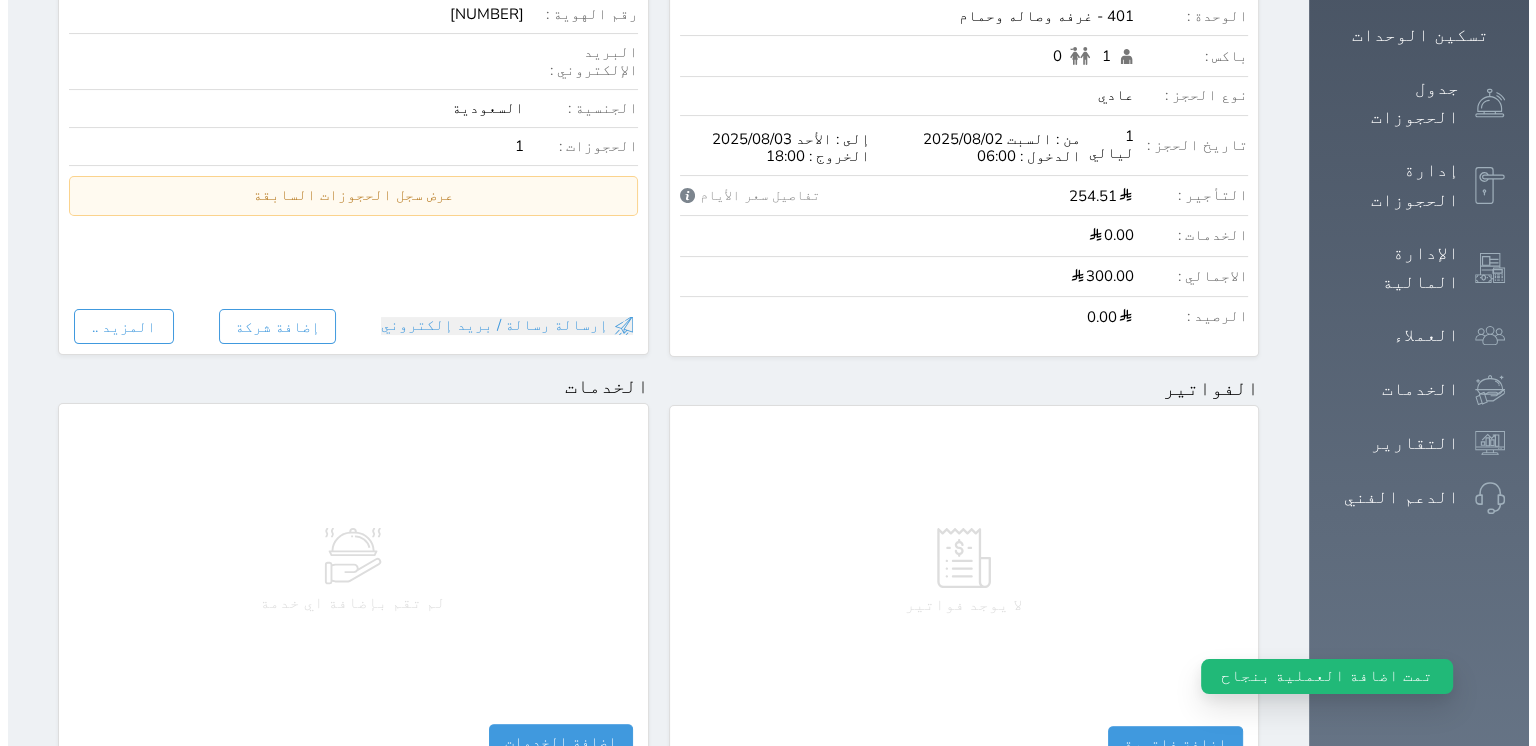 scroll, scrollTop: 0, scrollLeft: 0, axis: both 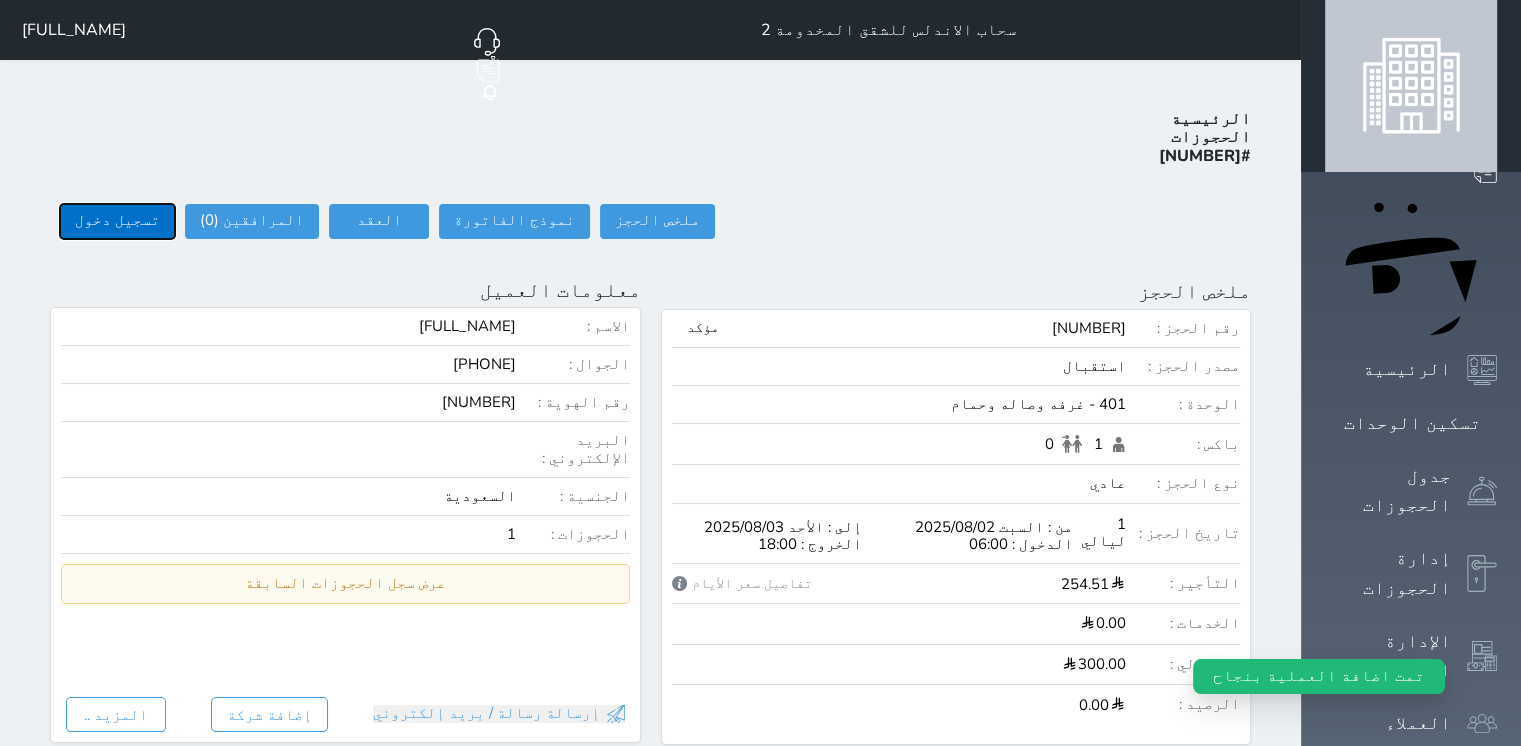 click on "تسجيل دخول" at bounding box center [117, 221] 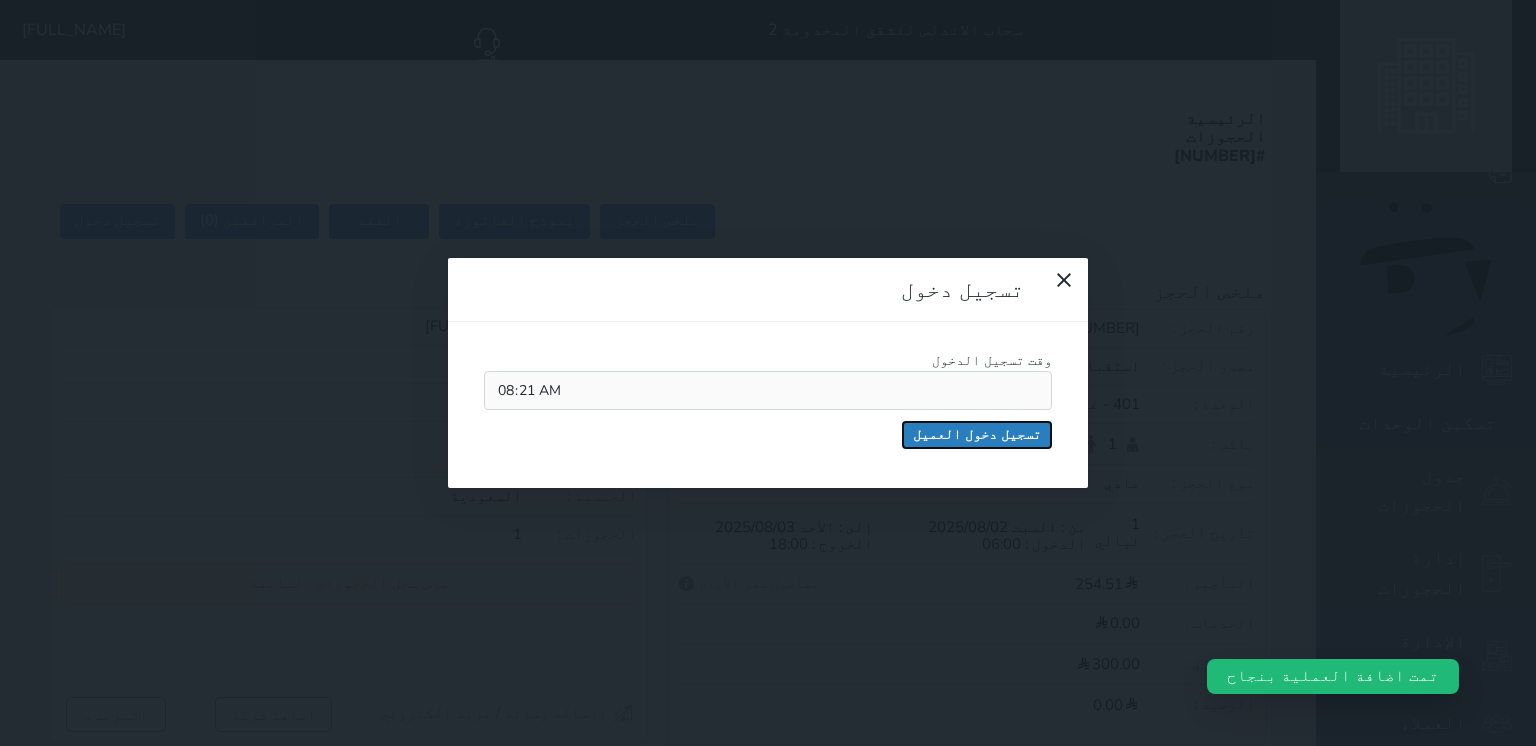 click on "تسجيل دخول العميل" at bounding box center (977, 435) 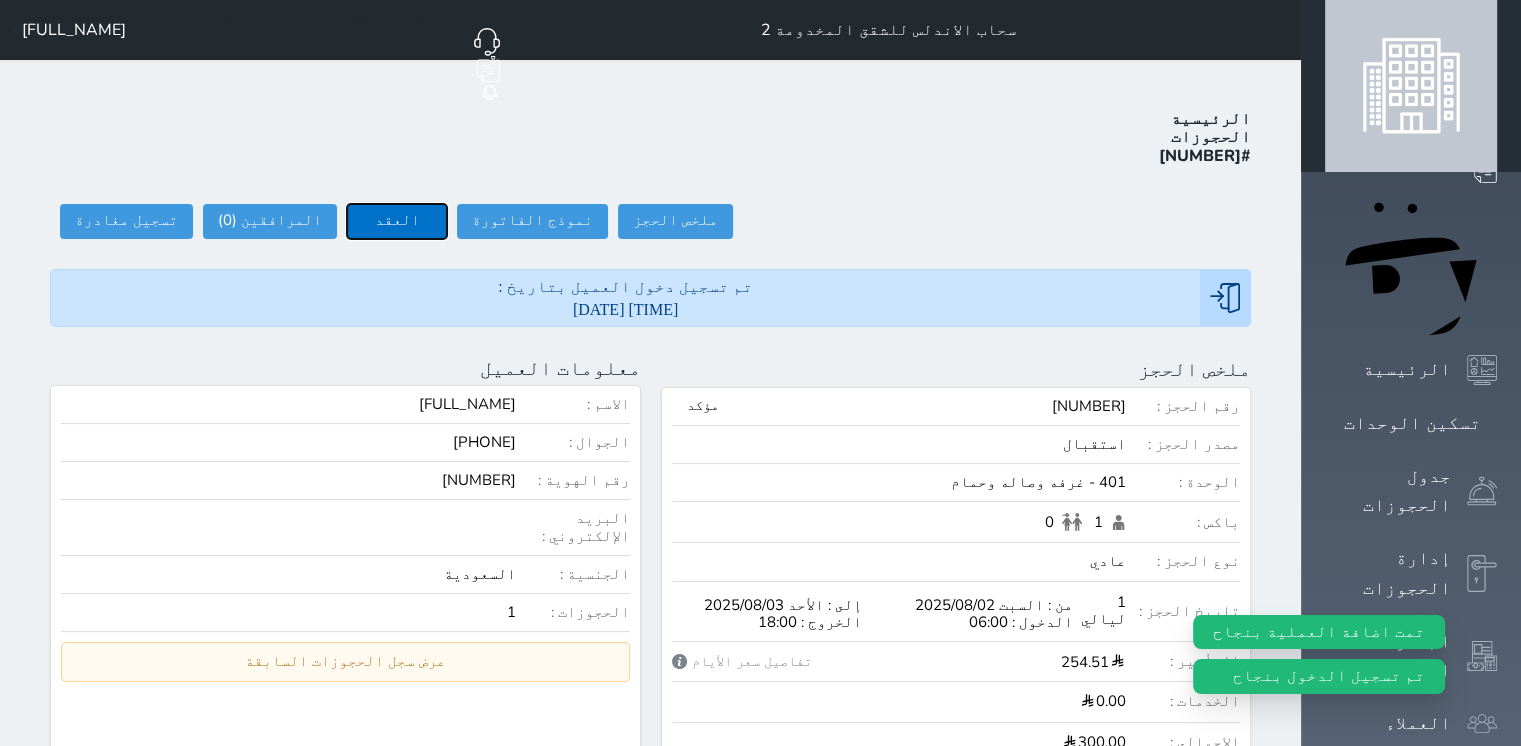 click on "العقد" at bounding box center (397, 221) 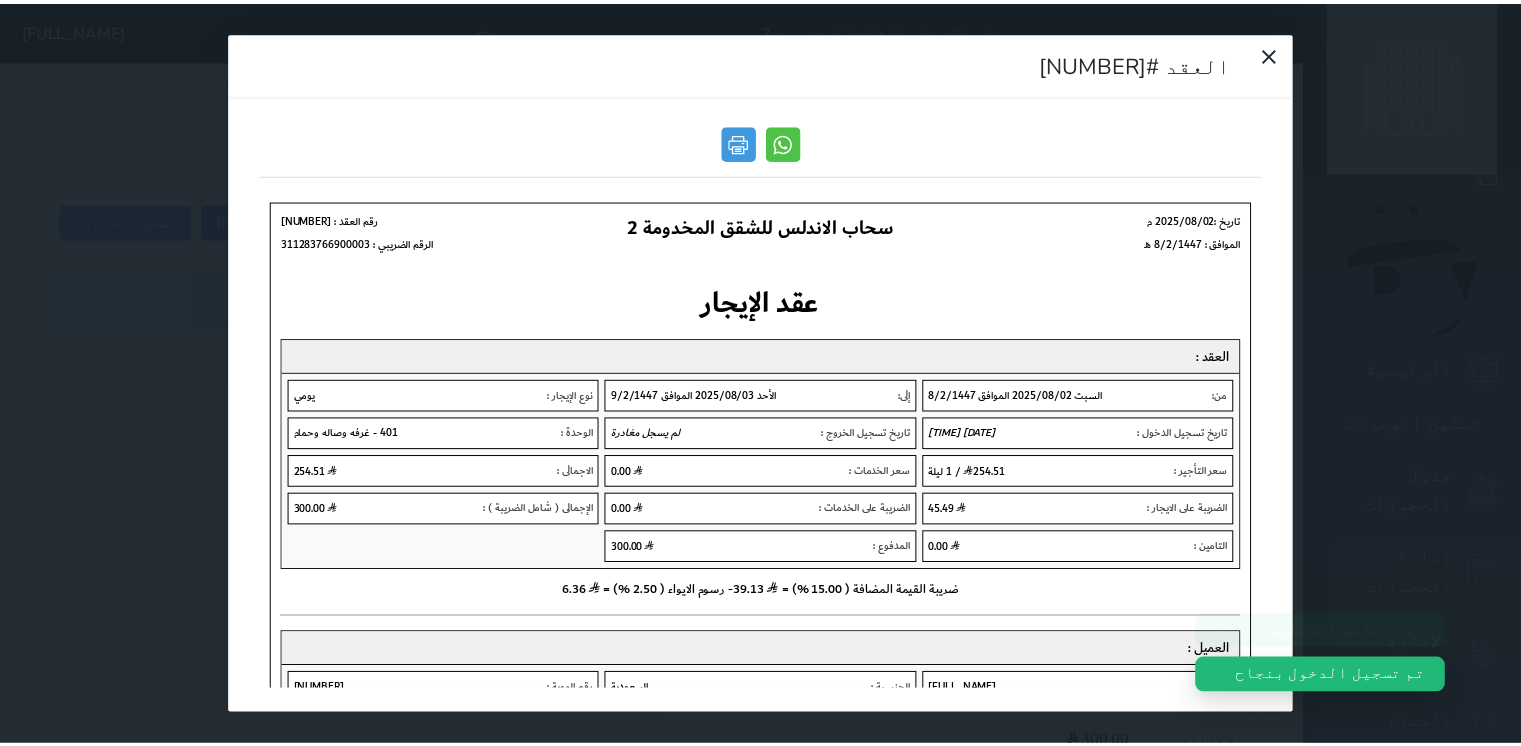 scroll, scrollTop: 0, scrollLeft: 0, axis: both 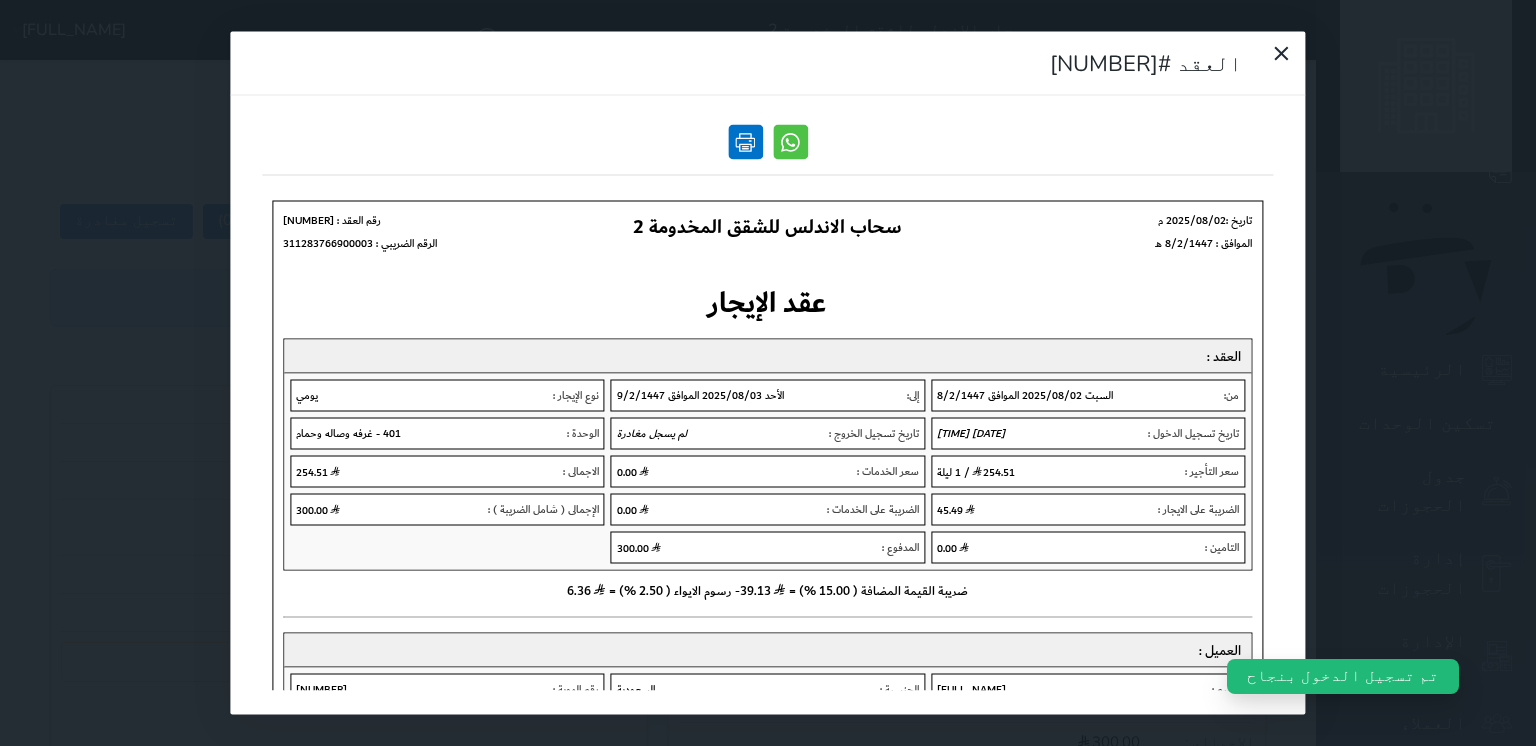 click at bounding box center [745, 142] 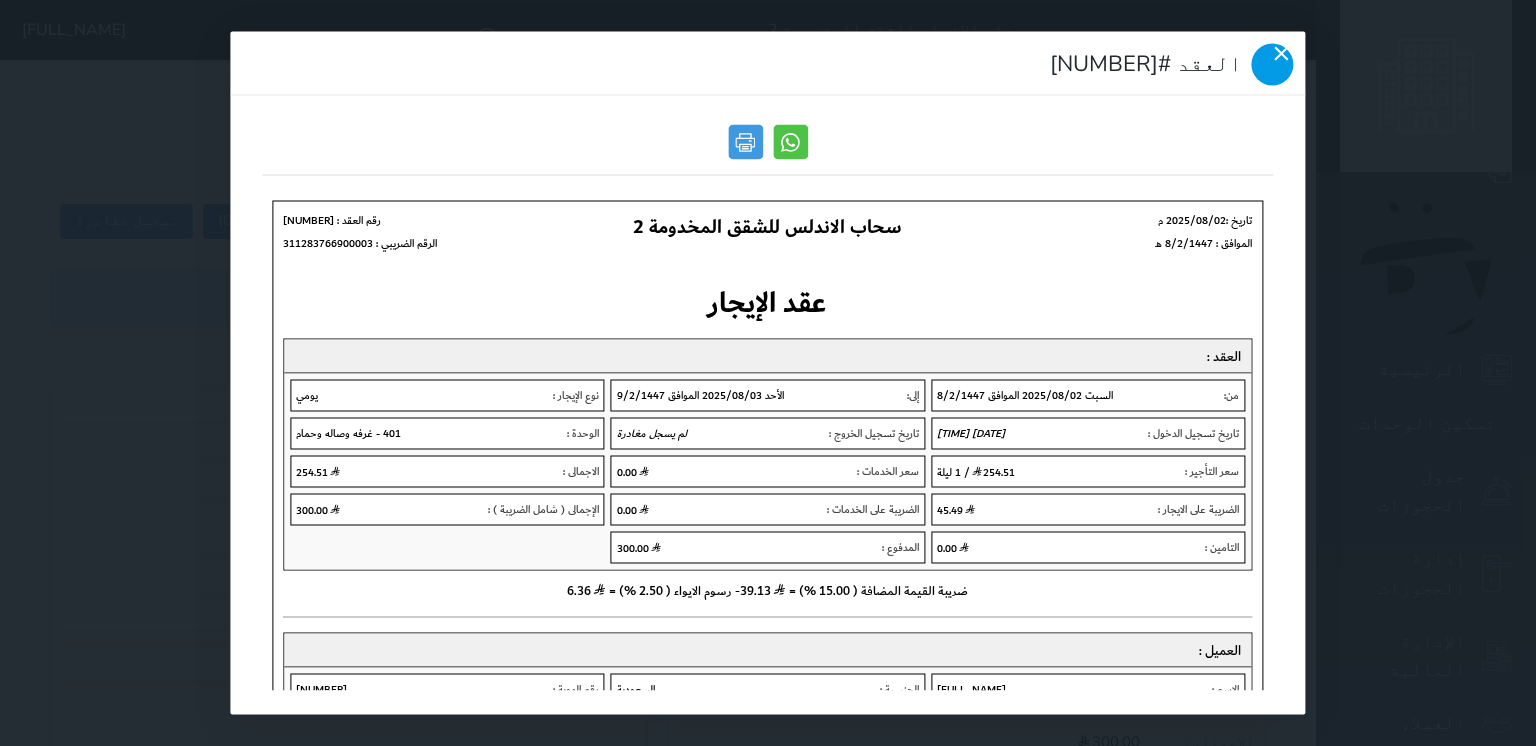 click at bounding box center (1273, 65) 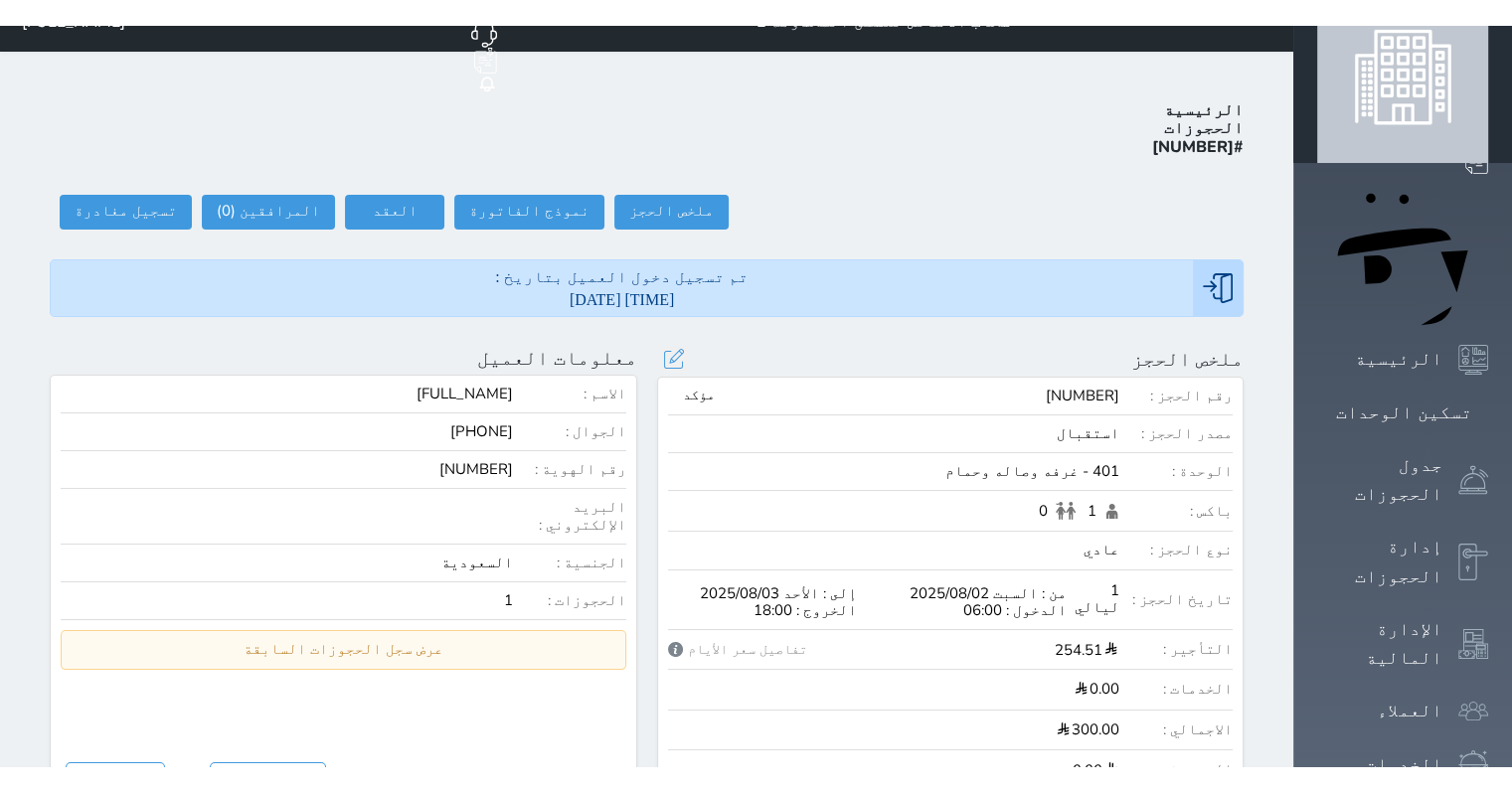 scroll, scrollTop: 0, scrollLeft: 0, axis: both 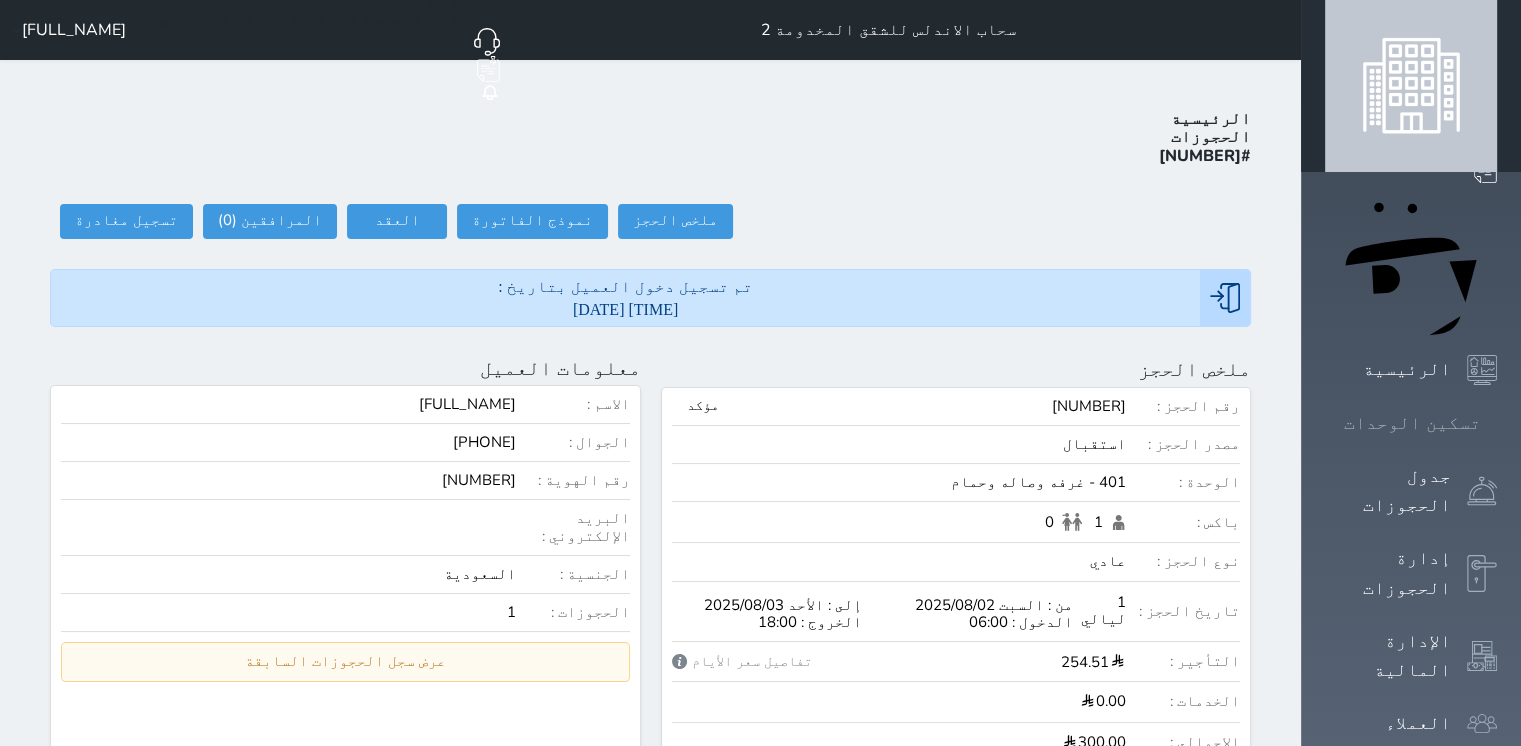 click at bounding box center (1497, 423) 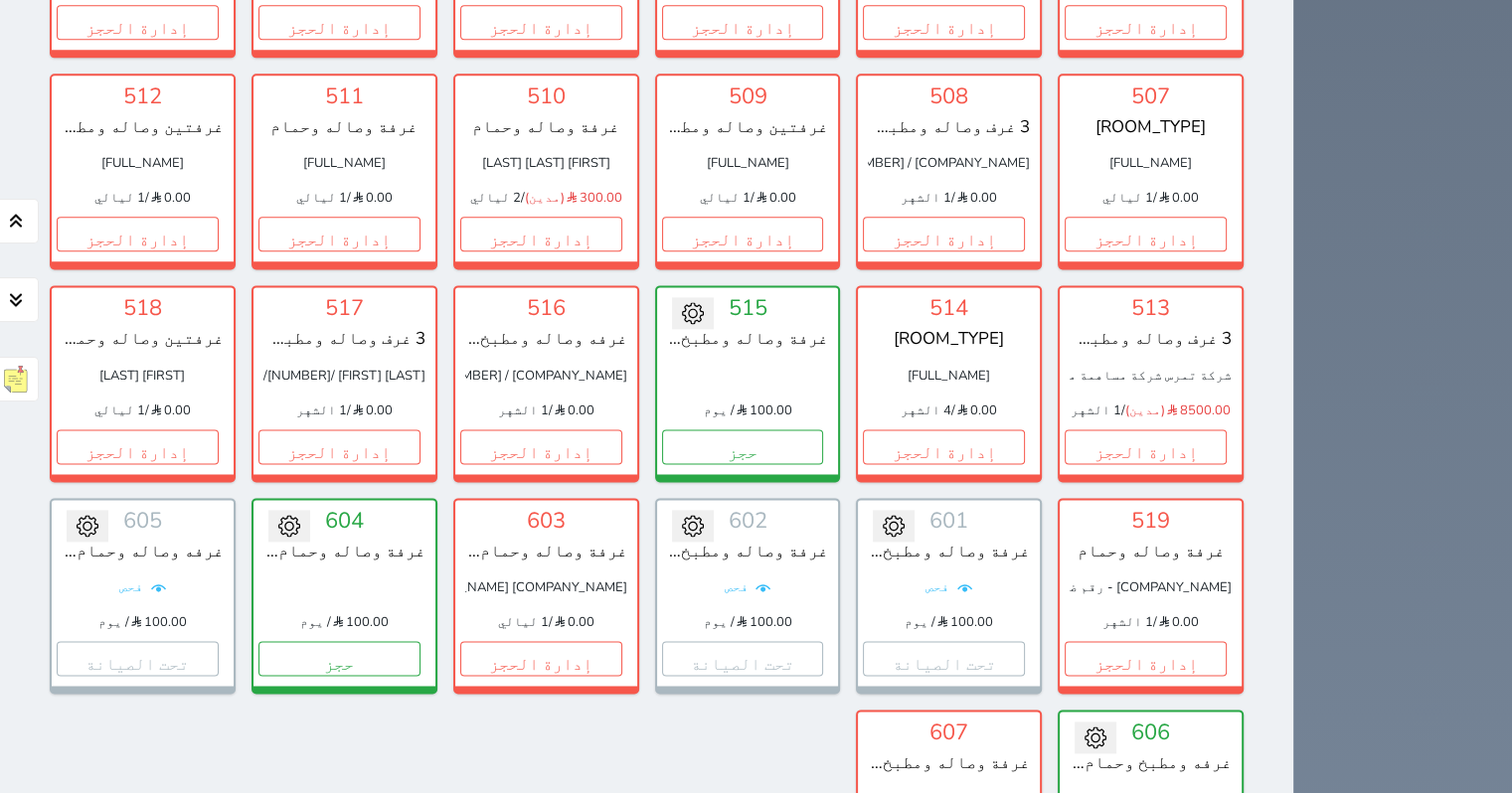 scroll, scrollTop: 2584, scrollLeft: 0, axis: vertical 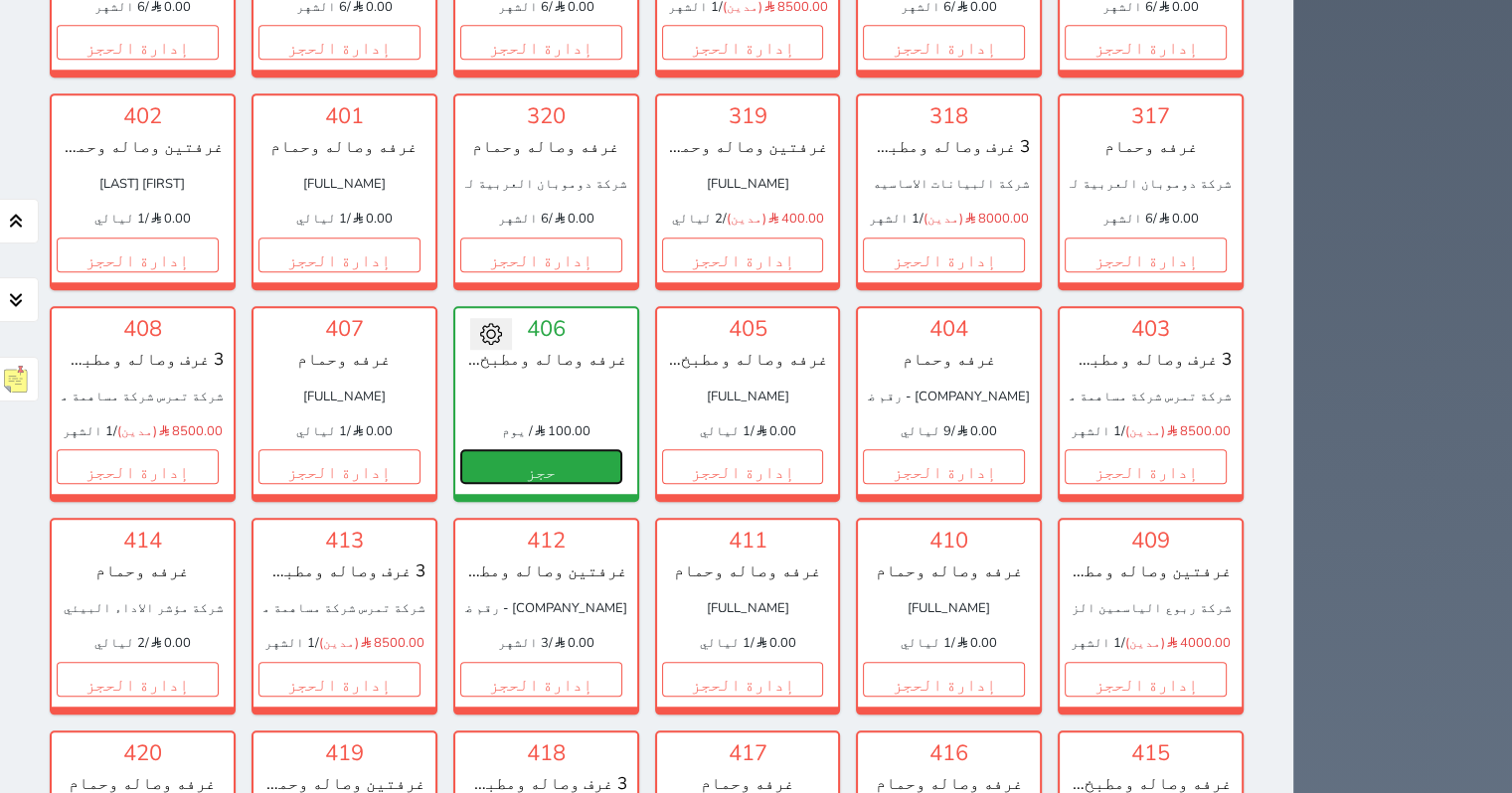click on "حجز" at bounding box center [541, 466] 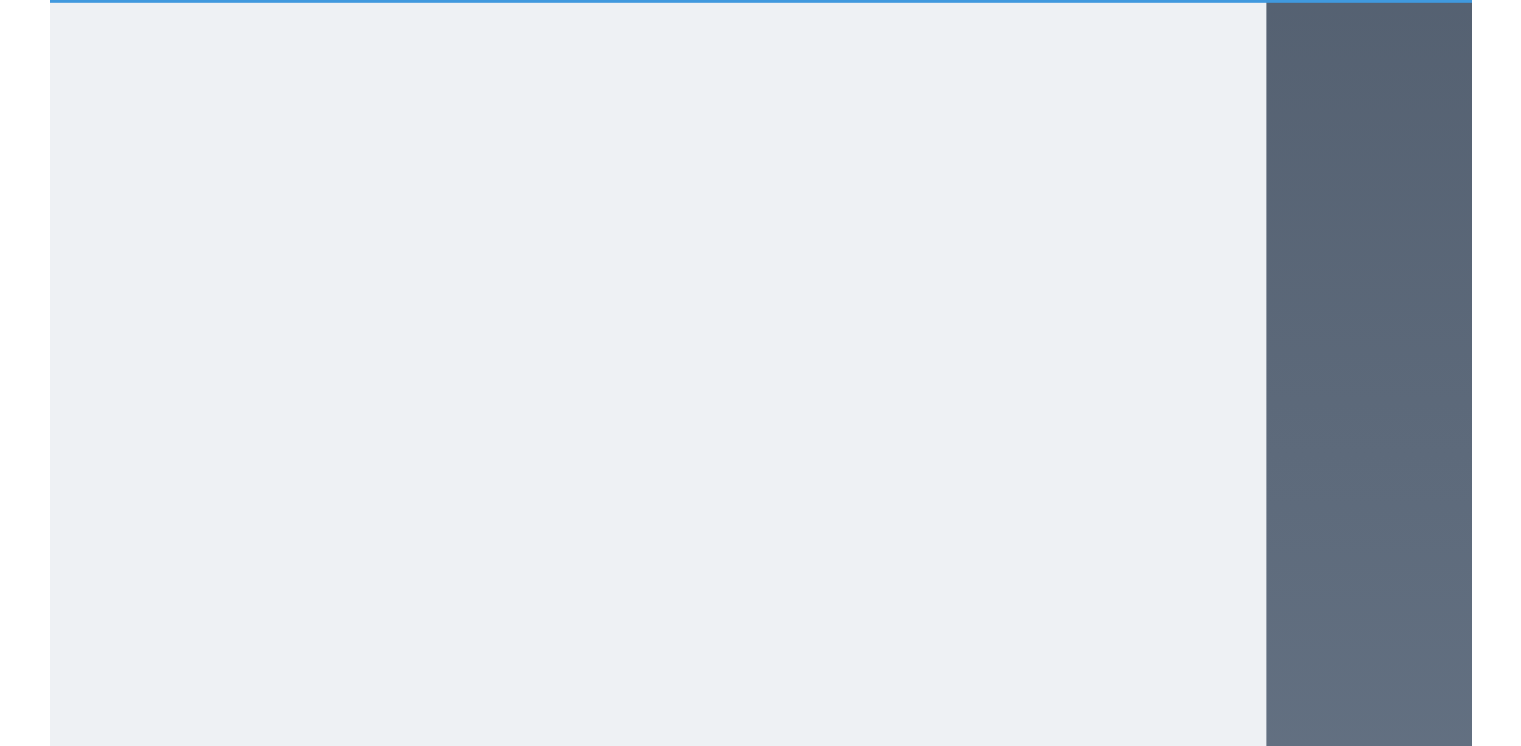 scroll, scrollTop: 106, scrollLeft: 0, axis: vertical 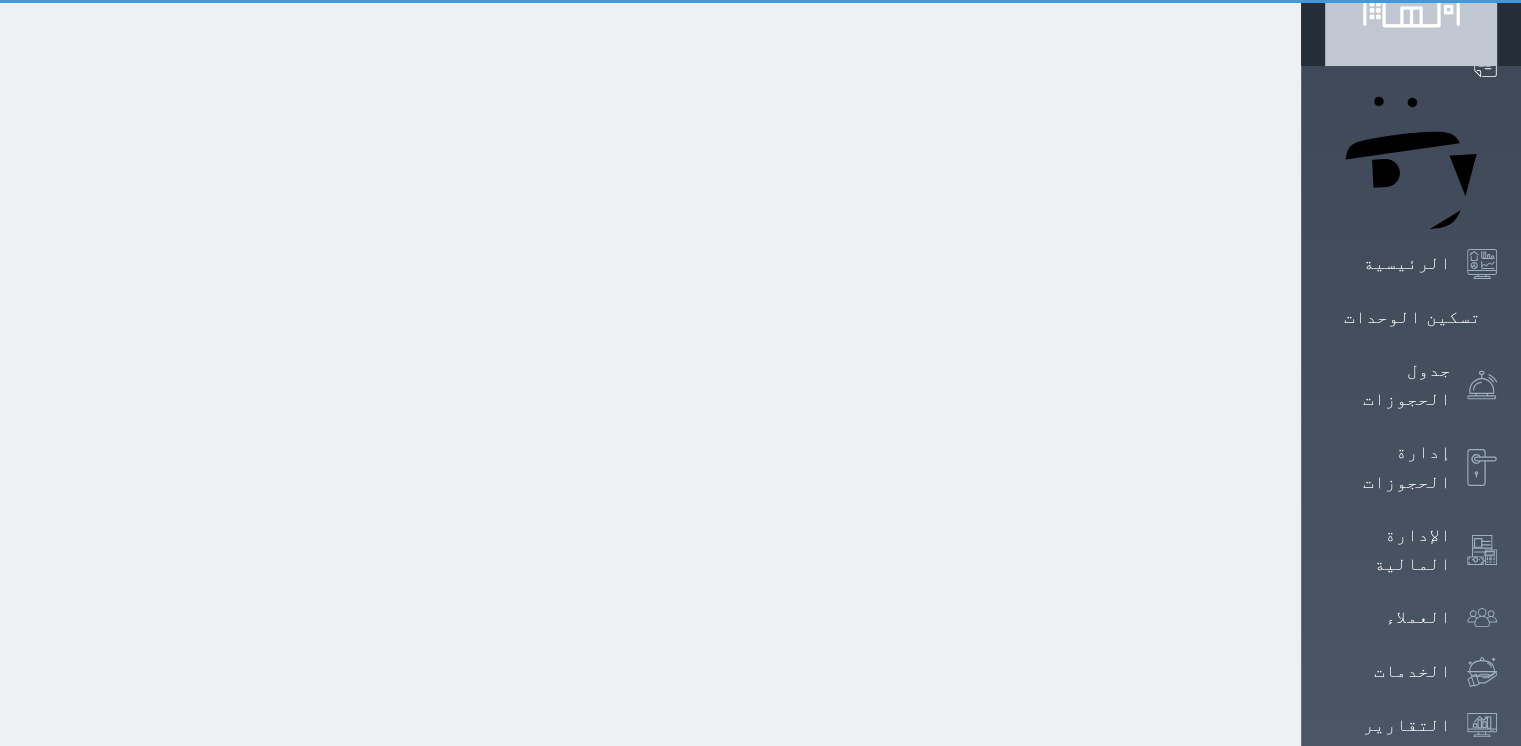 select on "1" 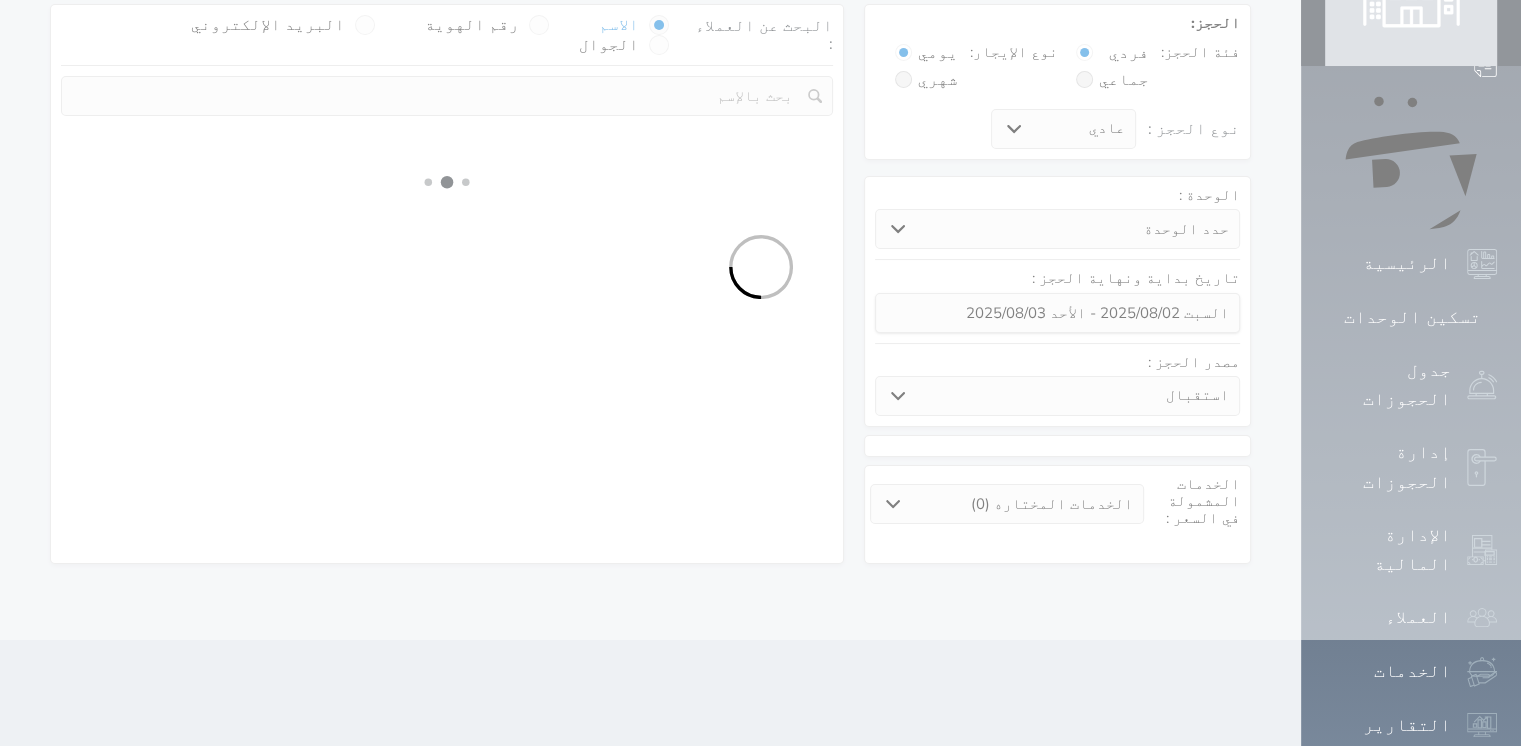 scroll, scrollTop: 0, scrollLeft: 0, axis: both 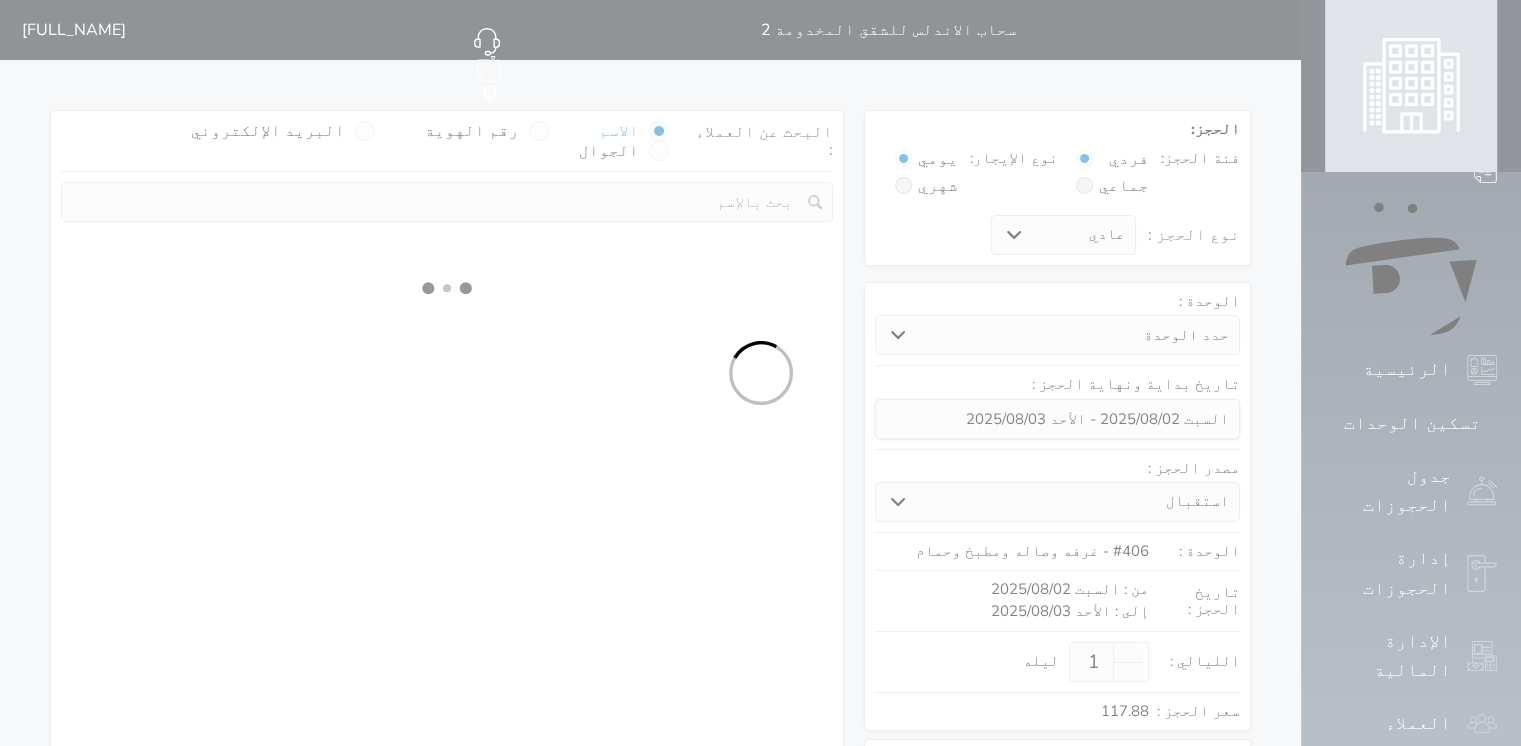 select 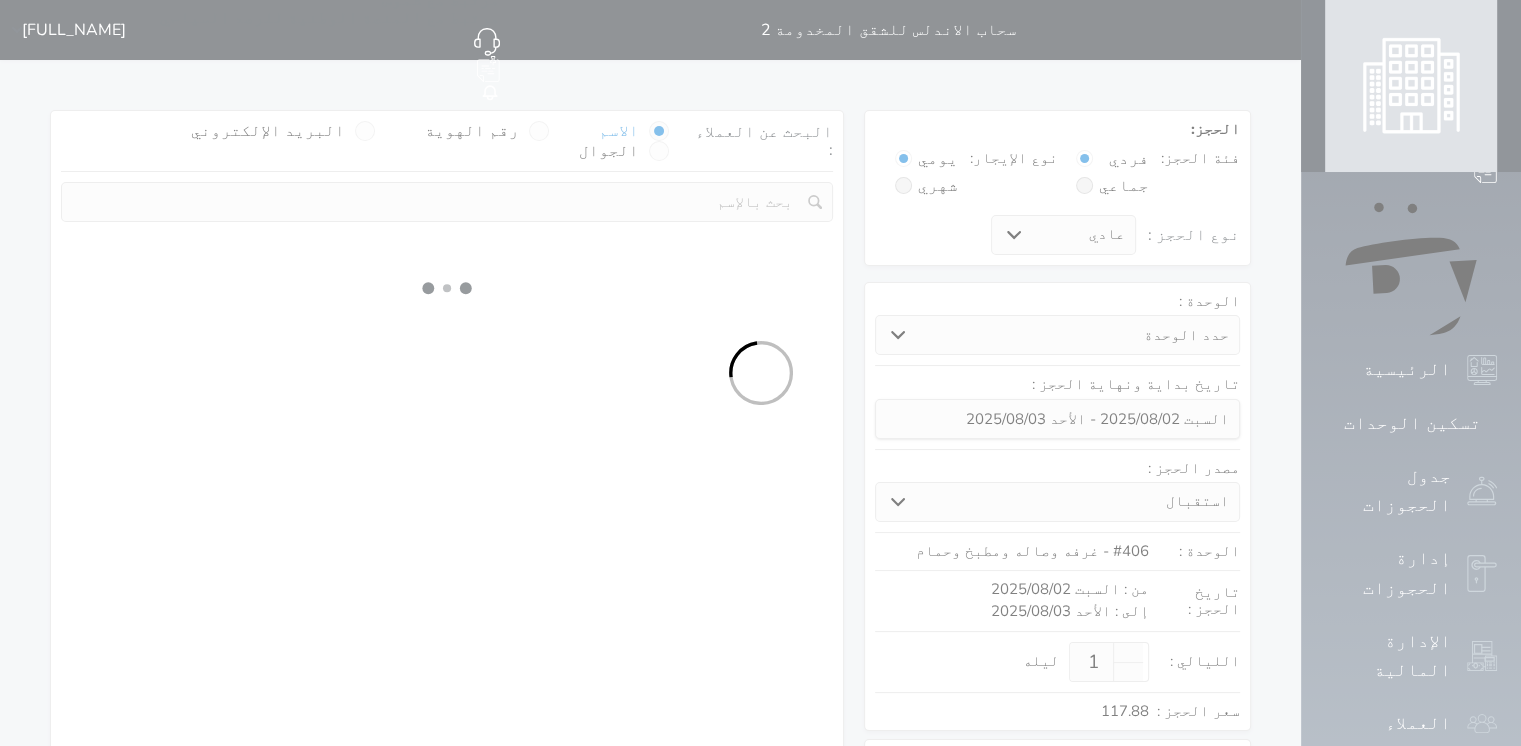 select on "113" 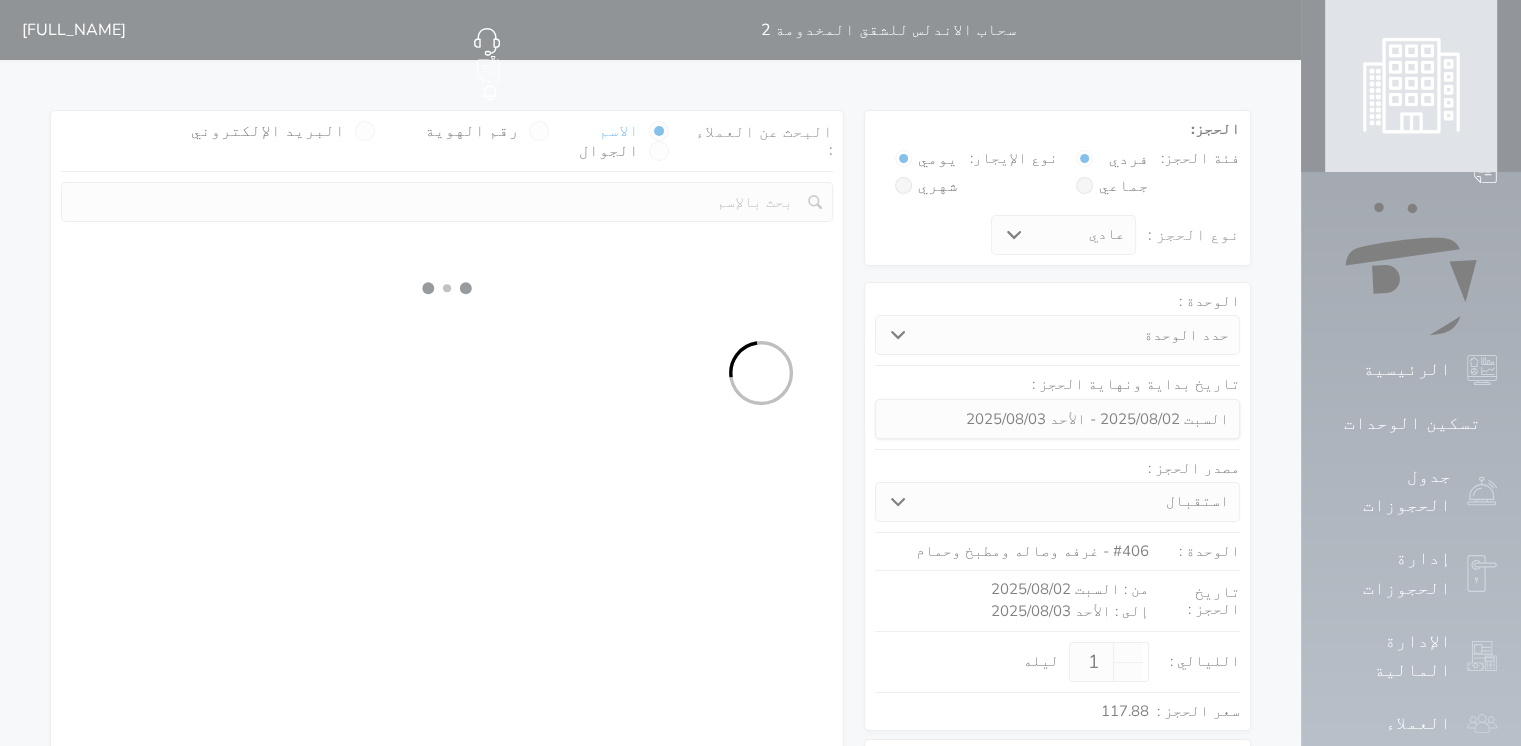 select on "1" 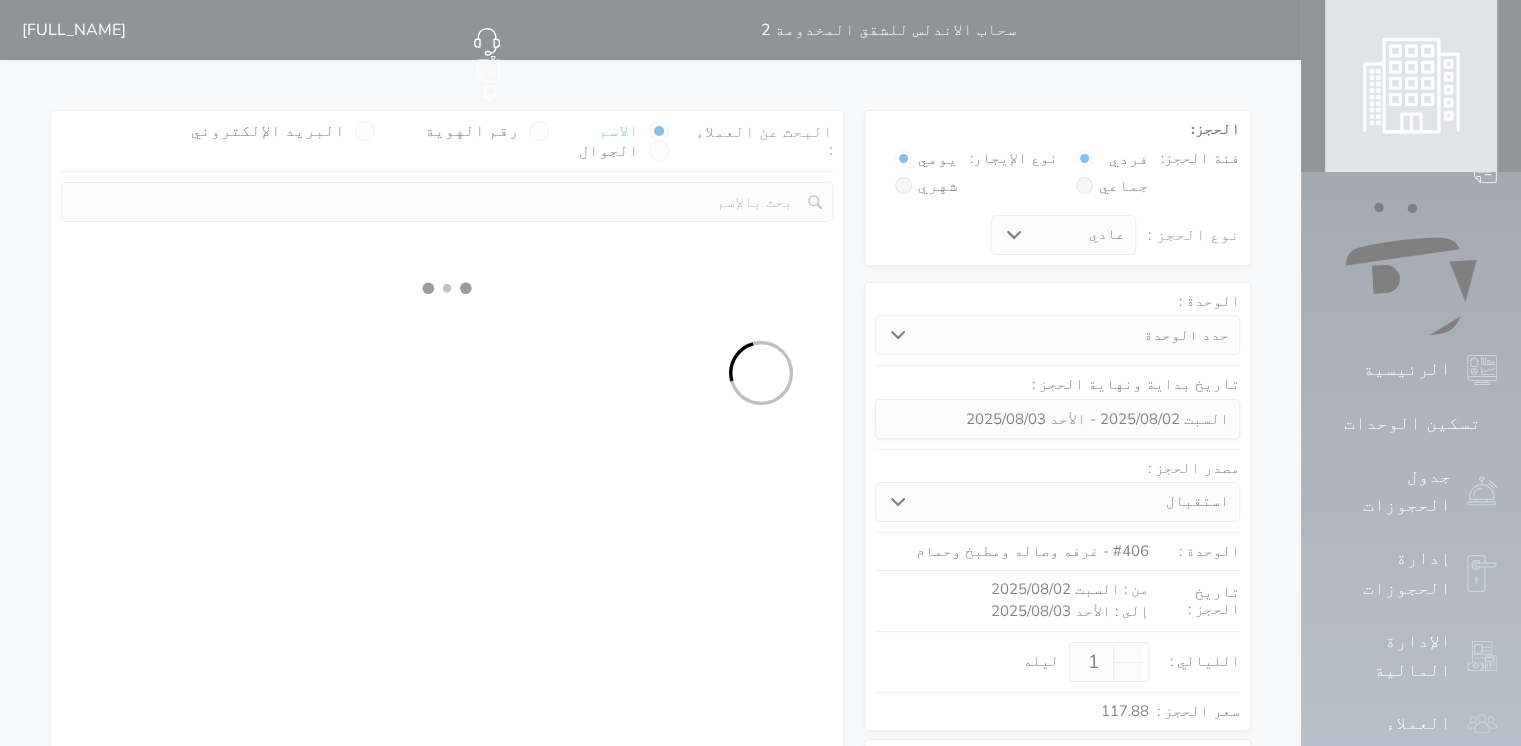 select 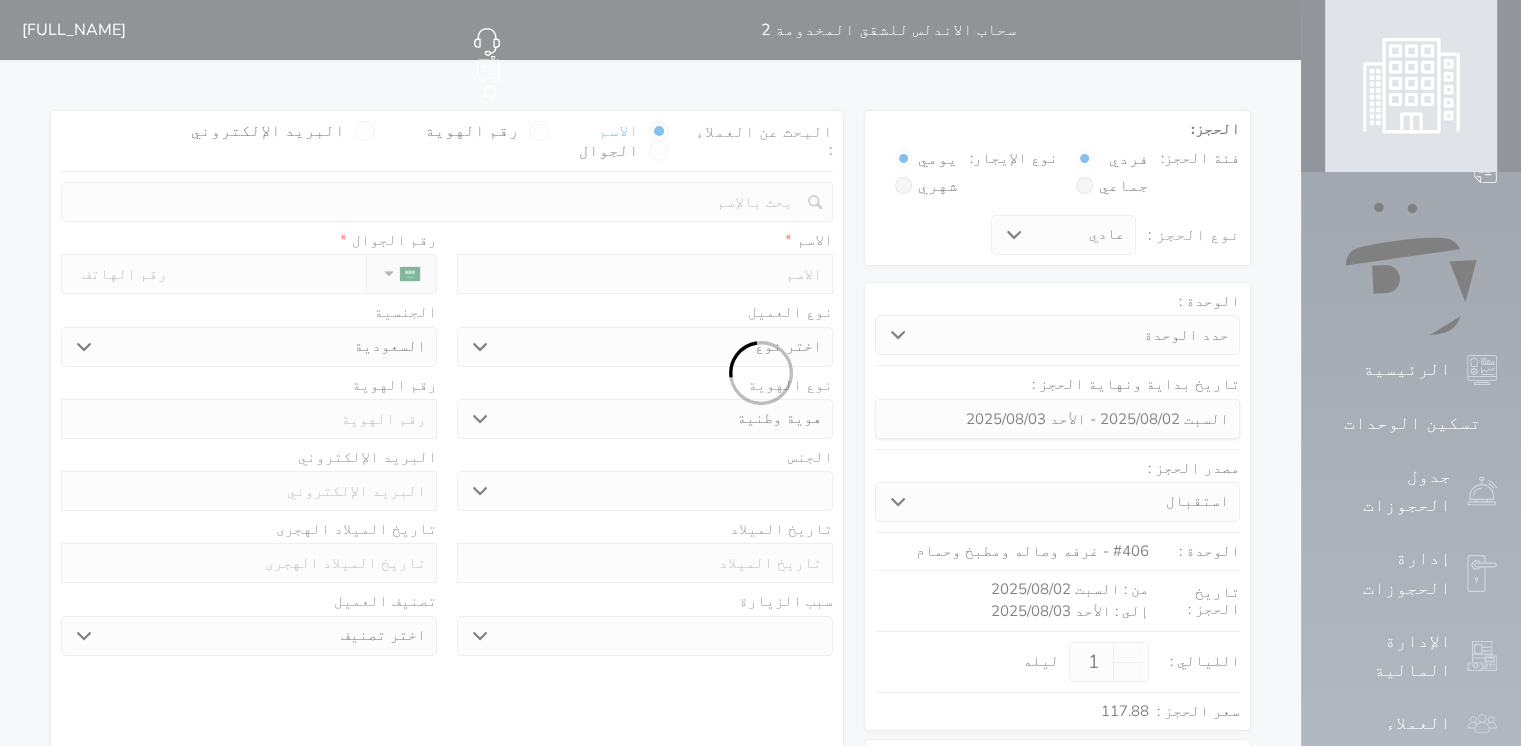 select 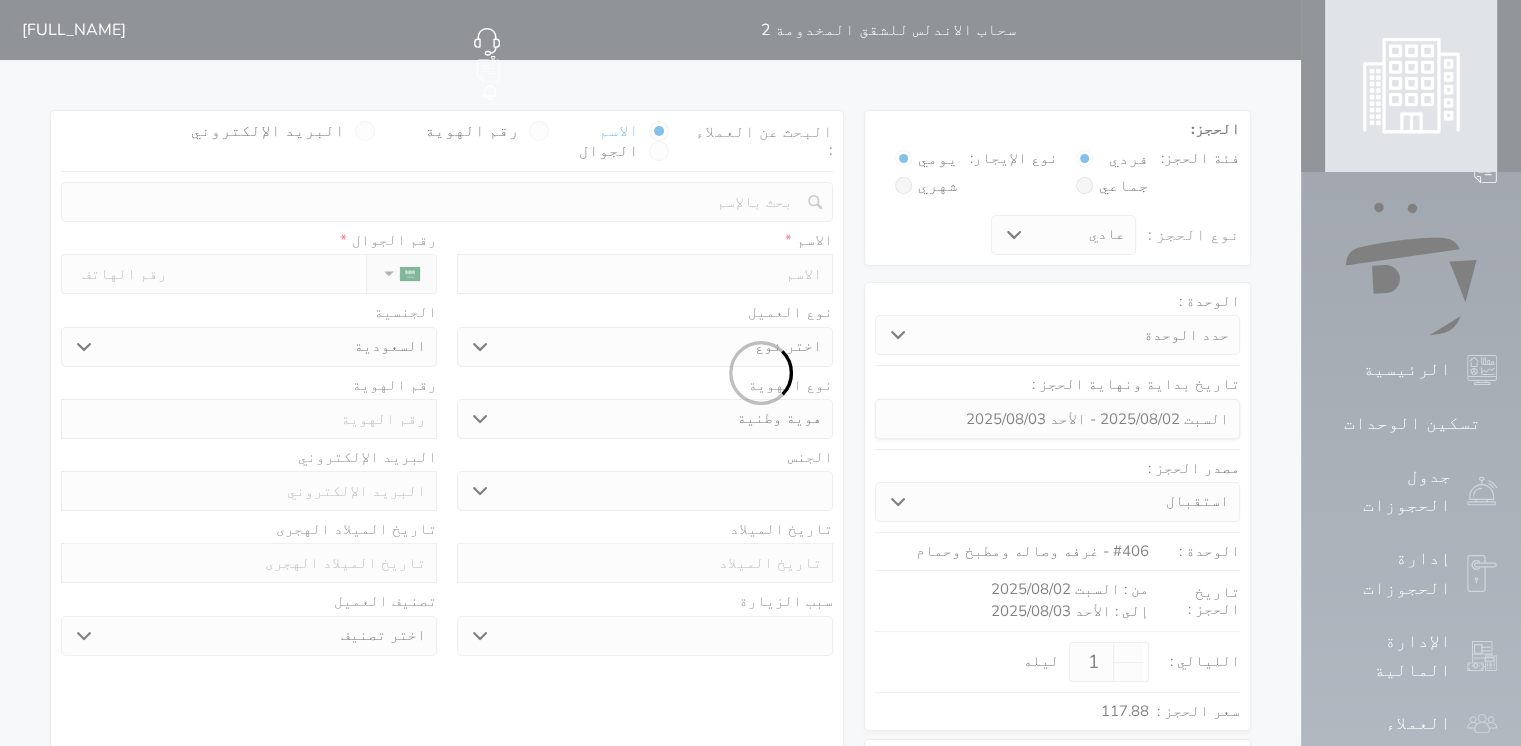 select 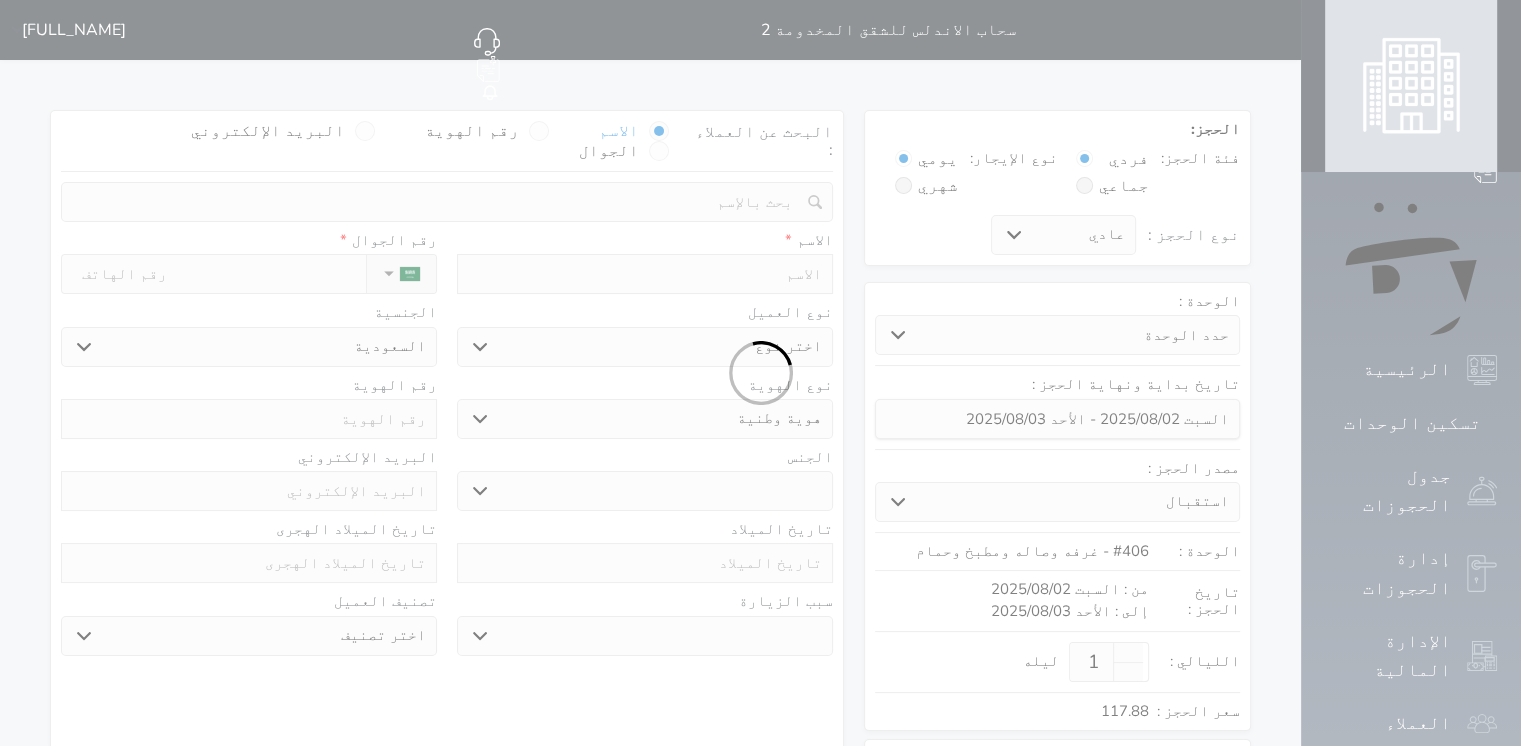 select 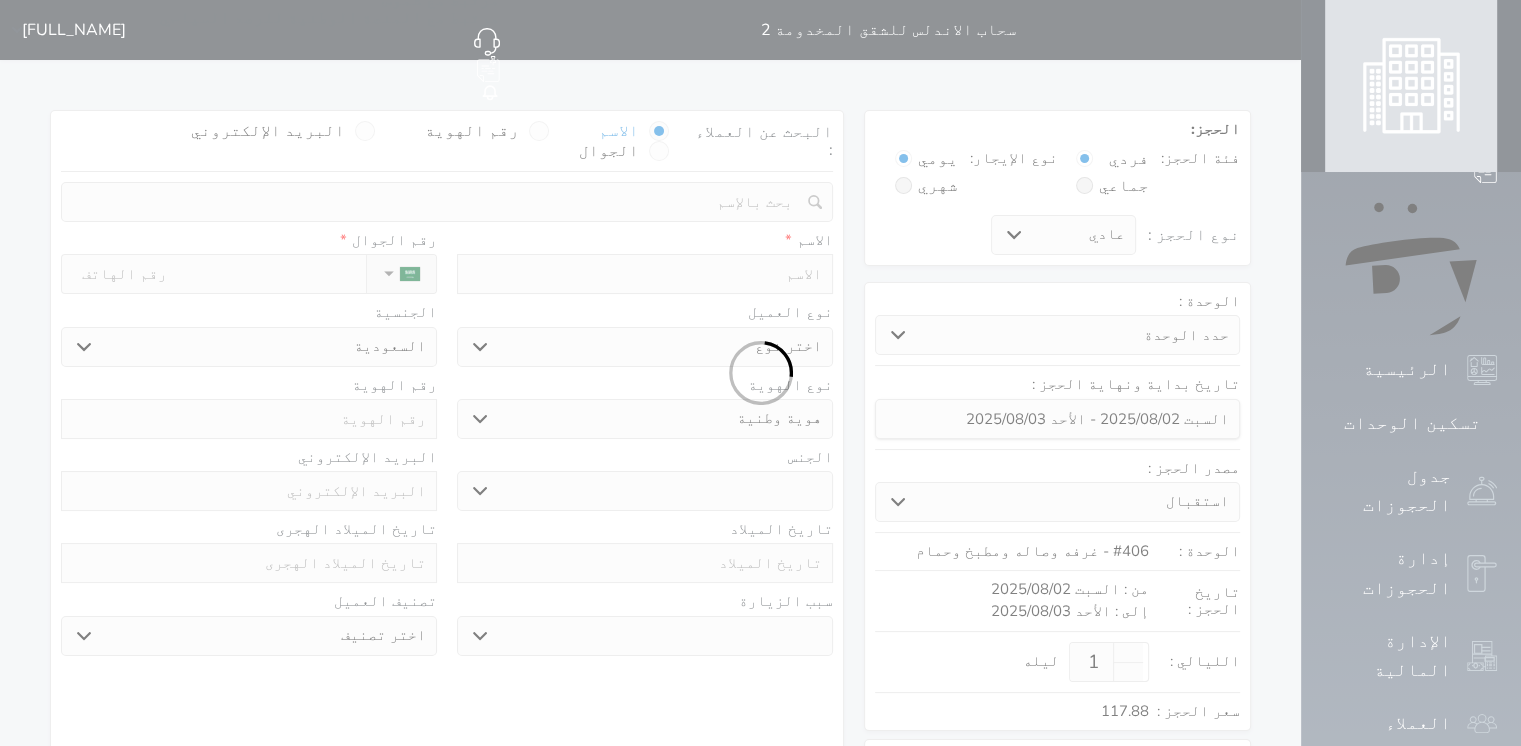select 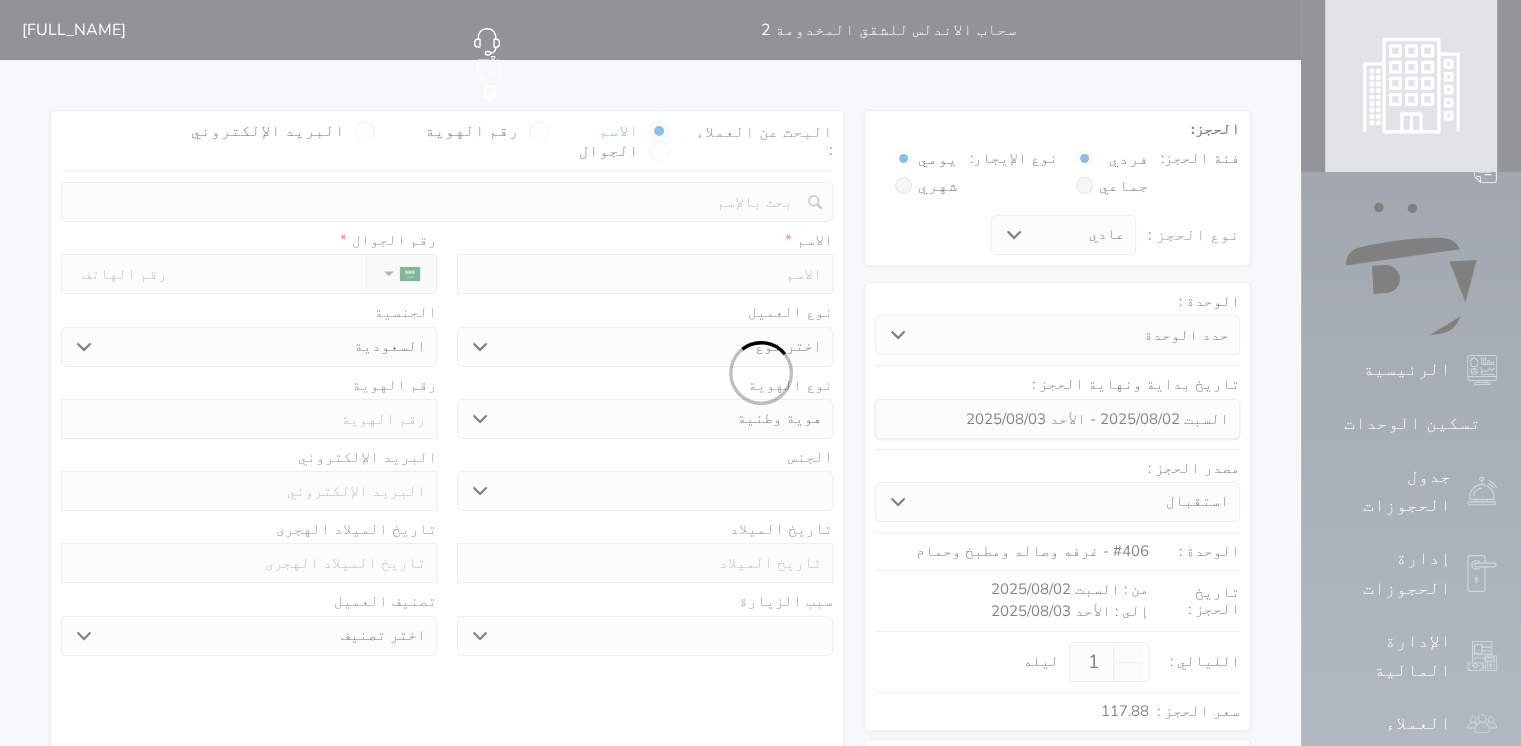 select on "1" 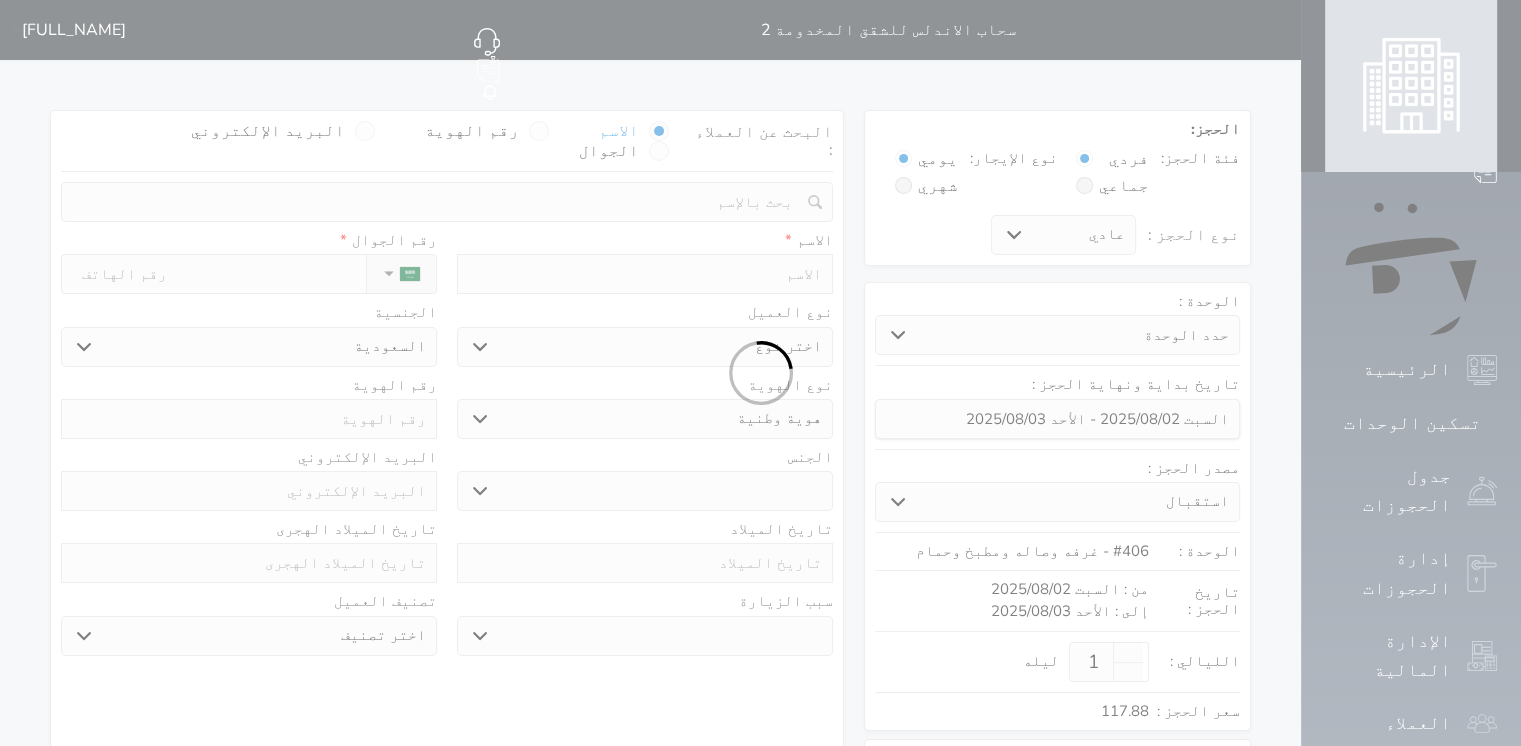 select on "7" 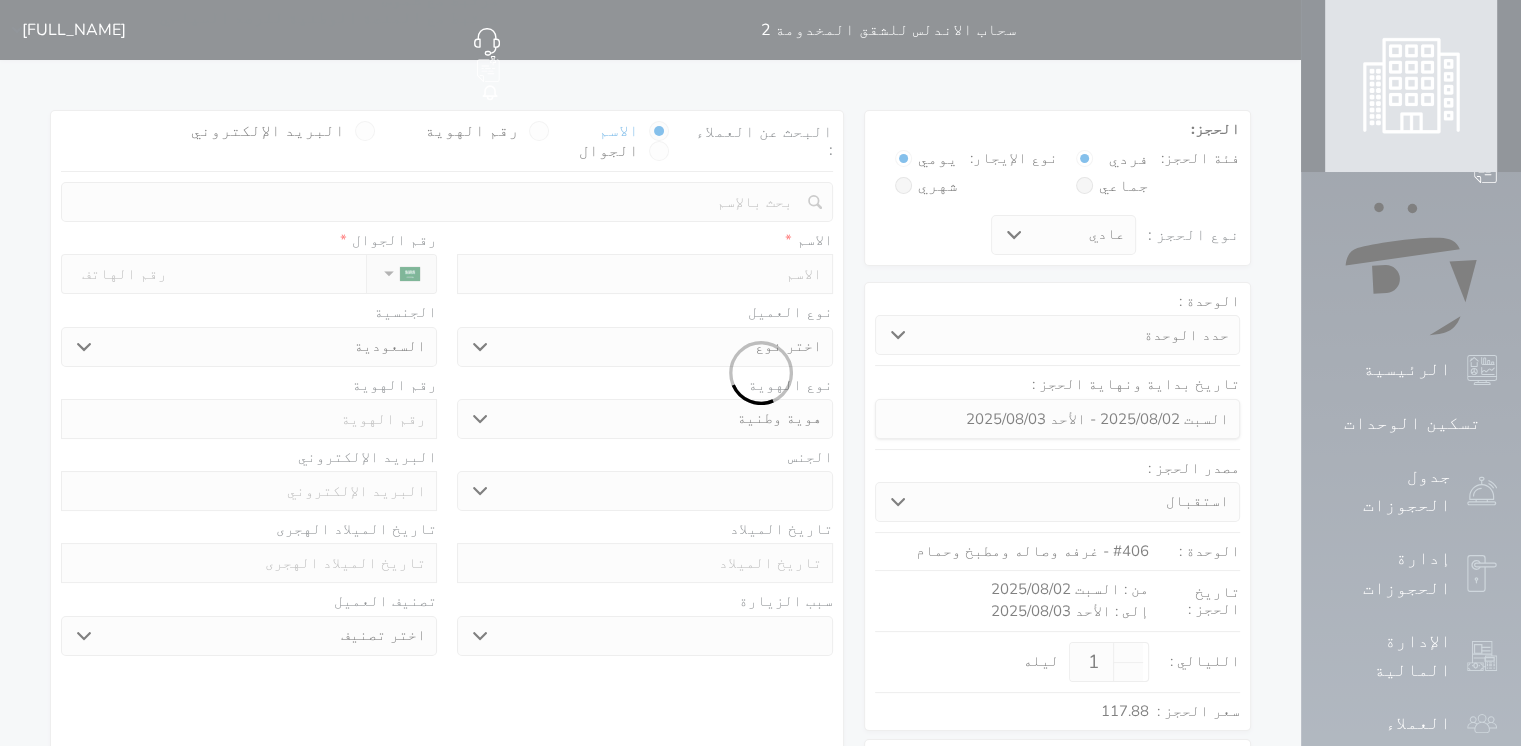 select 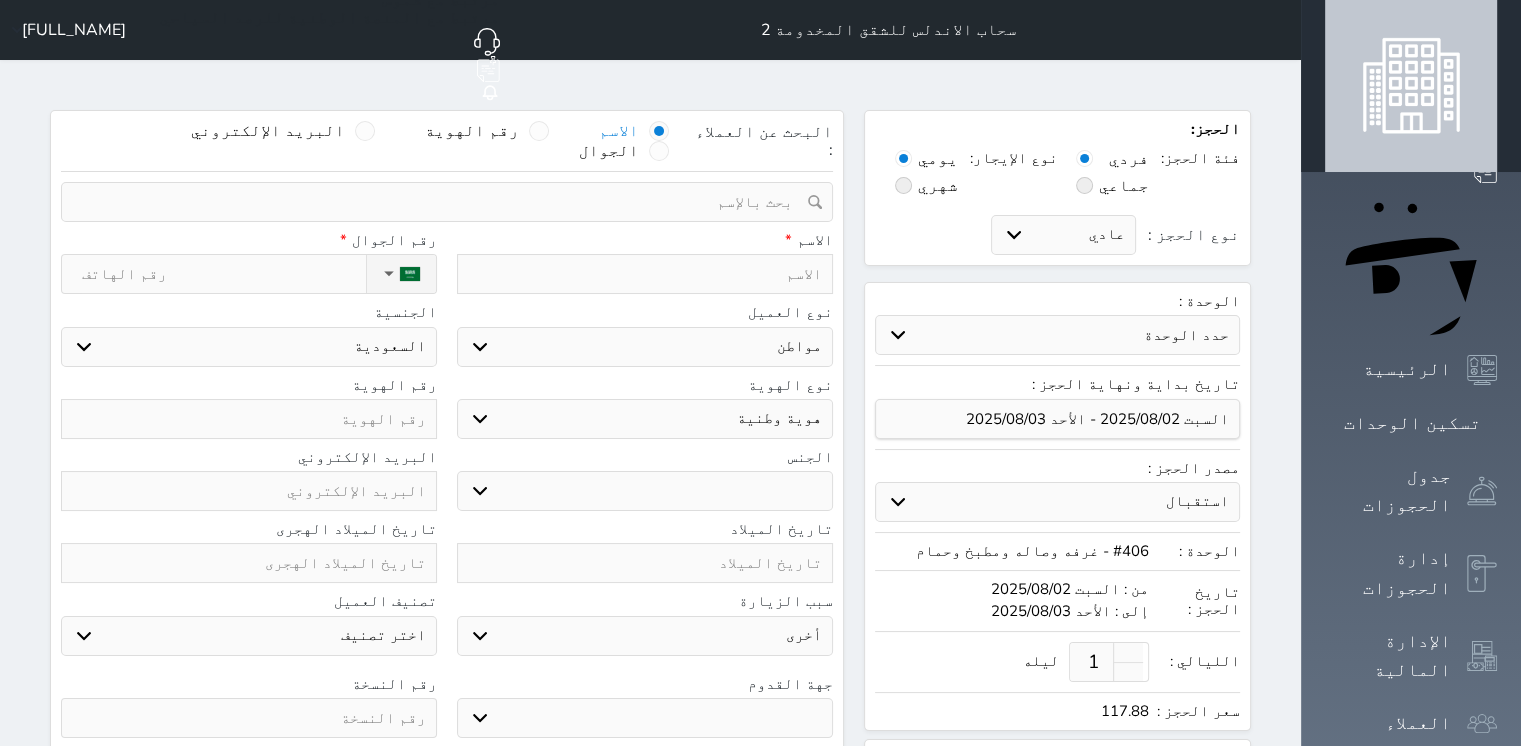 select 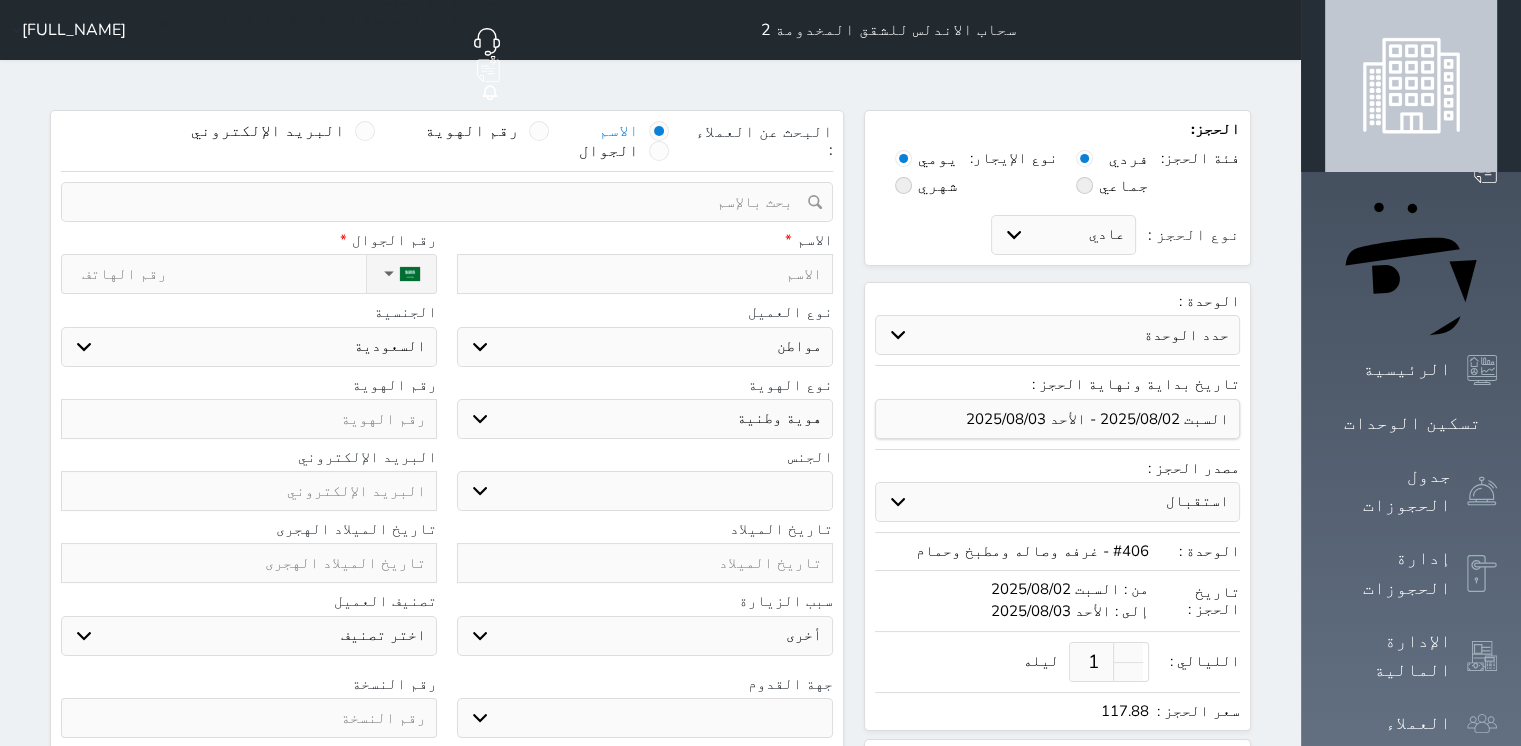 select 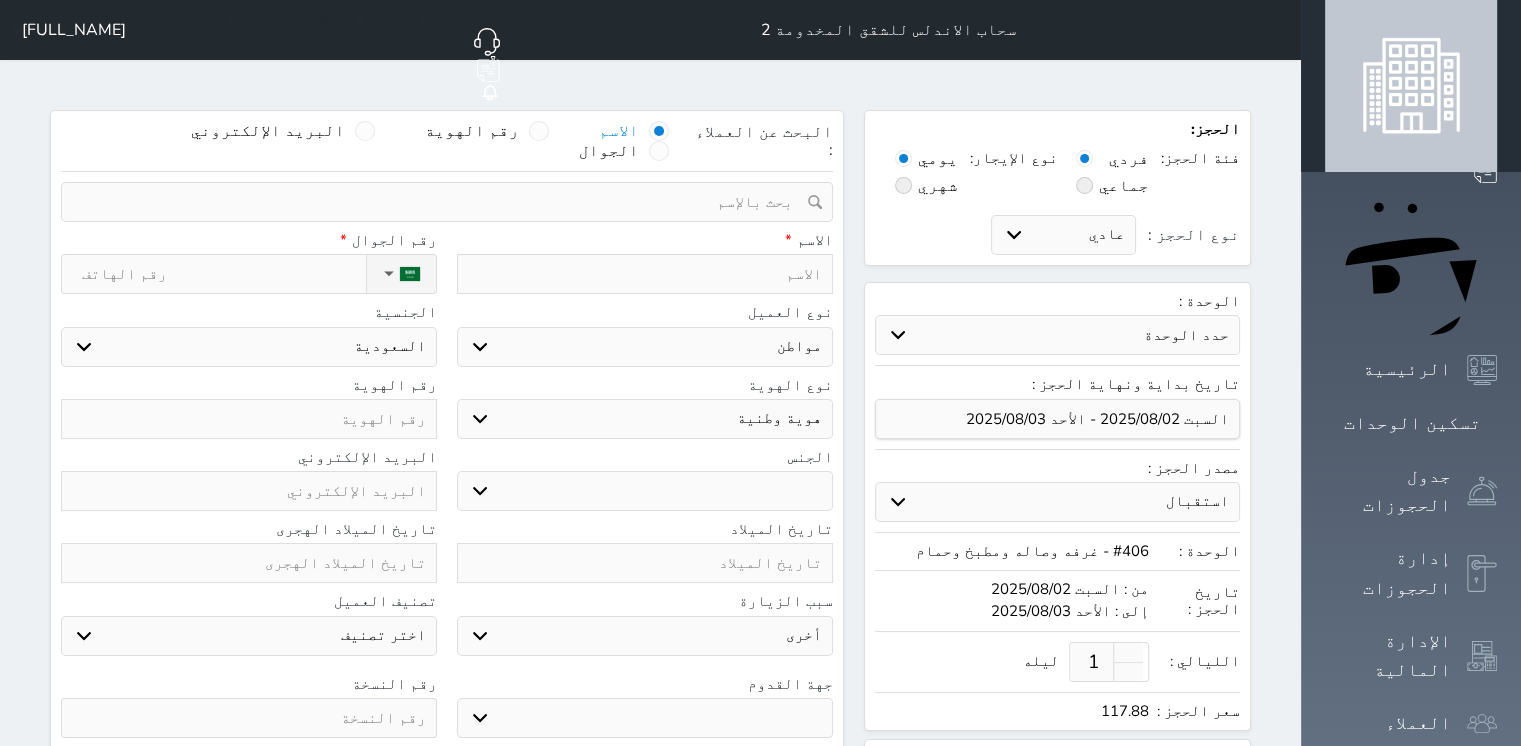 type on "ع" 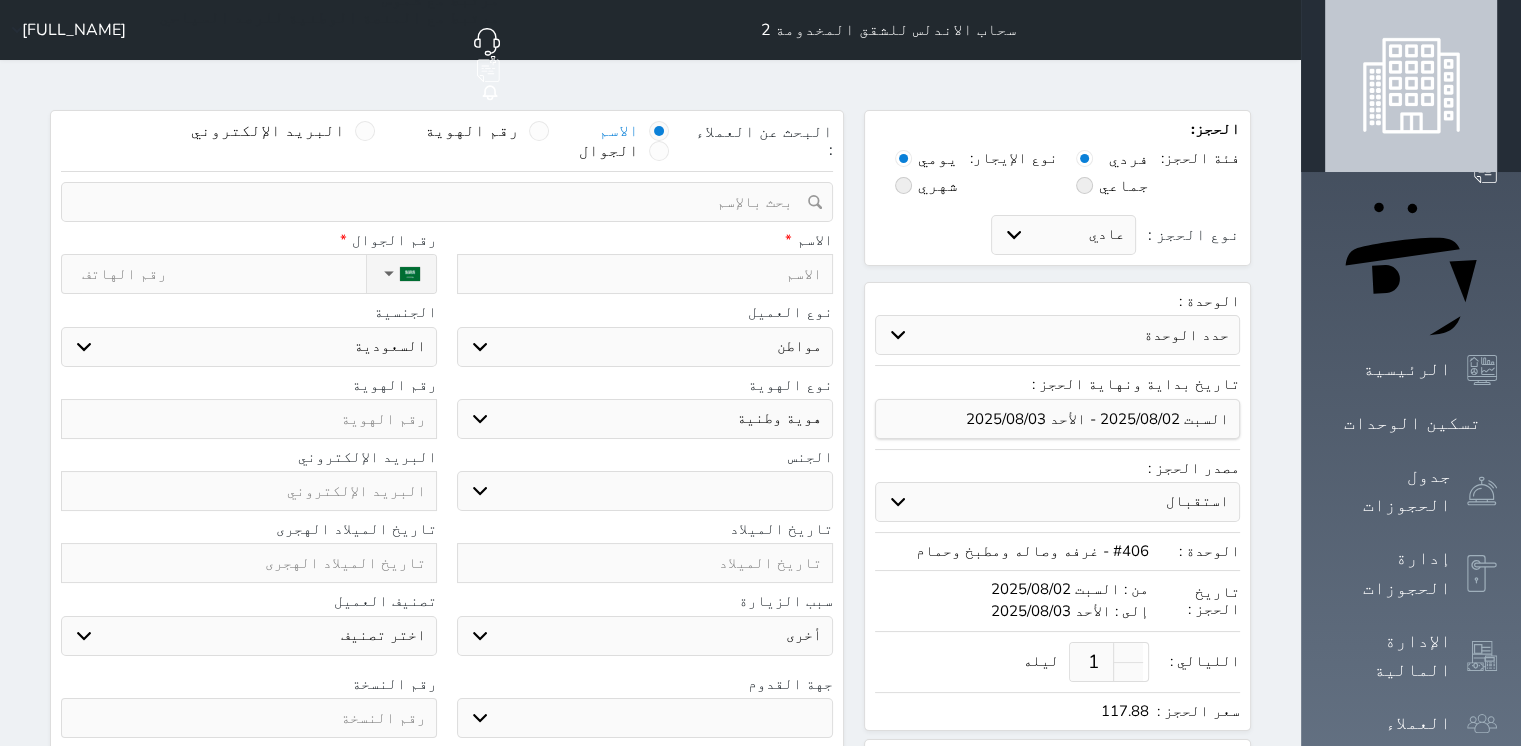 select 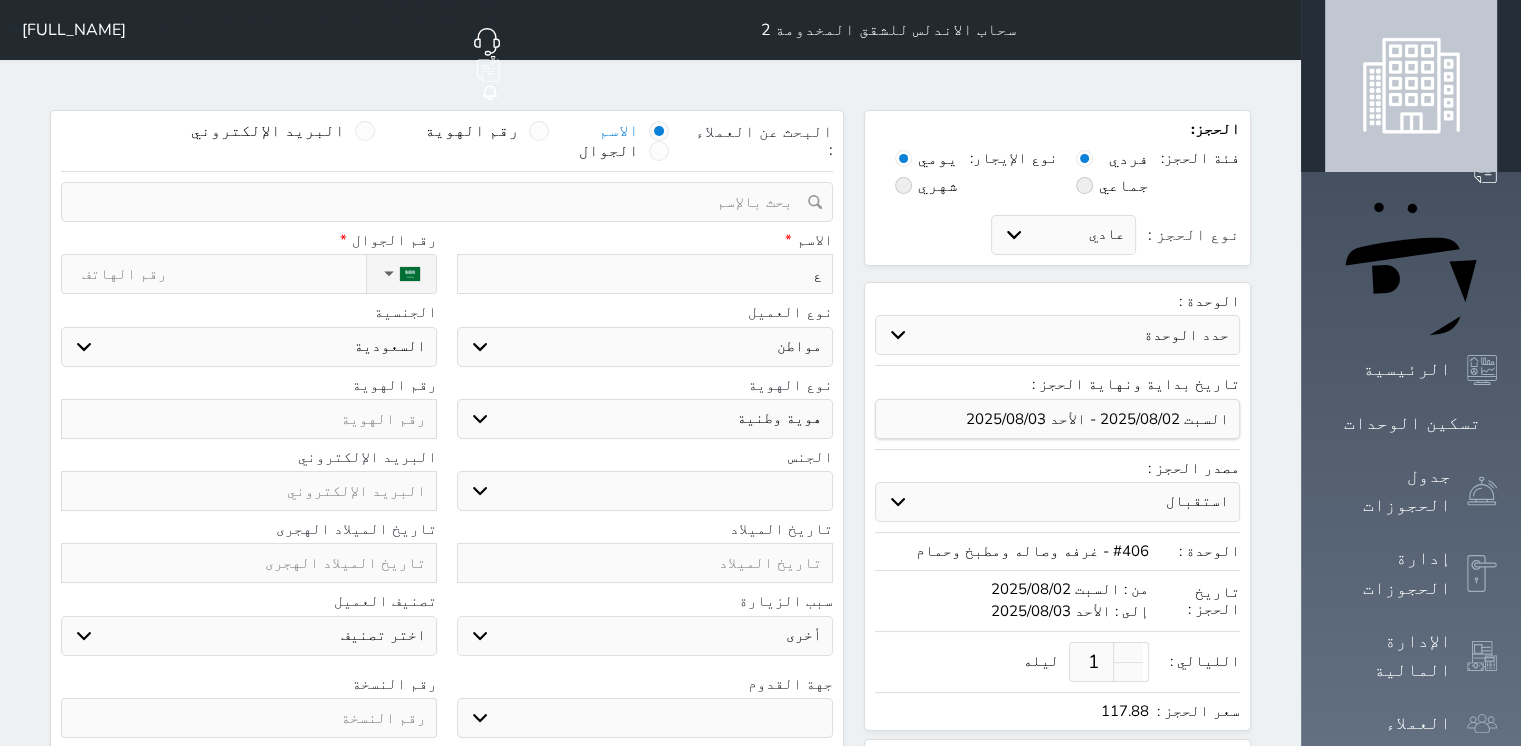 type on "عب" 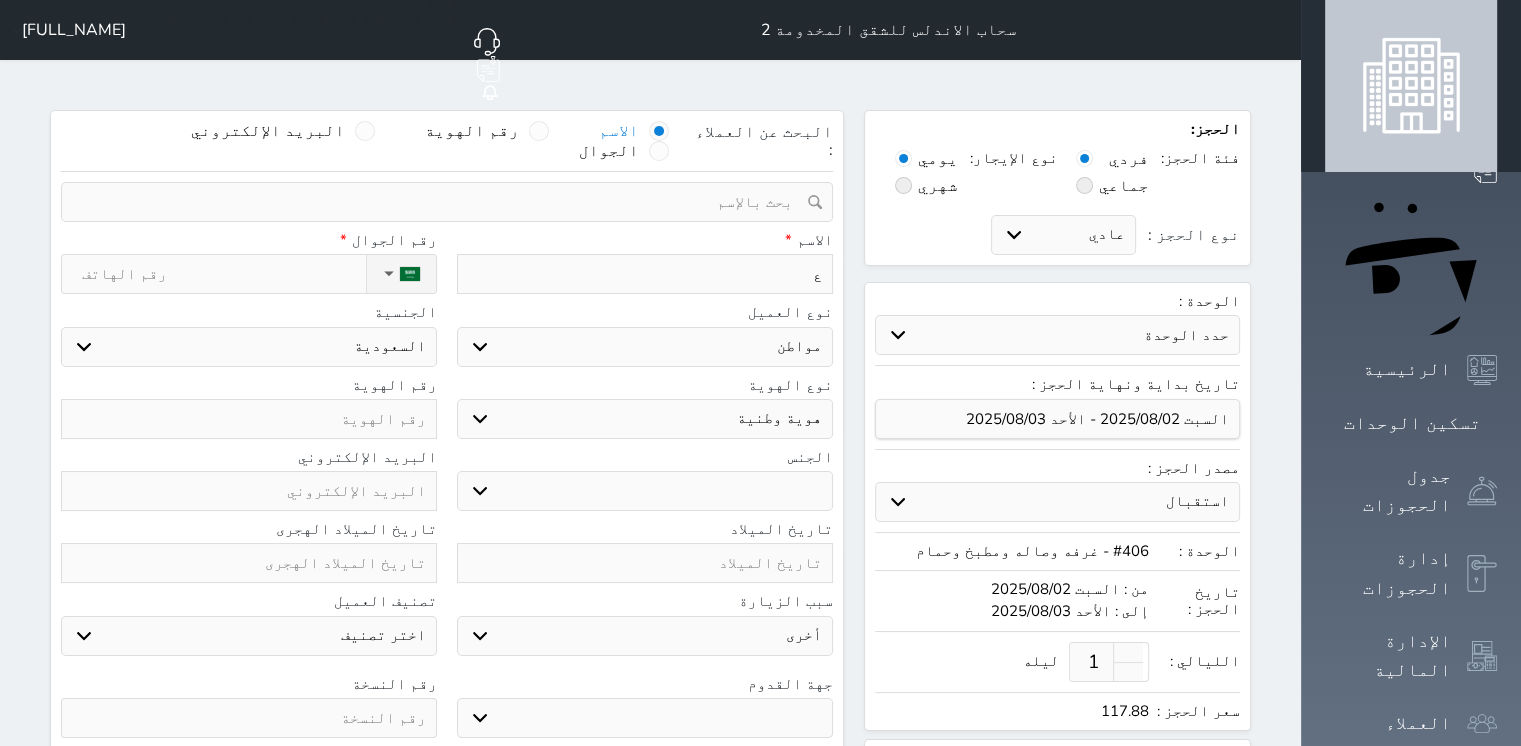 select 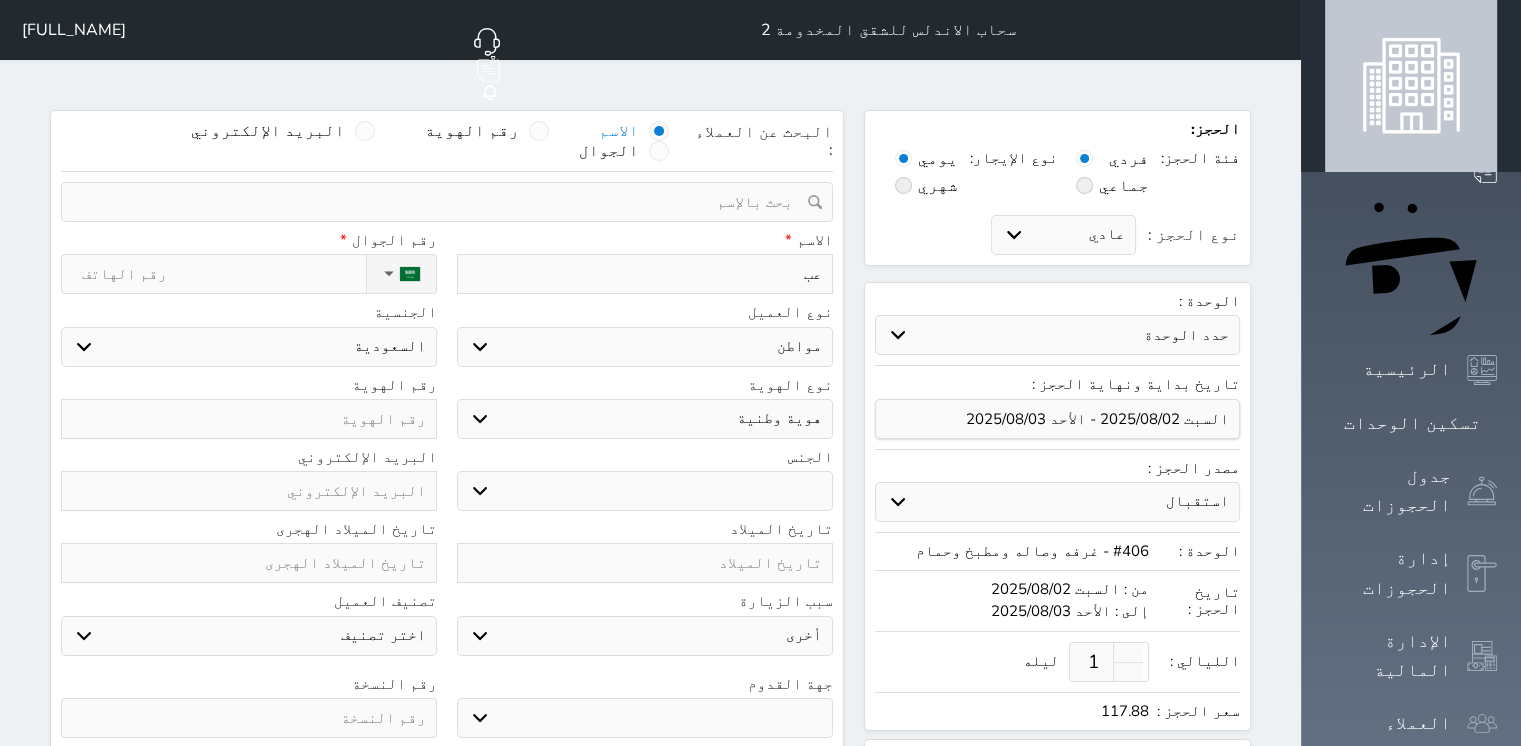 type on "عبد" 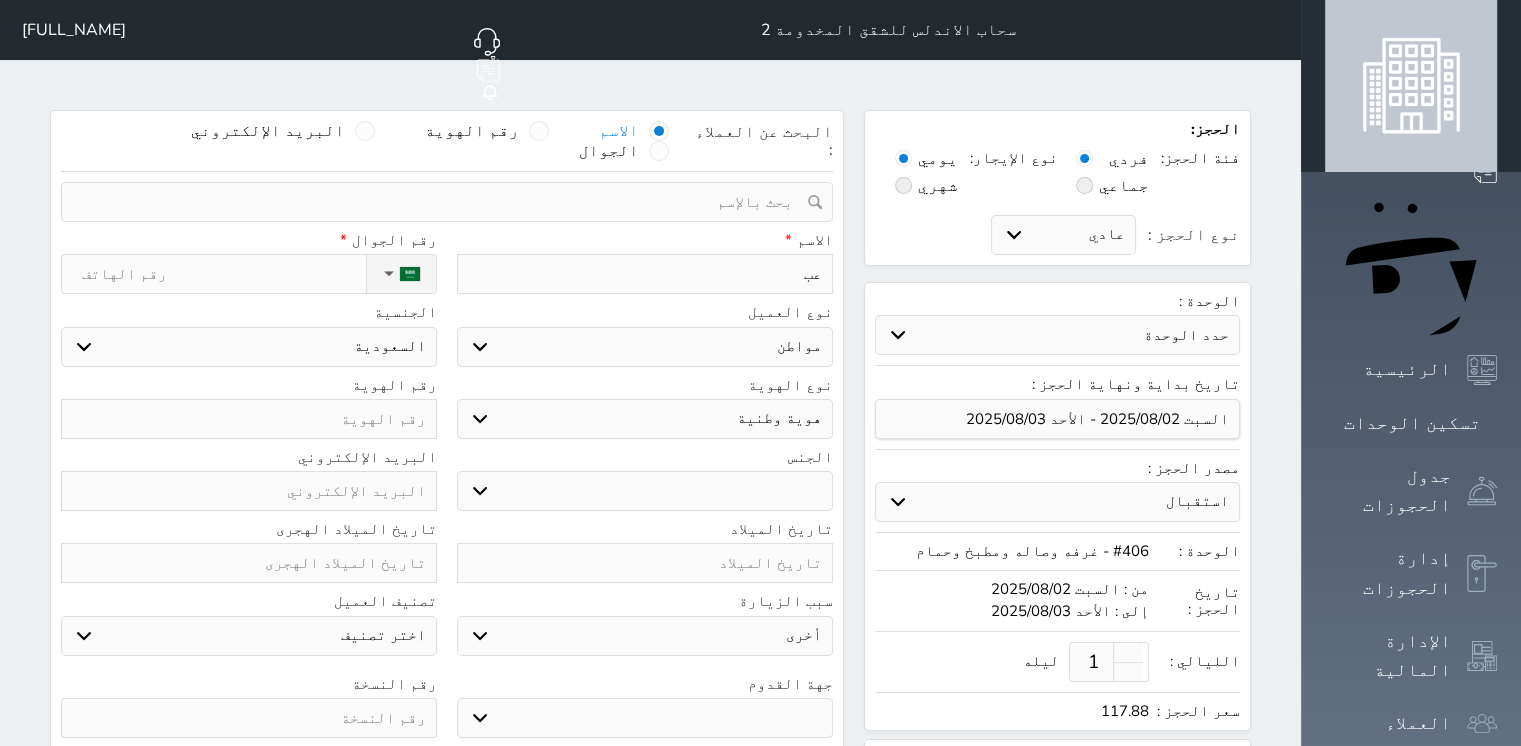 select 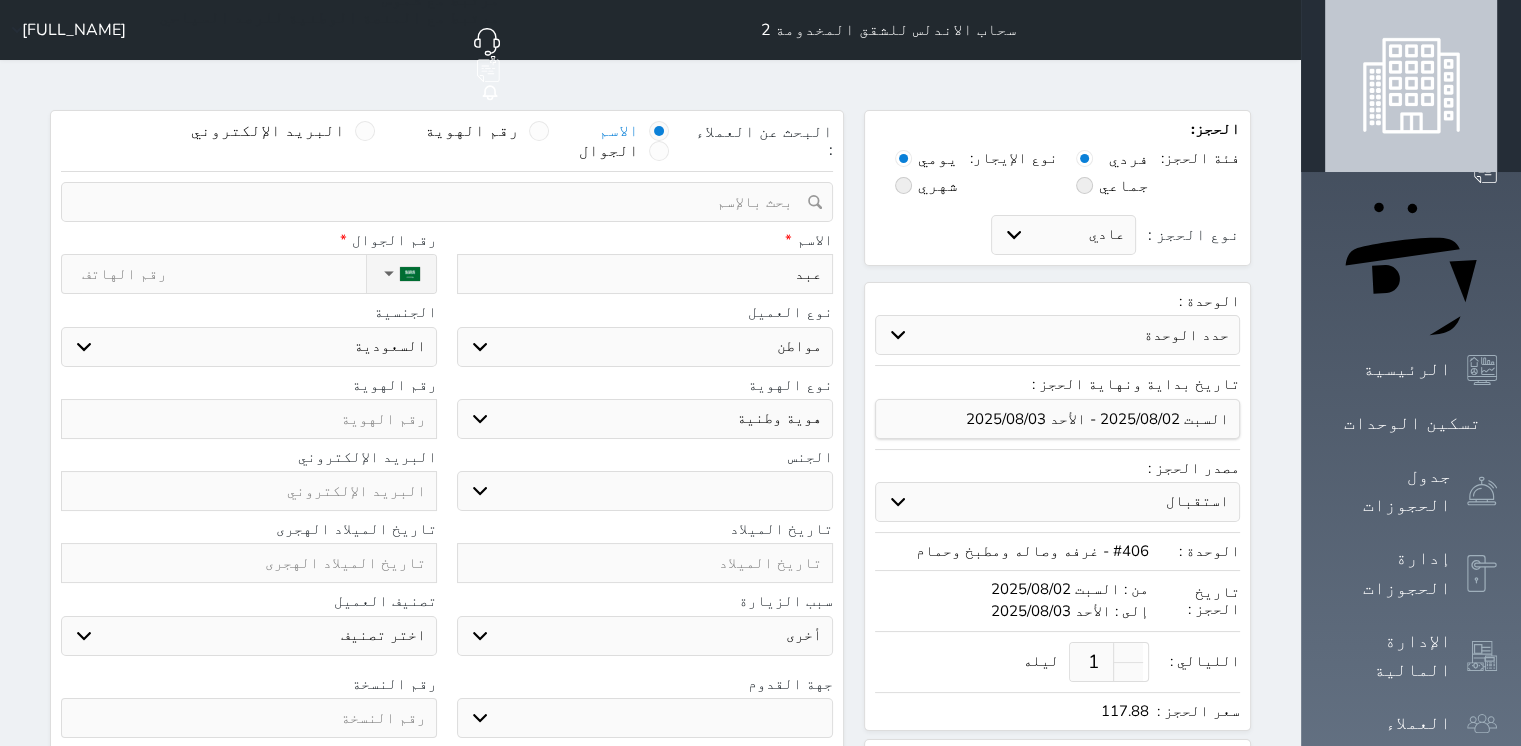type on "عبدا" 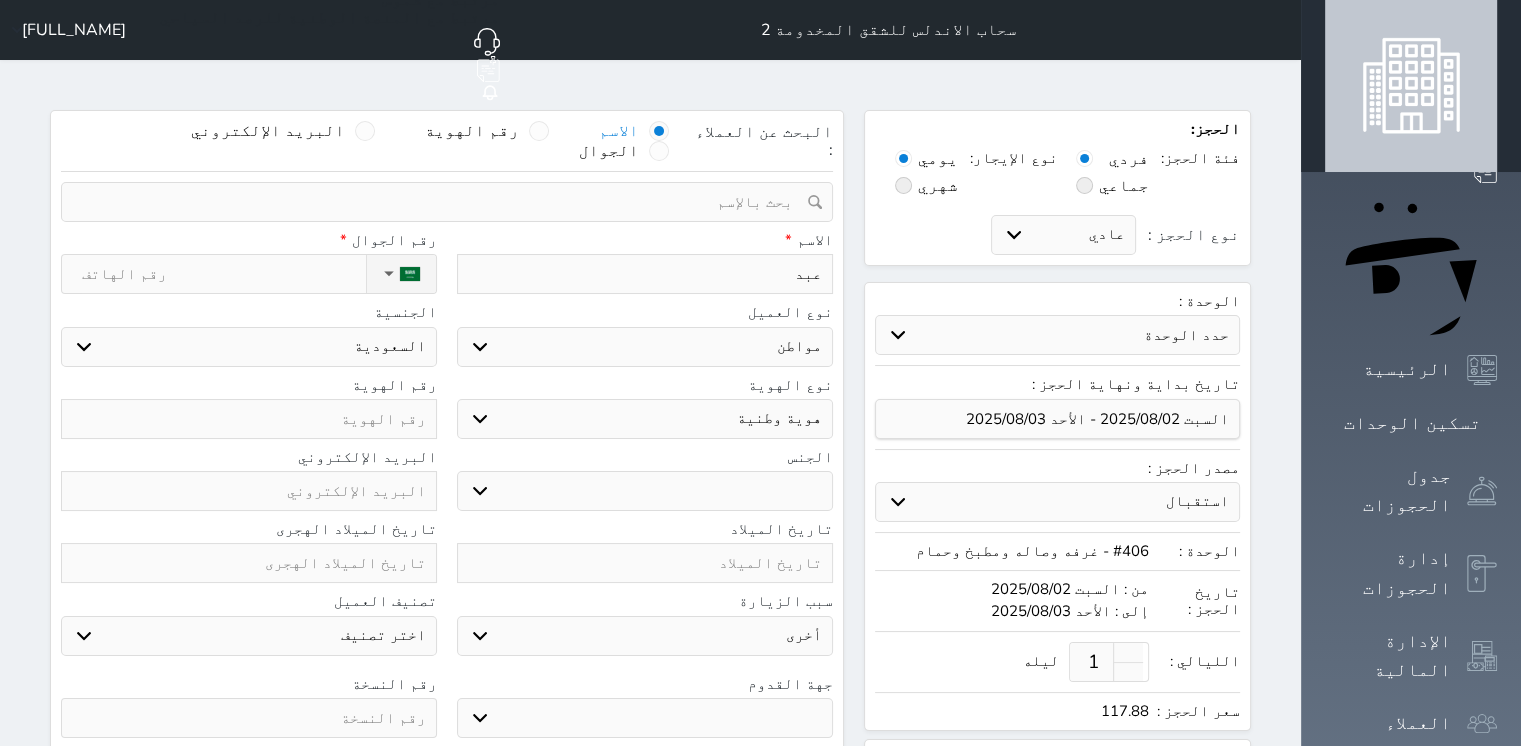 select 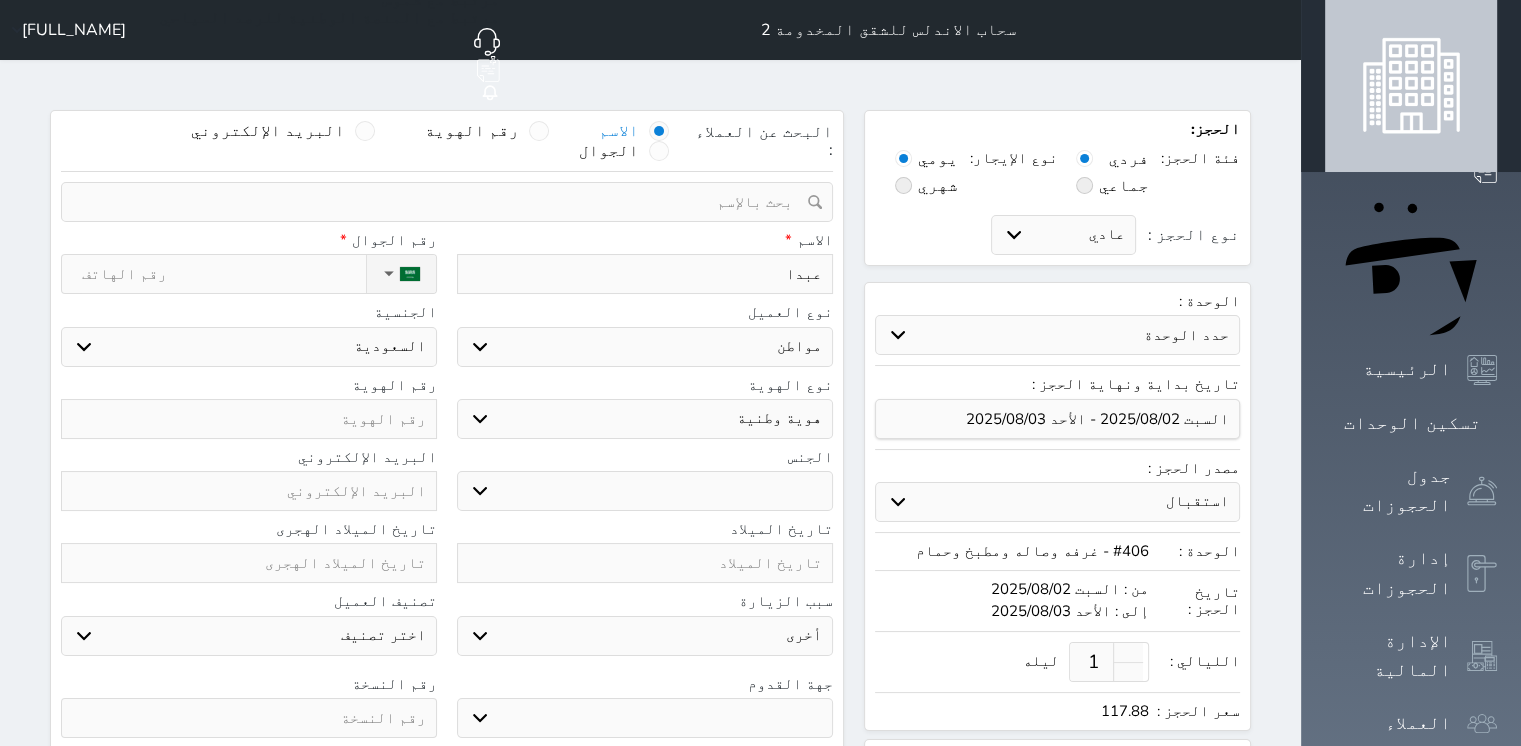 type on "عبدال" 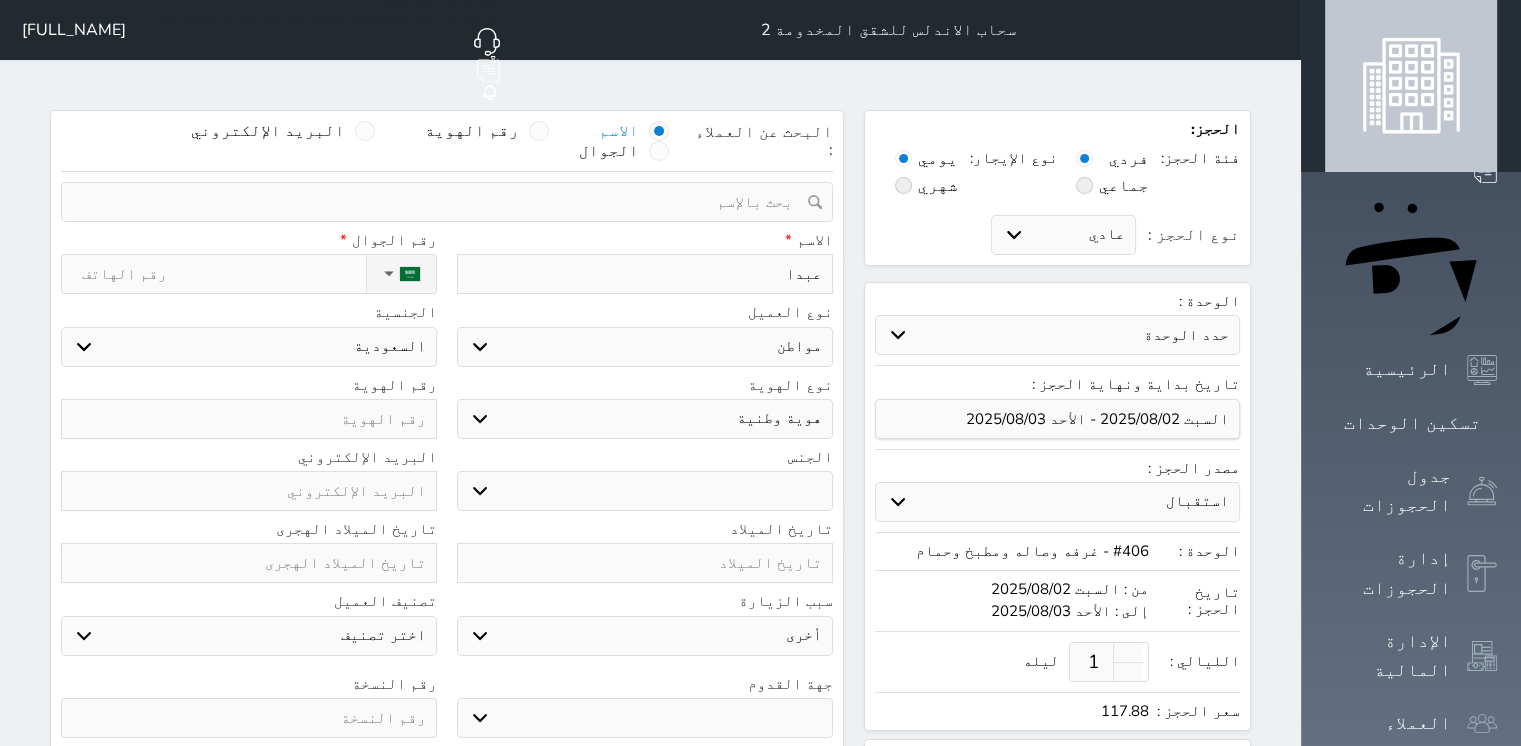 select 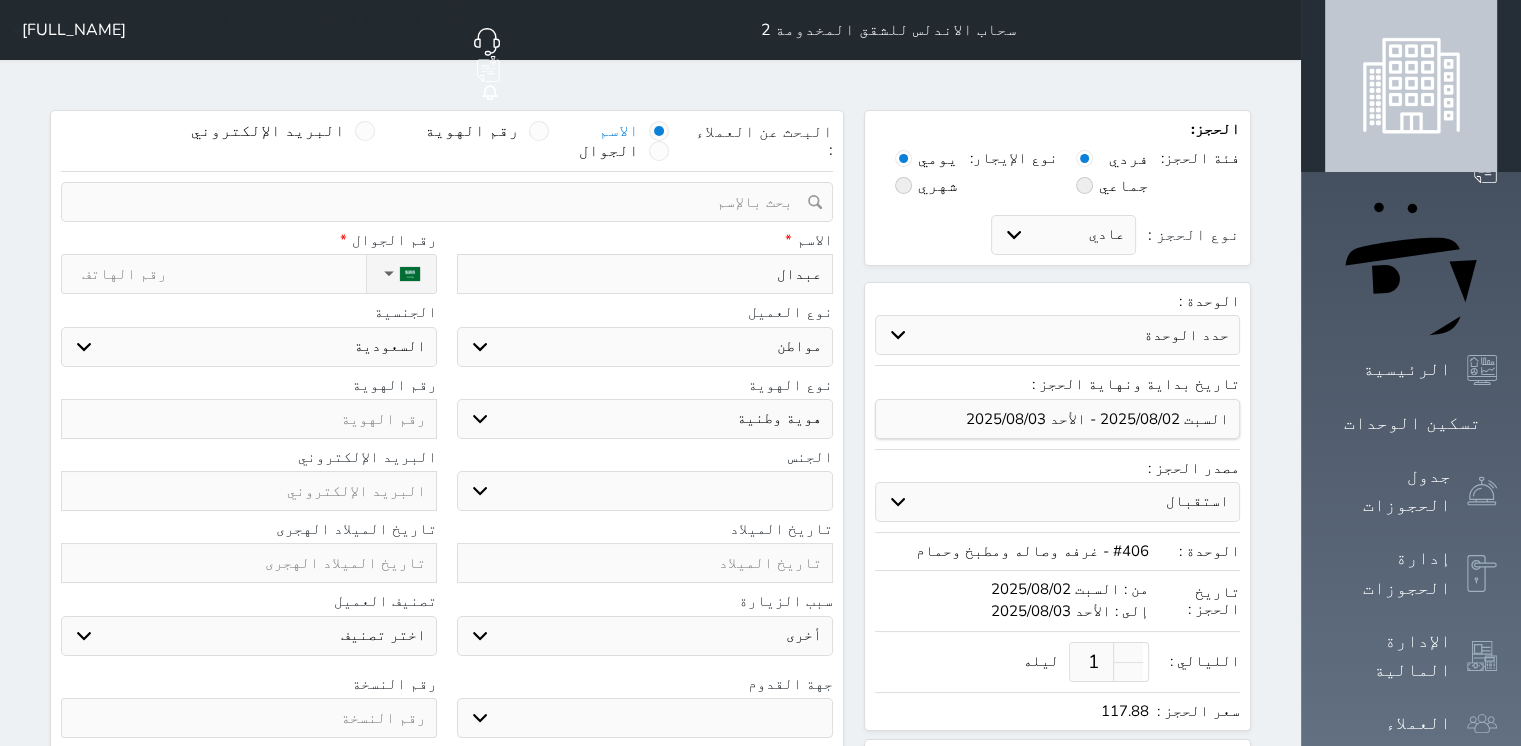 type on "عبدالل" 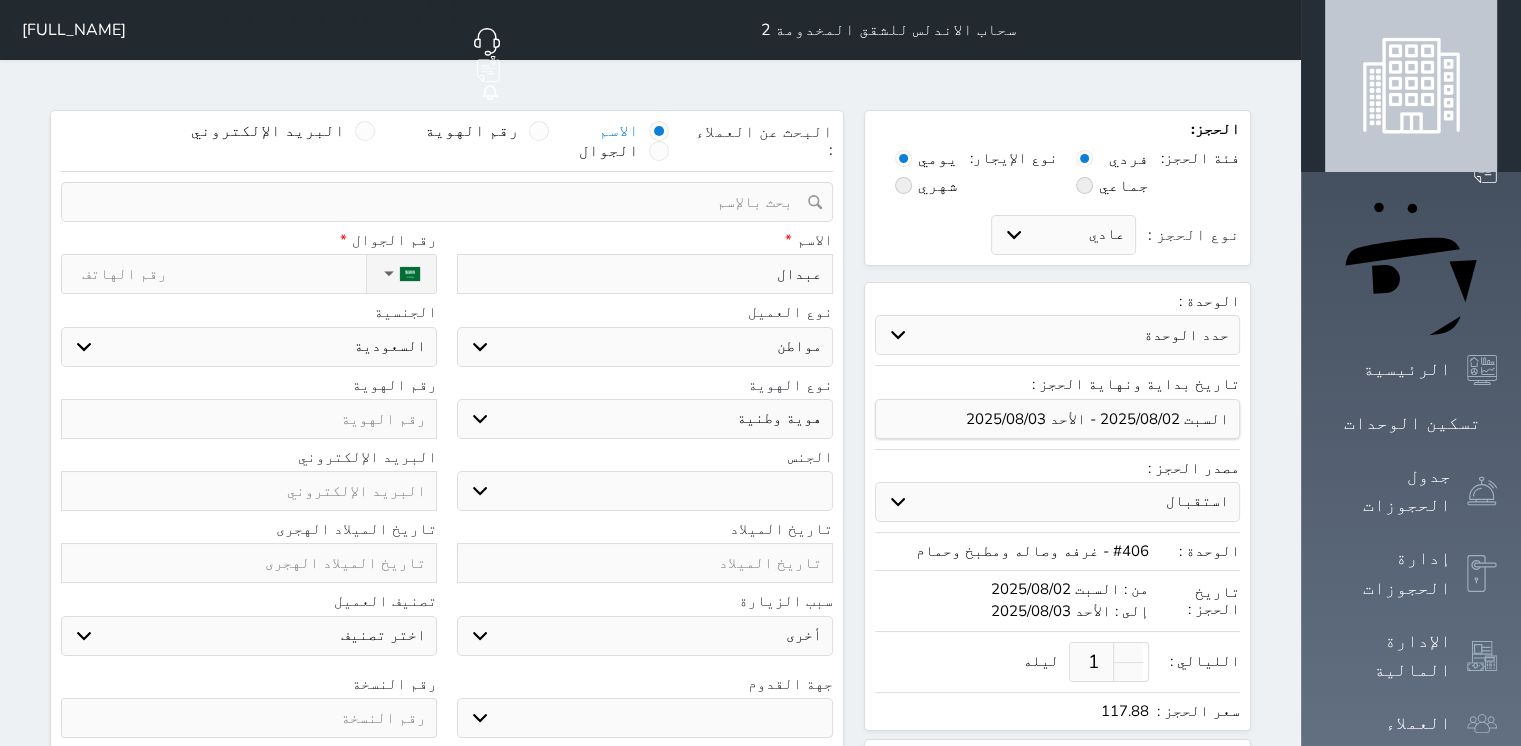 select 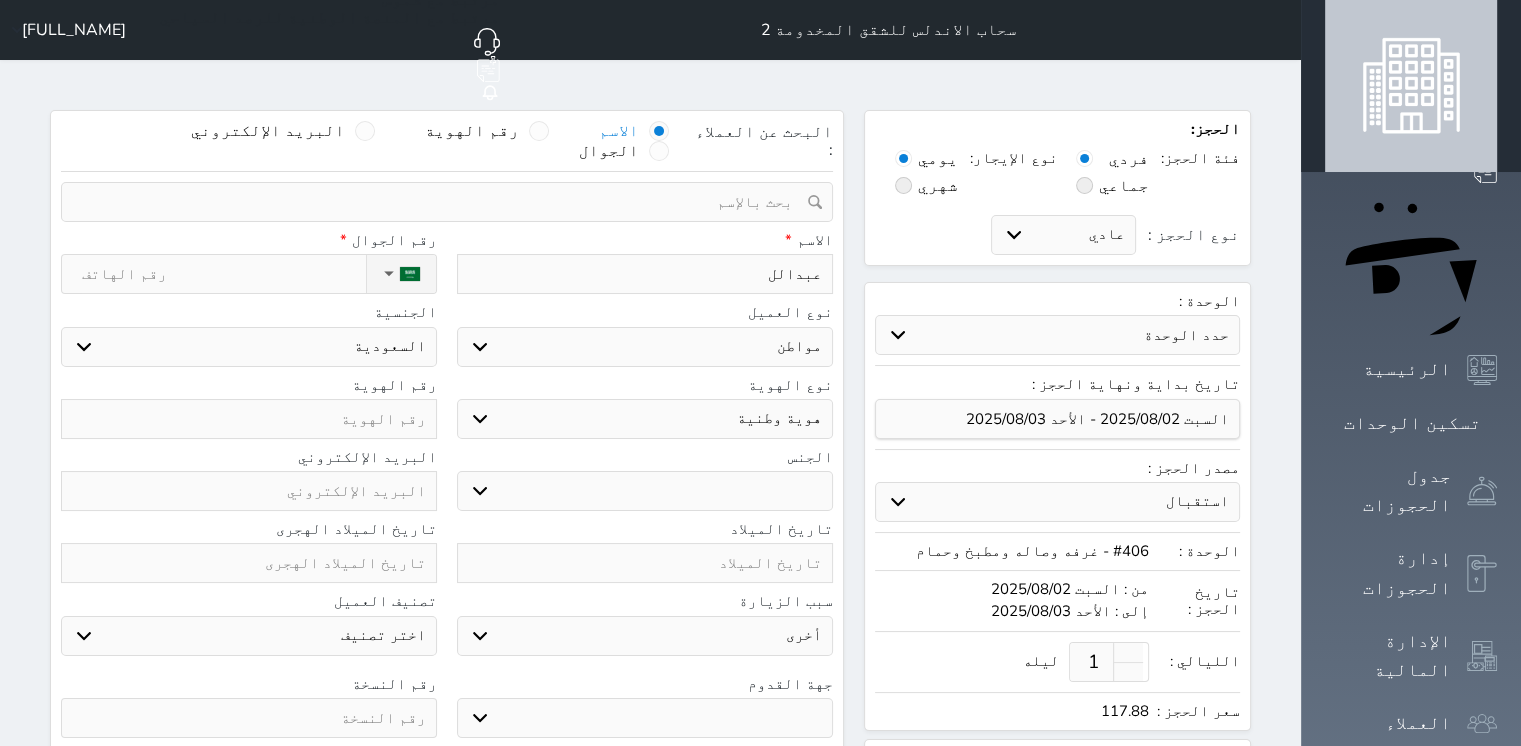 type on "عبدالله" 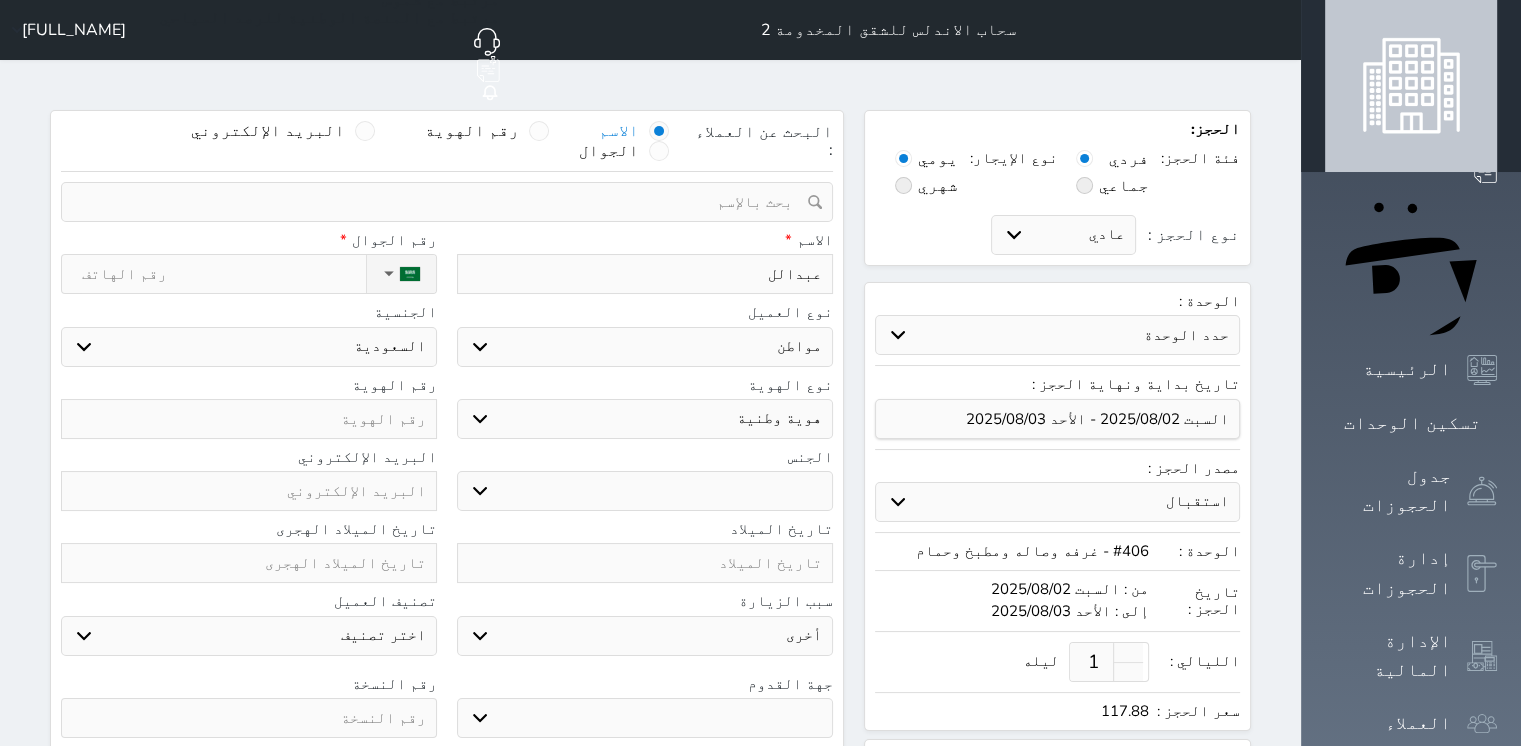 select 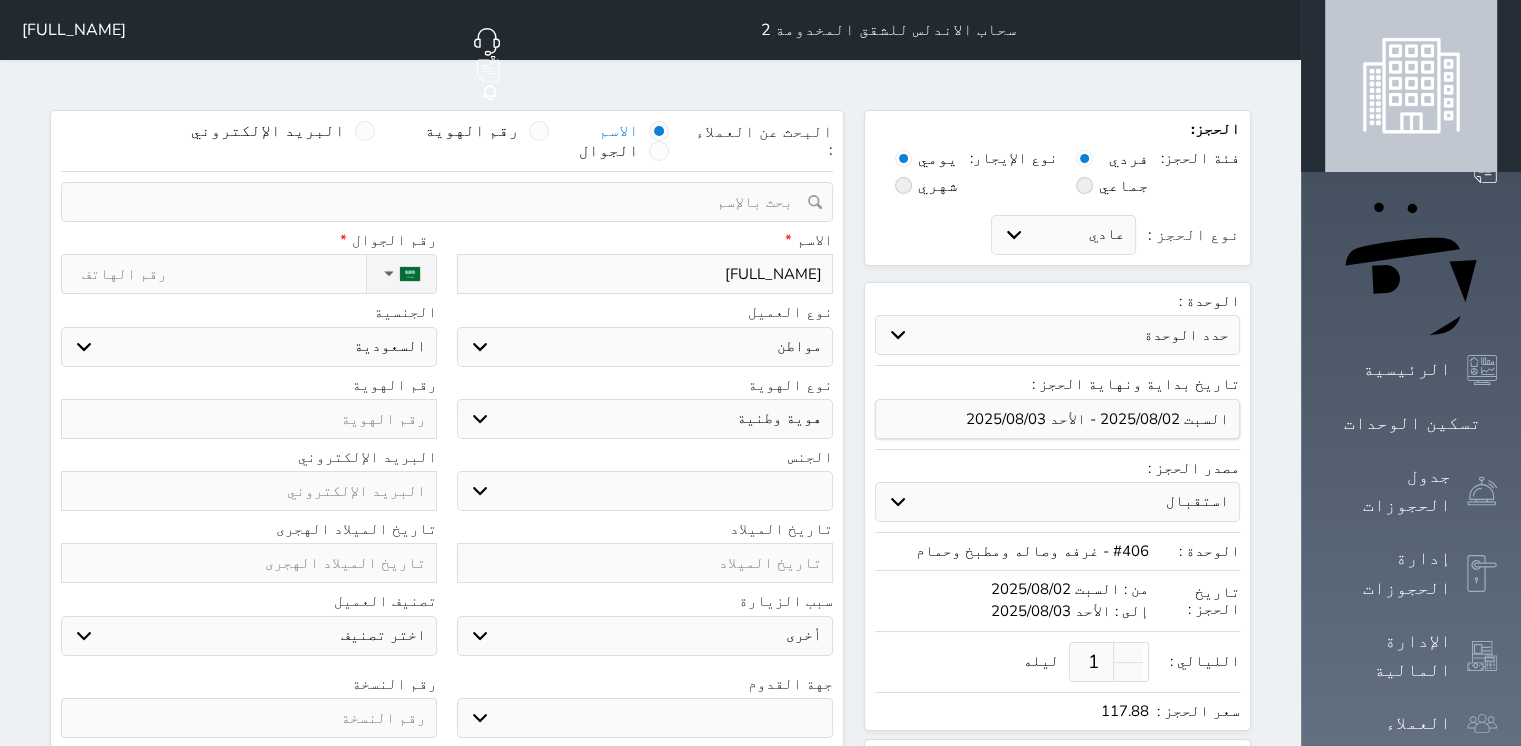 type on "عبدالله" 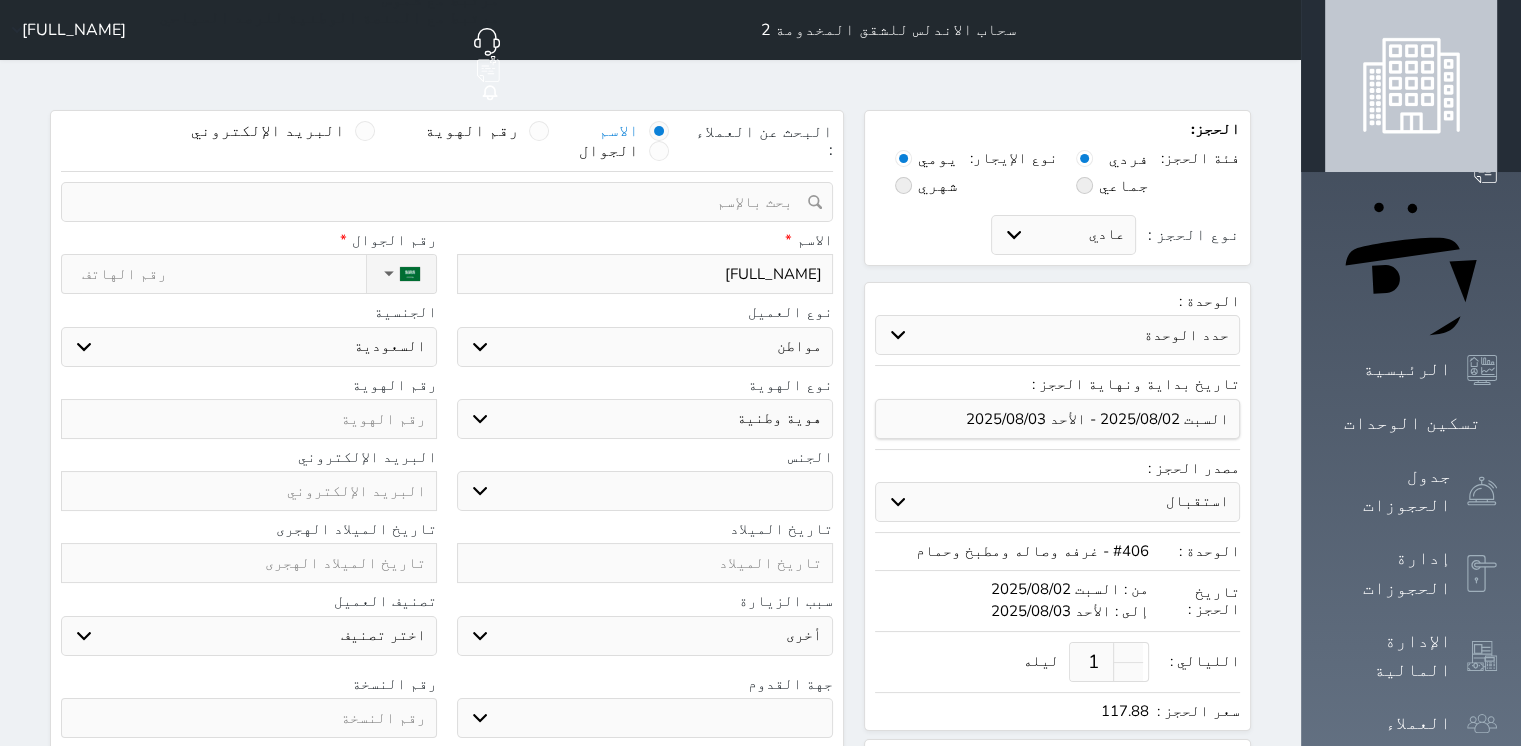 select 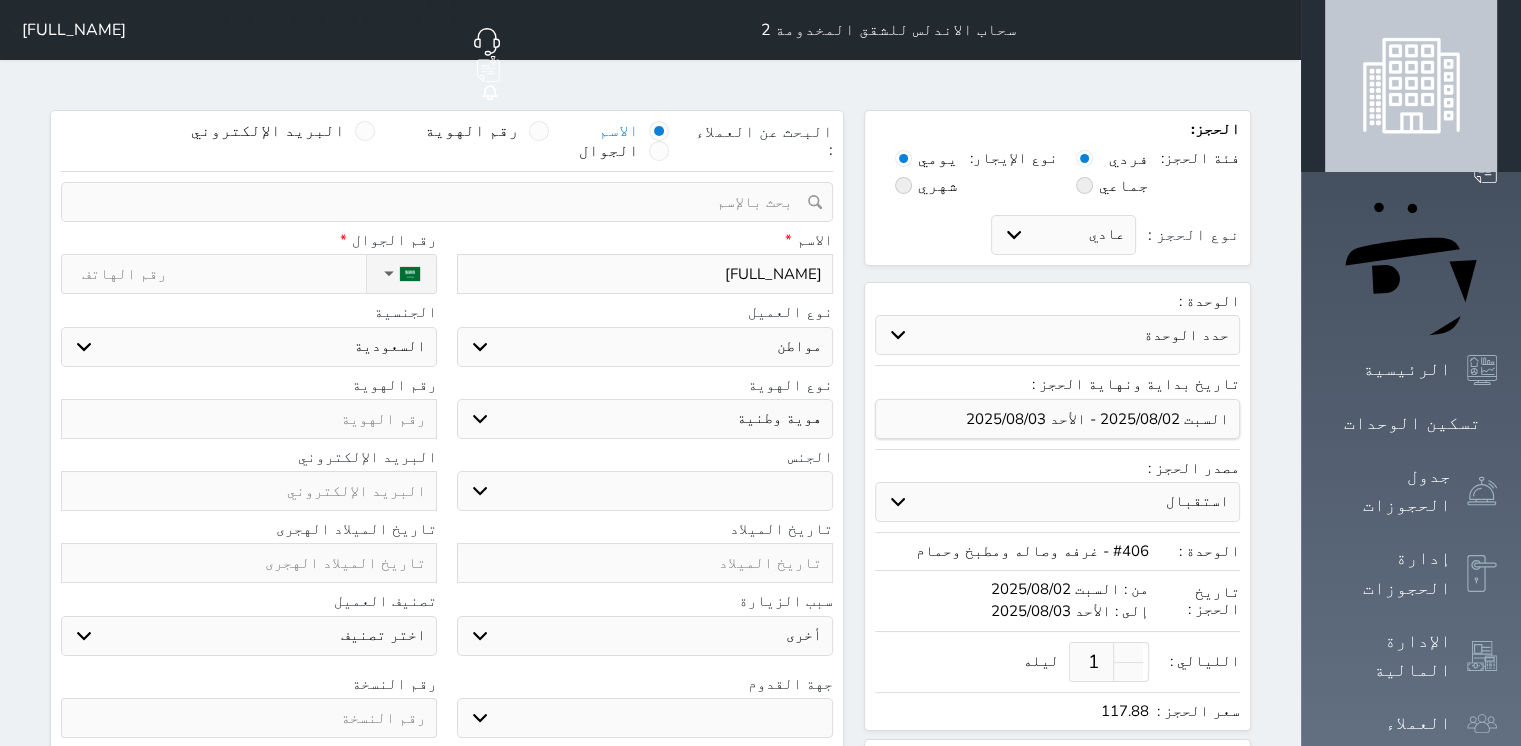 type on "عبدالله ف" 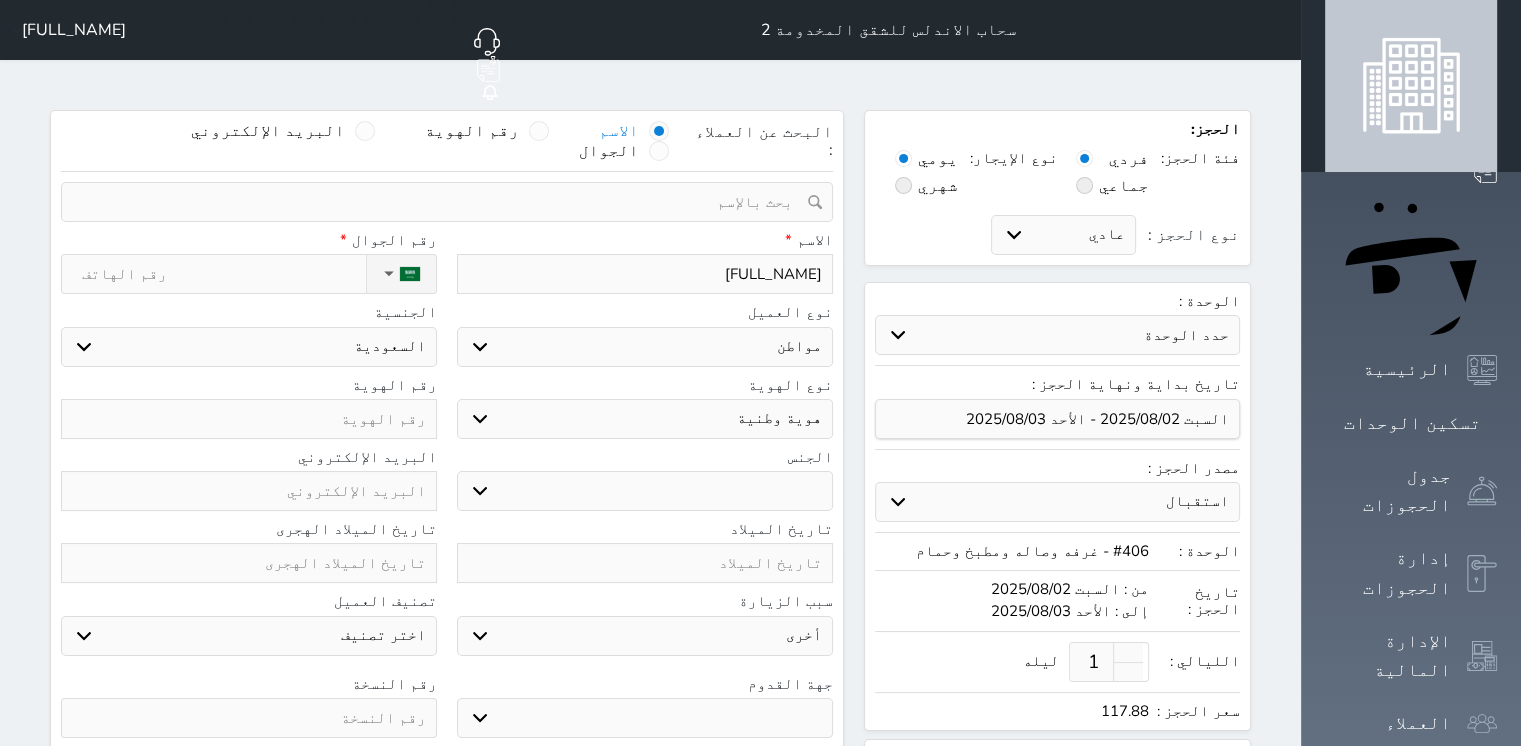 select 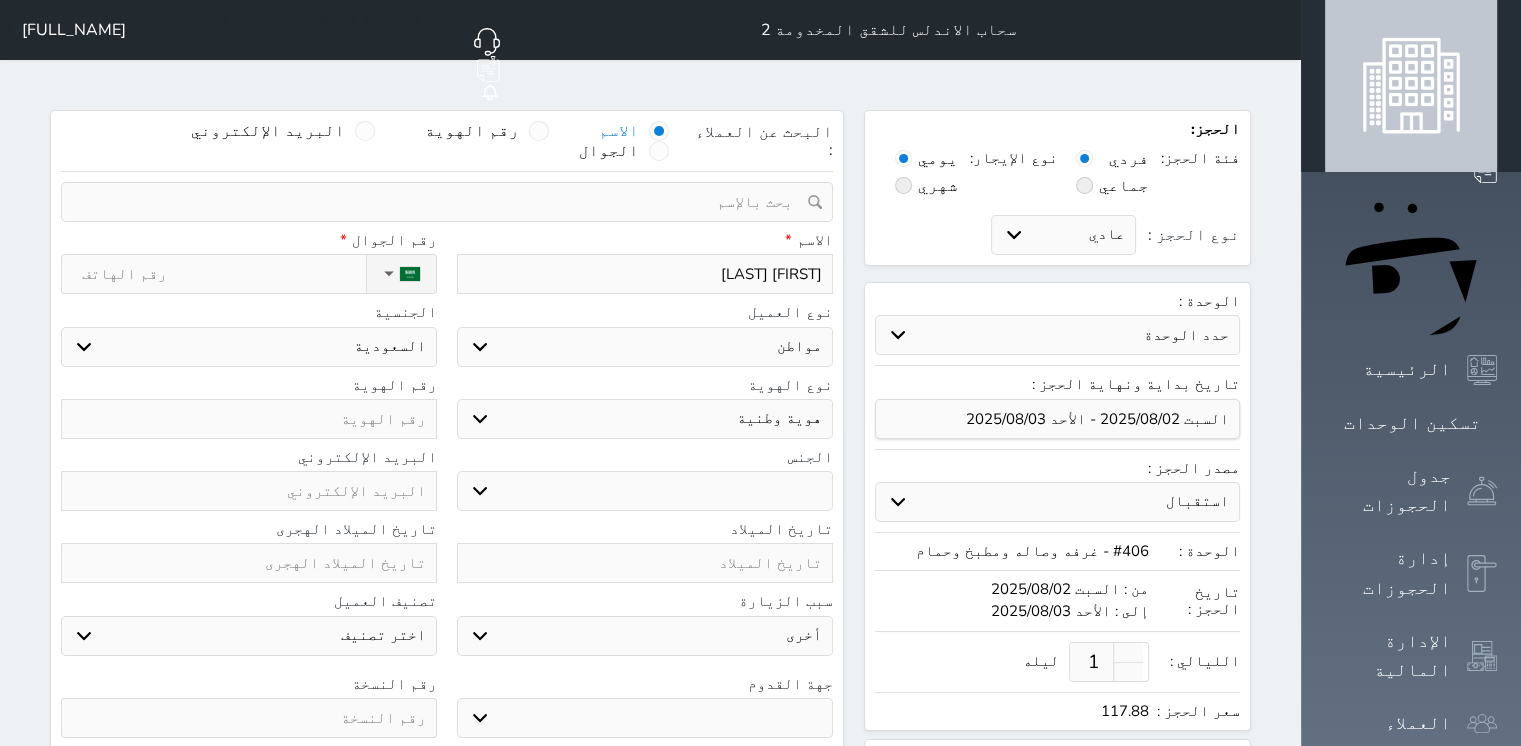 click at bounding box center [249, 419] 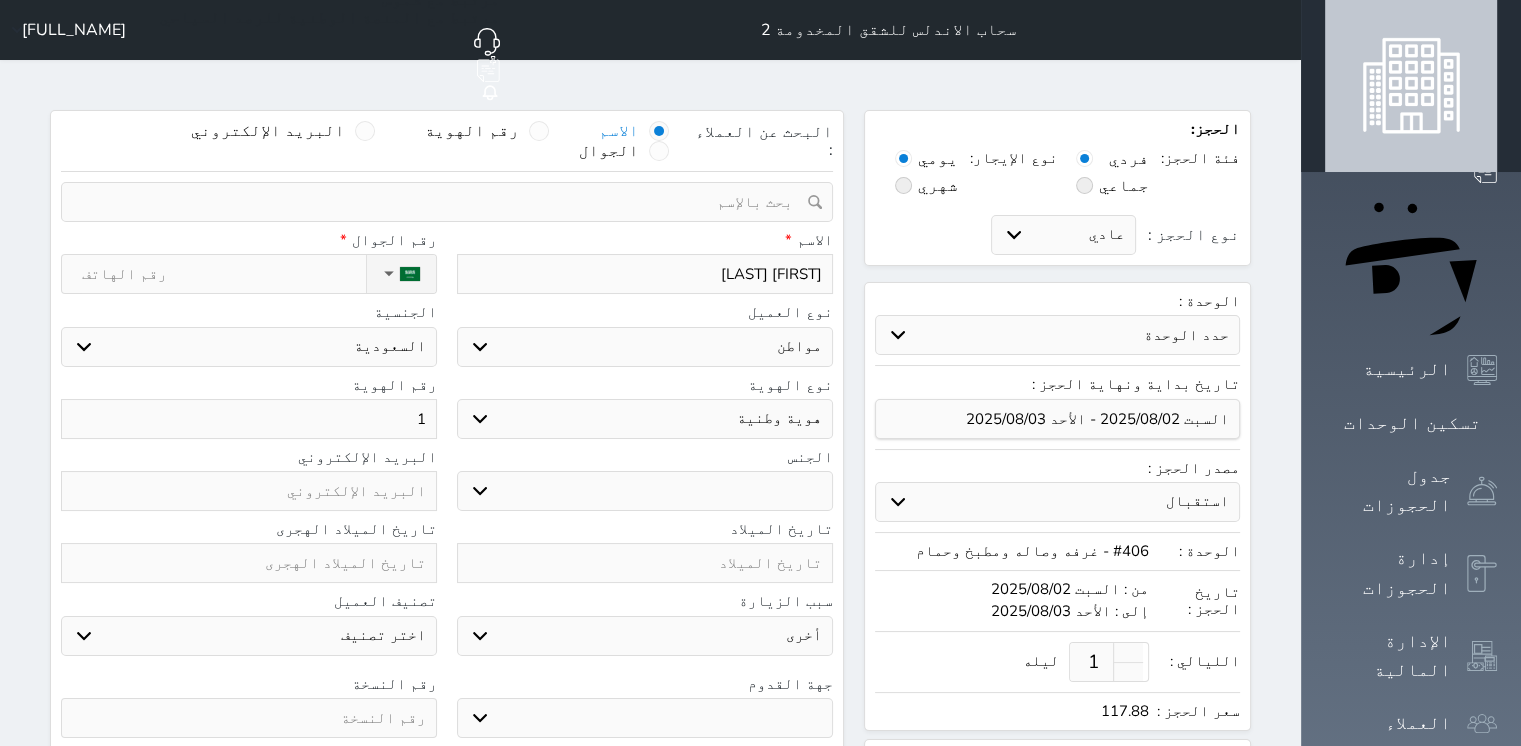 drag, startPoint x: 427, startPoint y: 355, endPoint x: 438, endPoint y: 370, distance: 18.601076 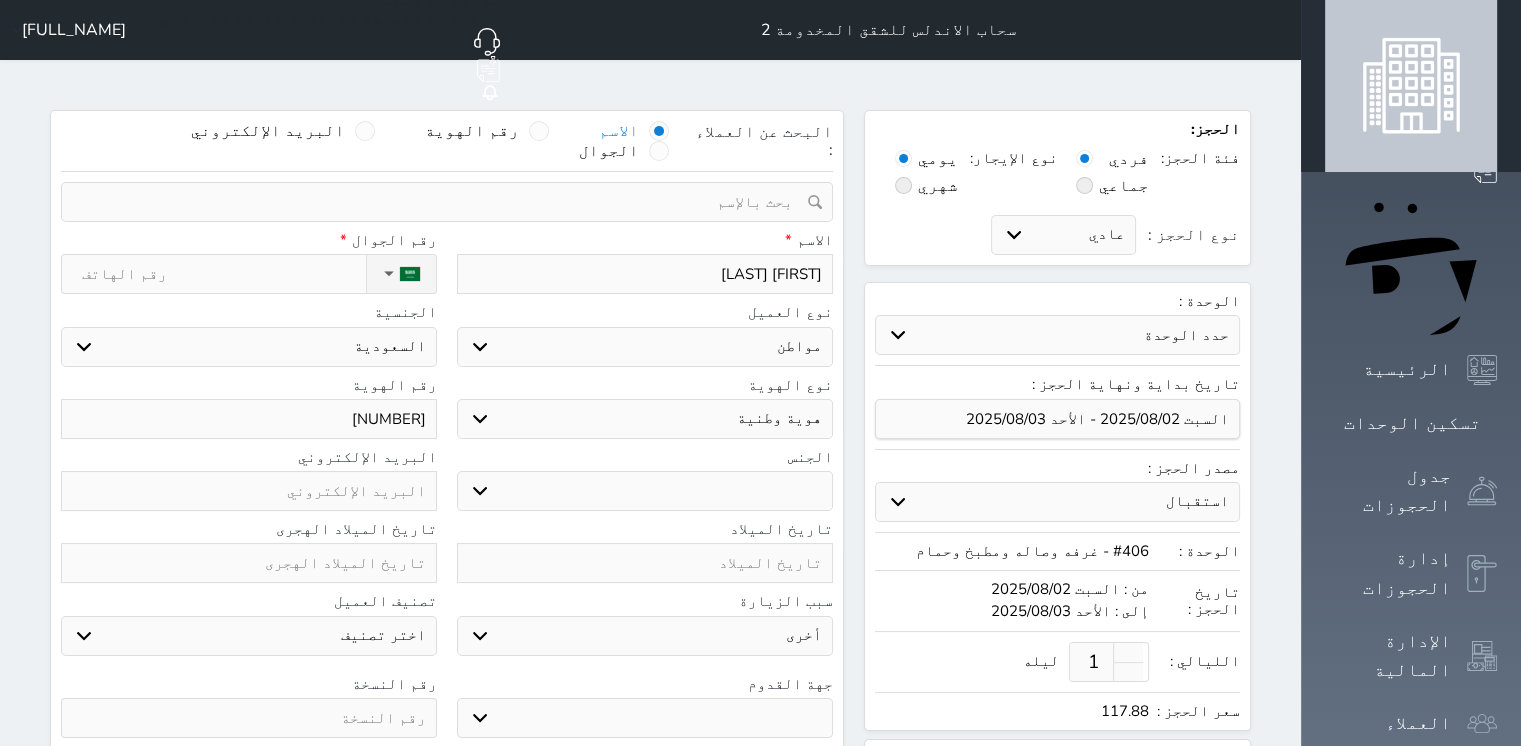 click on "▼     Afghanistan (‫افغانستان‬‎)   +93   Albania (Shqipëri)   +355   Algeria (‫الجزائر‬‎)   +213   American Samoa   +1684   Andorra   +376   Angola   +244   Anguilla   +1264   Antigua and Barbuda   +1268   Argentina   +54   Armenia (Հայաստան)   +374   Aruba   +297   Australia   +61   Austria (Österreich)   +43   Azerbaijan (Azərbaycan)   +994   Bahamas   +1242   Bahrain (‫البحرين‬‎)   +973   Bangladesh (বাংলাদেশ)   +880   Barbados   +1246   Belarus (Беларусь)   +375   Belgium (België)   +32   Belize   +501   Benin (Bénin)   +229   Bermuda   +1441   Bhutan (འབྲུག)   +975   Bolivia   +591   Bosnia and Herzegovina (Босна и Херцеговина)   +387   Botswana   +267   Brazil (Brasil)   +55   British Indian Ocean Territory   +246   British Virgin Islands   +1284   Brunei   +673   Bulgaria (България)   +359   Burkina Faso   +226   Burundi (Uburundi)   +257   Cambodia (កម្ពុជា)   +855" at bounding box center [249, 274] 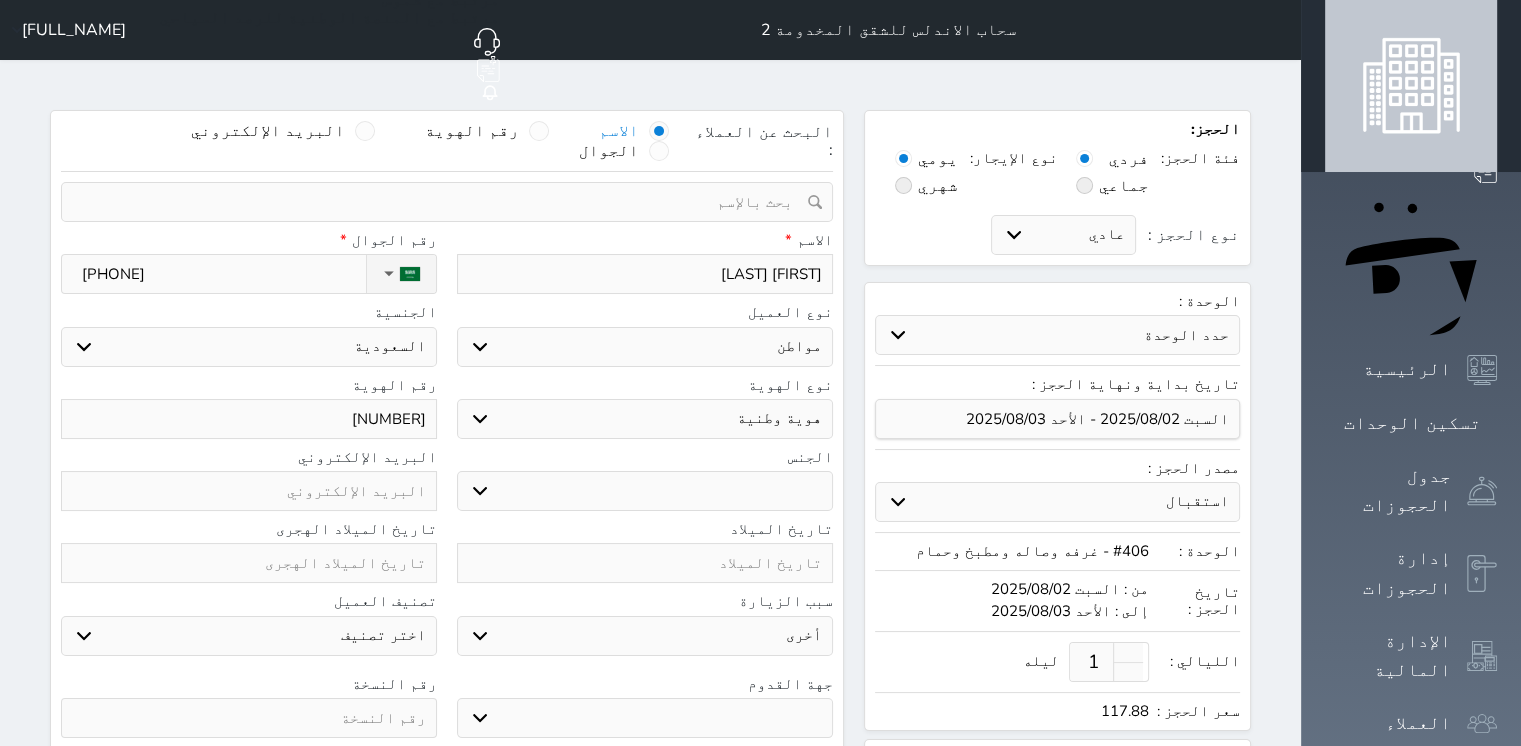 scroll, scrollTop: 476, scrollLeft: 0, axis: vertical 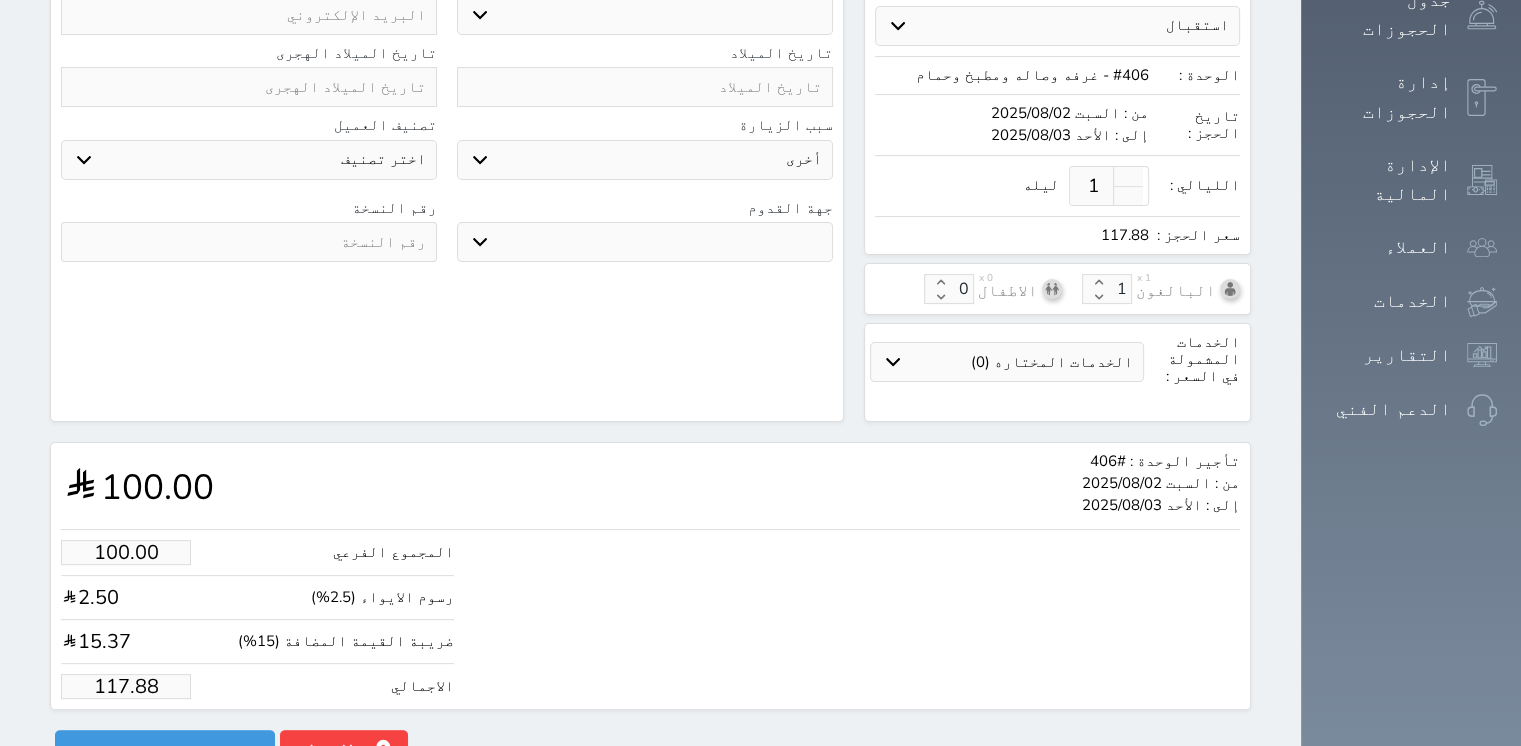 click on "117.88" at bounding box center [126, 686] 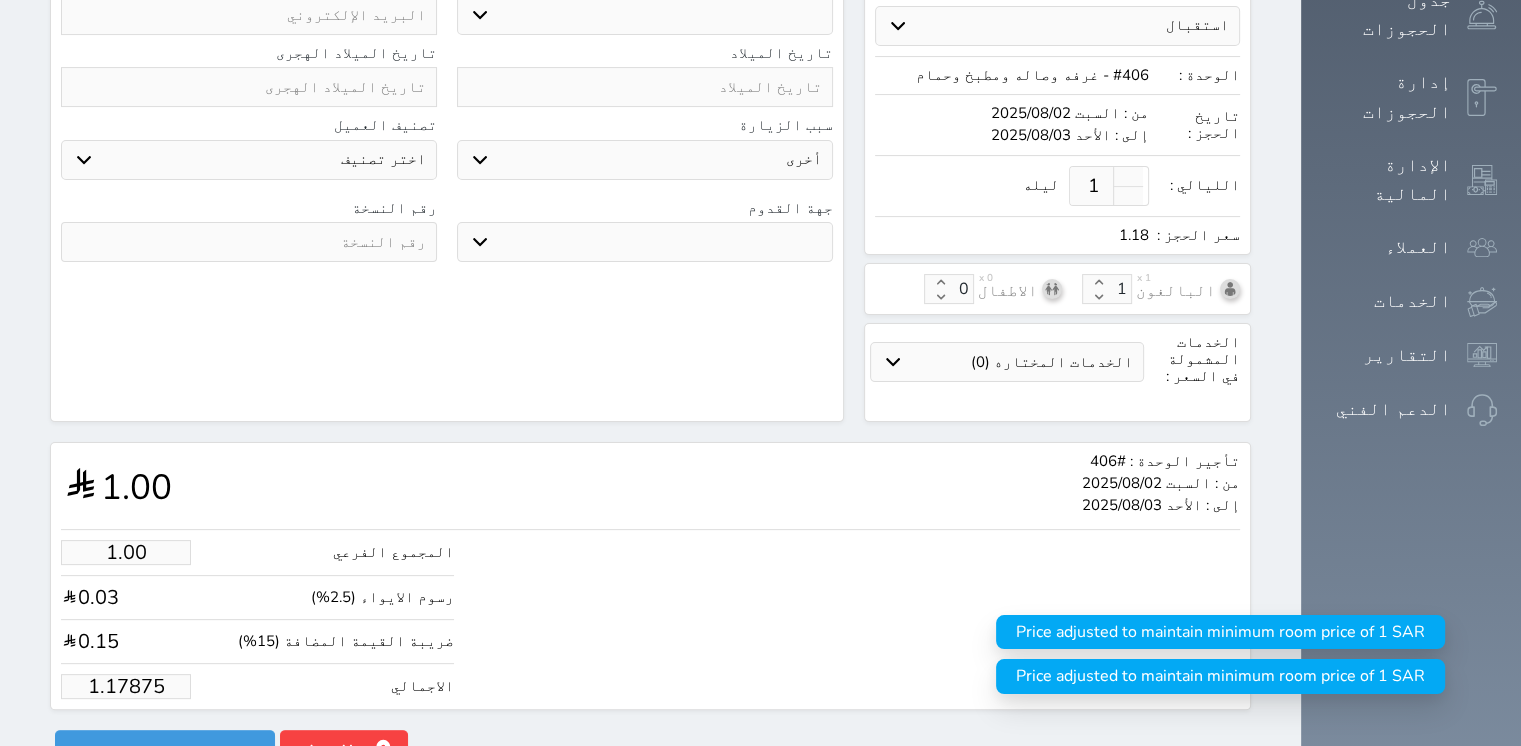 click on "1.17875" at bounding box center (126, 686) 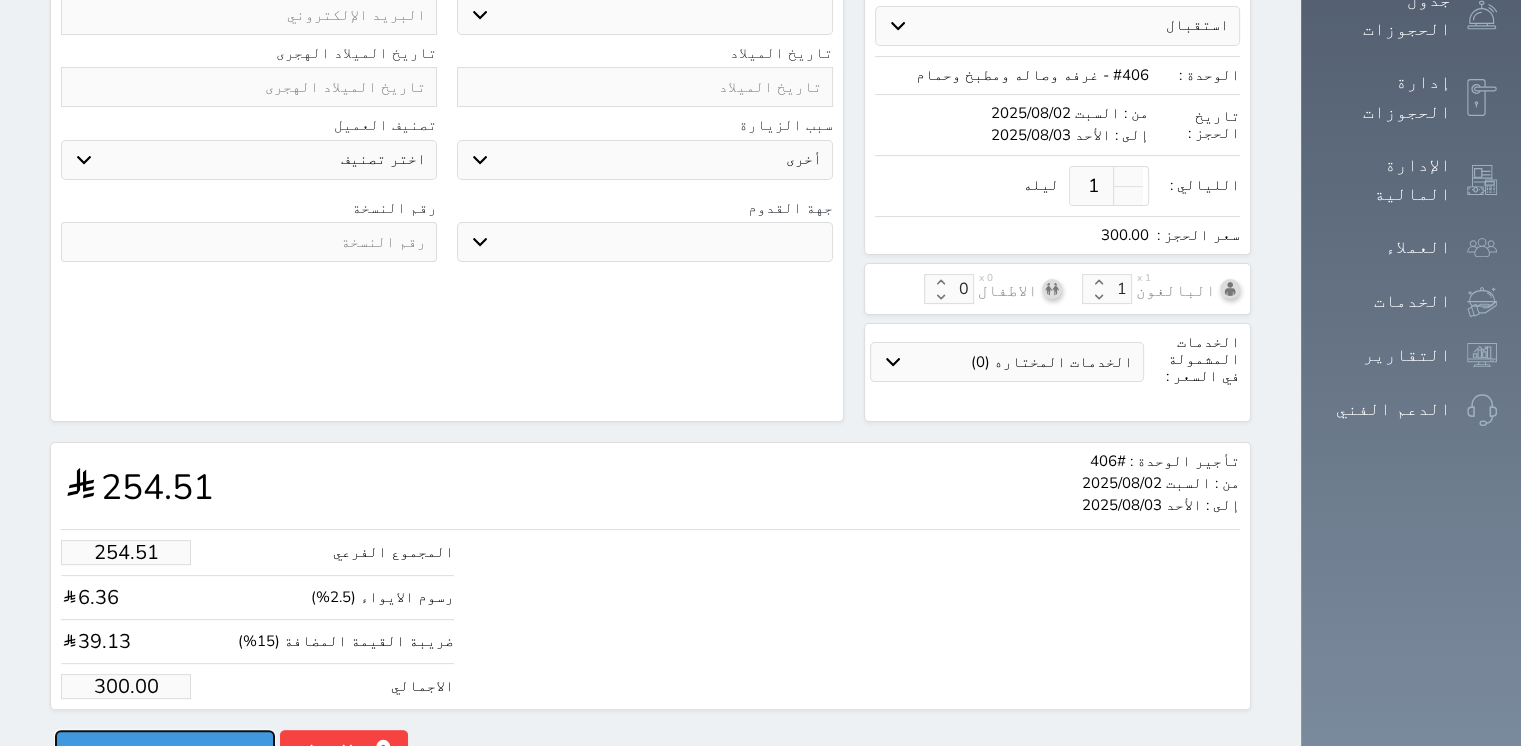 drag, startPoint x: 165, startPoint y: 702, endPoint x: 168, endPoint y: 714, distance: 12.369317 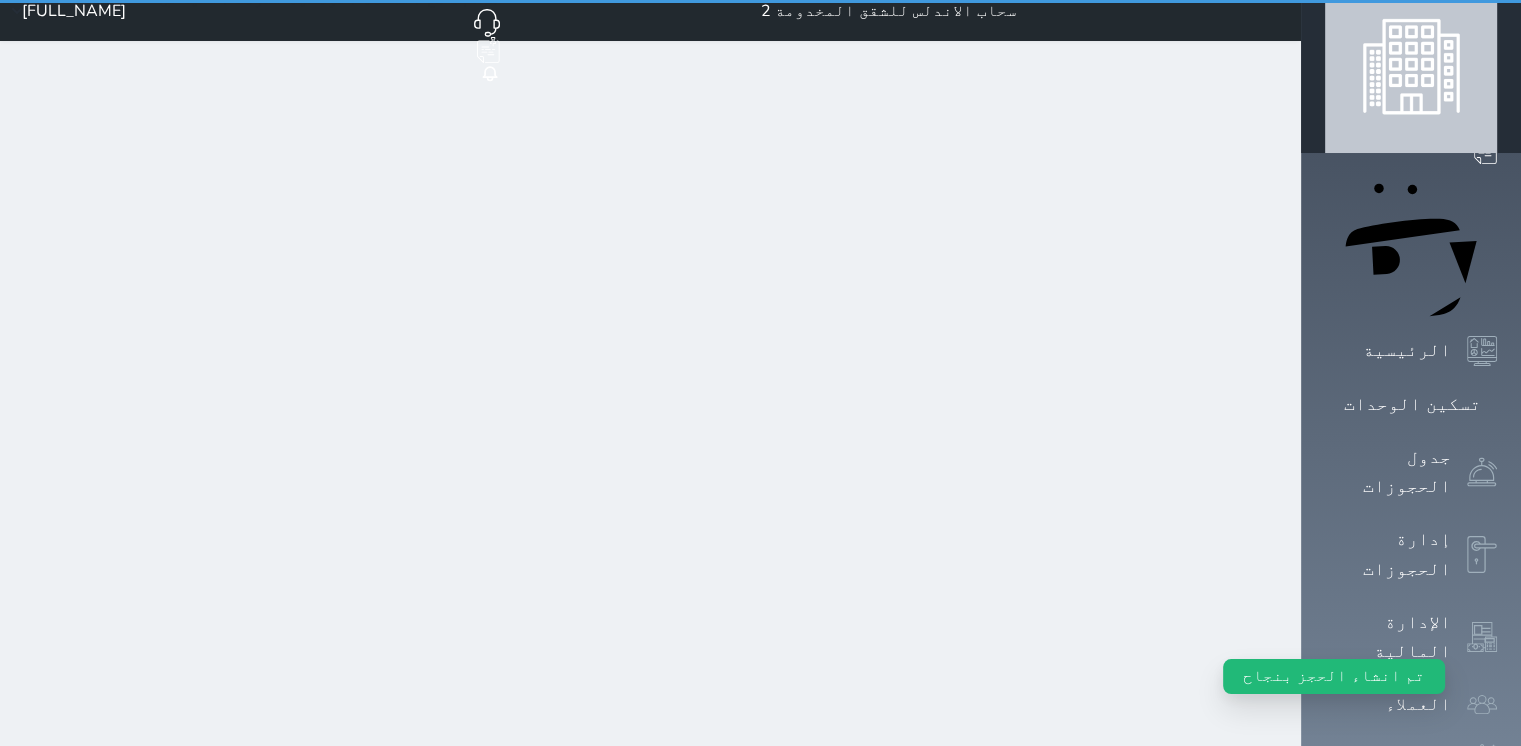 scroll, scrollTop: 0, scrollLeft: 0, axis: both 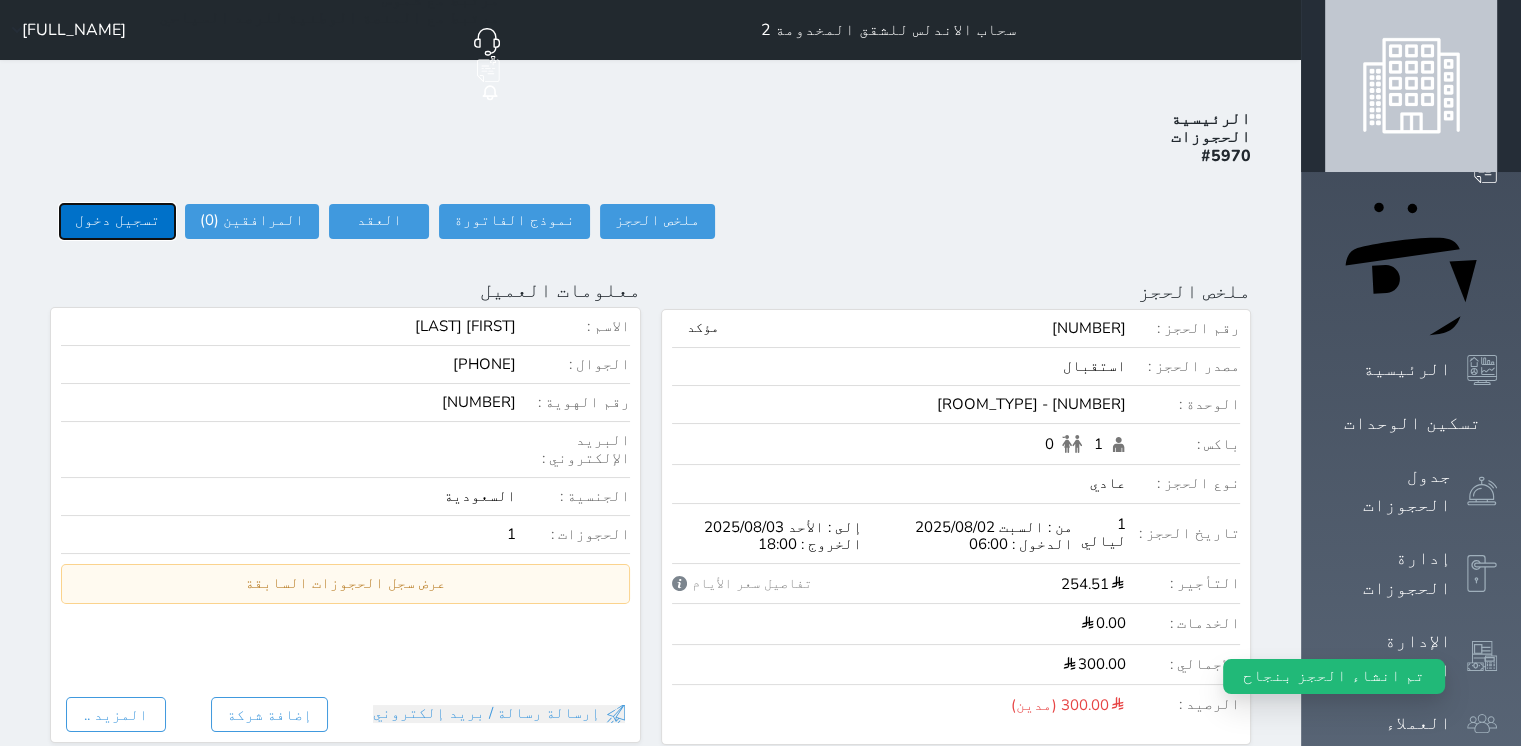click on "تسجيل دخول" at bounding box center (117, 221) 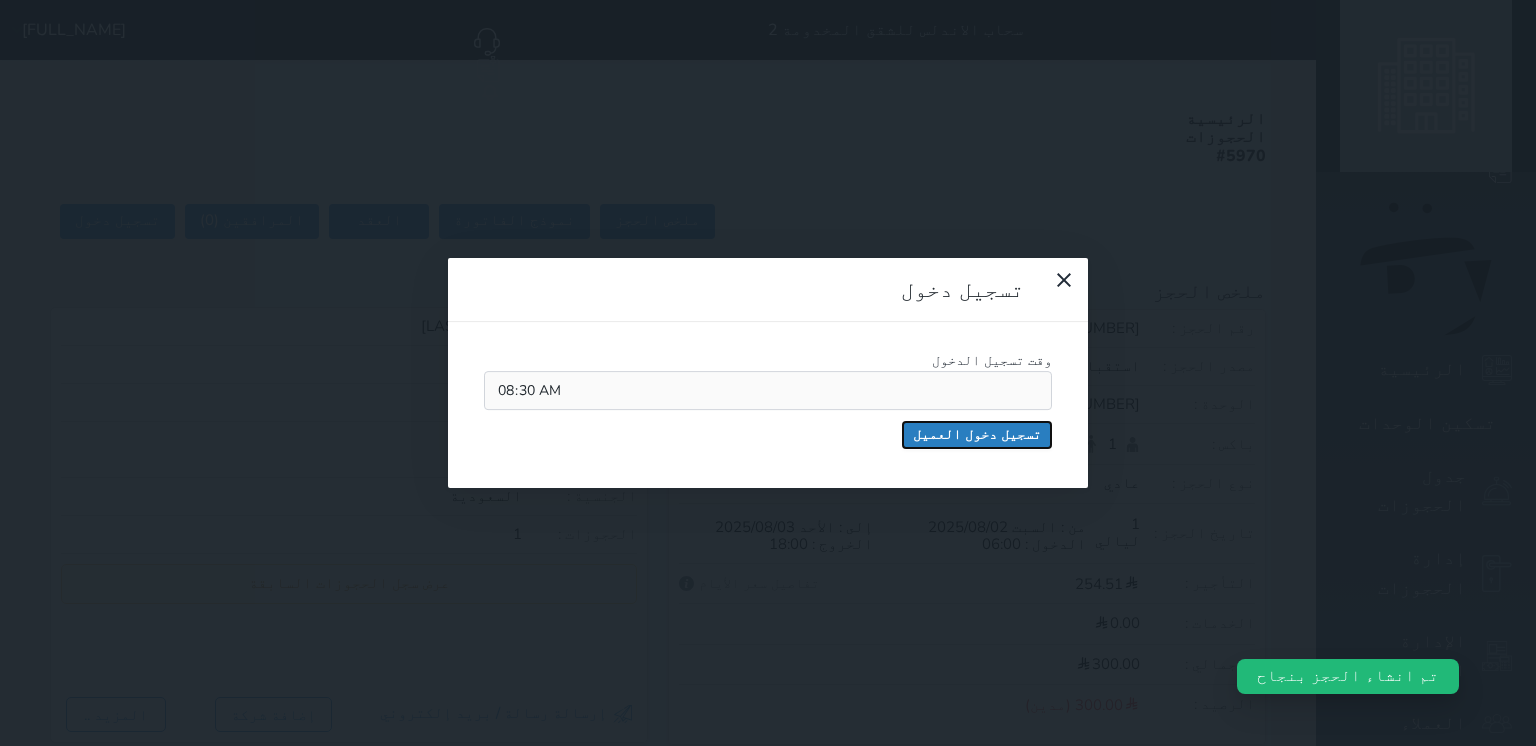 click on "تسجيل دخول العميل" at bounding box center (977, 435) 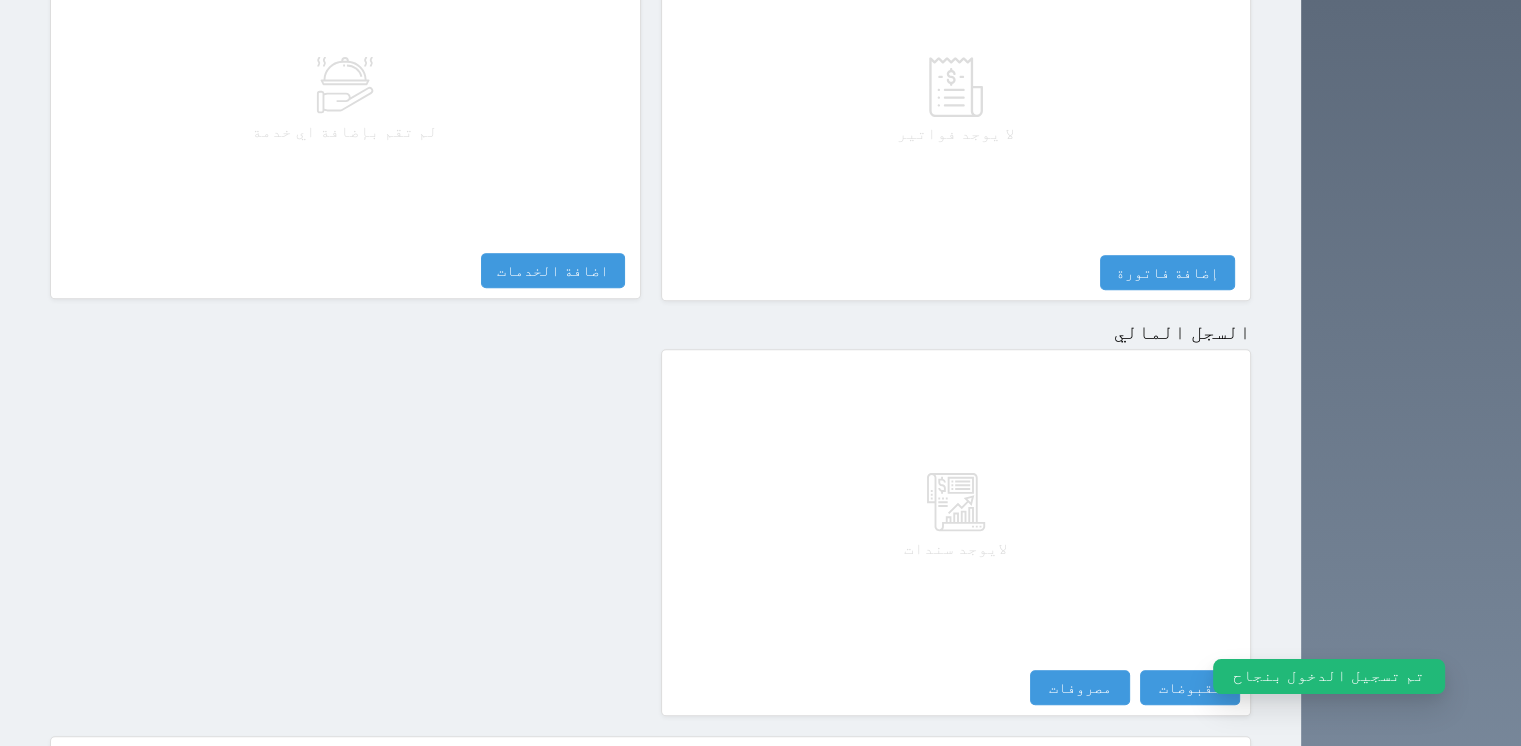 scroll, scrollTop: 1031, scrollLeft: 0, axis: vertical 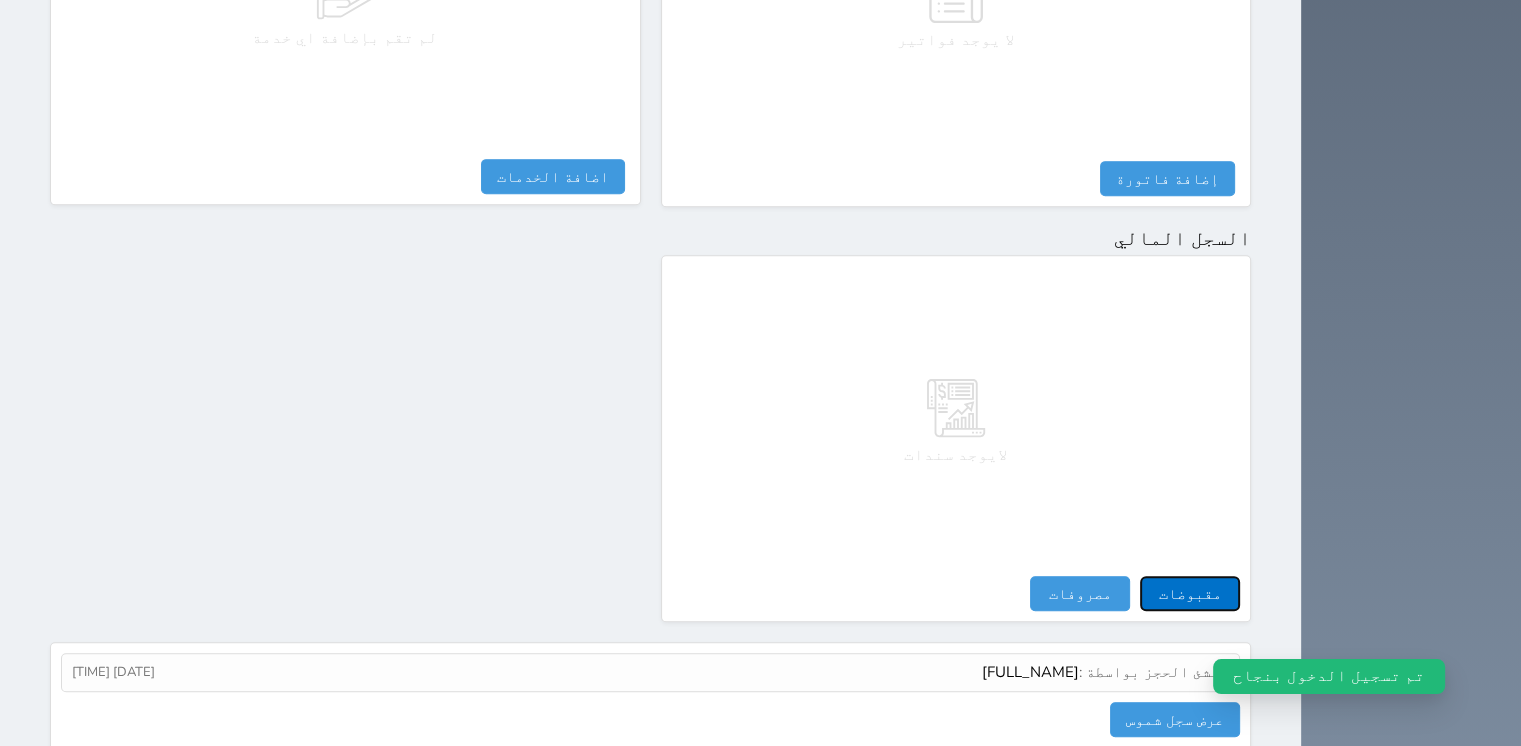 click on "مقبوضات" at bounding box center (1190, 593) 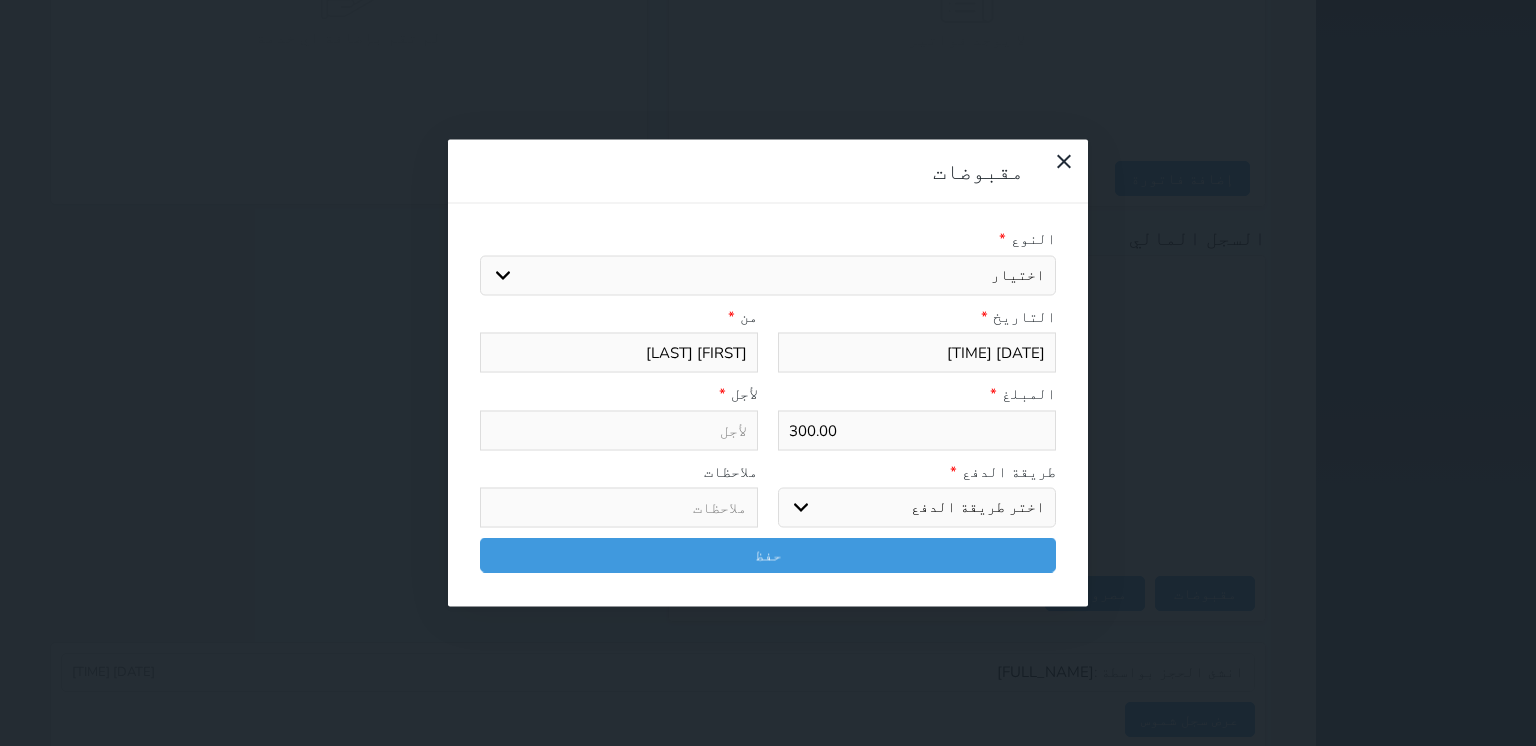 click on "اختر طريقة الدفع   دفع نقدى   تحويل بنكى   مدى   بطاقة ائتمان   آجل" at bounding box center (917, 508) 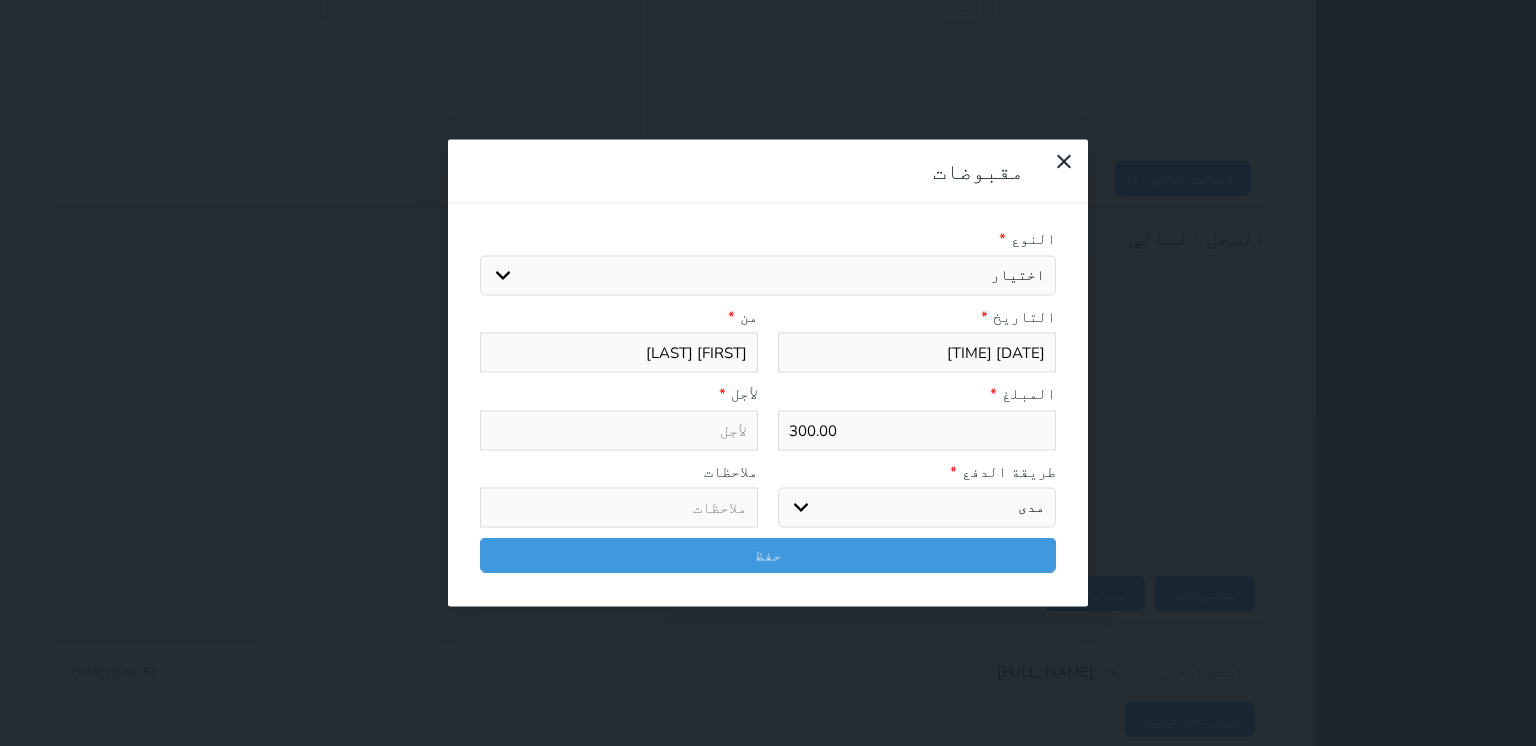click on "اختر طريقة الدفع   دفع نقدى   تحويل بنكى   مدى   بطاقة ائتمان   آجل" at bounding box center [917, 508] 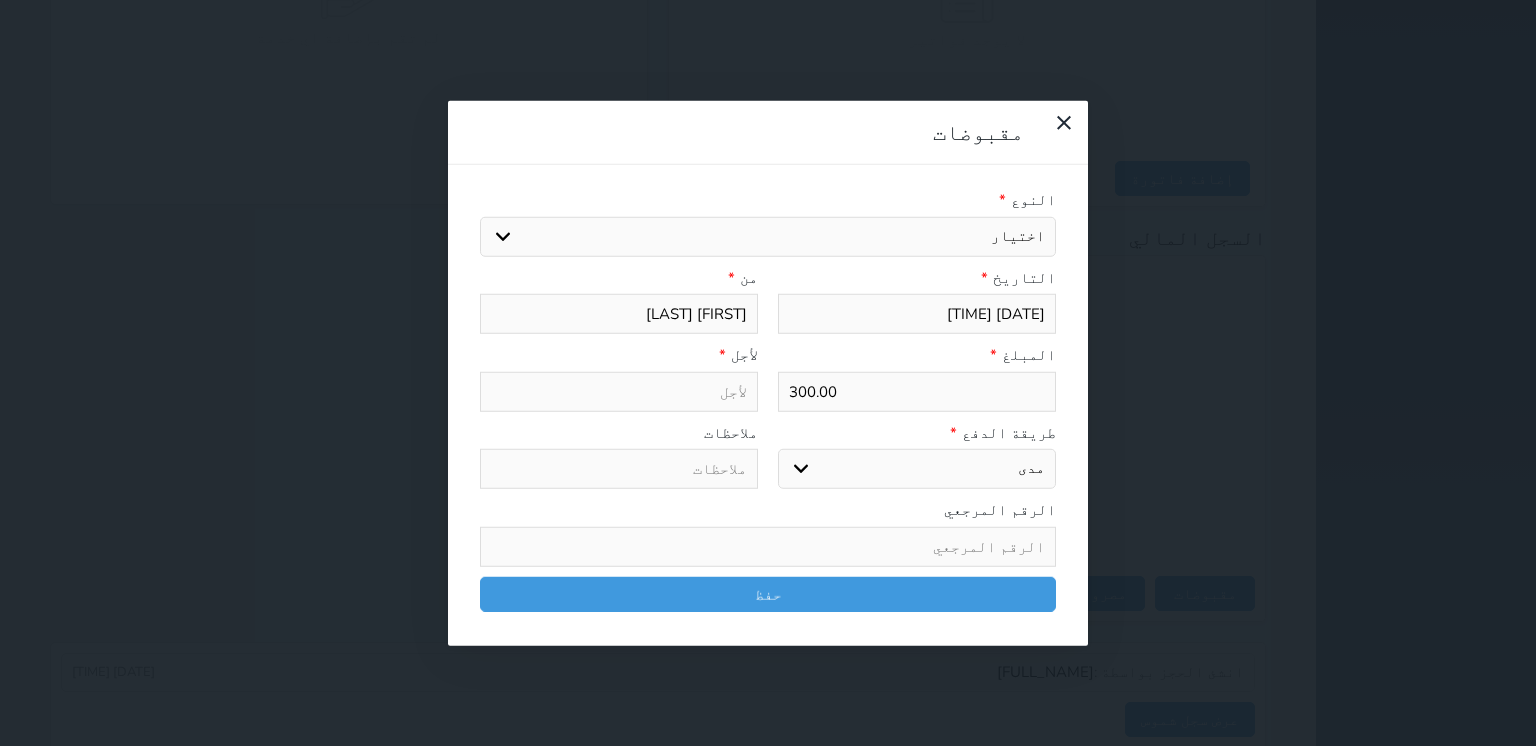 click on "اختيار   مقبوضات عامة قيمة إيجار فواتير تامين عربون لا ينطبق آخر مغسلة واي فاي - الإنترنت مواقف السيارات طعام الأغذية والمشروبات مشروبات المشروبات الباردة المشروبات الساخنة الإفطار غداء عشاء مخبز و كعك حمام سباحة الصالة الرياضية سبا و خدمات الجمال اختيار وإسقاط (خدمات النقل) ميني بار كابل - تلفزيون سرير إضافي تصفيف الشعر التسوق خدمات الجولات السياحية المنظمة خدمات الدليل السياحي" at bounding box center [768, 236] 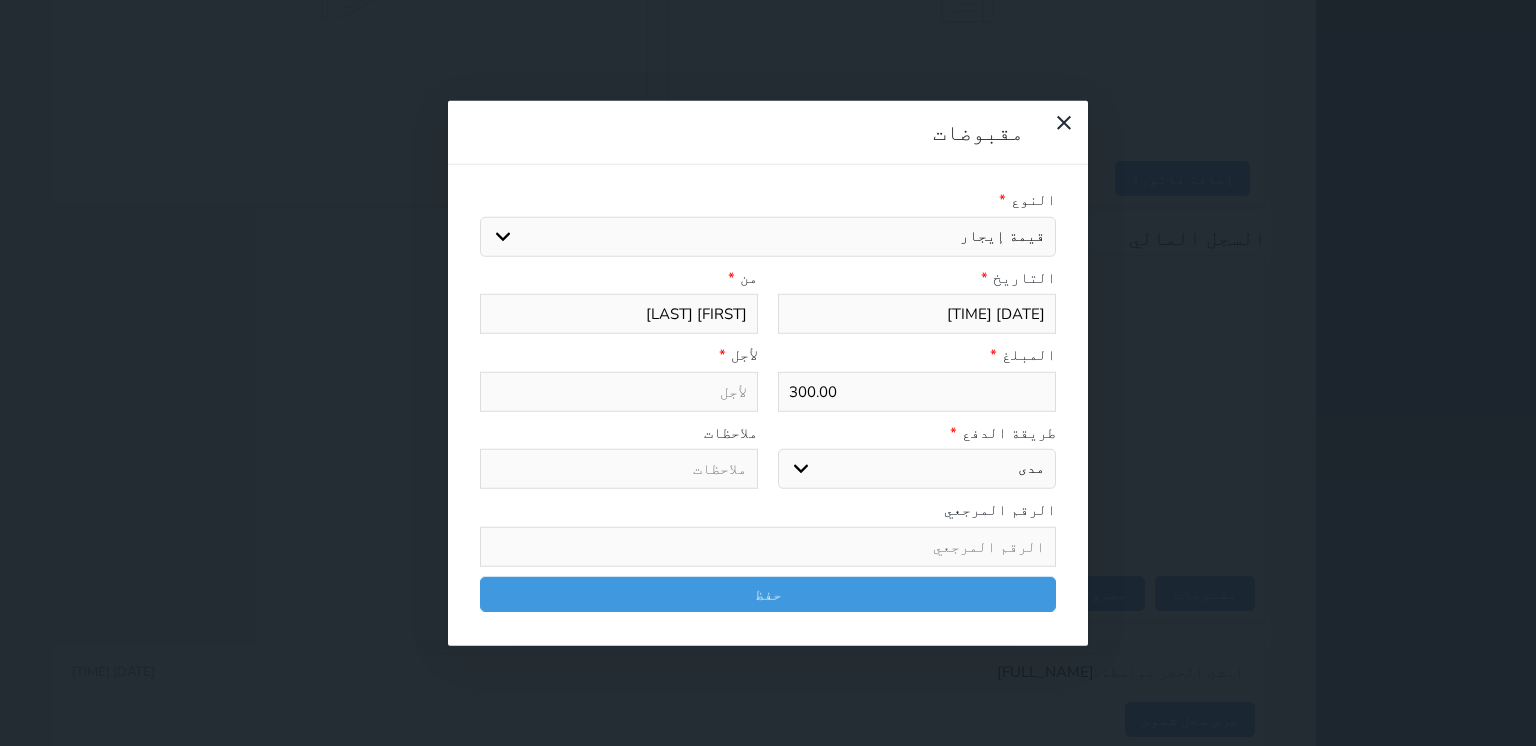 click on "اختيار   مقبوضات عامة قيمة إيجار فواتير تامين عربون لا ينطبق آخر مغسلة واي فاي - الإنترنت مواقف السيارات طعام الأغذية والمشروبات مشروبات المشروبات الباردة المشروبات الساخنة الإفطار غداء عشاء مخبز و كعك حمام سباحة الصالة الرياضية سبا و خدمات الجمال اختيار وإسقاط (خدمات النقل) ميني بار كابل - تلفزيون سرير إضافي تصفيف الشعر التسوق خدمات الجولات السياحية المنظمة خدمات الدليل السياحي" at bounding box center (768, 236) 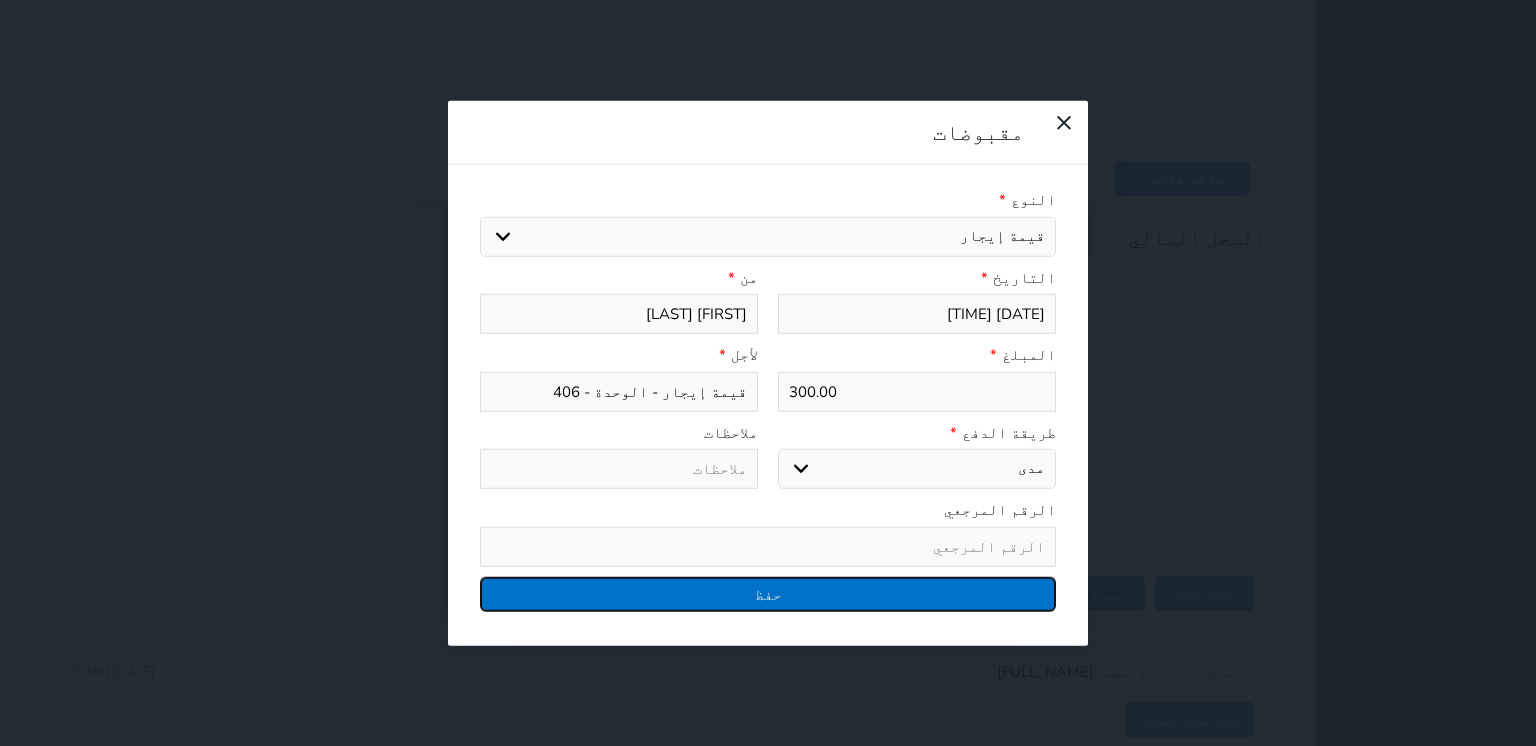 click on "حفظ" at bounding box center [768, 593] 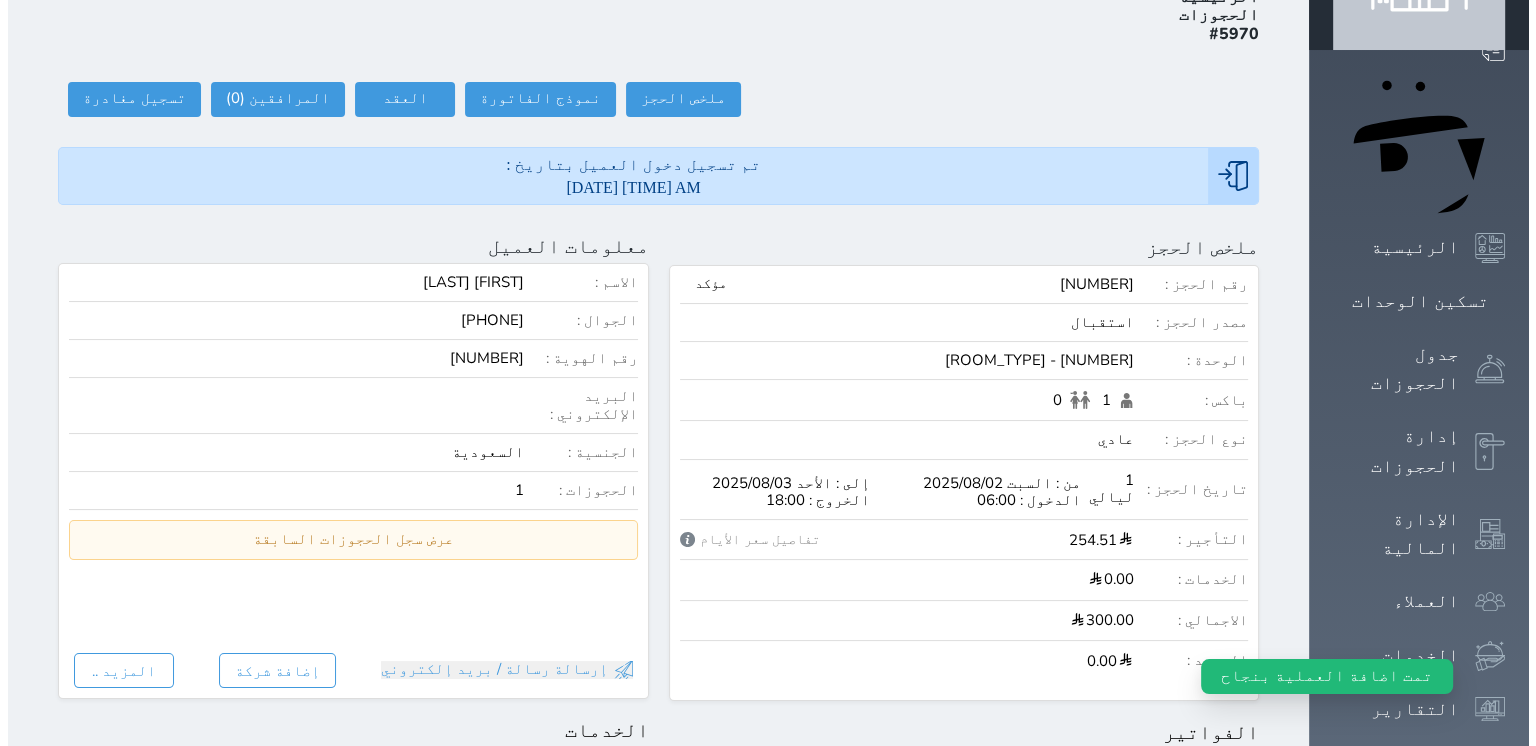 scroll, scrollTop: 0, scrollLeft: 0, axis: both 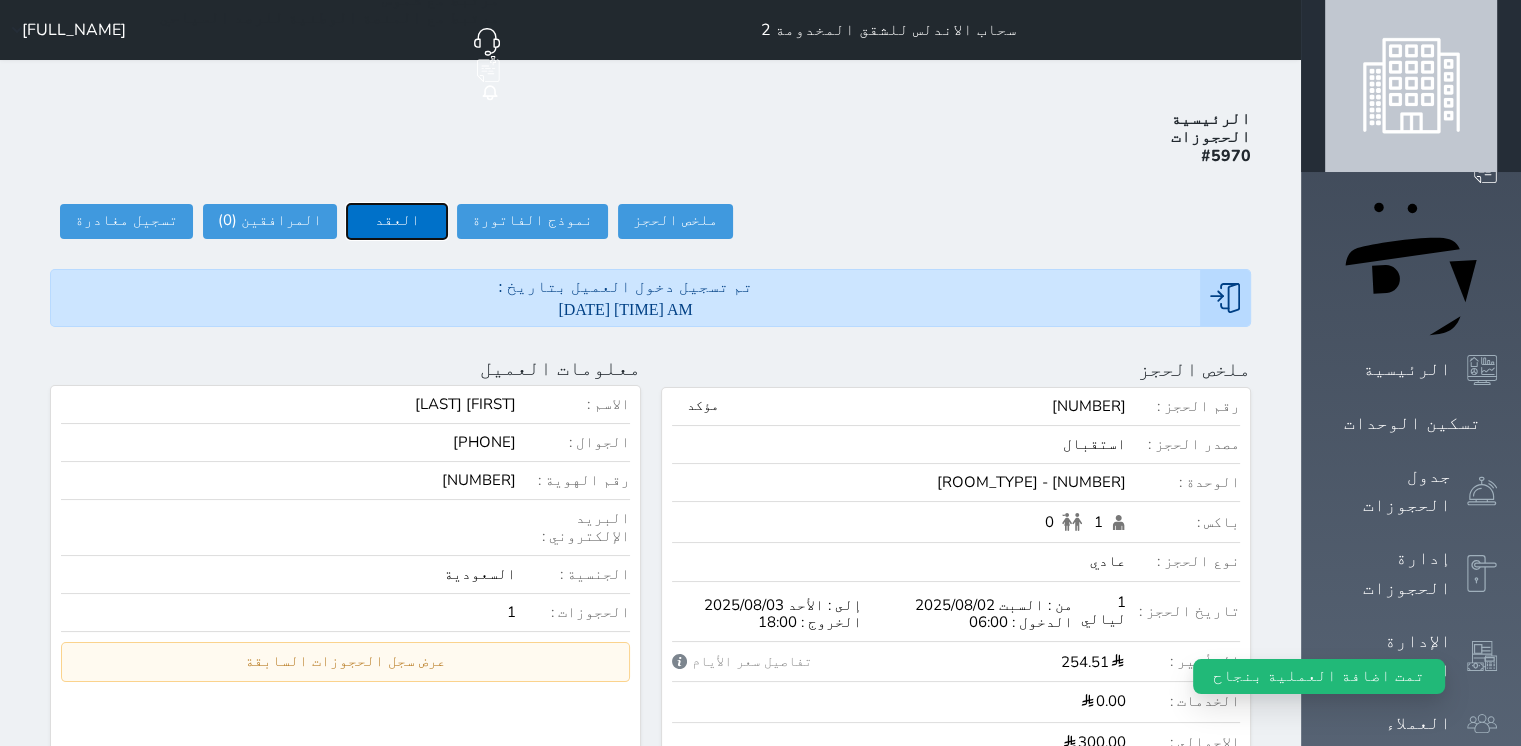click on "العقد" at bounding box center [397, 221] 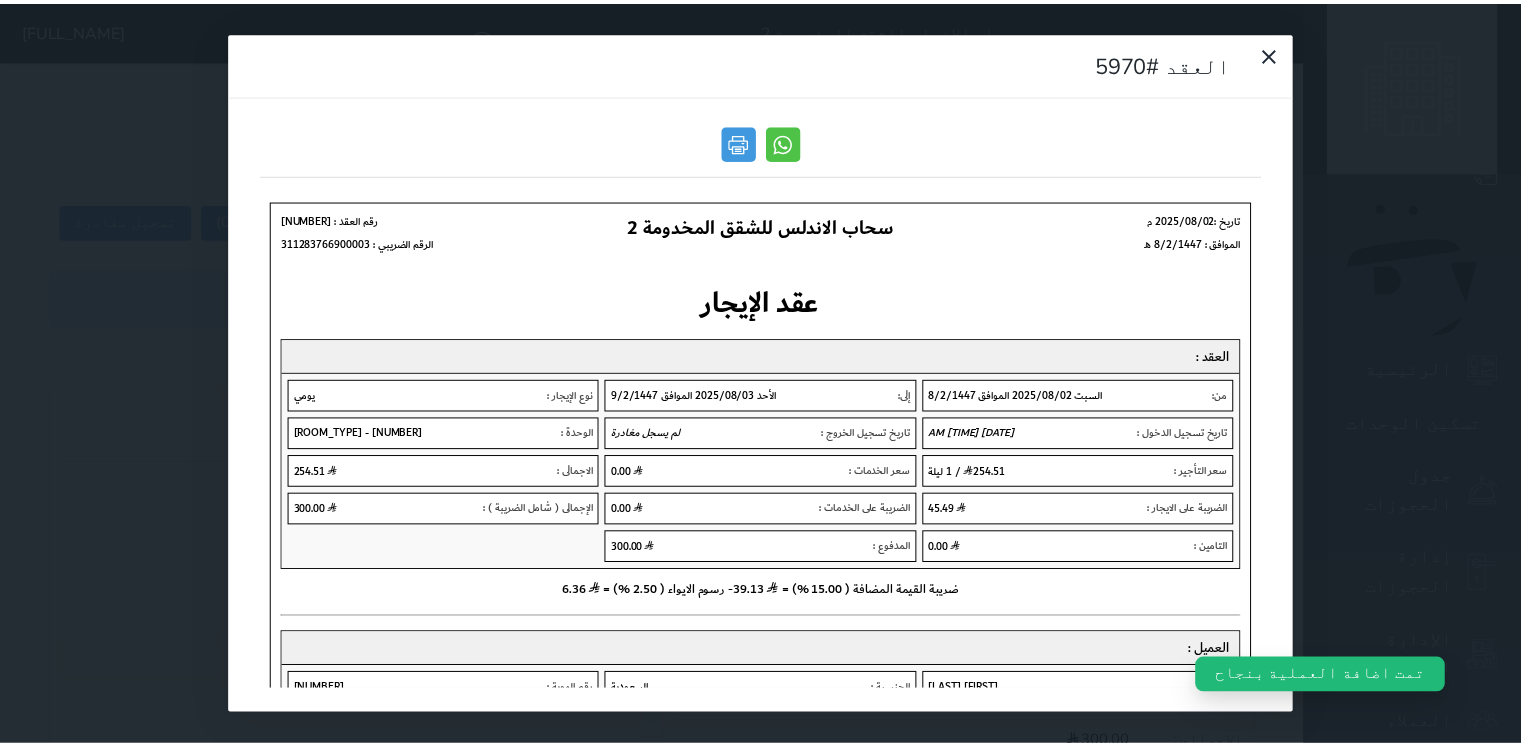 scroll, scrollTop: 0, scrollLeft: 0, axis: both 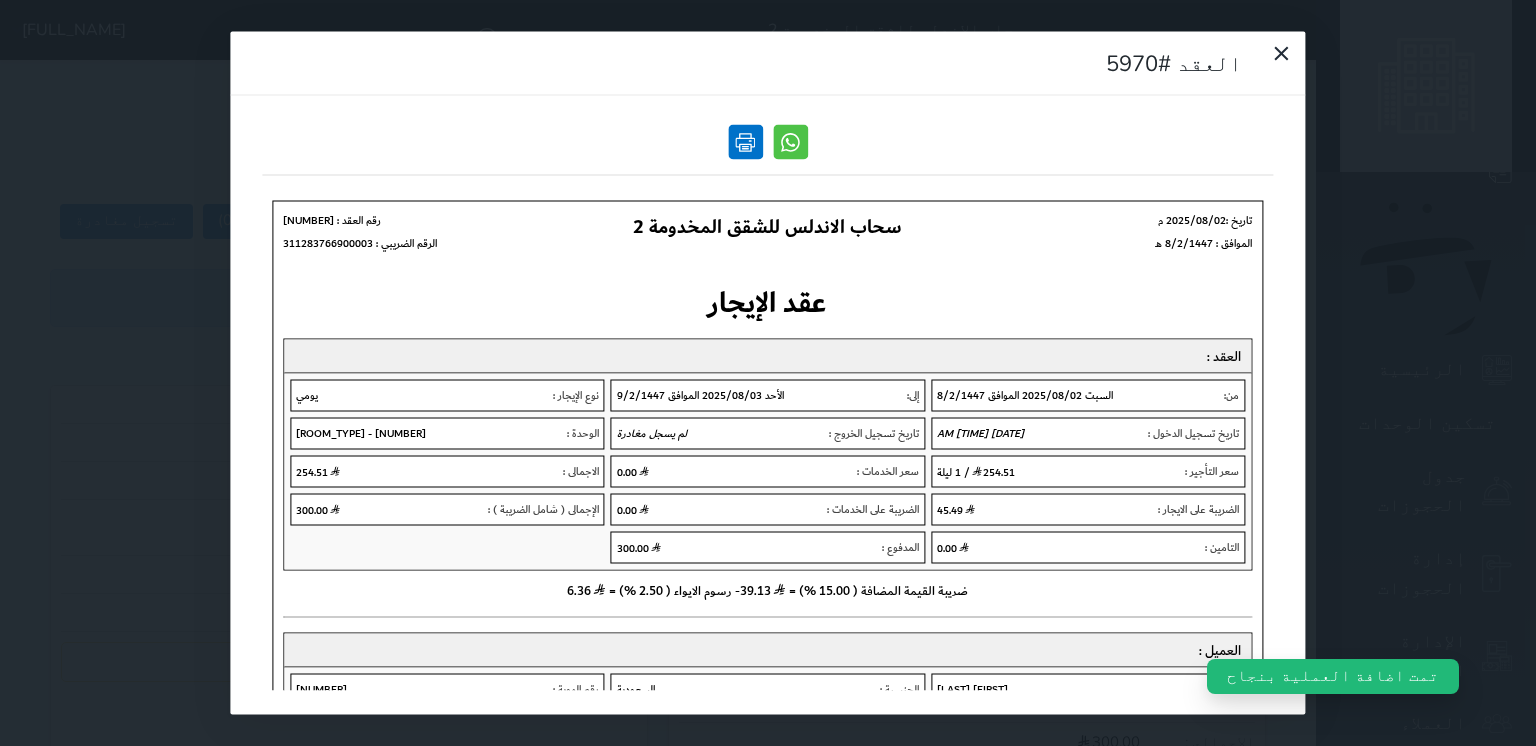 click at bounding box center [745, 142] 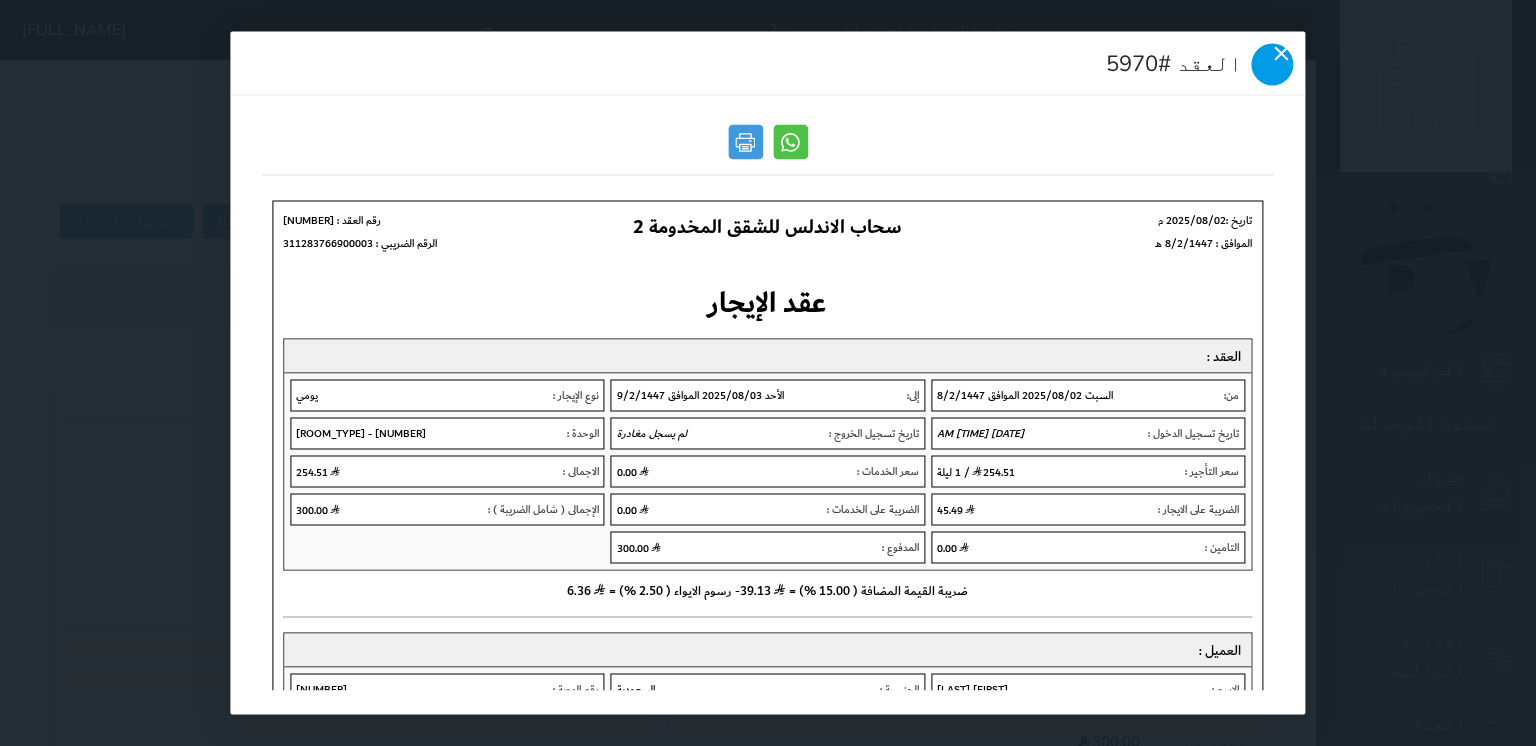 click 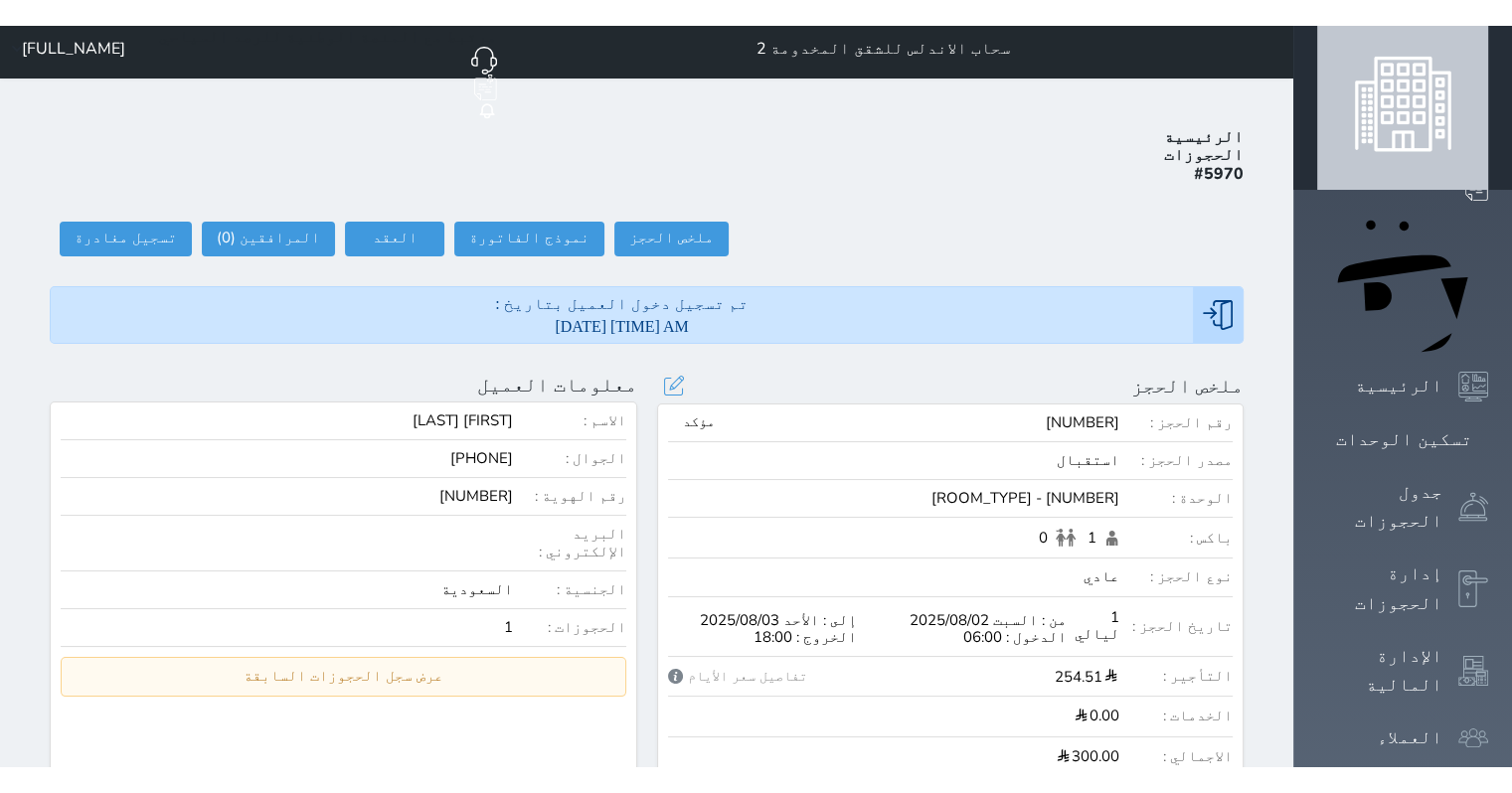 scroll, scrollTop: 0, scrollLeft: 0, axis: both 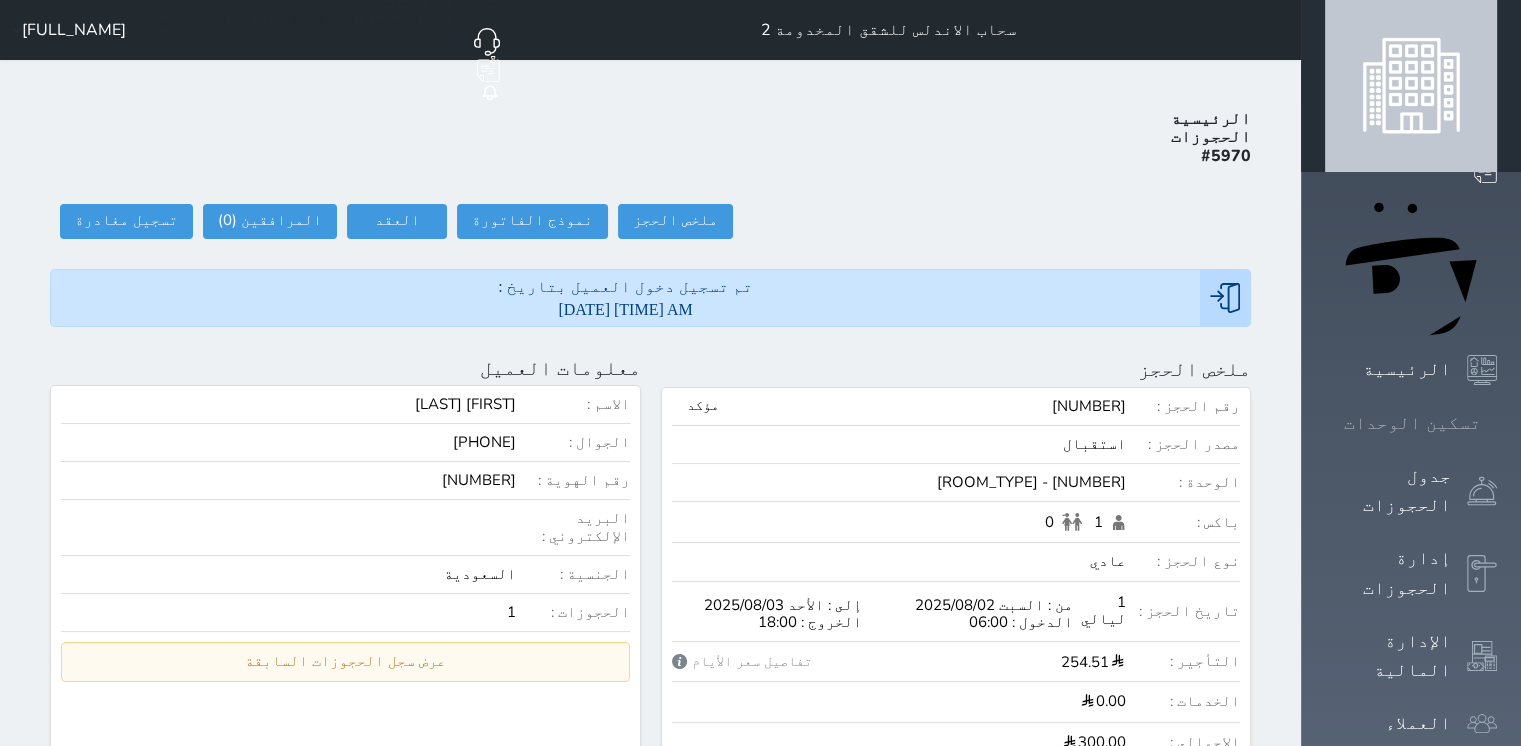 click on "تسكين الوحدات" at bounding box center [1412, 423] 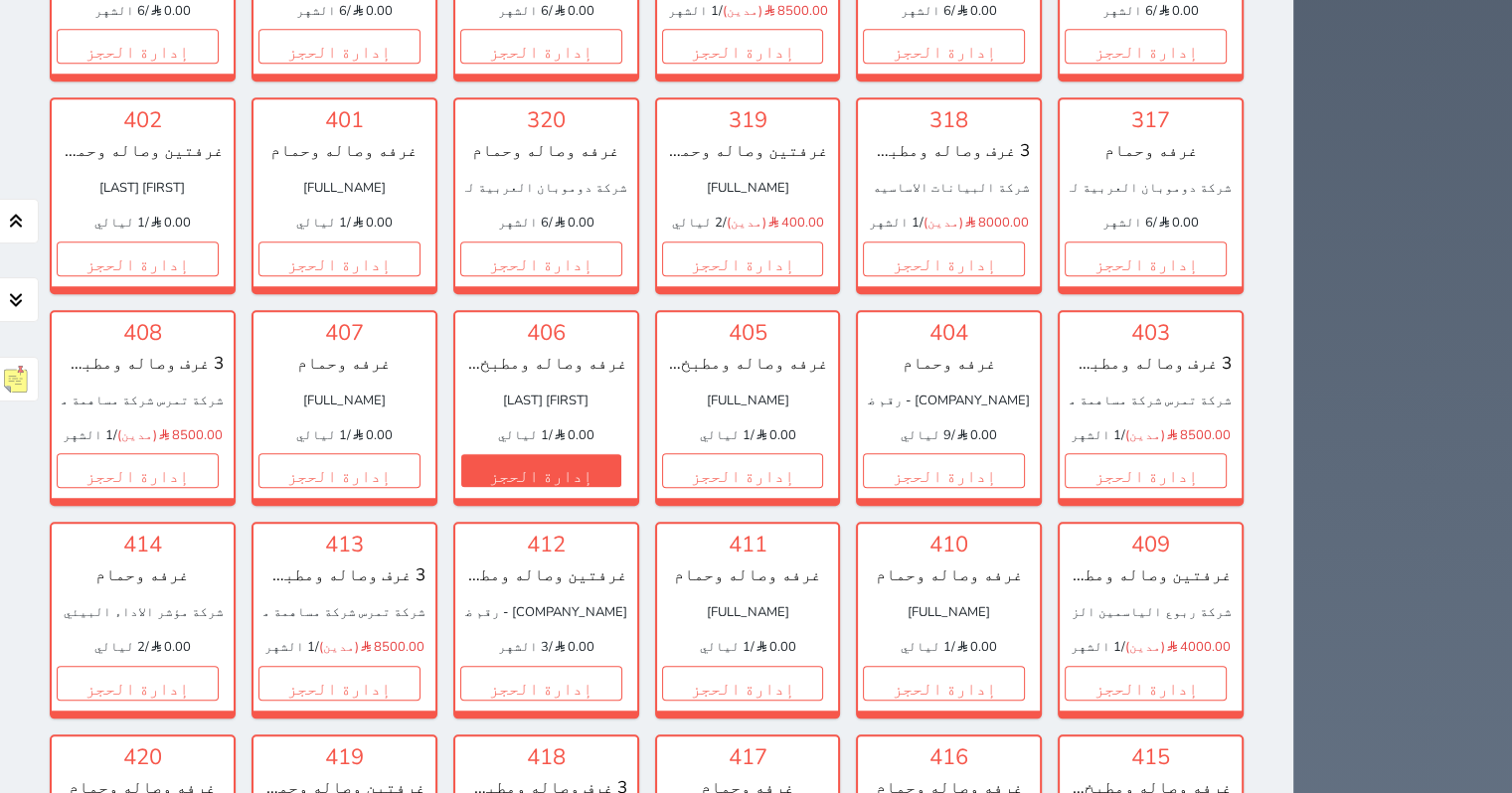 scroll, scrollTop: 1491, scrollLeft: 0, axis: vertical 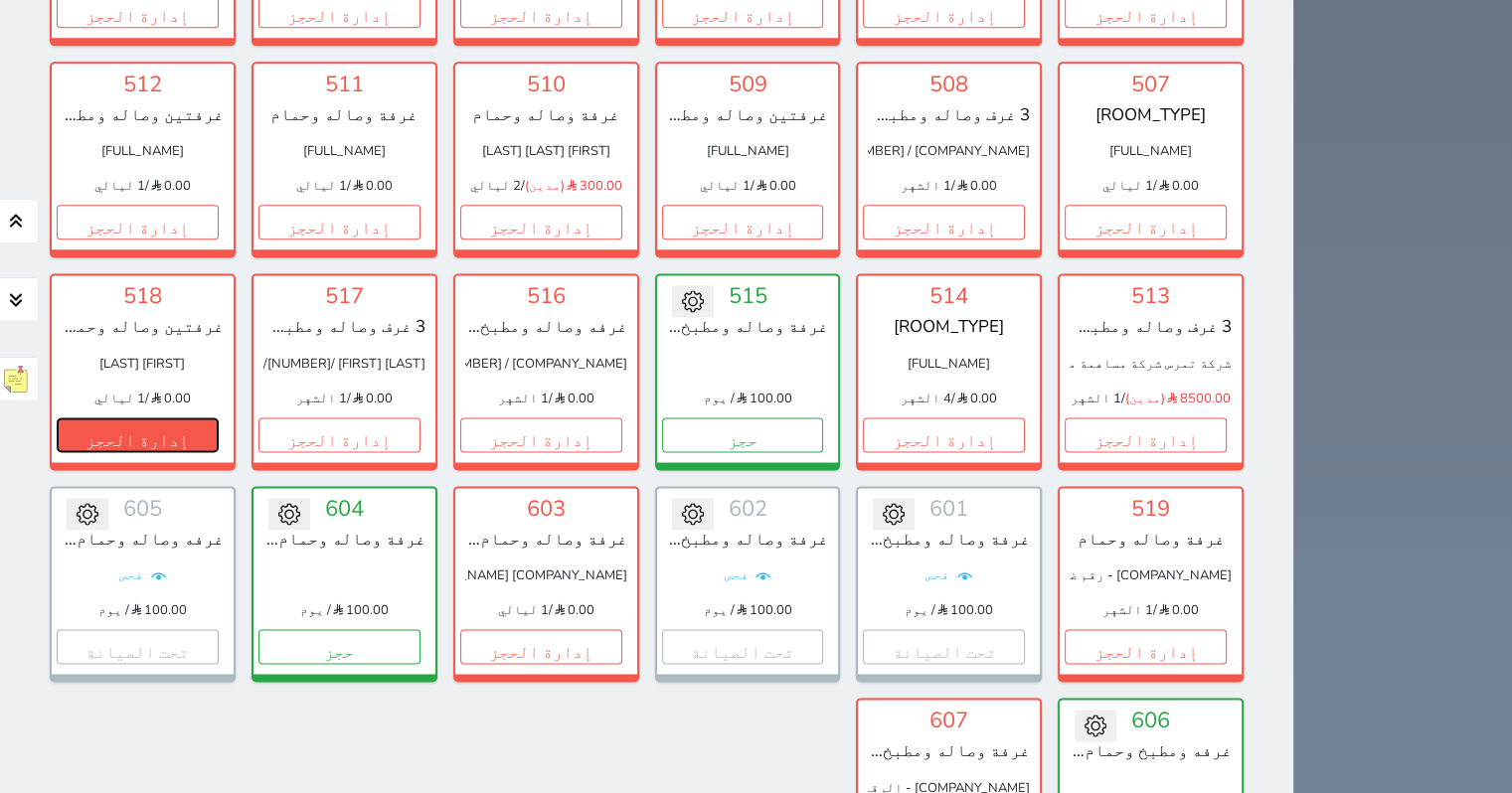 click on "إدارة الحجز" at bounding box center [137, 434] 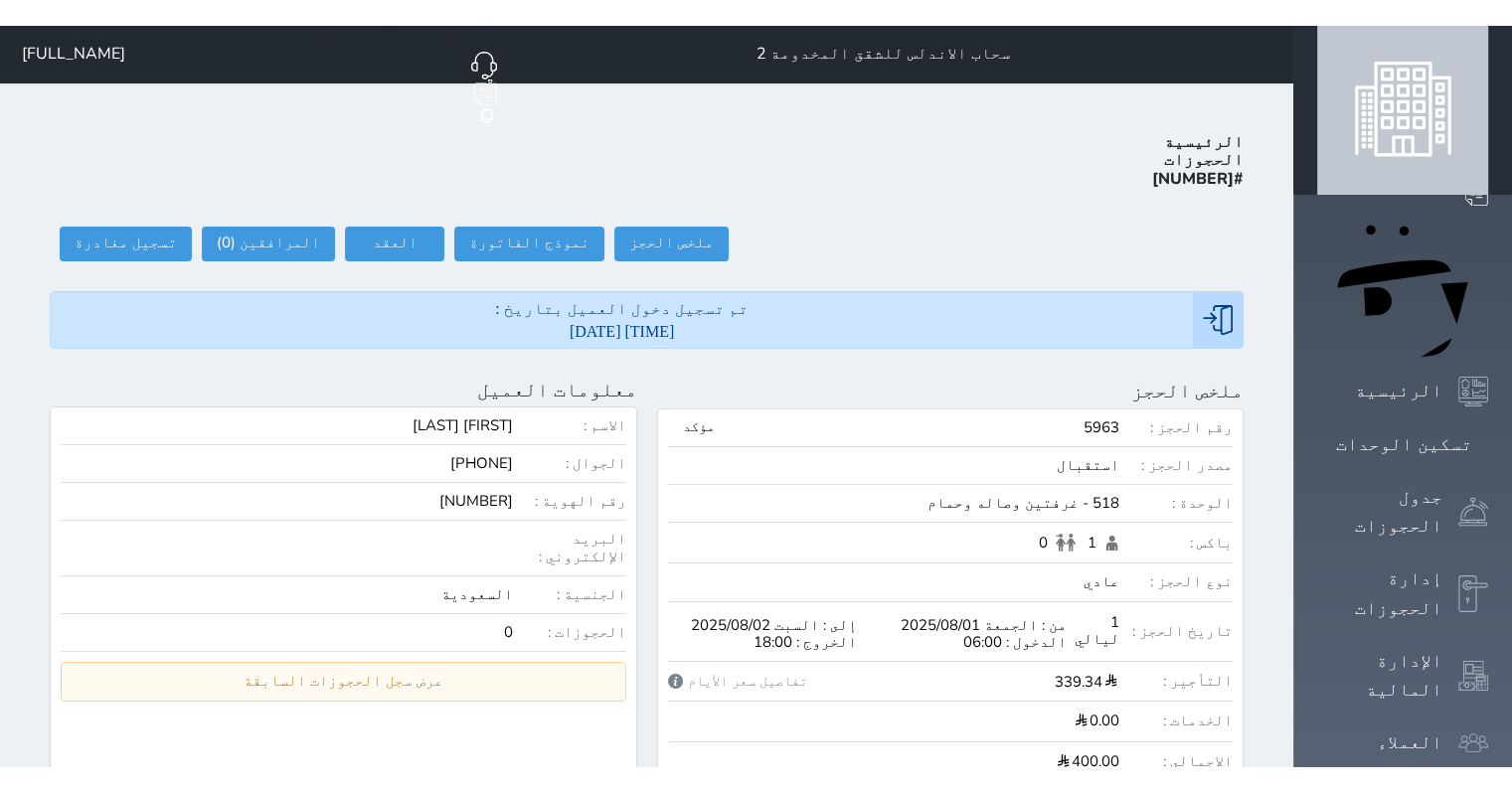 scroll, scrollTop: 0, scrollLeft: 0, axis: both 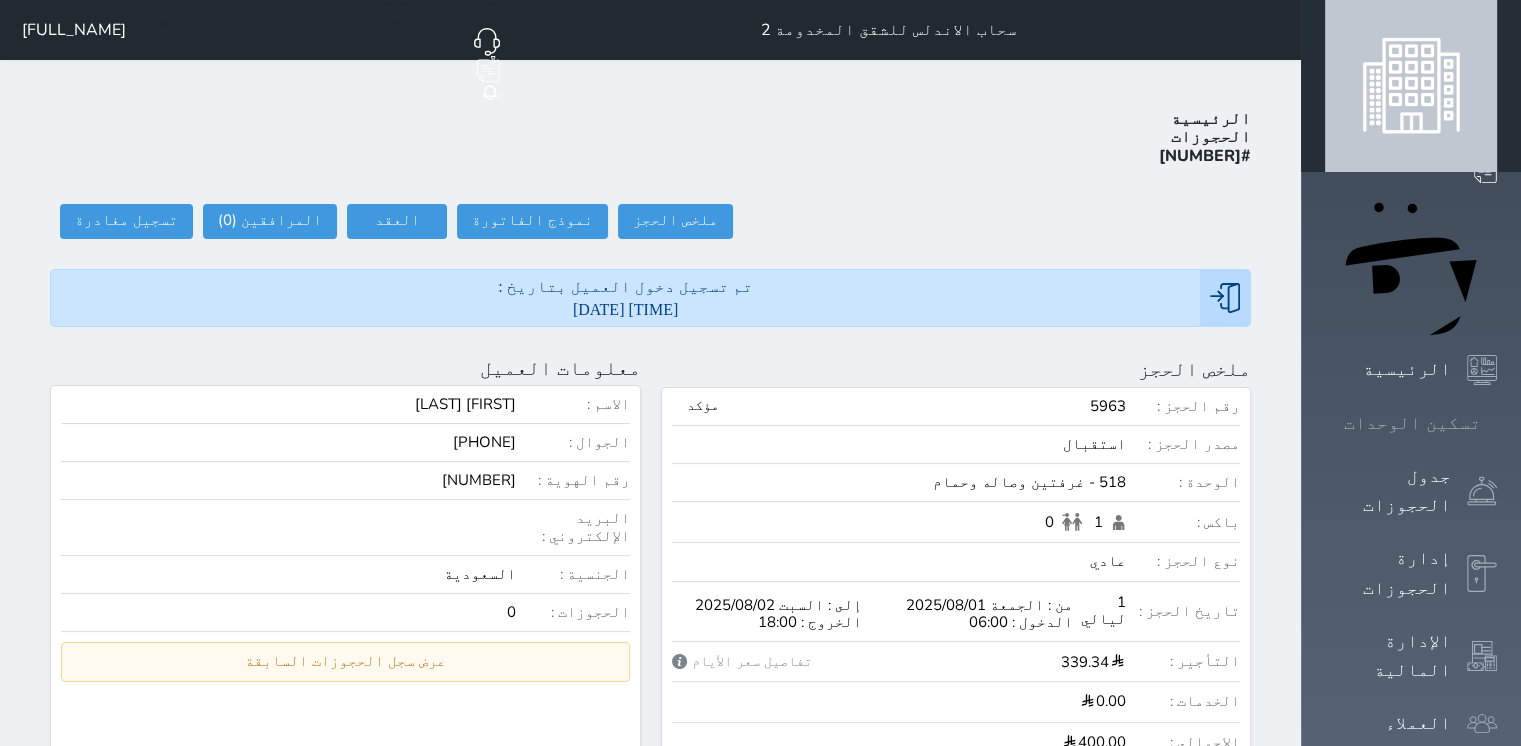 click 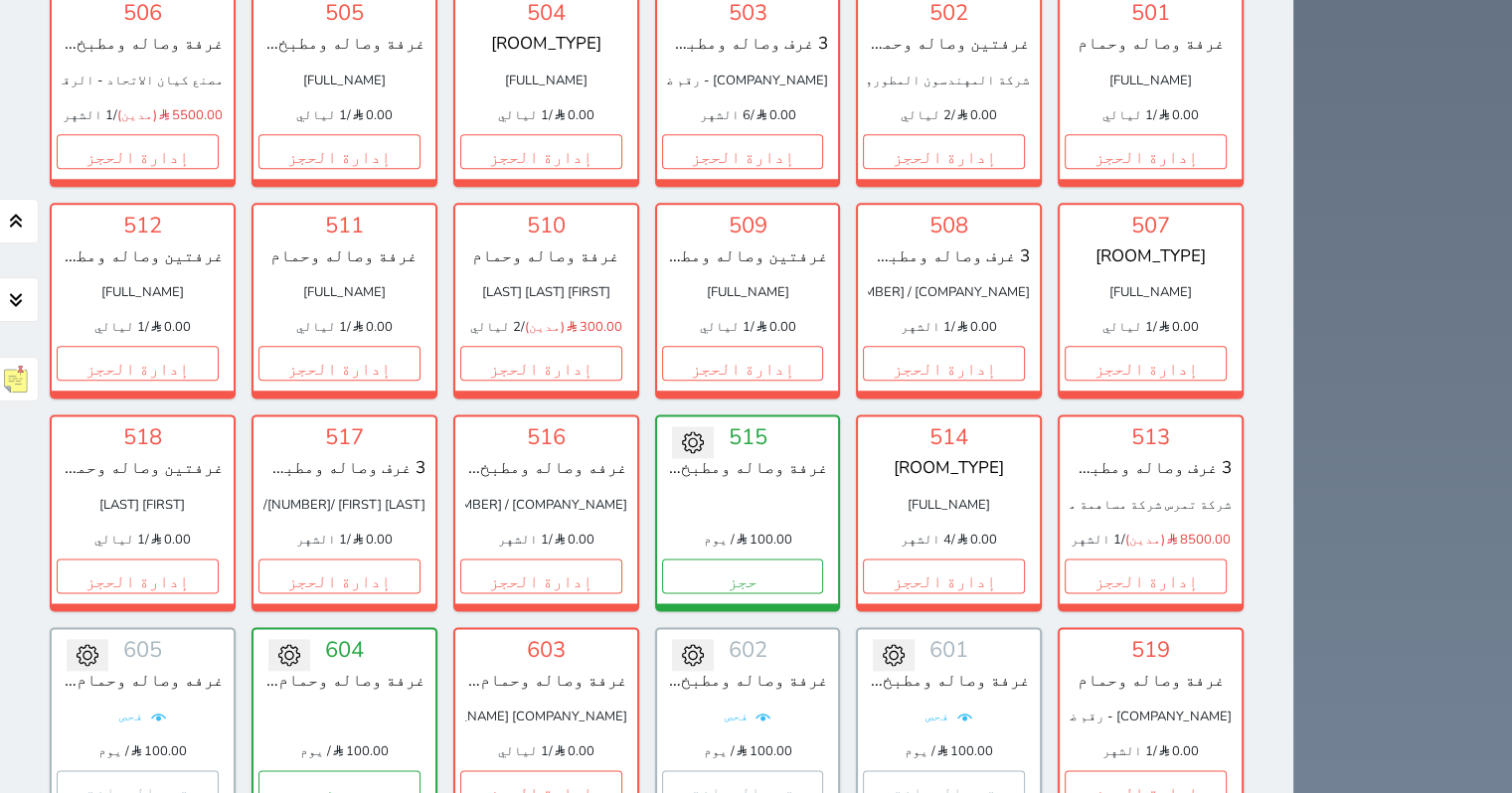 scroll, scrollTop: 2484, scrollLeft: 0, axis: vertical 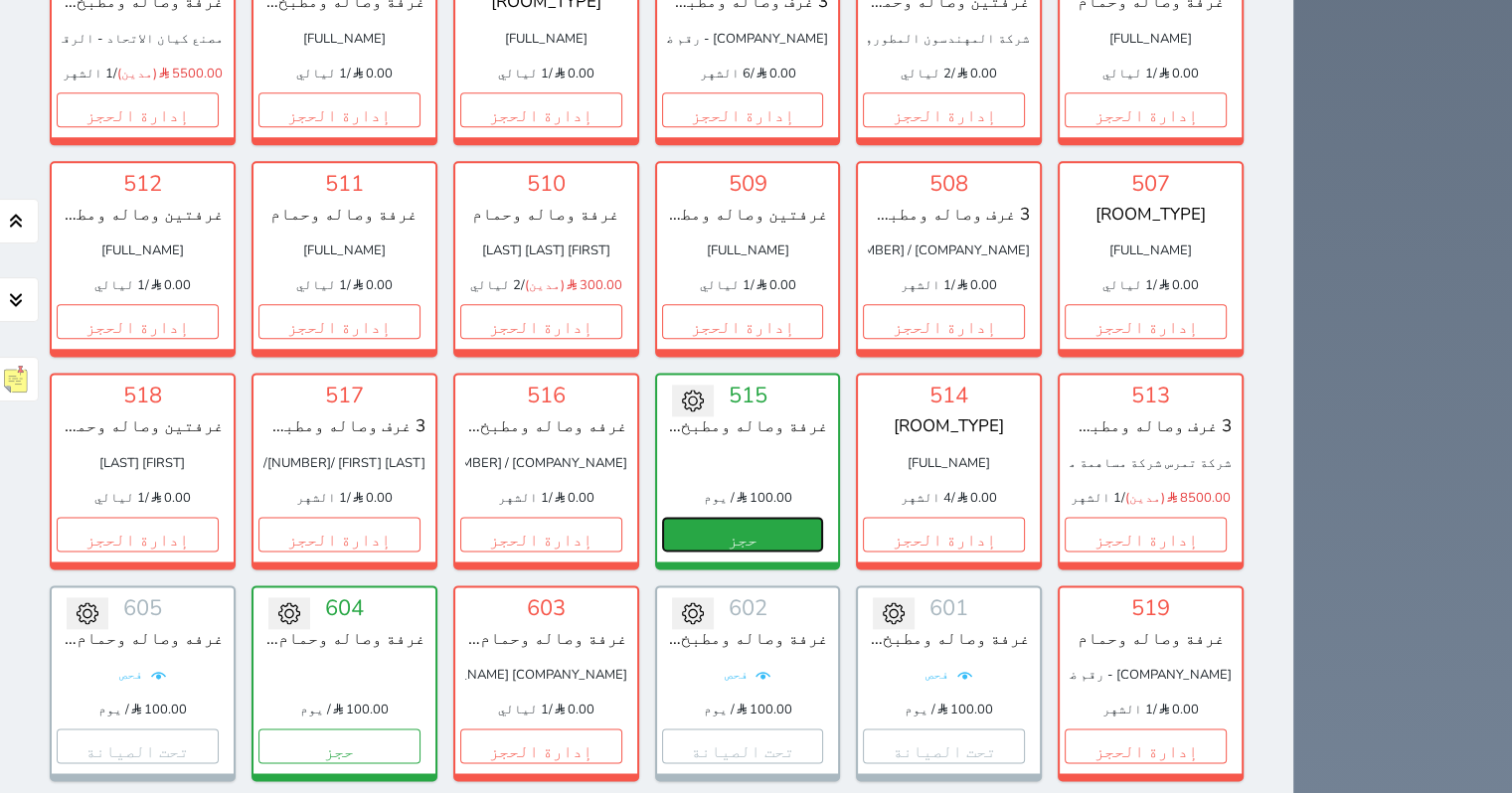 click on "حجز" at bounding box center (743, 534) 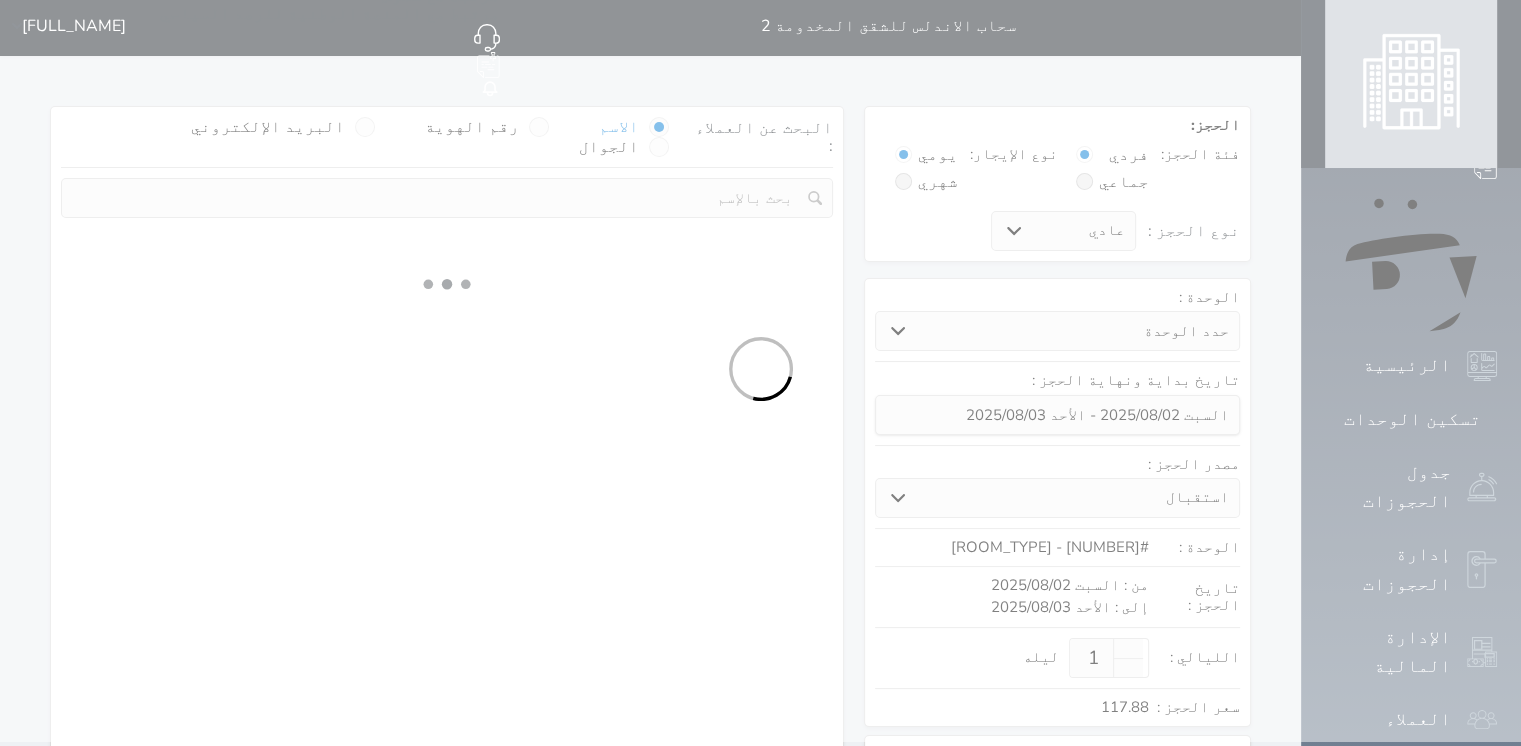 scroll, scrollTop: 0, scrollLeft: 0, axis: both 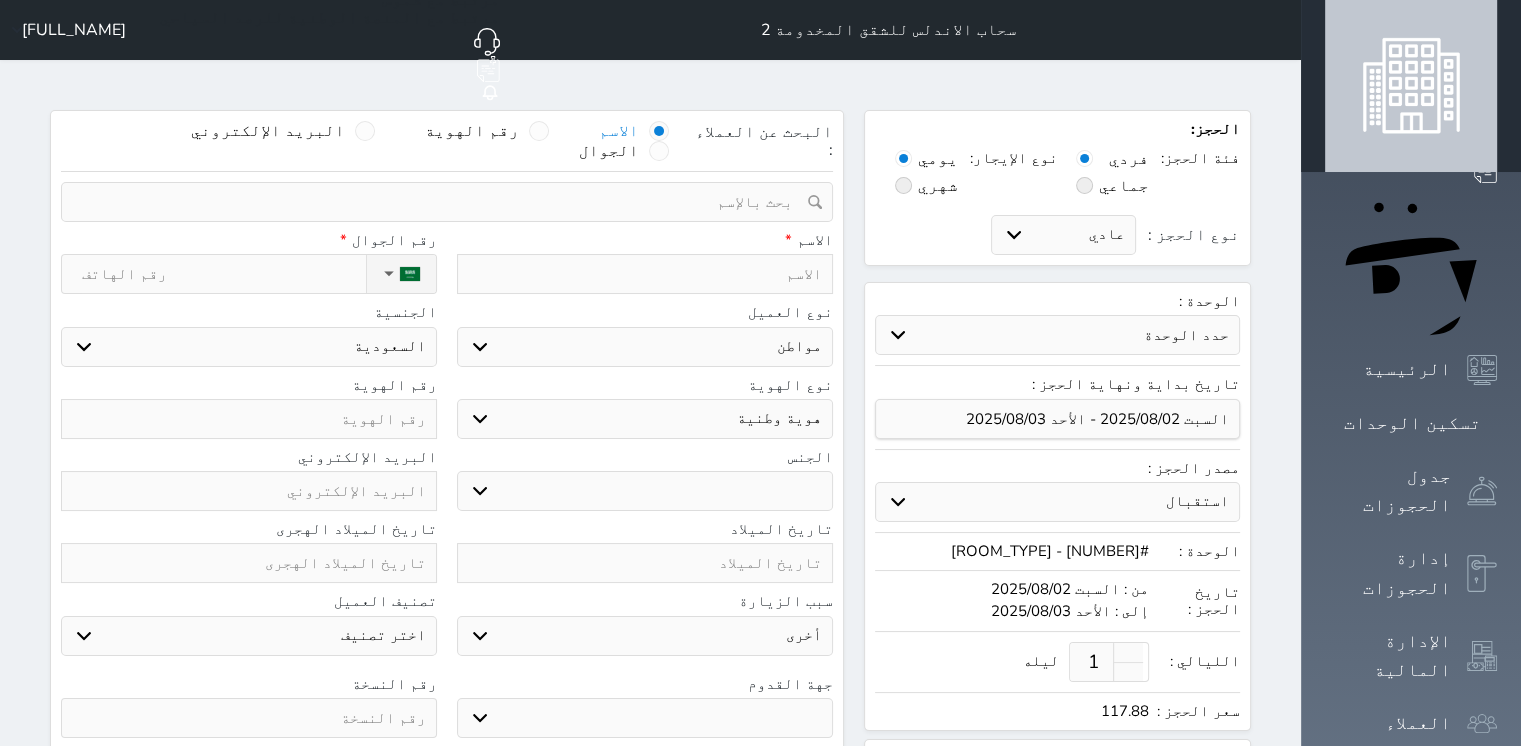 click at bounding box center [645, 274] 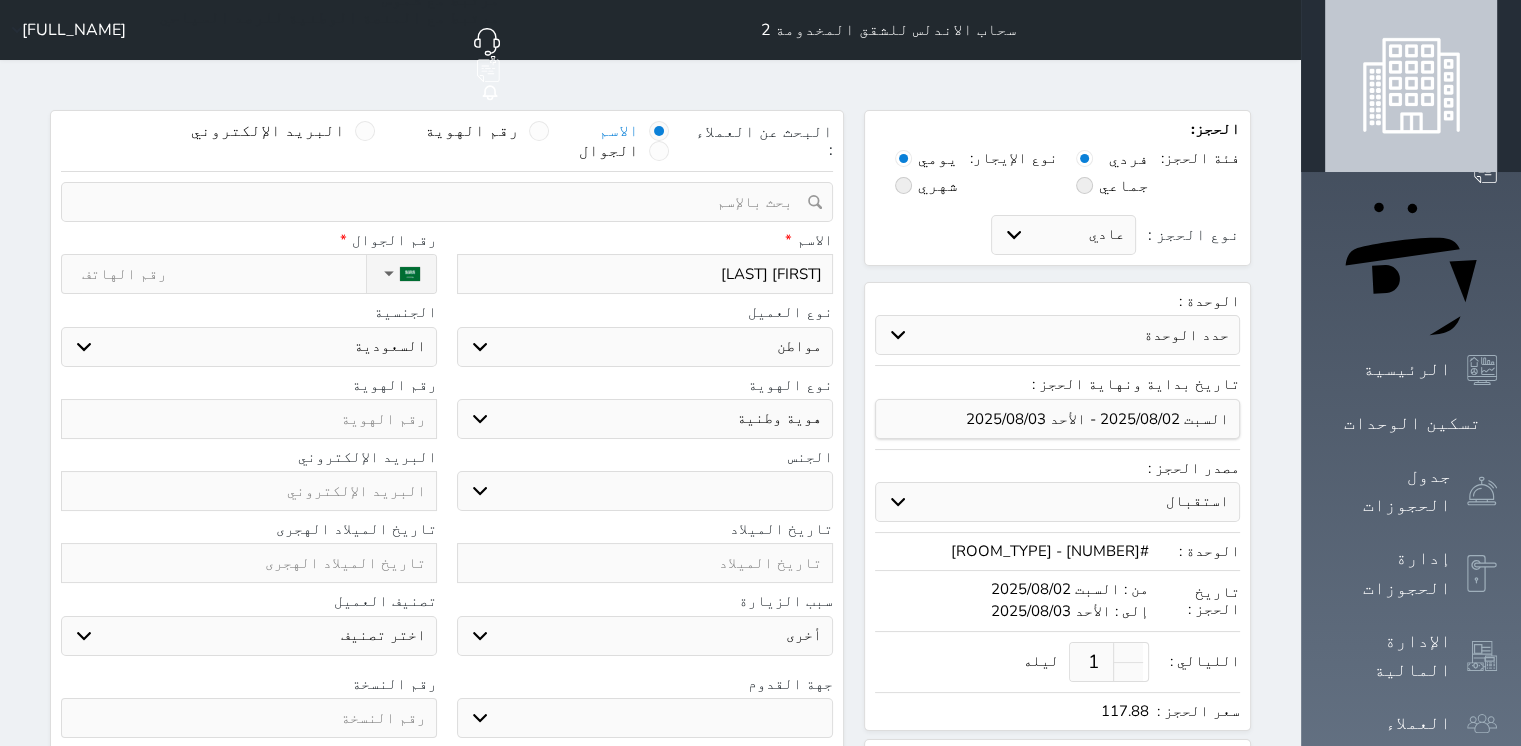 click at bounding box center (249, 419) 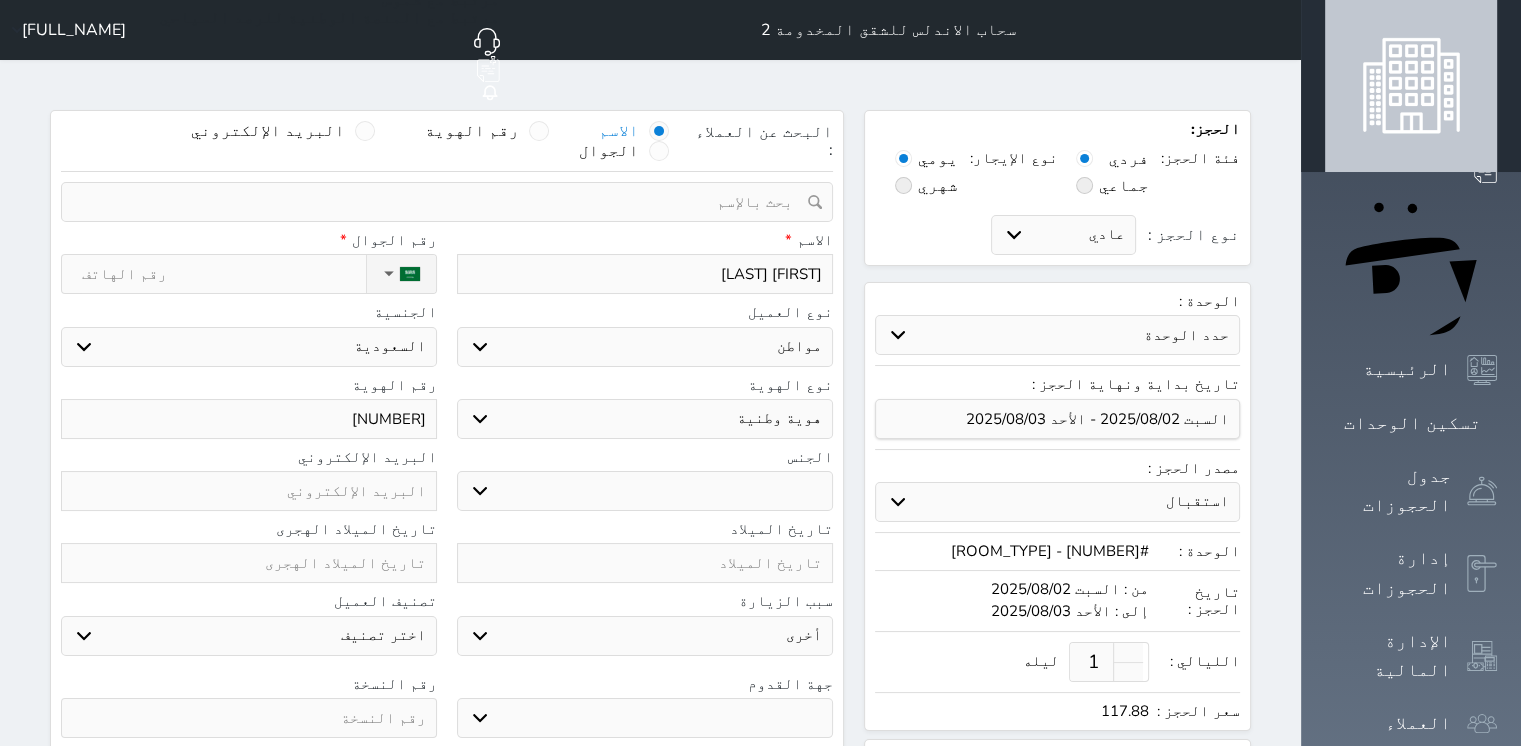 click on "نوع الحجز :" at bounding box center [224, 274] 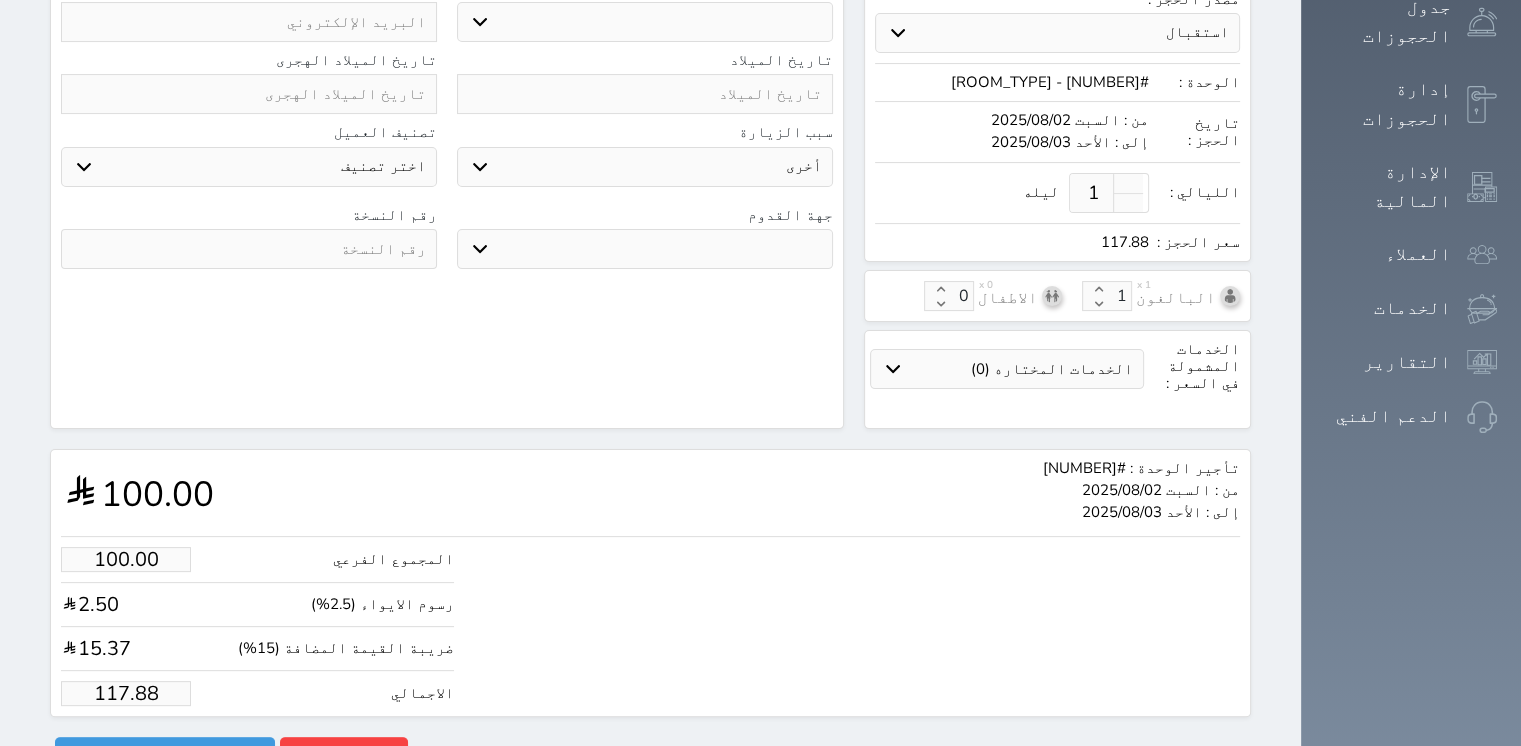scroll, scrollTop: 476, scrollLeft: 0, axis: vertical 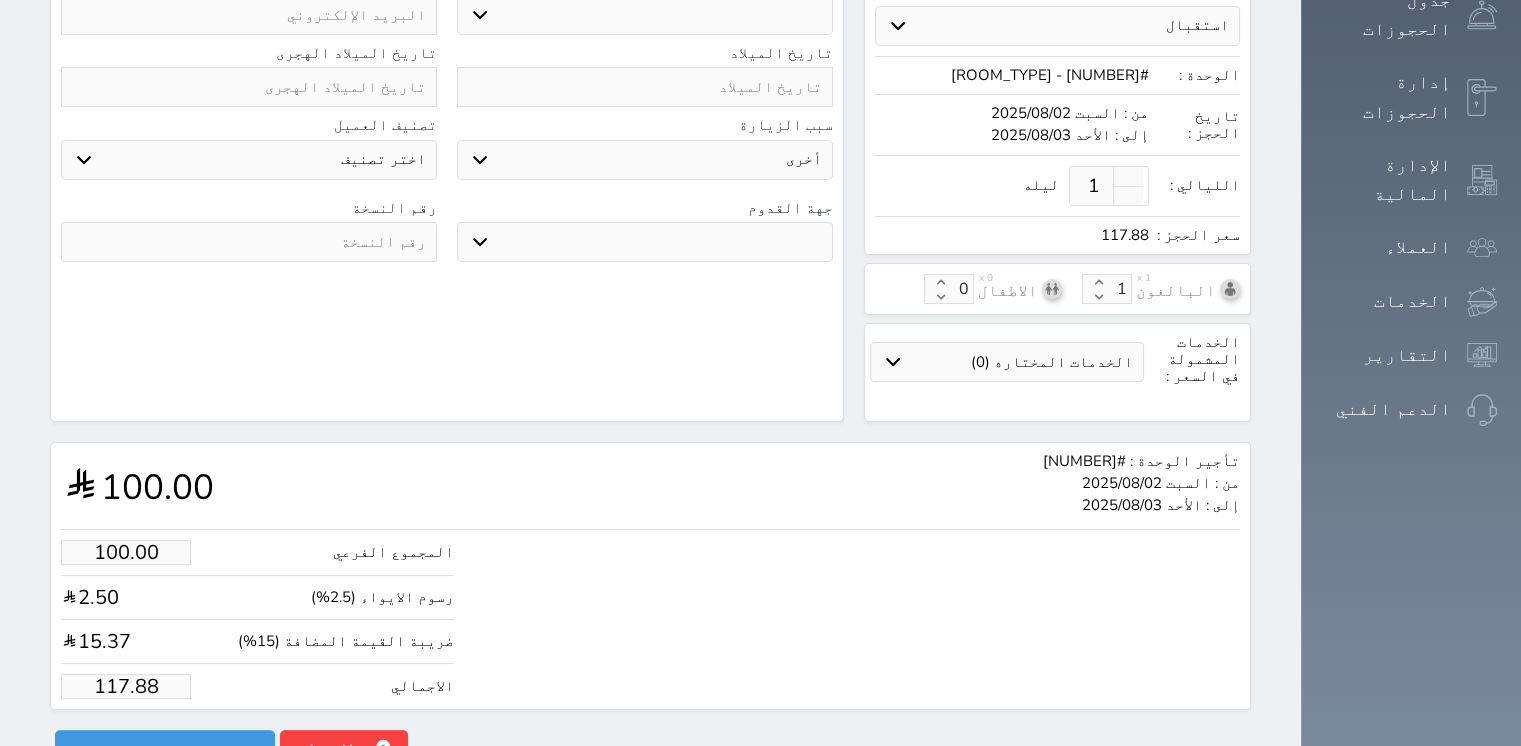 click on "117.88" at bounding box center (126, 686) 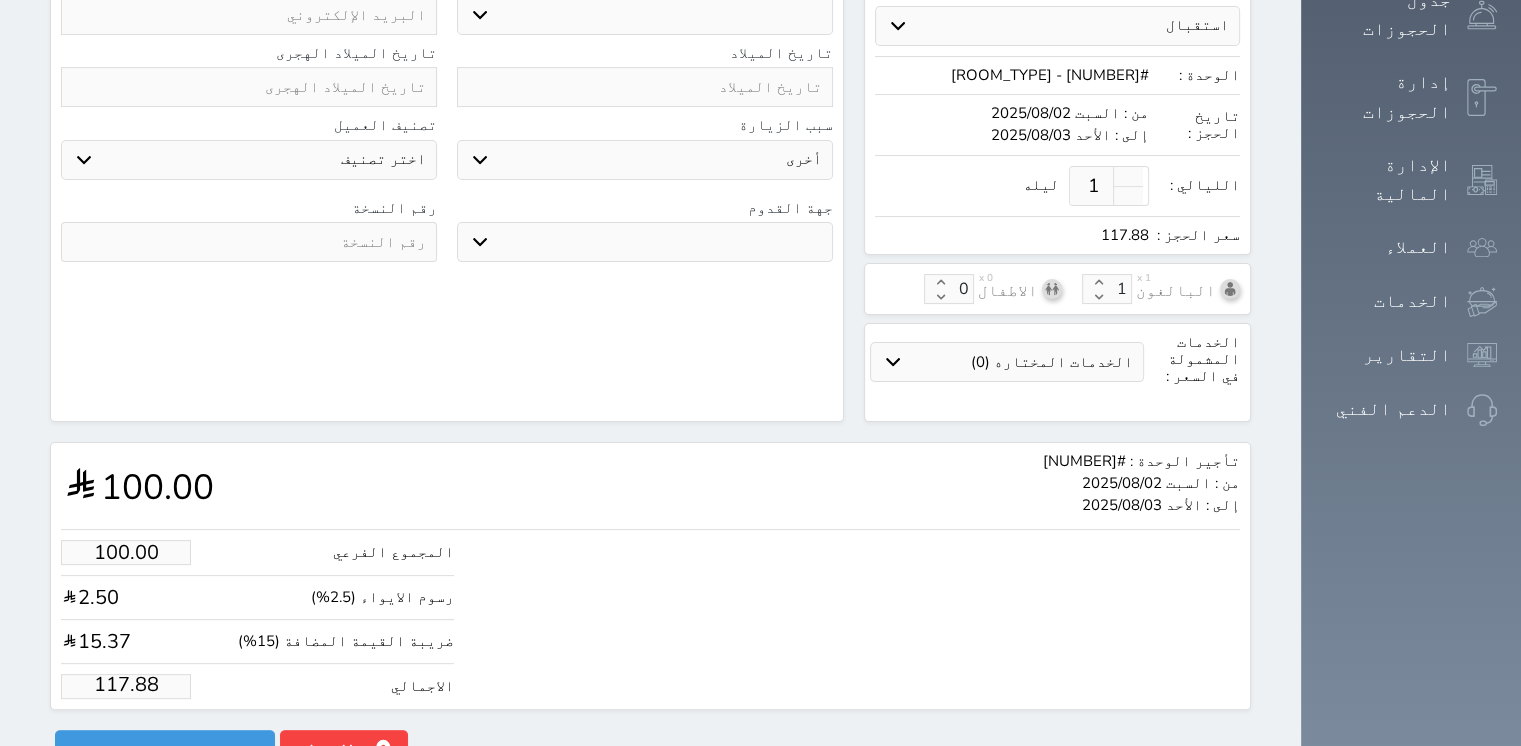 click on "117.88" at bounding box center [126, 686] 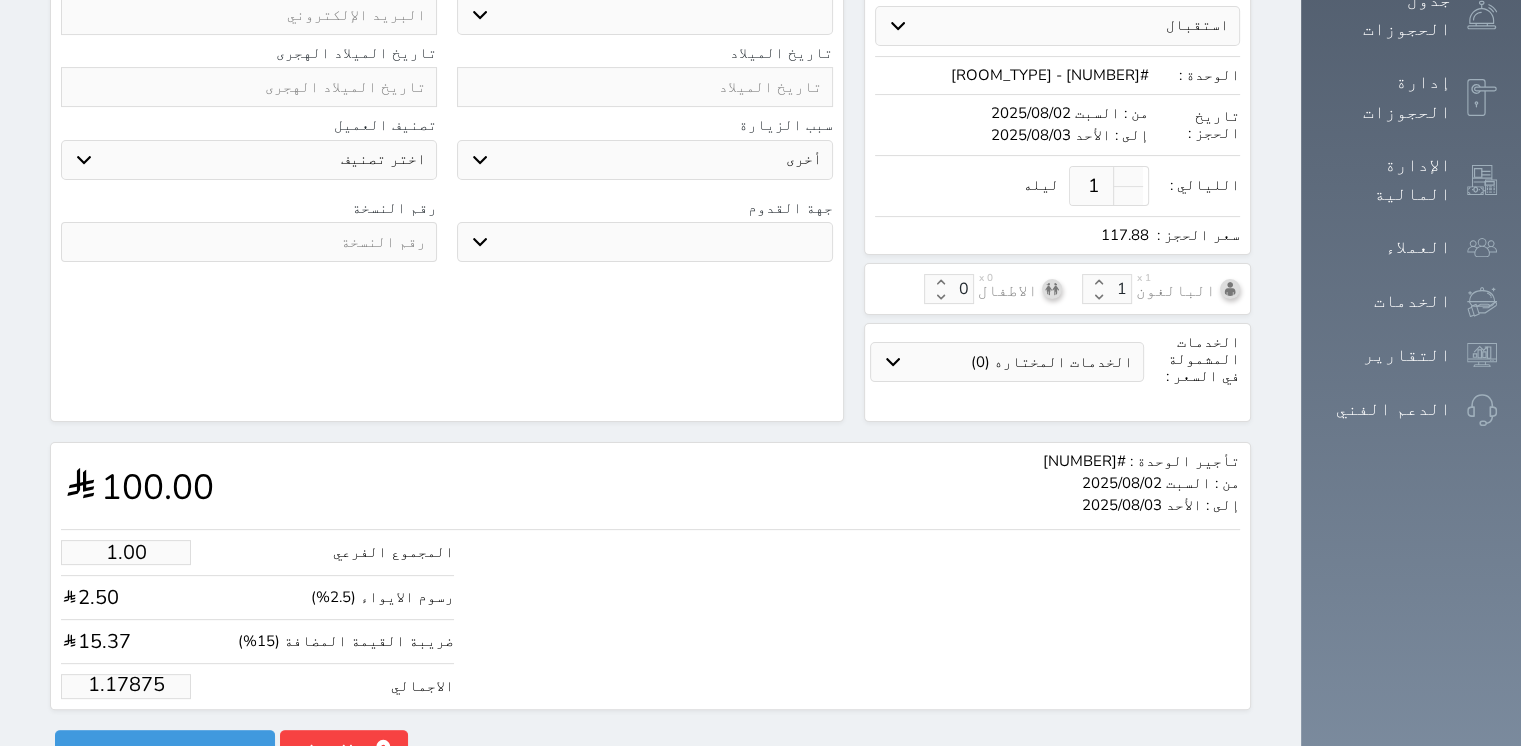 scroll, scrollTop: 0, scrollLeft: 0, axis: both 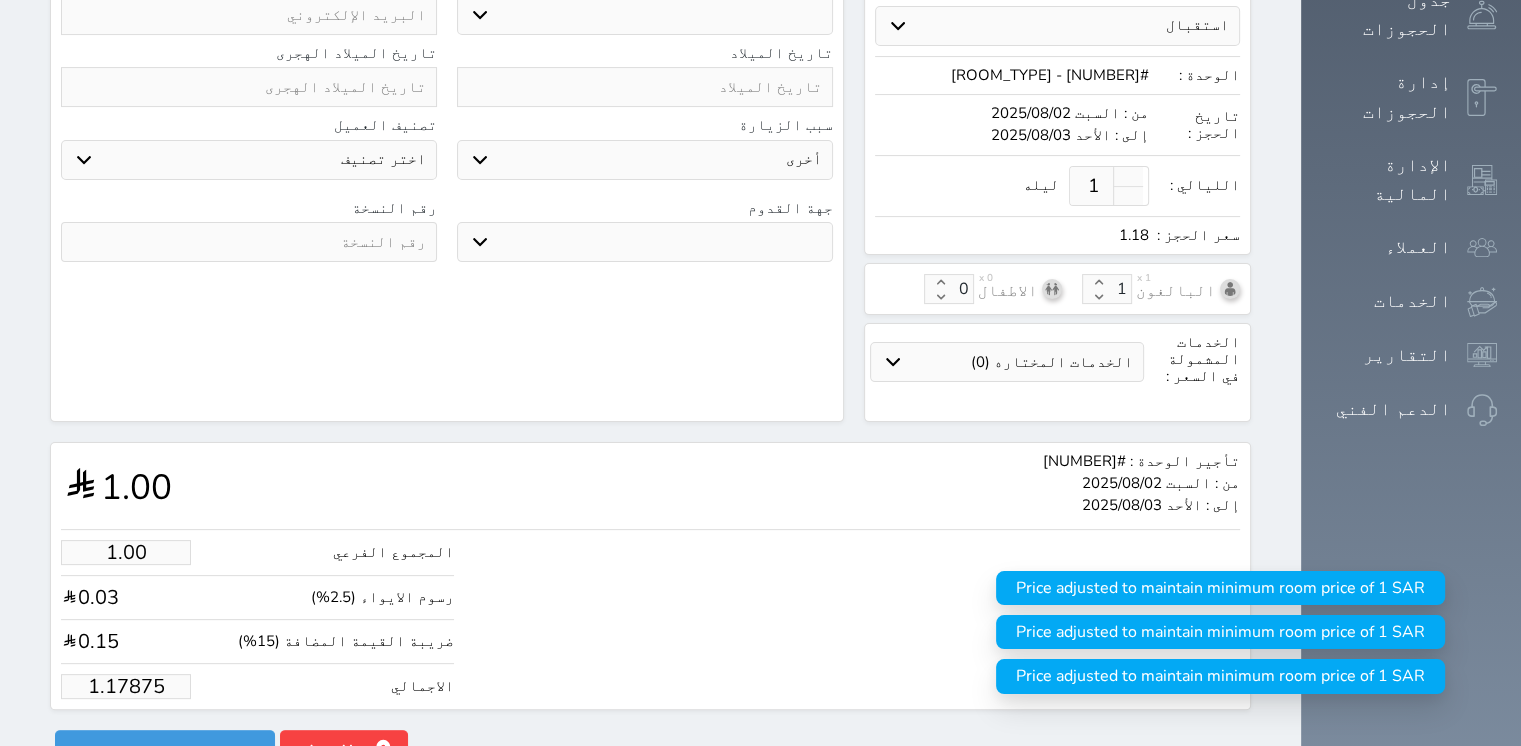 click on "1.17875" at bounding box center (126, 686) 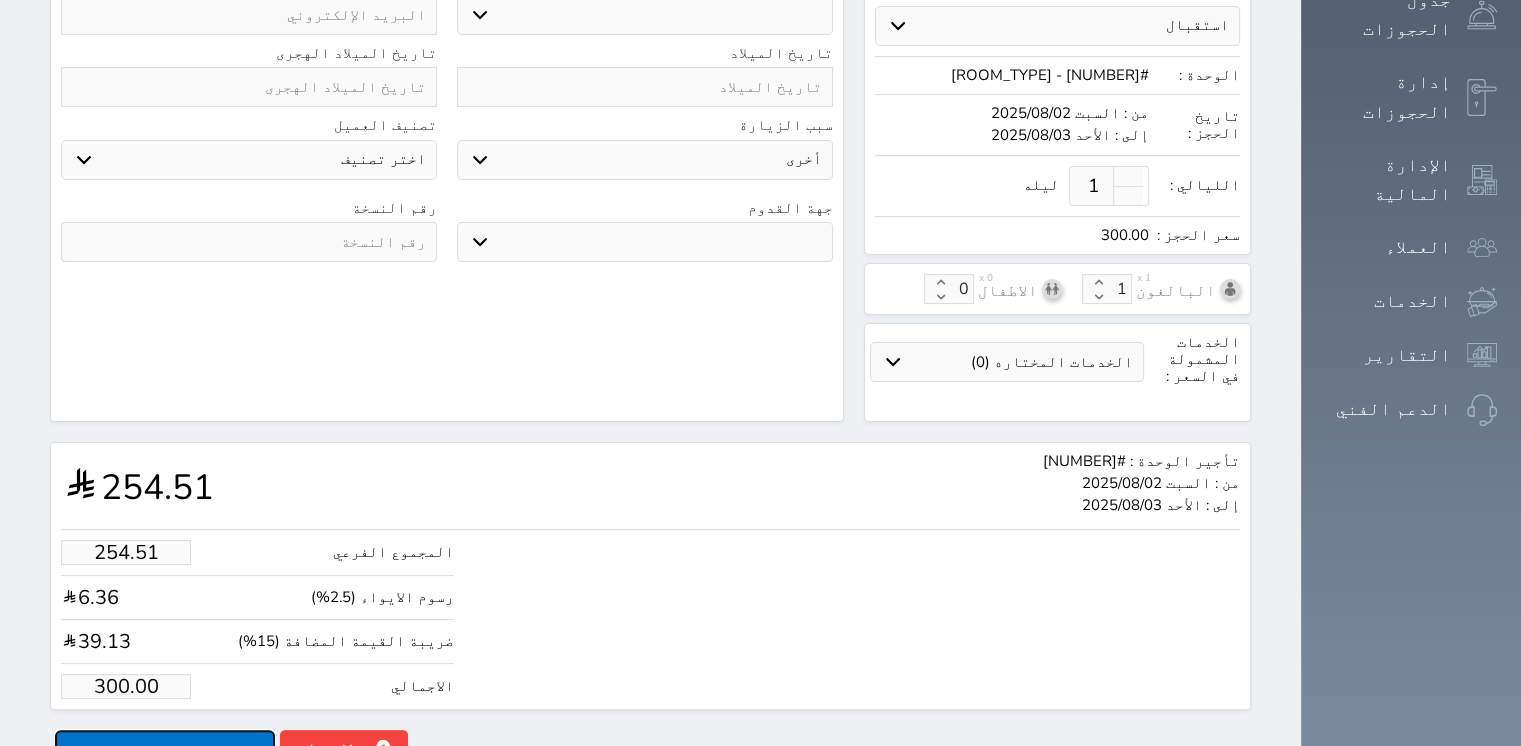 click on "حجز" at bounding box center (165, 747) 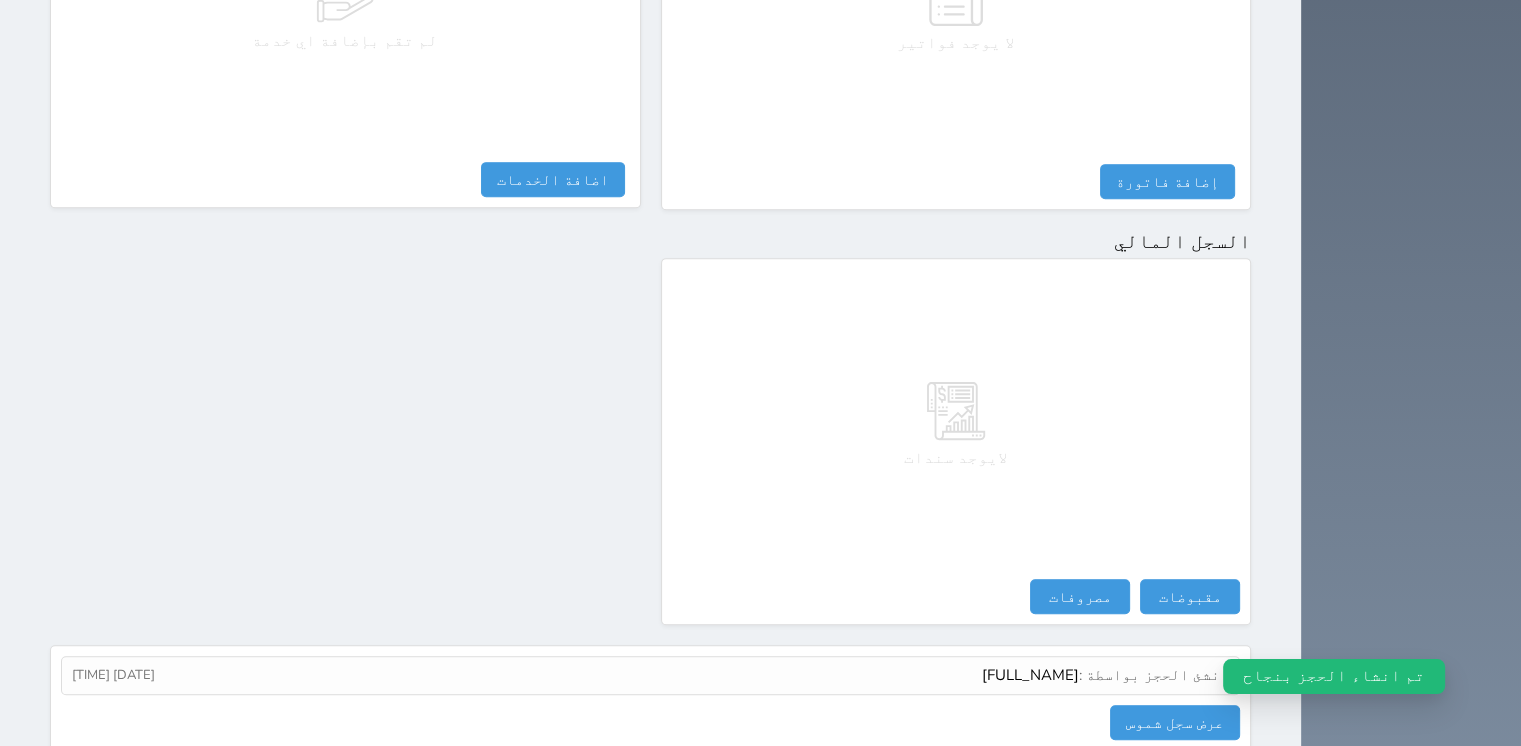 scroll, scrollTop: 953, scrollLeft: 0, axis: vertical 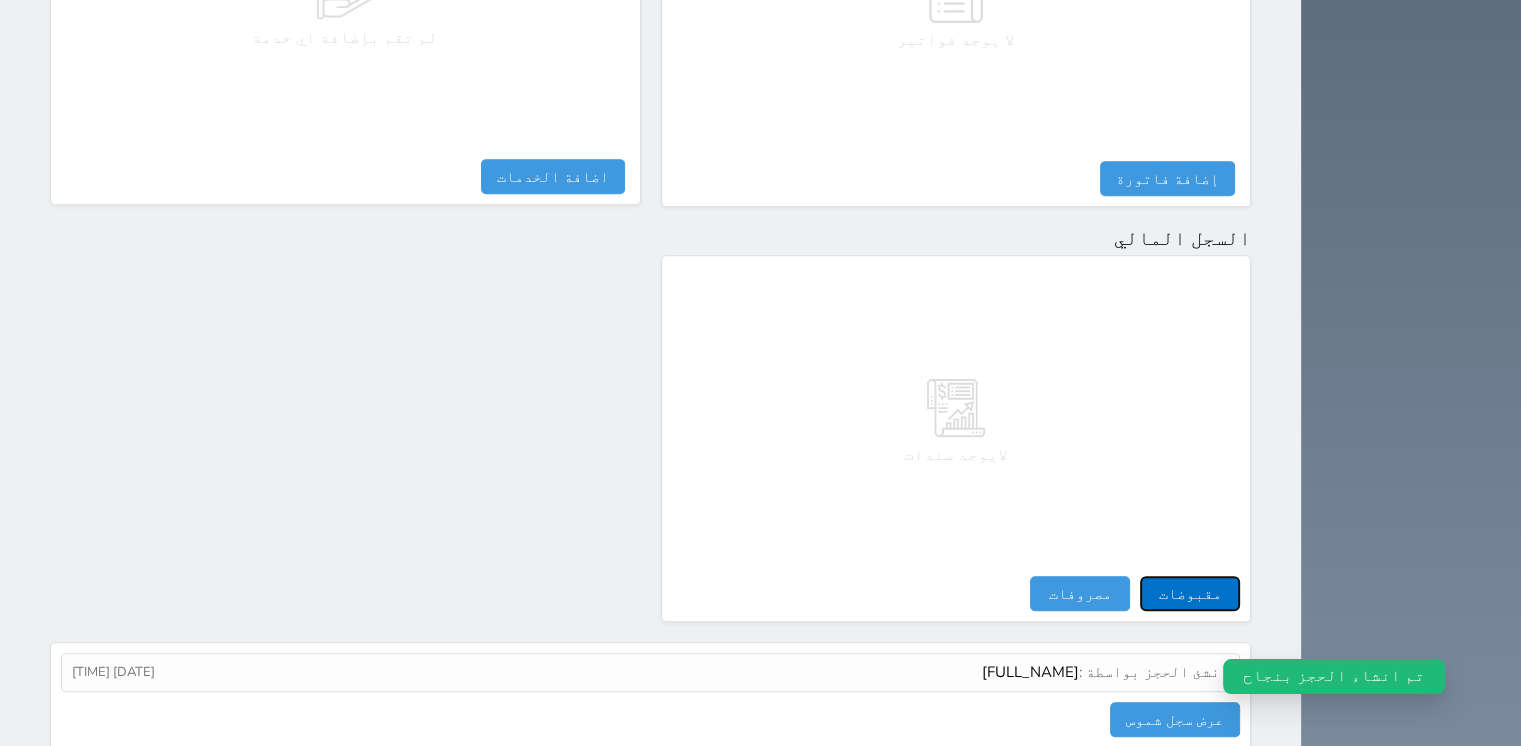 click on "مقبوضات" at bounding box center (1190, 593) 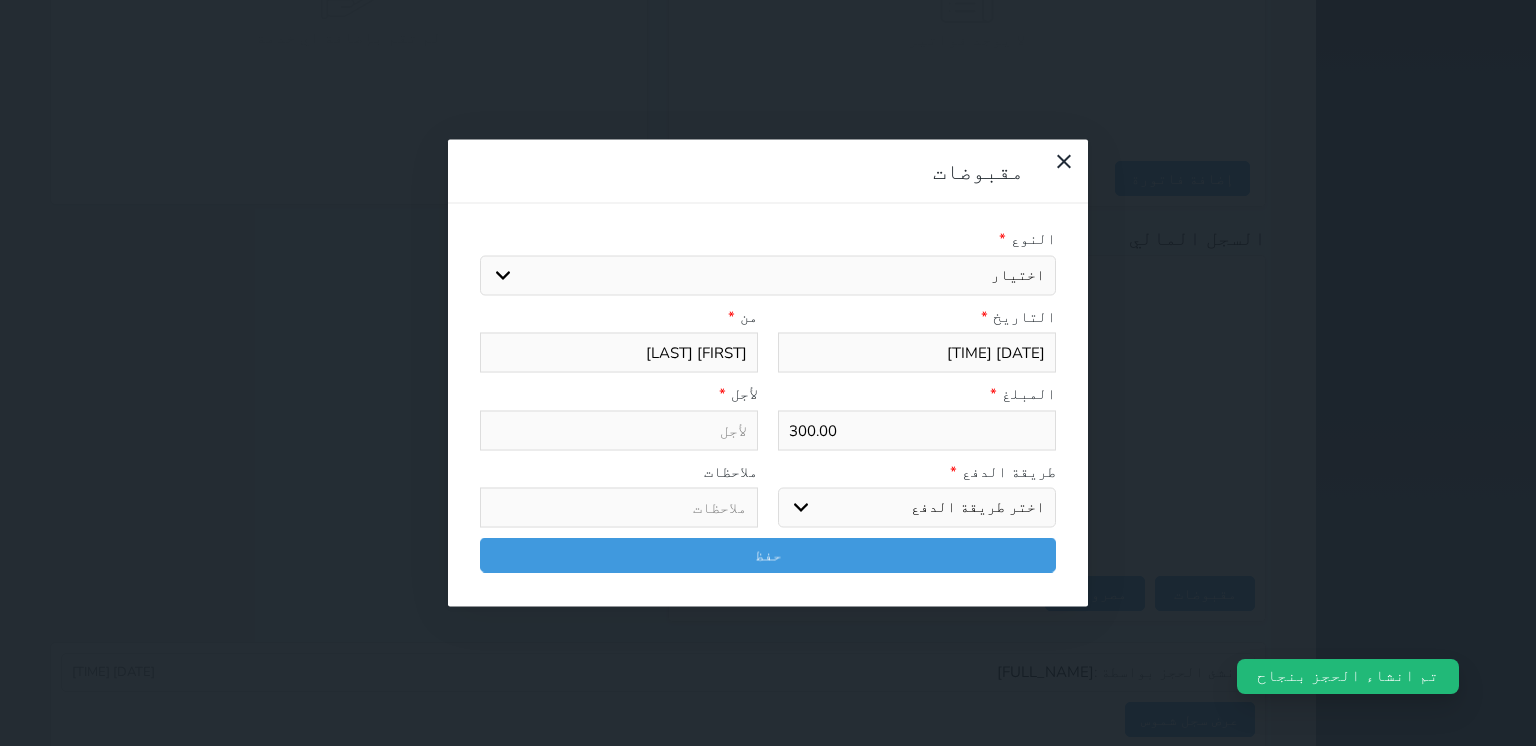 click on "اختر طريقة الدفع   دفع نقدى   تحويل بنكى   مدى   بطاقة ائتمان   آجل" at bounding box center (917, 508) 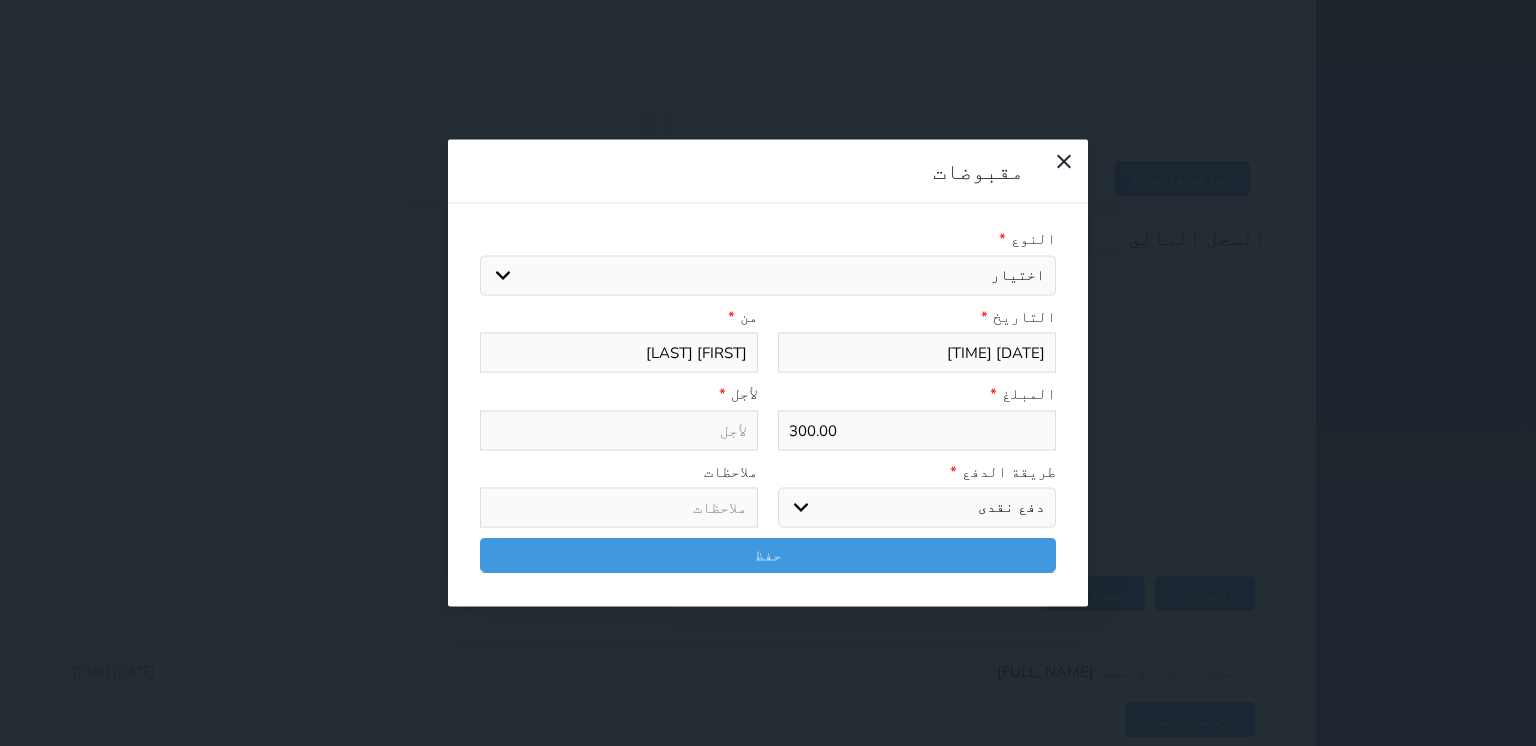 click on "اختر طريقة الدفع   دفع نقدى   تحويل بنكى   مدى   بطاقة ائتمان   آجل" at bounding box center [917, 508] 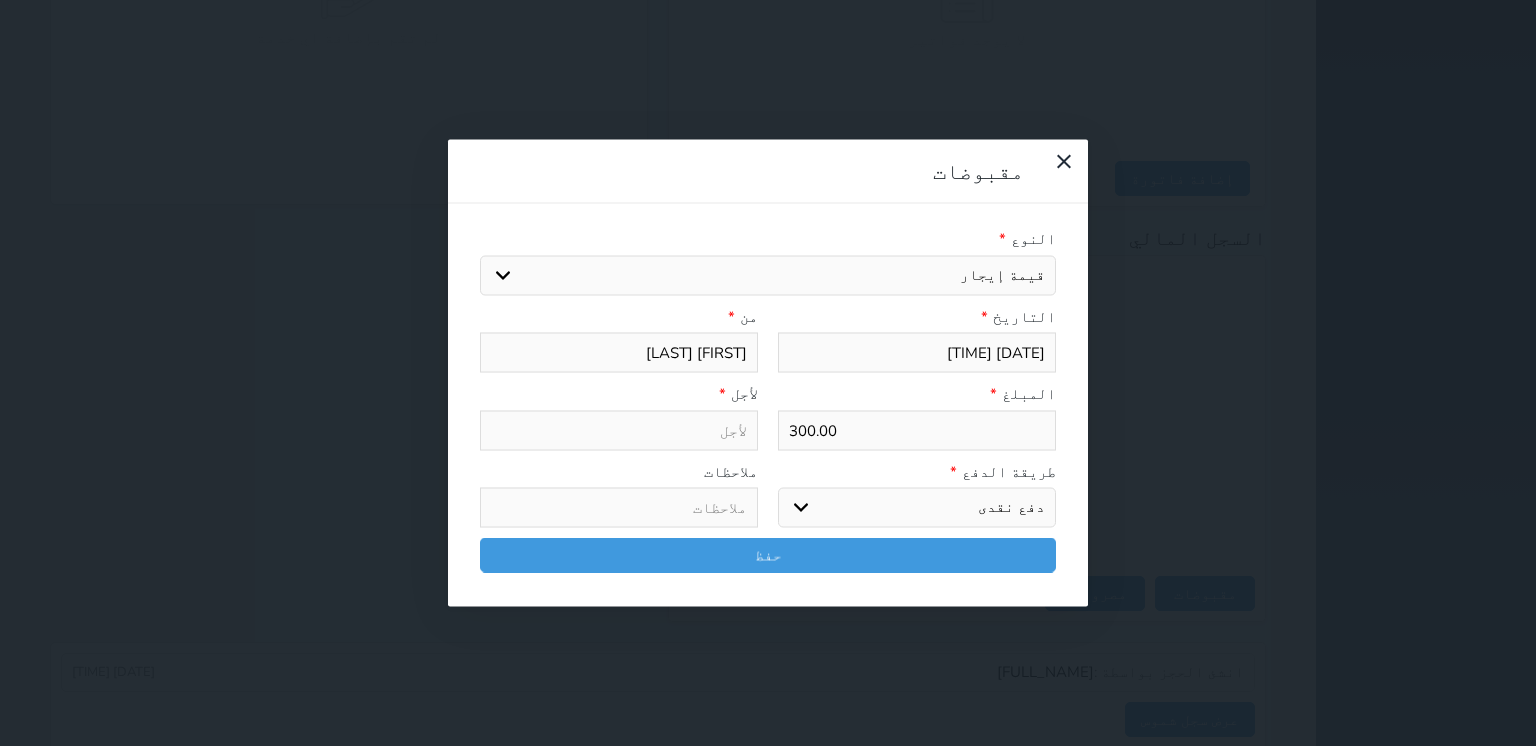 click on "اختيار   مقبوضات عامة قيمة إيجار فواتير تامين عربون لا ينطبق آخر مغسلة واي فاي - الإنترنت مواقف السيارات طعام الأغذية والمشروبات مشروبات المشروبات الباردة المشروبات الساخنة الإفطار غداء عشاء مخبز و كعك حمام سباحة الصالة الرياضية سبا و خدمات الجمال اختيار وإسقاط (خدمات النقل) ميني بار كابل - تلفزيون سرير إضافي تصفيف الشعر التسوق خدمات الجولات السياحية المنظمة خدمات الدليل السياحي" at bounding box center [768, 275] 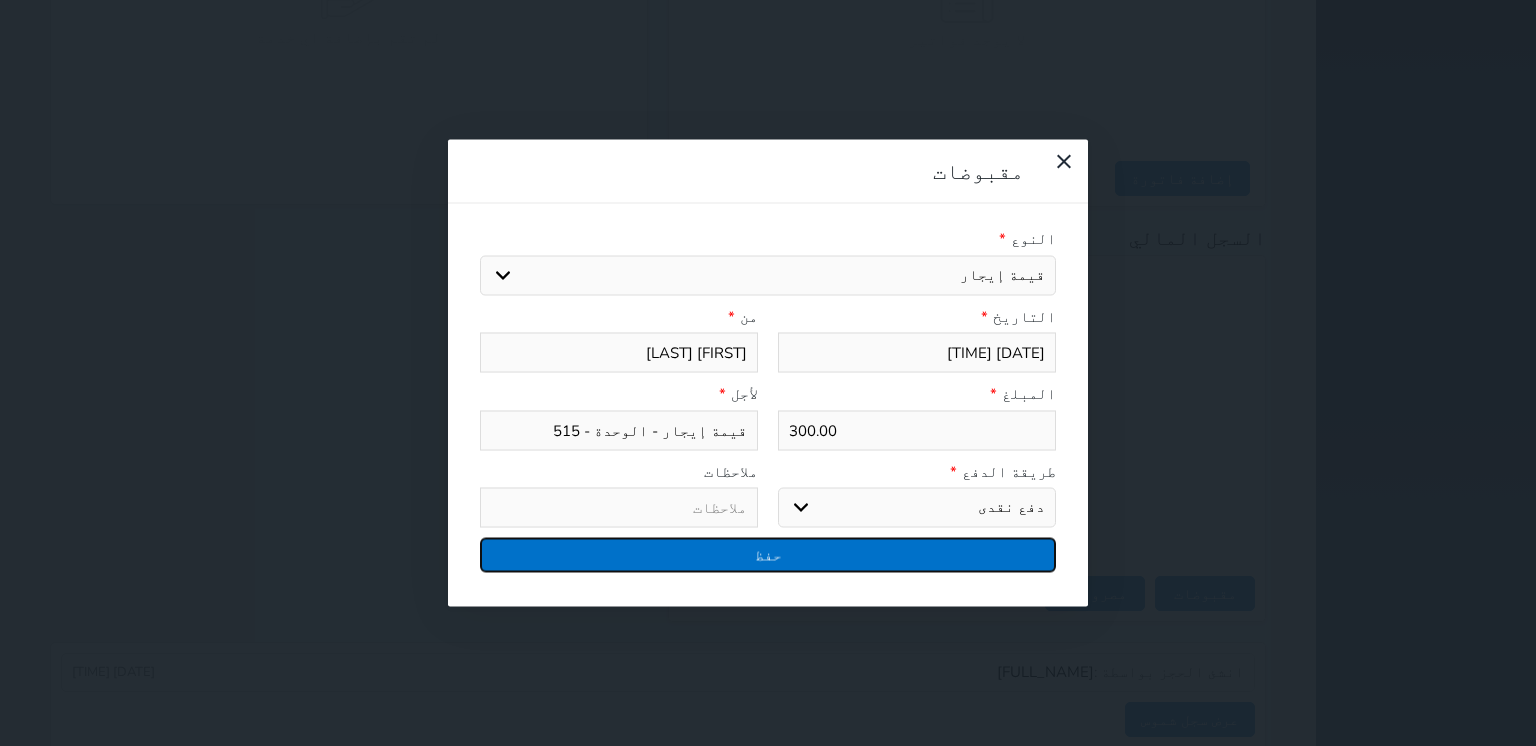 click on "حفظ" at bounding box center (768, 555) 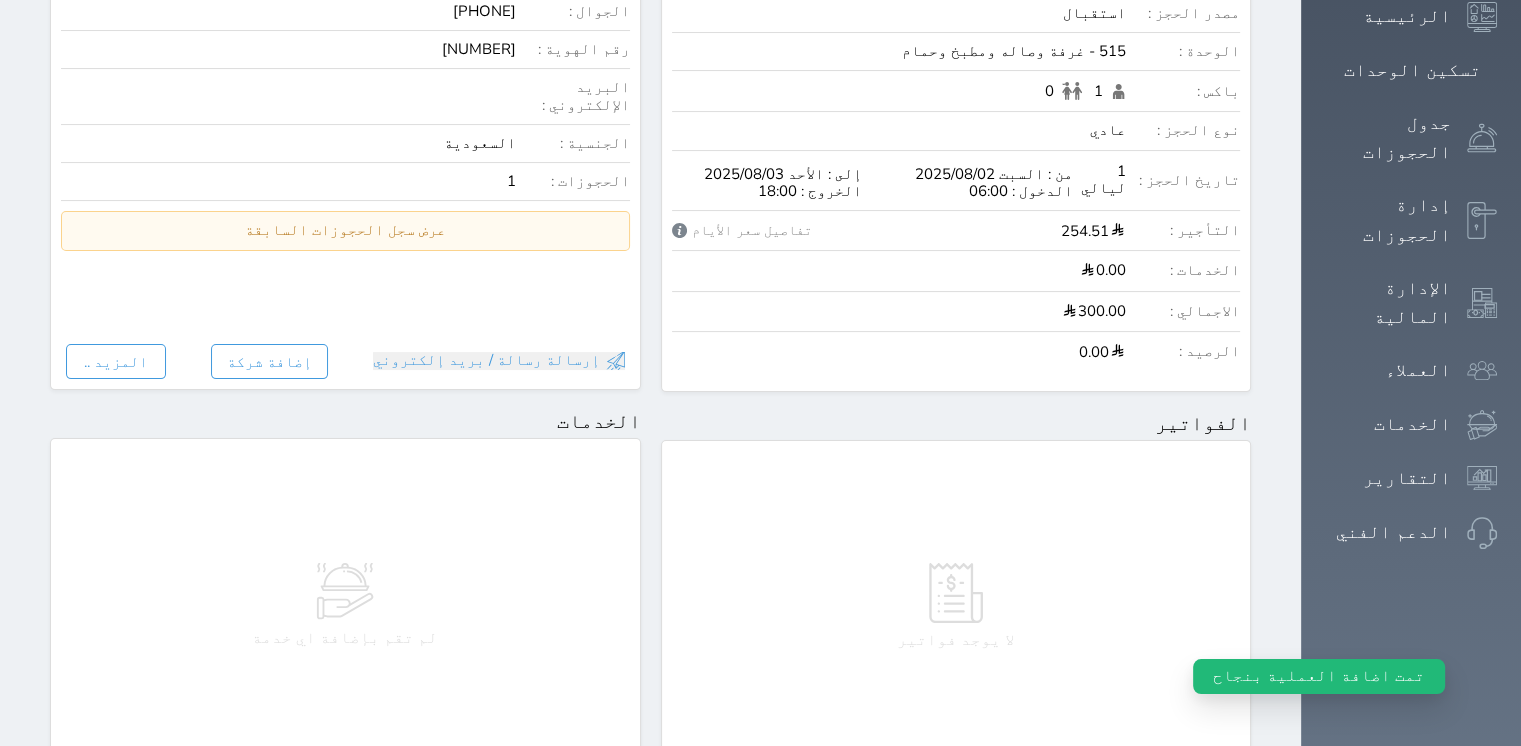 scroll, scrollTop: 0, scrollLeft: 0, axis: both 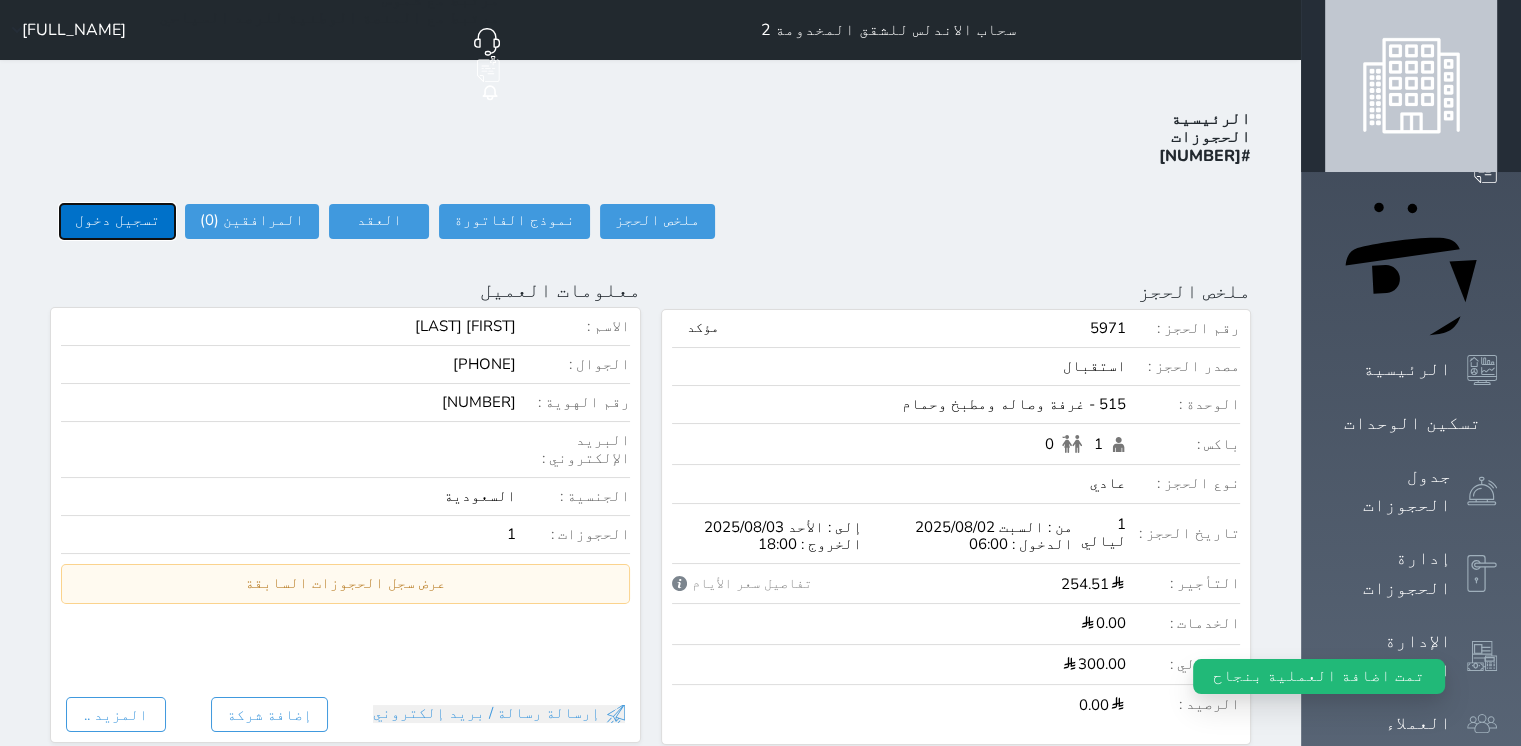 click on "تسجيل دخول" at bounding box center (117, 221) 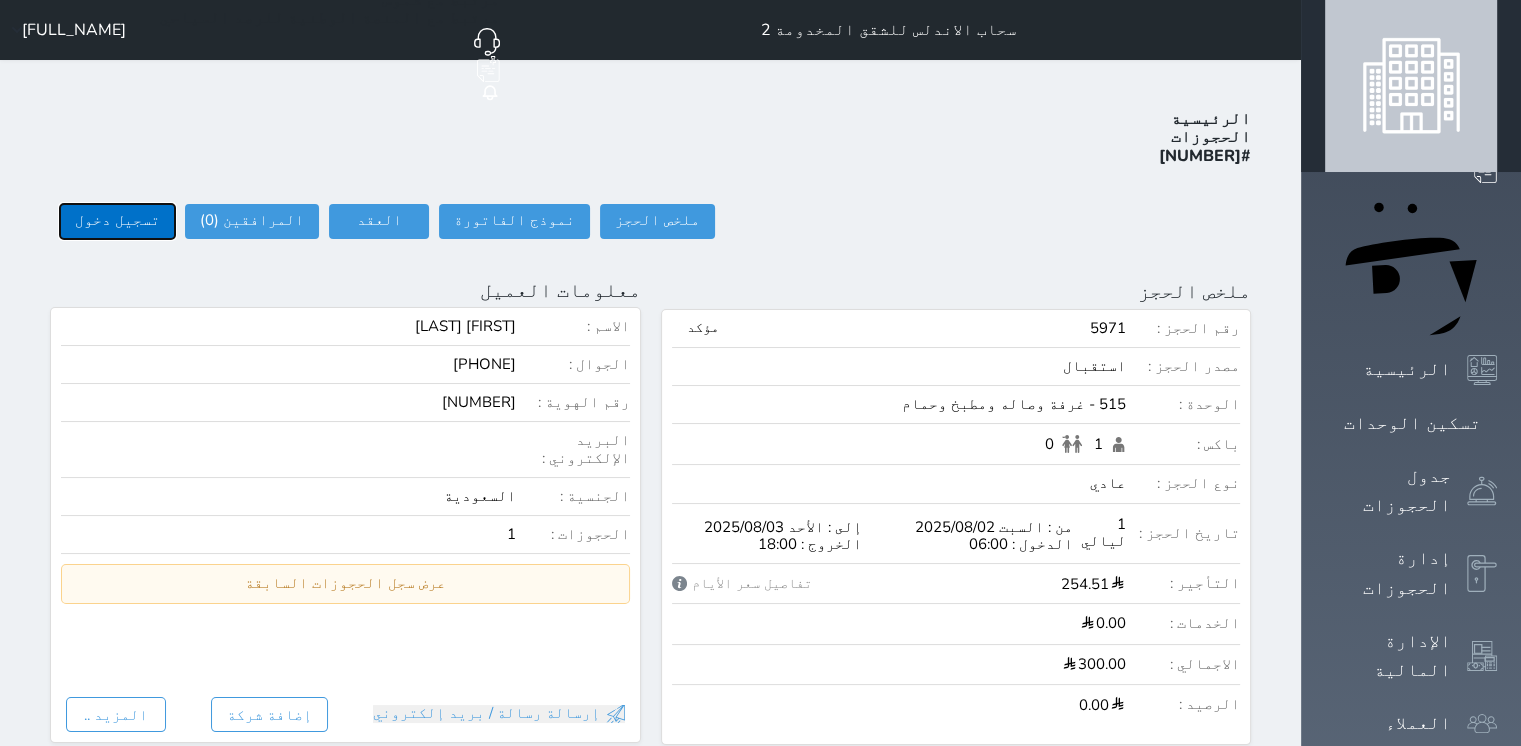 click on "تسجيل دخول" at bounding box center (117, 221) 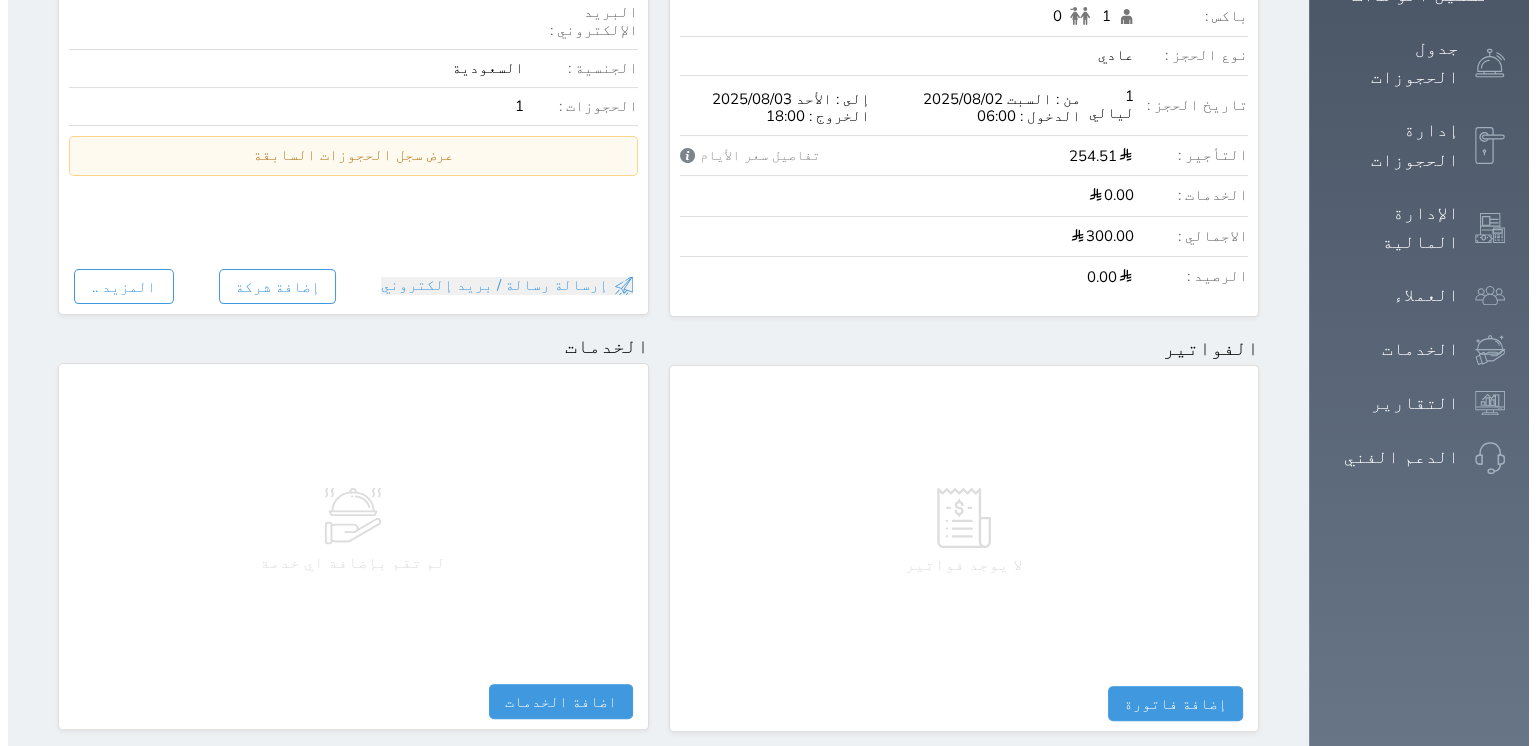 scroll, scrollTop: 353, scrollLeft: 0, axis: vertical 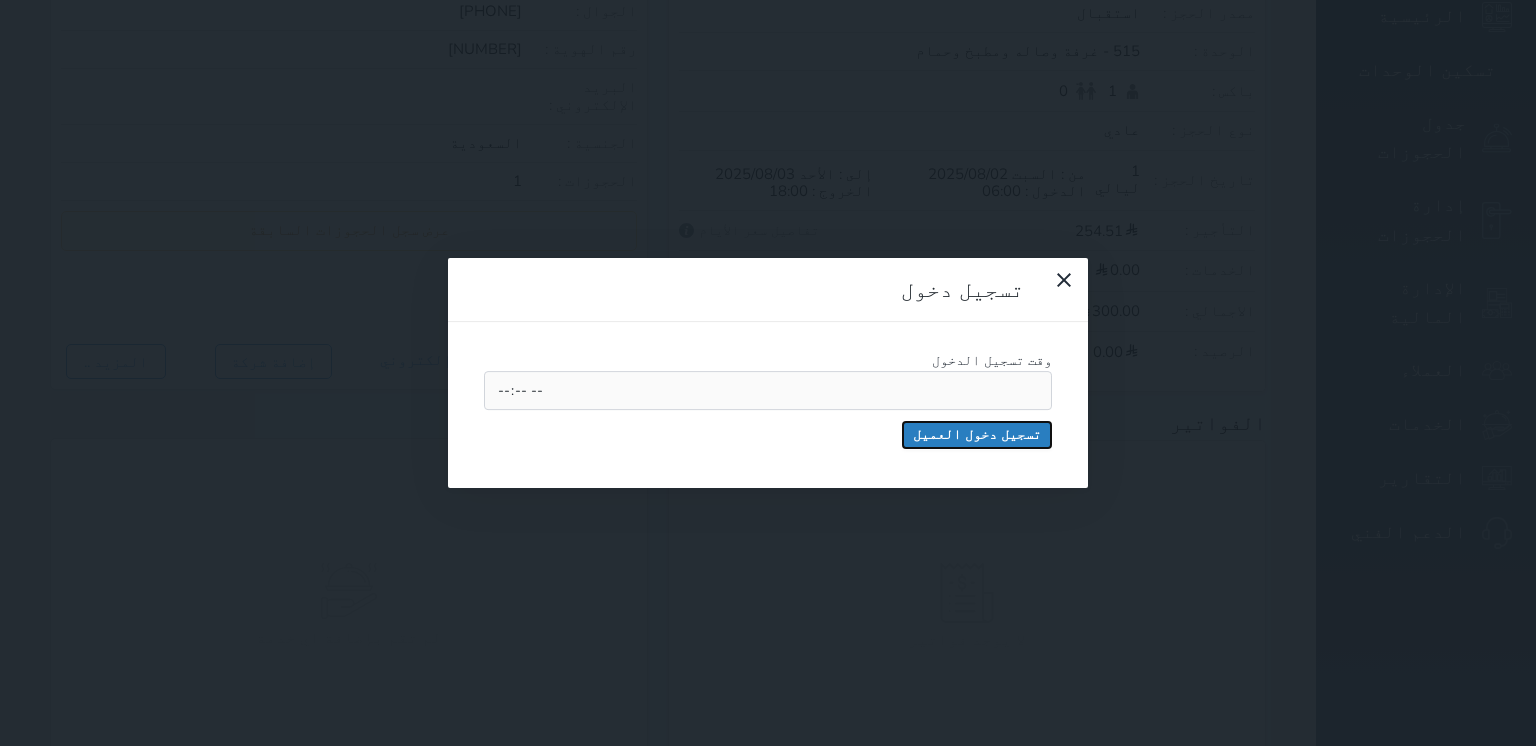 click on "تسجيل دخول العميل" at bounding box center (977, 435) 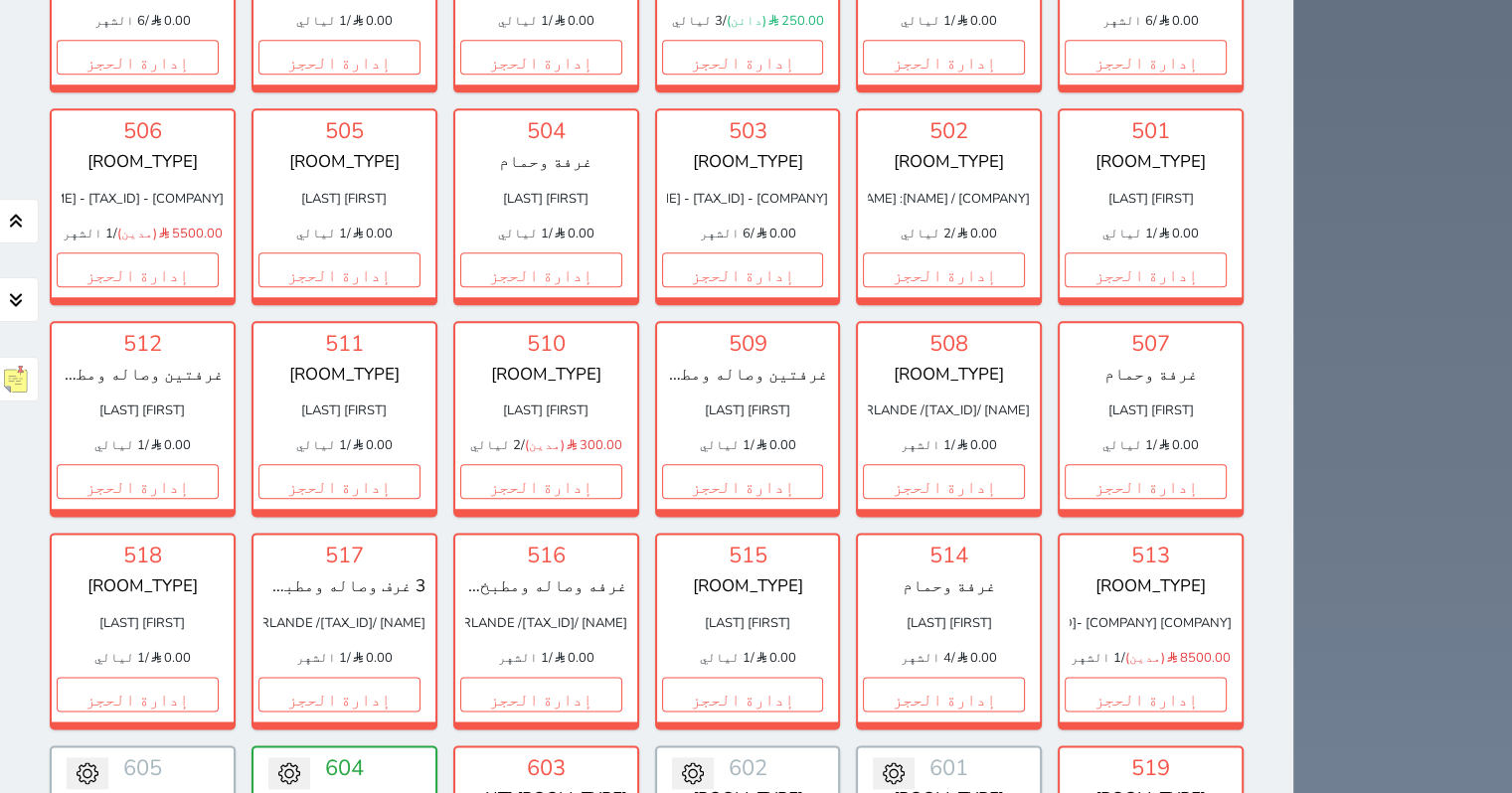 scroll, scrollTop: 2240, scrollLeft: 0, axis: vertical 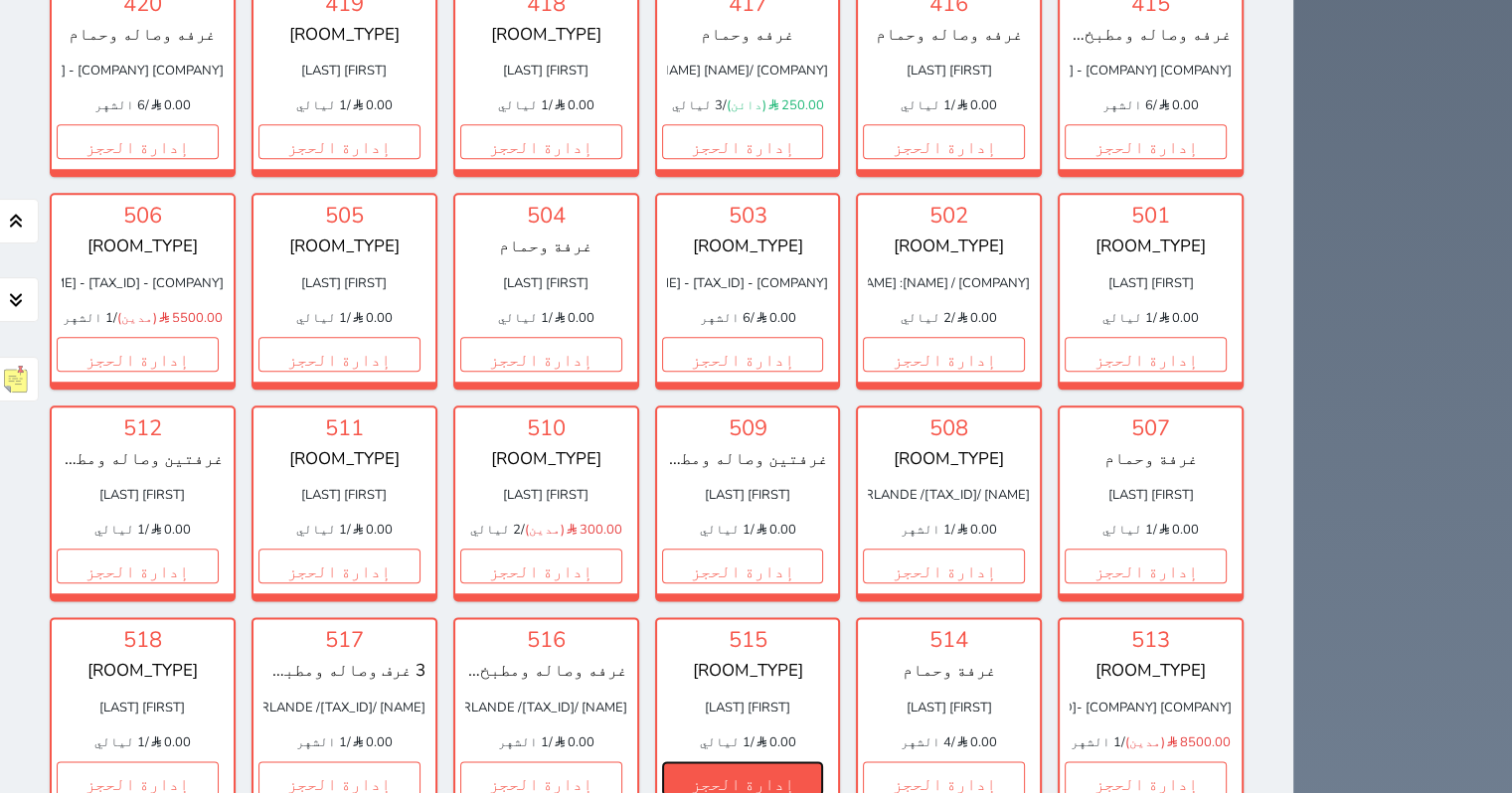 drag, startPoint x: 788, startPoint y: 745, endPoint x: 787, endPoint y: 730, distance: 15.033296 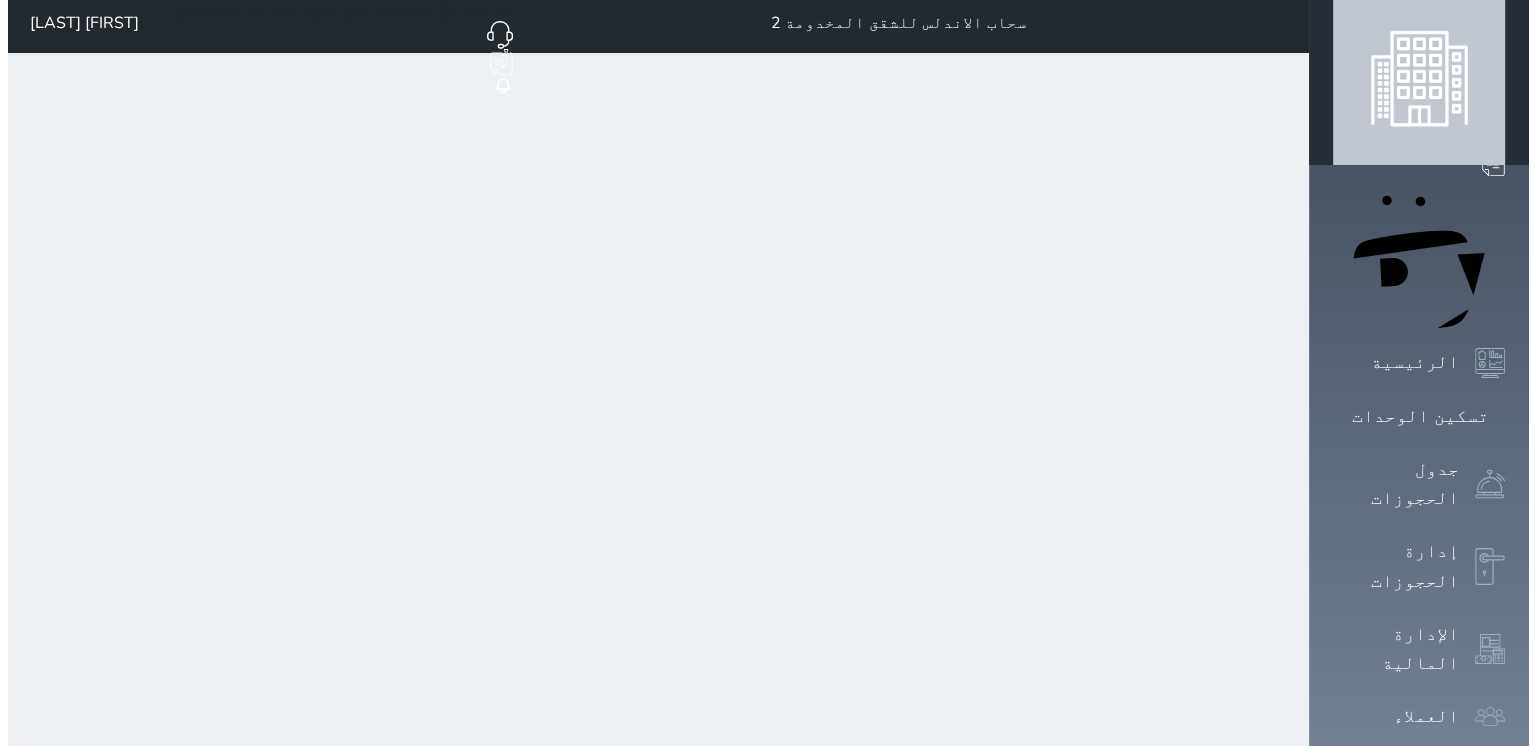 scroll, scrollTop: 0, scrollLeft: 0, axis: both 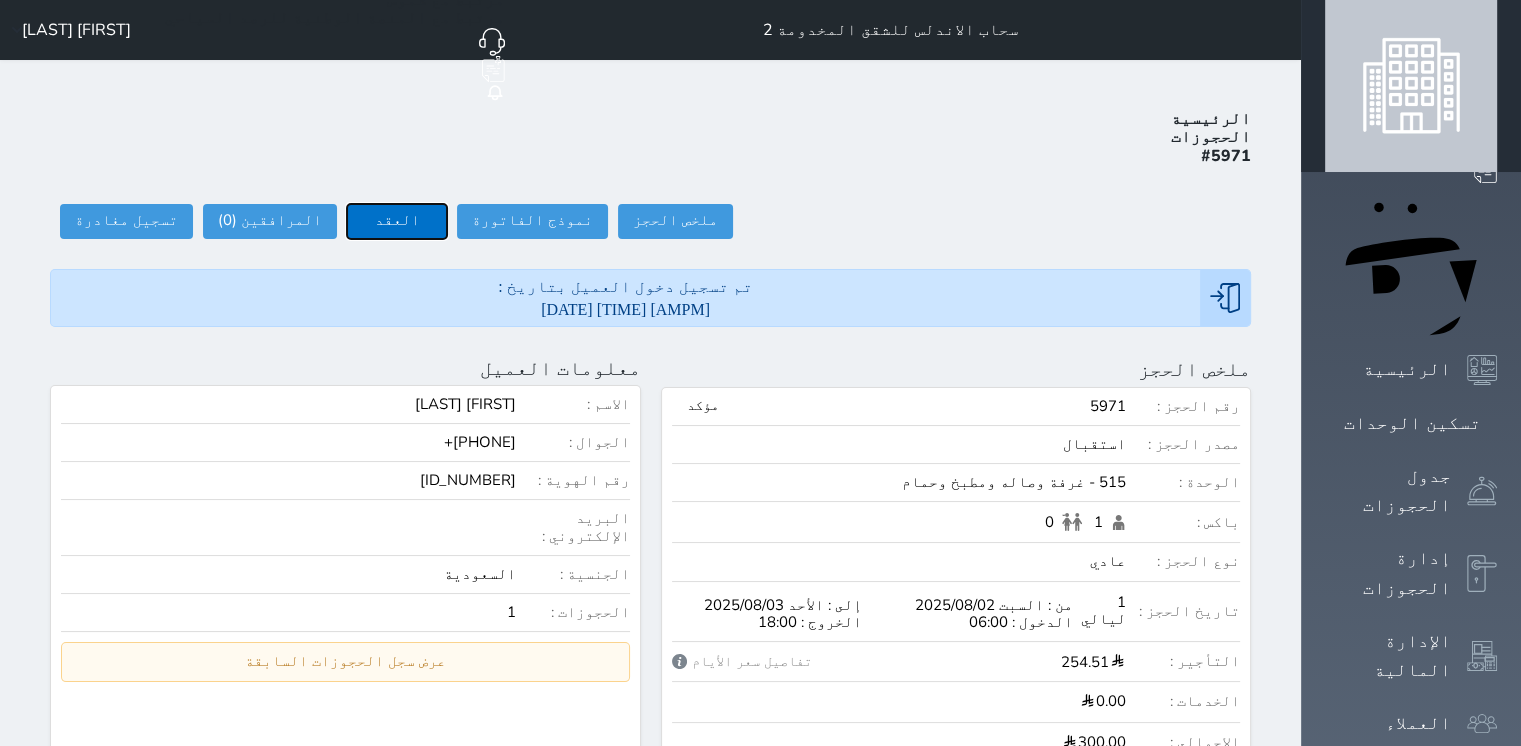 click on "العقد" at bounding box center (397, 221) 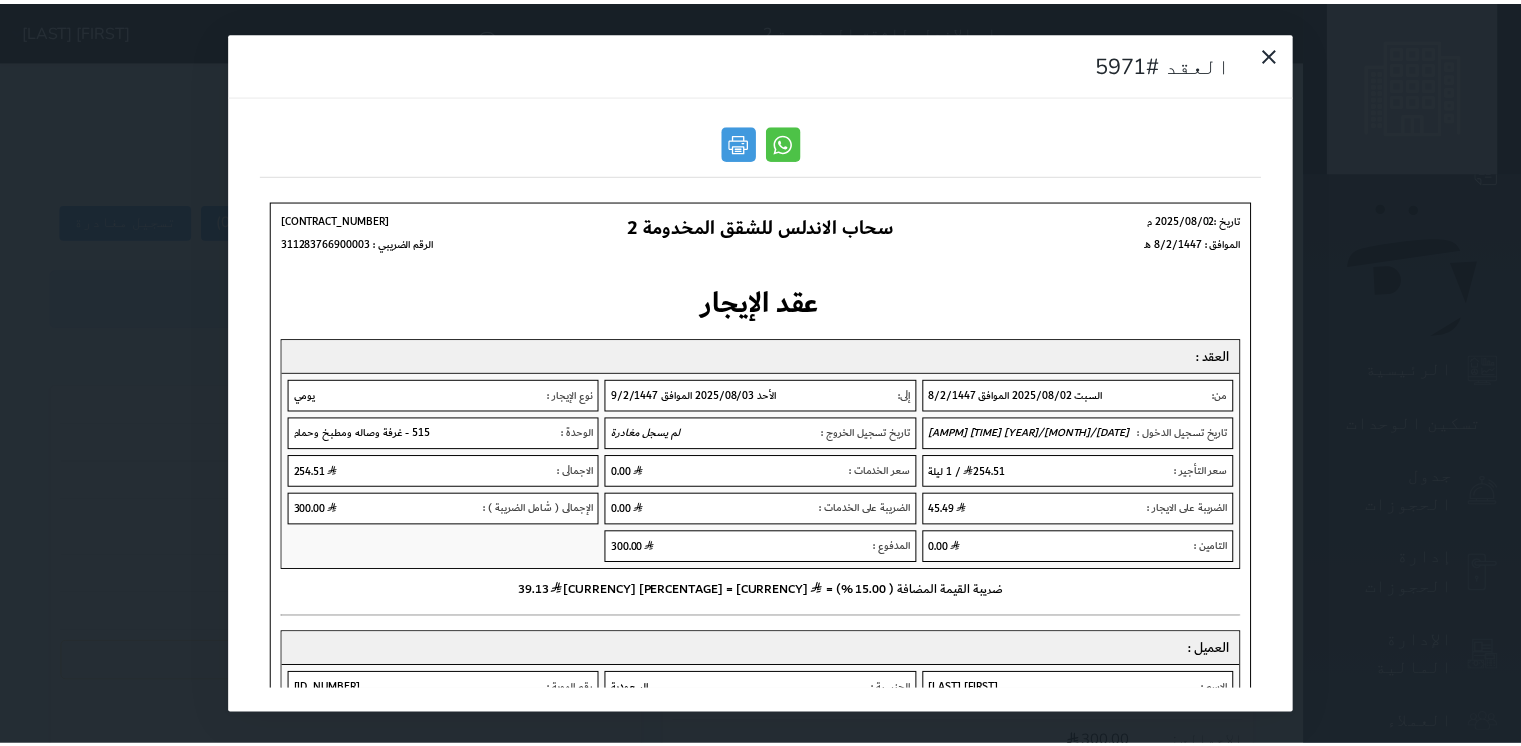 scroll, scrollTop: 0, scrollLeft: 0, axis: both 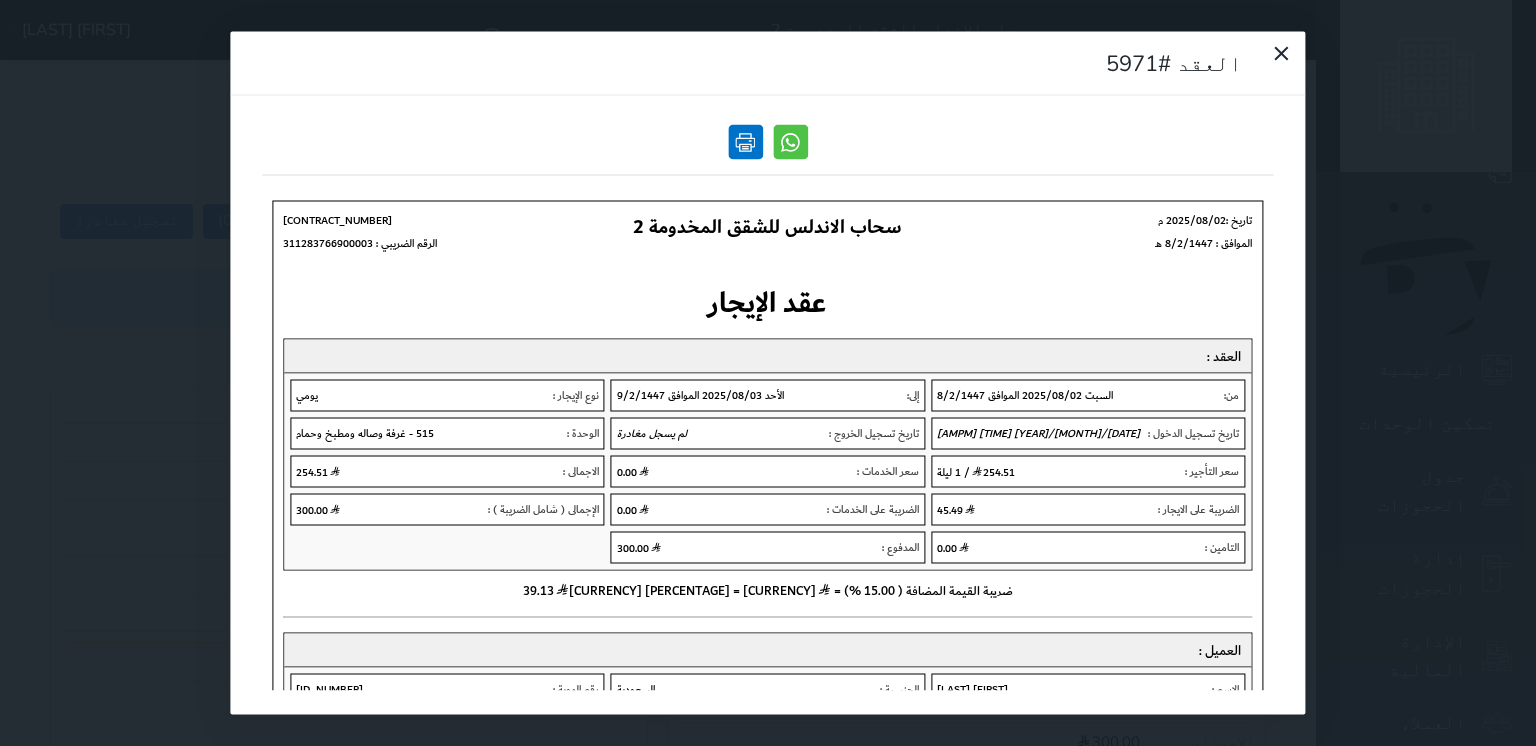 click at bounding box center [745, 142] 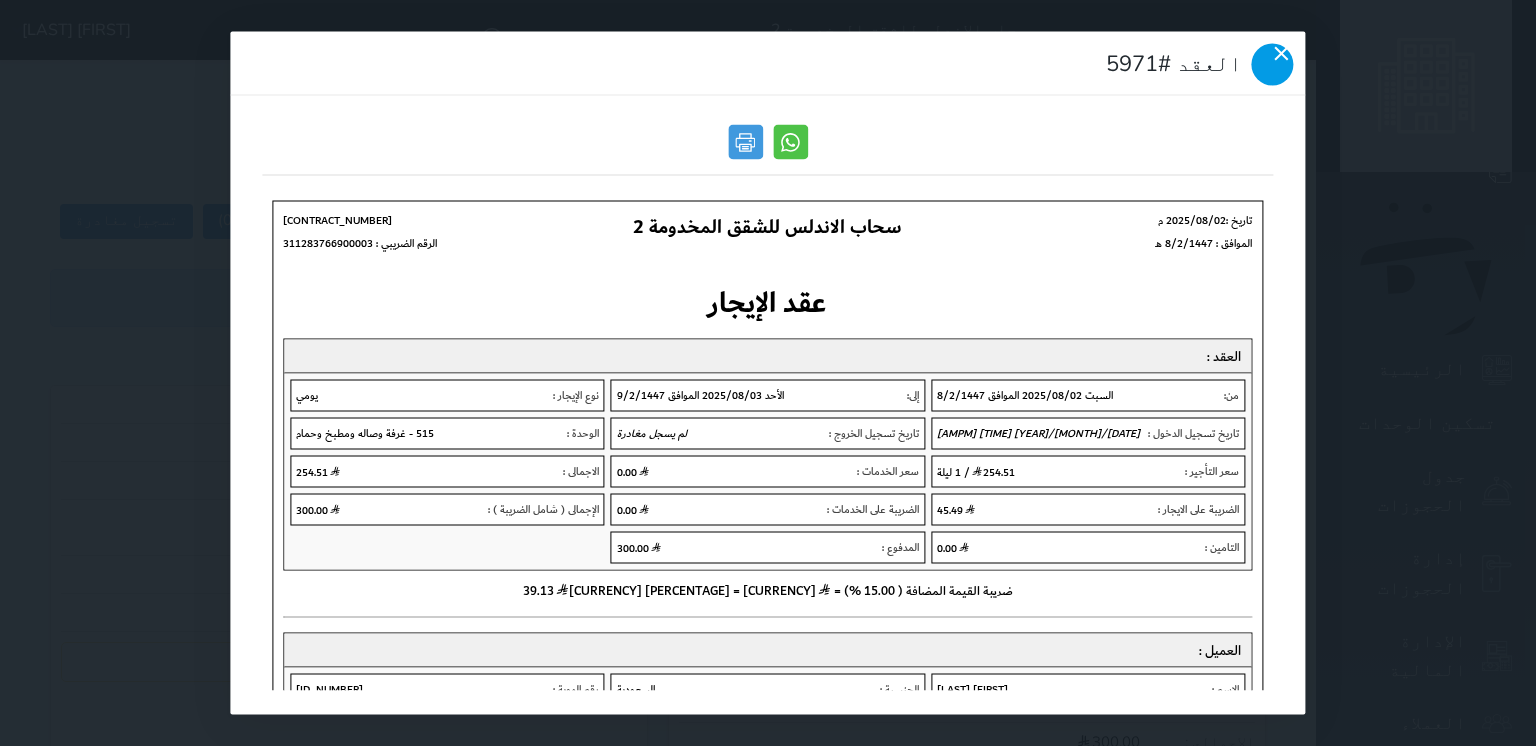 click 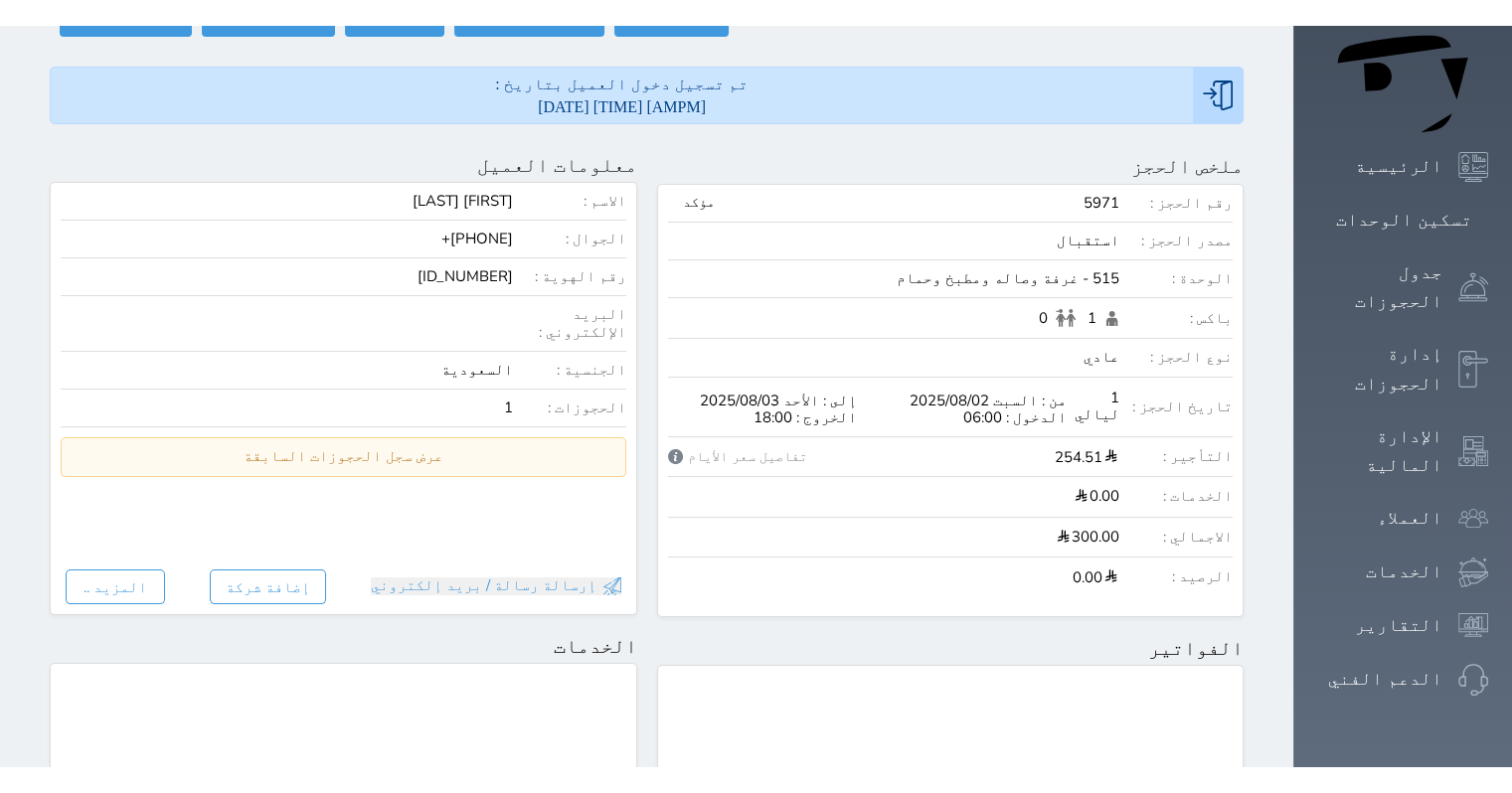 scroll, scrollTop: 0, scrollLeft: 0, axis: both 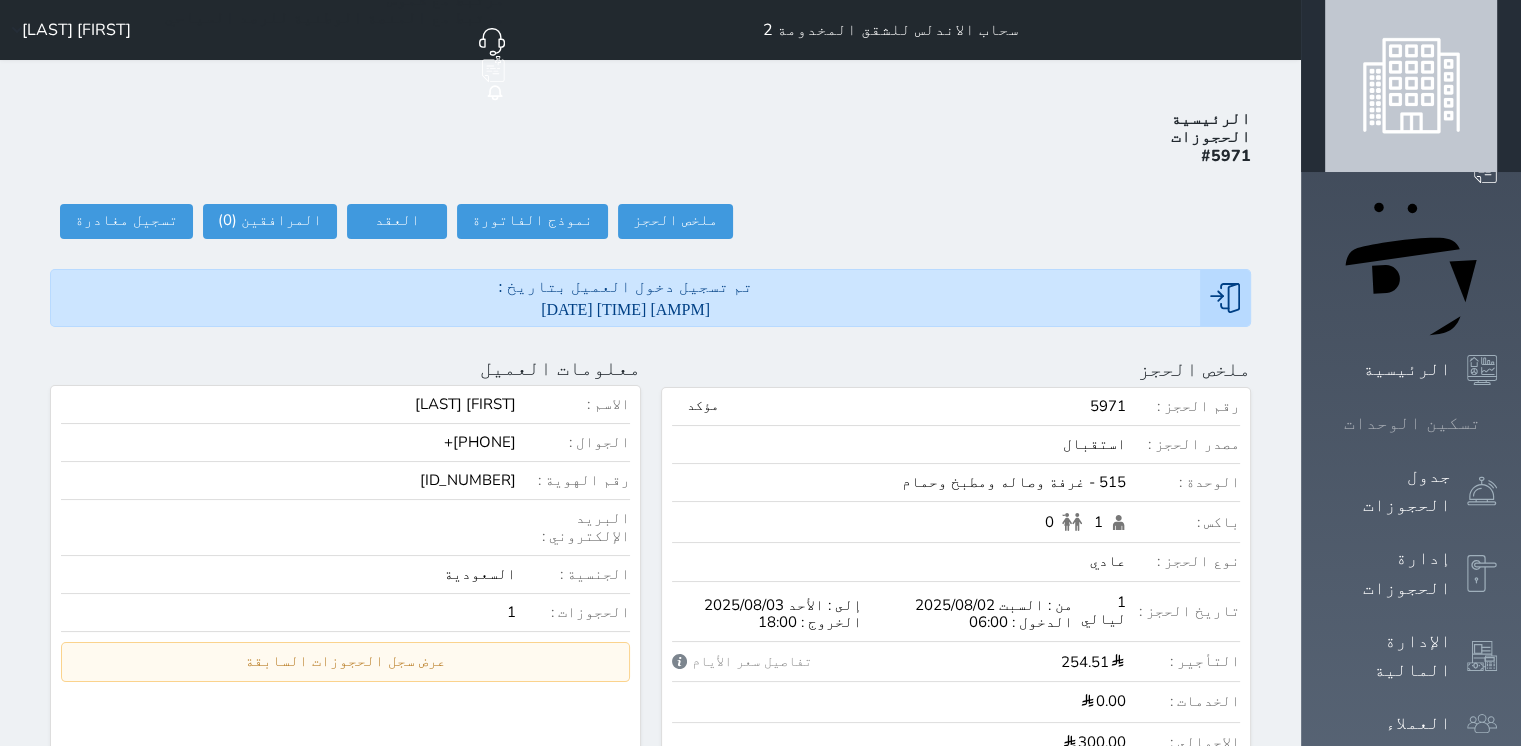 click 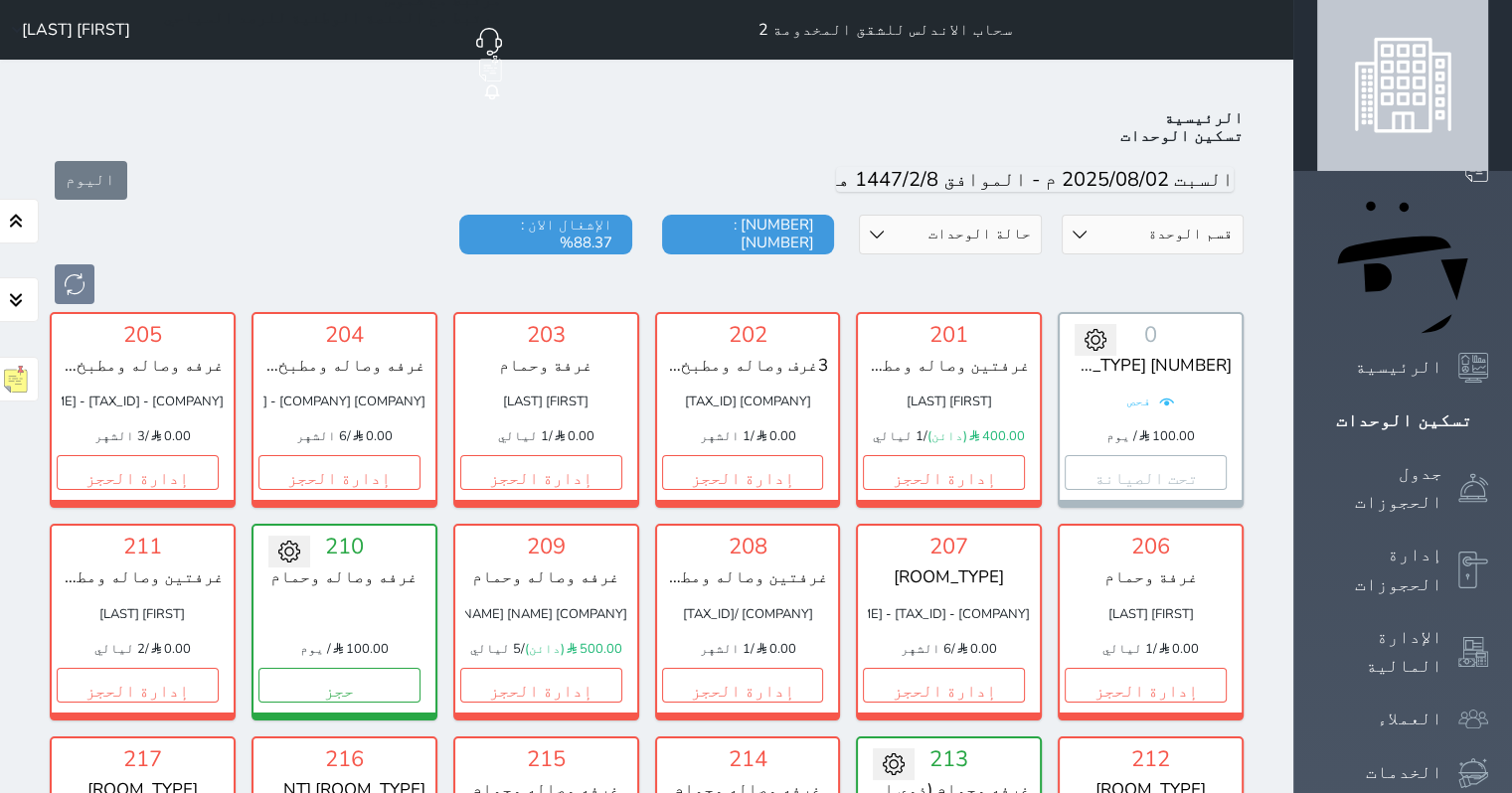 scroll, scrollTop: 54, scrollLeft: 0, axis: vertical 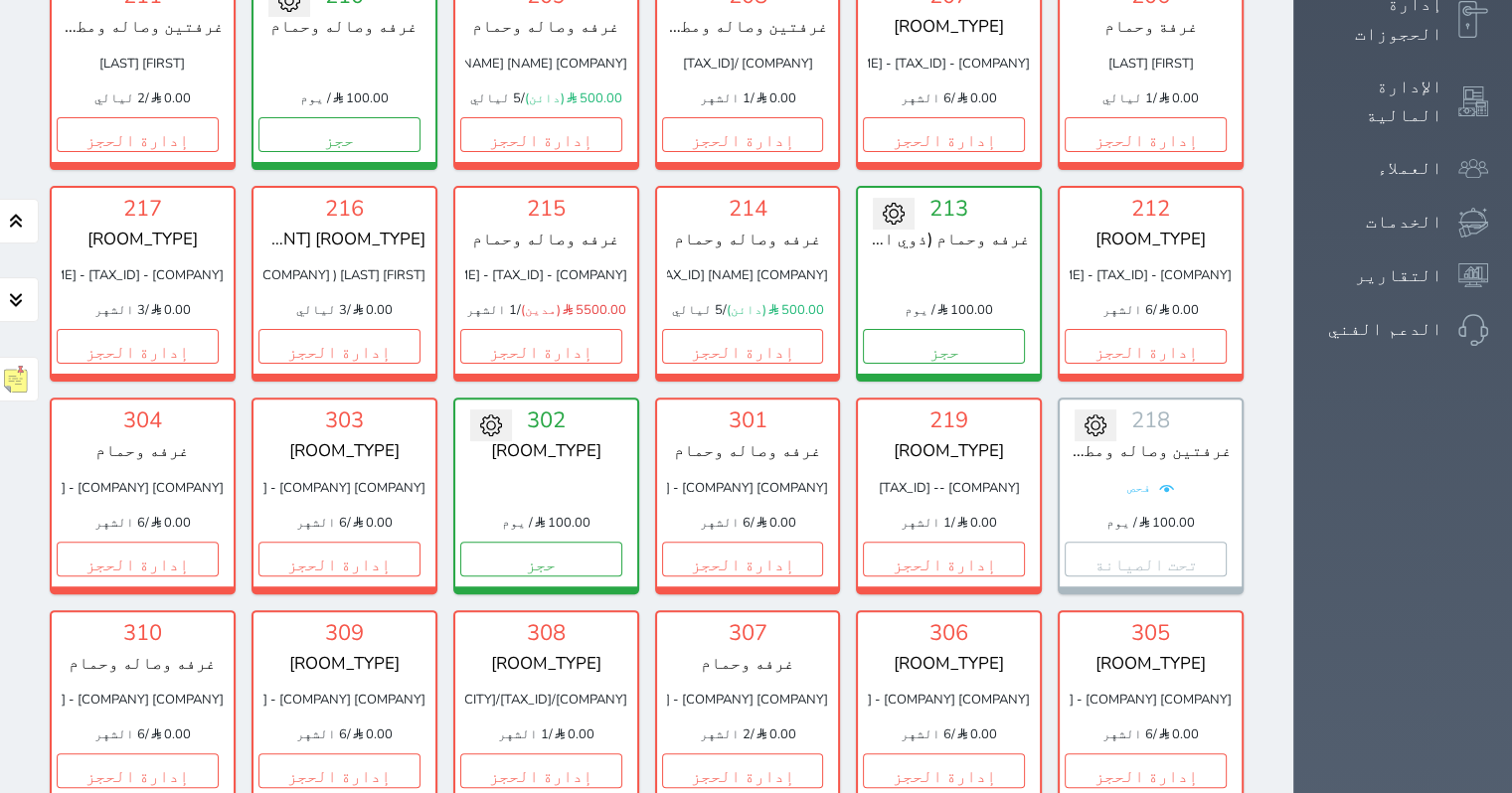 drag, startPoint x: 1032, startPoint y: 256, endPoint x: 1097, endPoint y: 161, distance: 115.108644 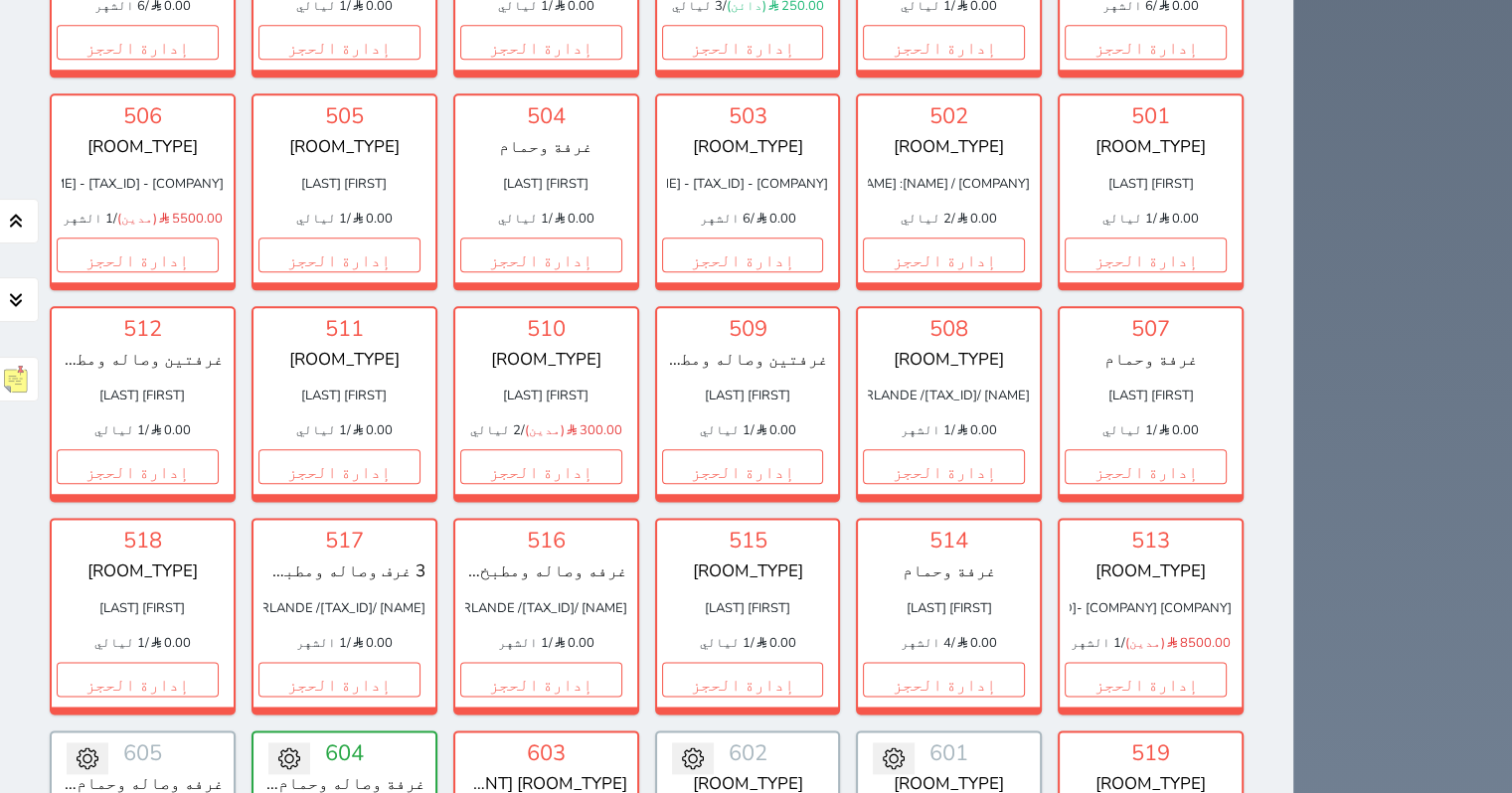 scroll, scrollTop: 2439, scrollLeft: 0, axis: vertical 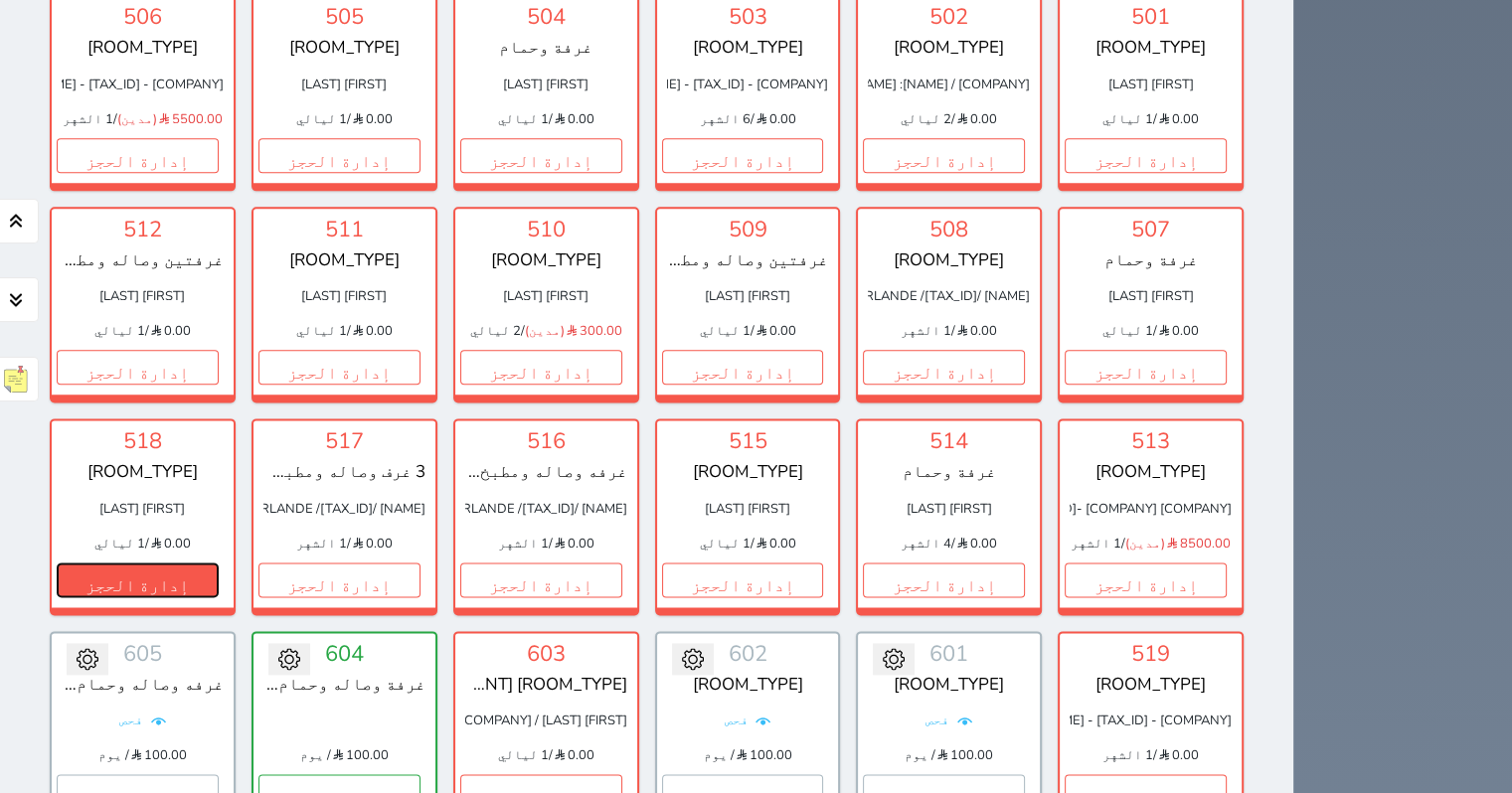 click on "إدارة الحجز" at bounding box center [137, 579] 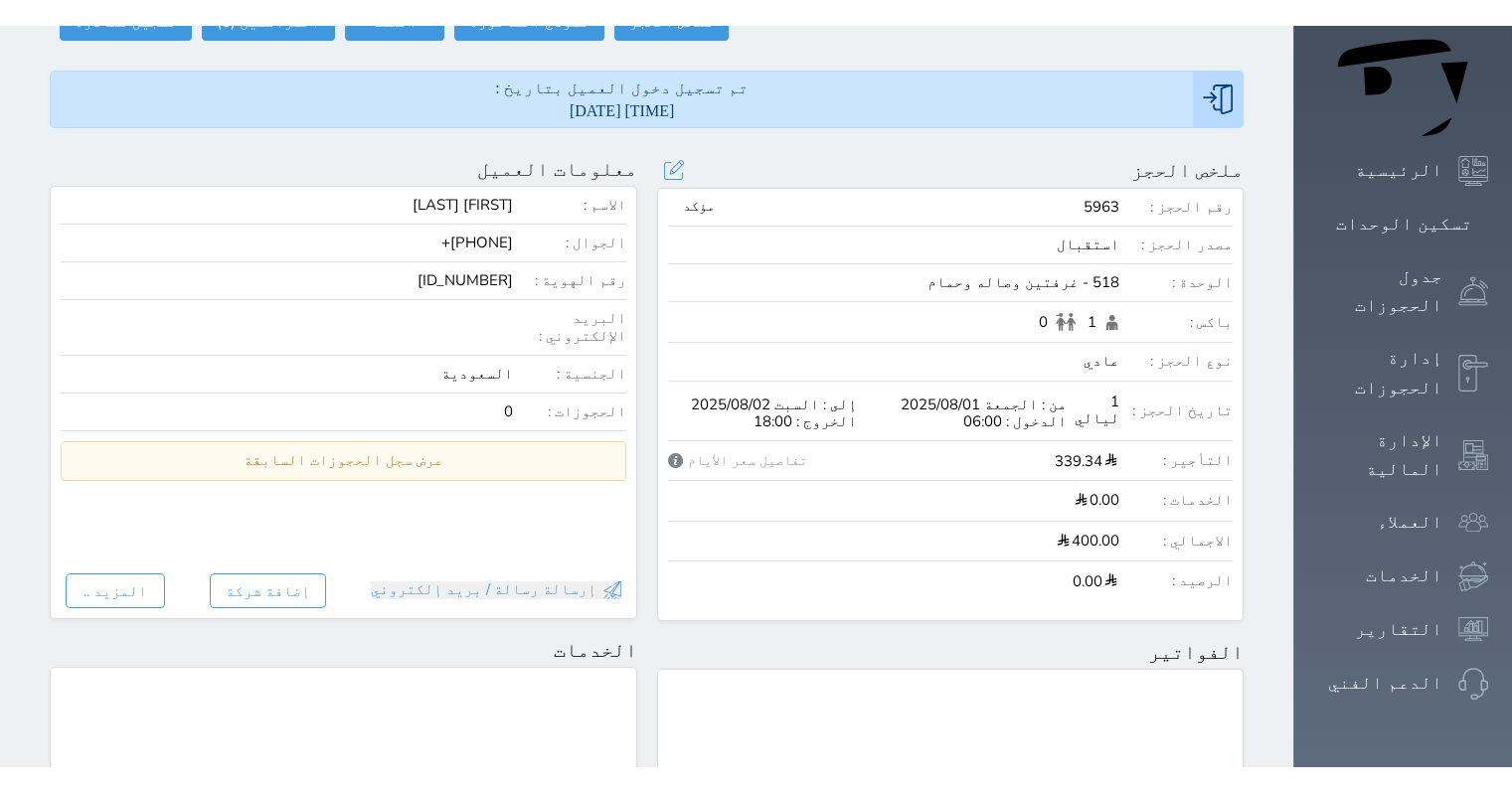 scroll, scrollTop: 0, scrollLeft: 0, axis: both 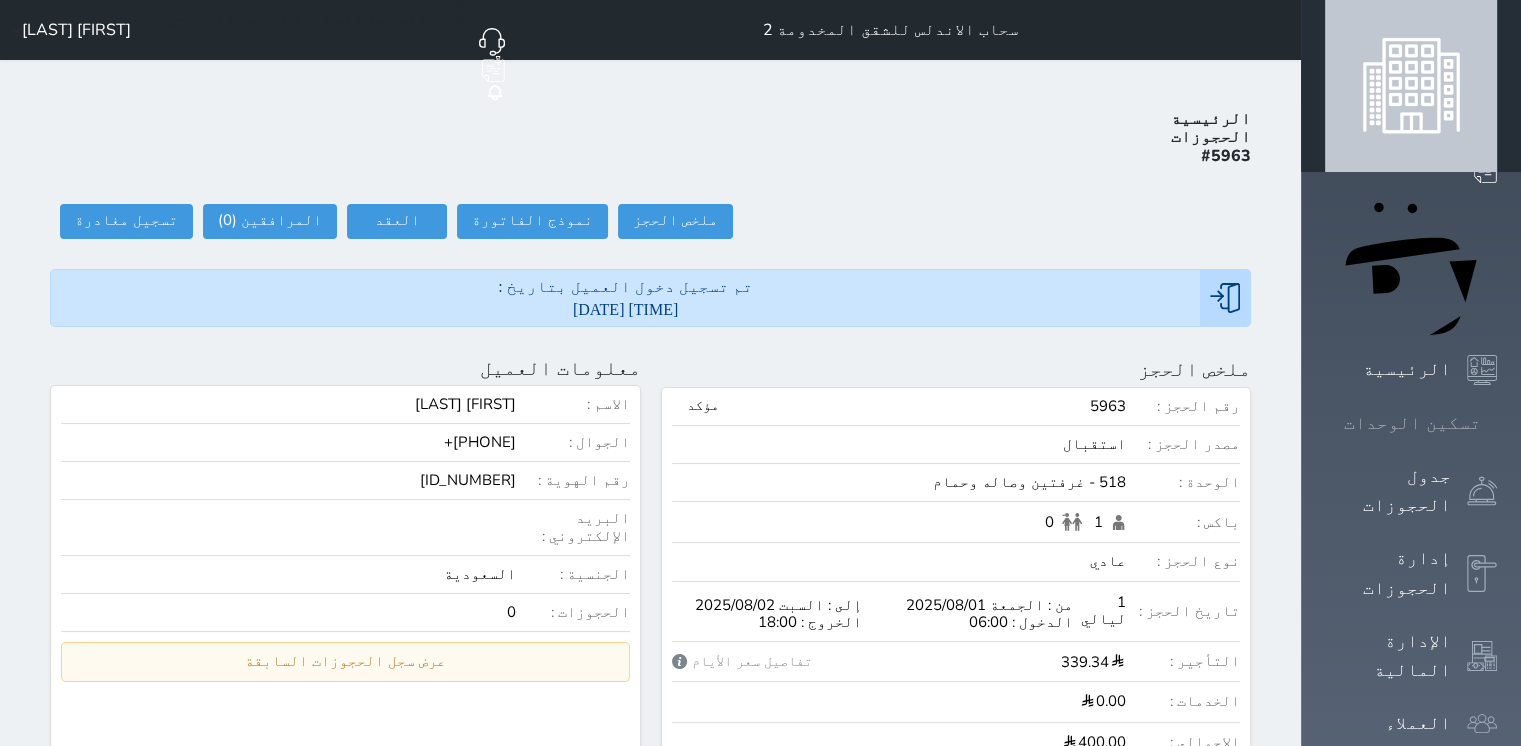 click at bounding box center [1497, 423] 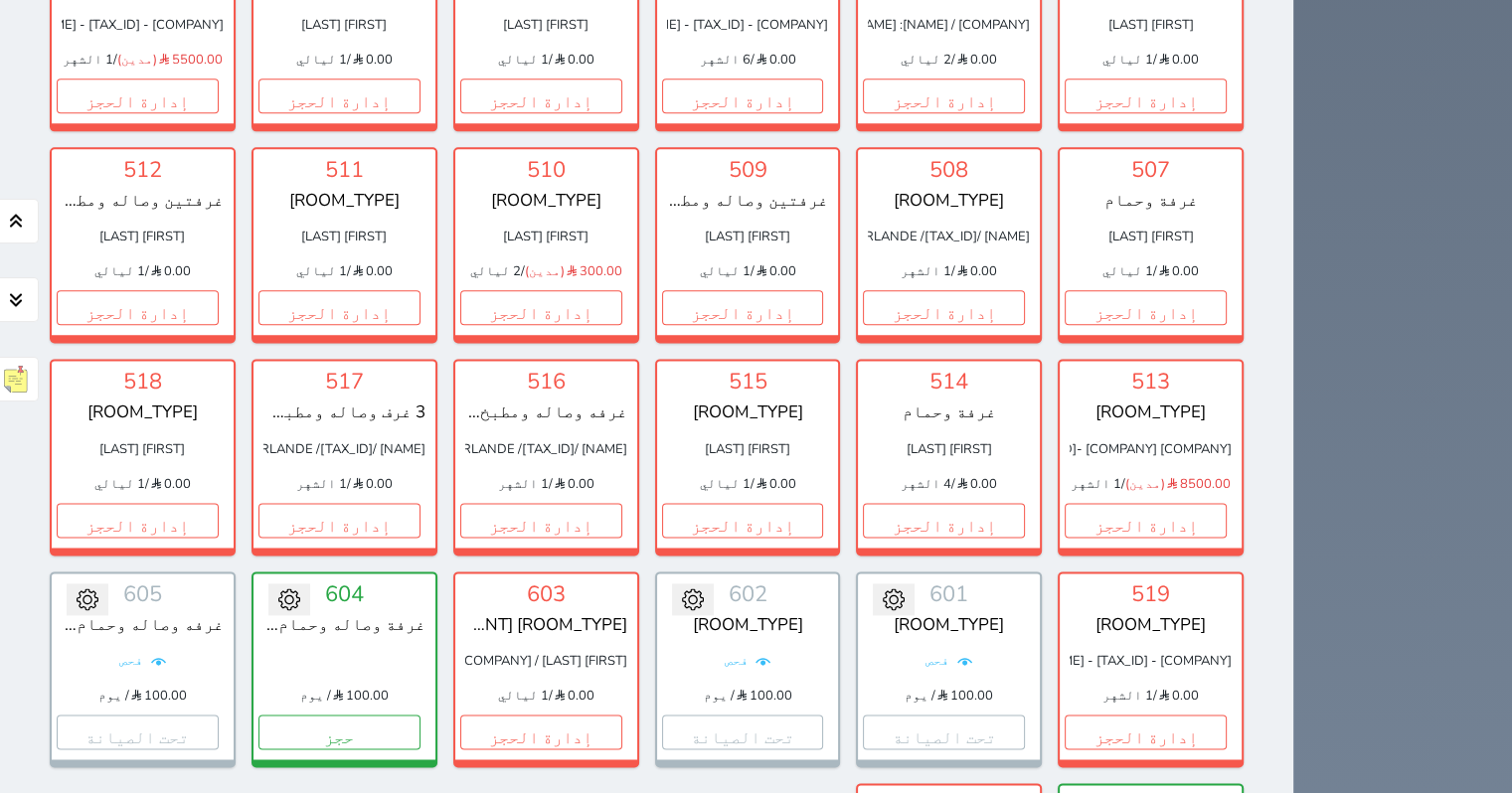 scroll, scrollTop: 2439, scrollLeft: 0, axis: vertical 